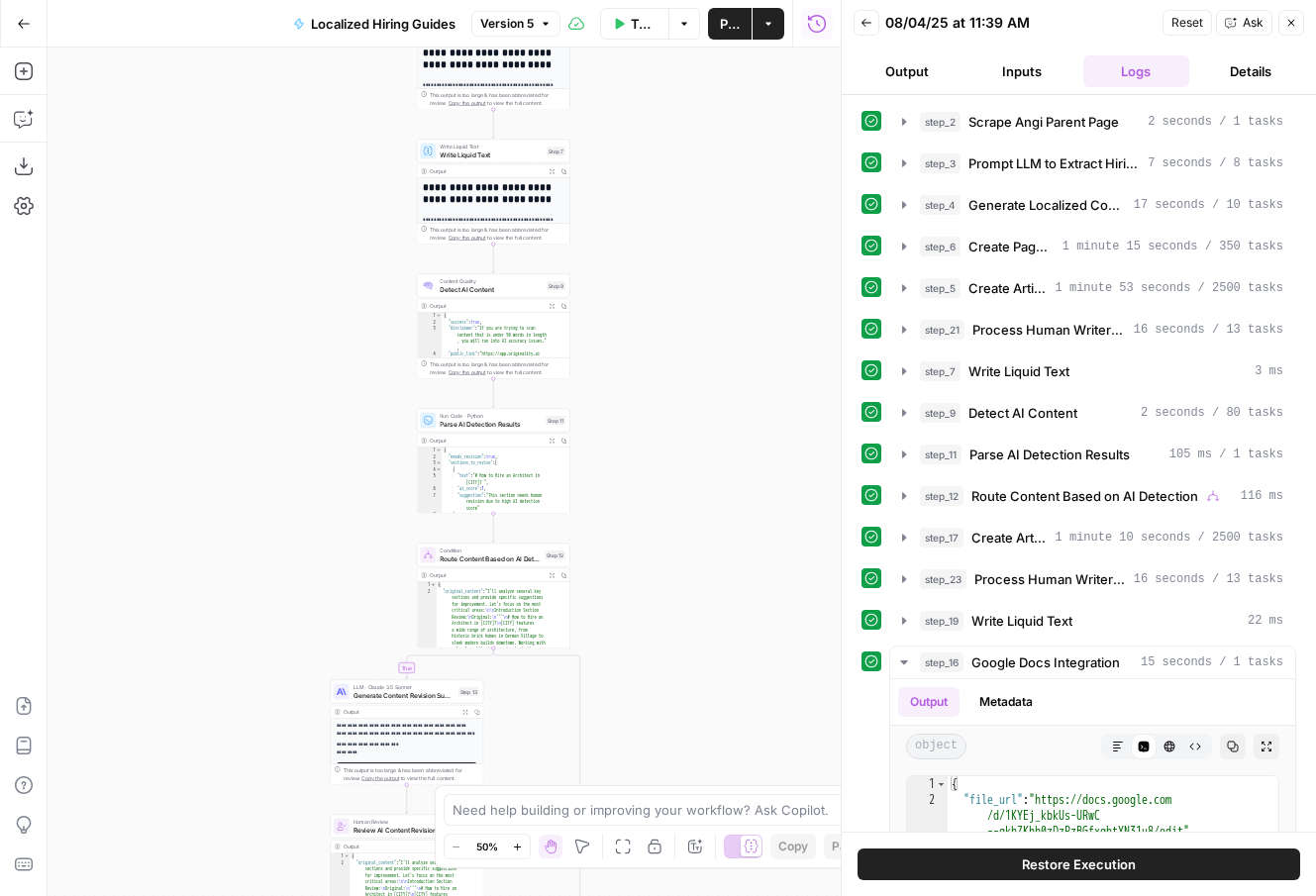 scroll, scrollTop: 0, scrollLeft: 0, axis: both 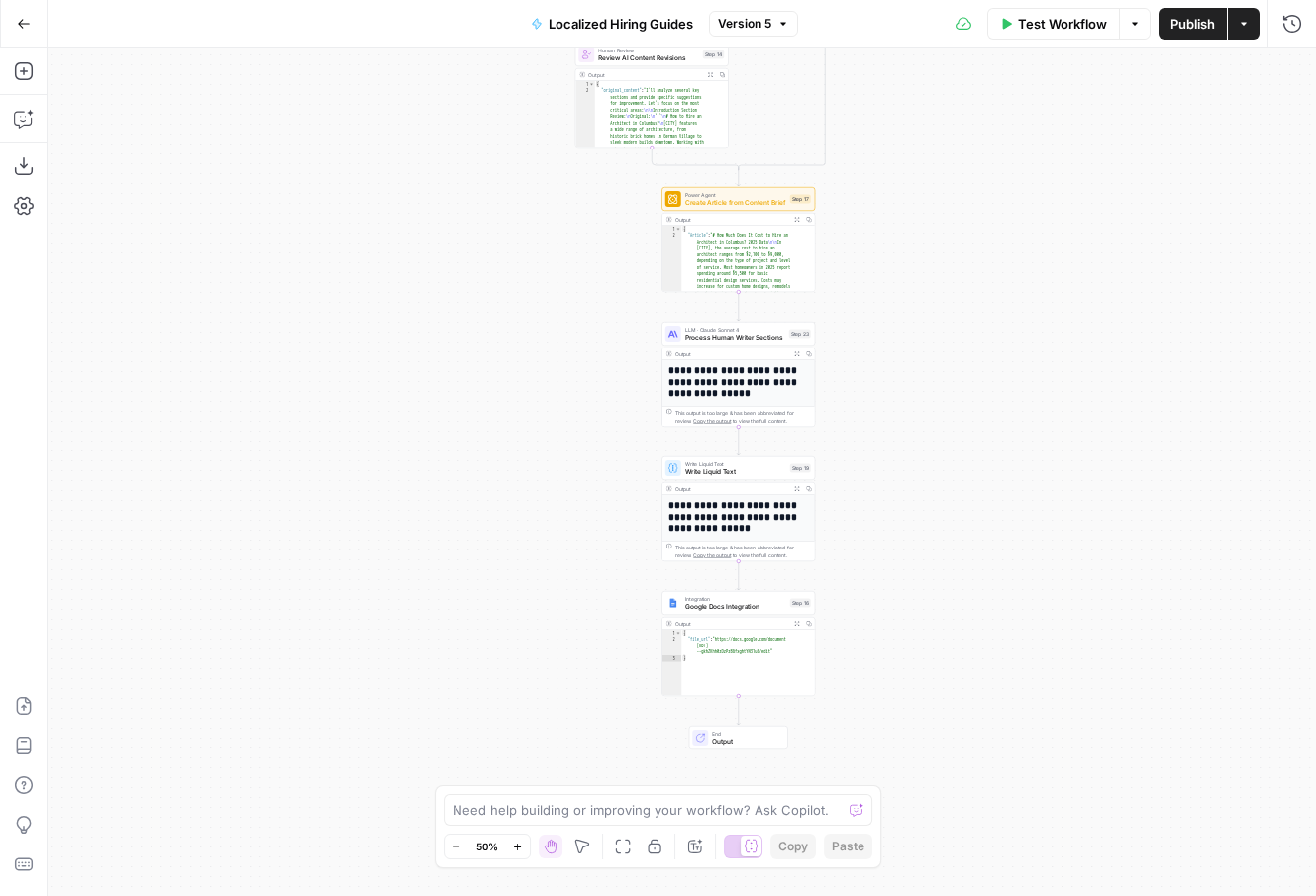 drag, startPoint x: 973, startPoint y: 332, endPoint x: 965, endPoint y: 630, distance: 298.1074 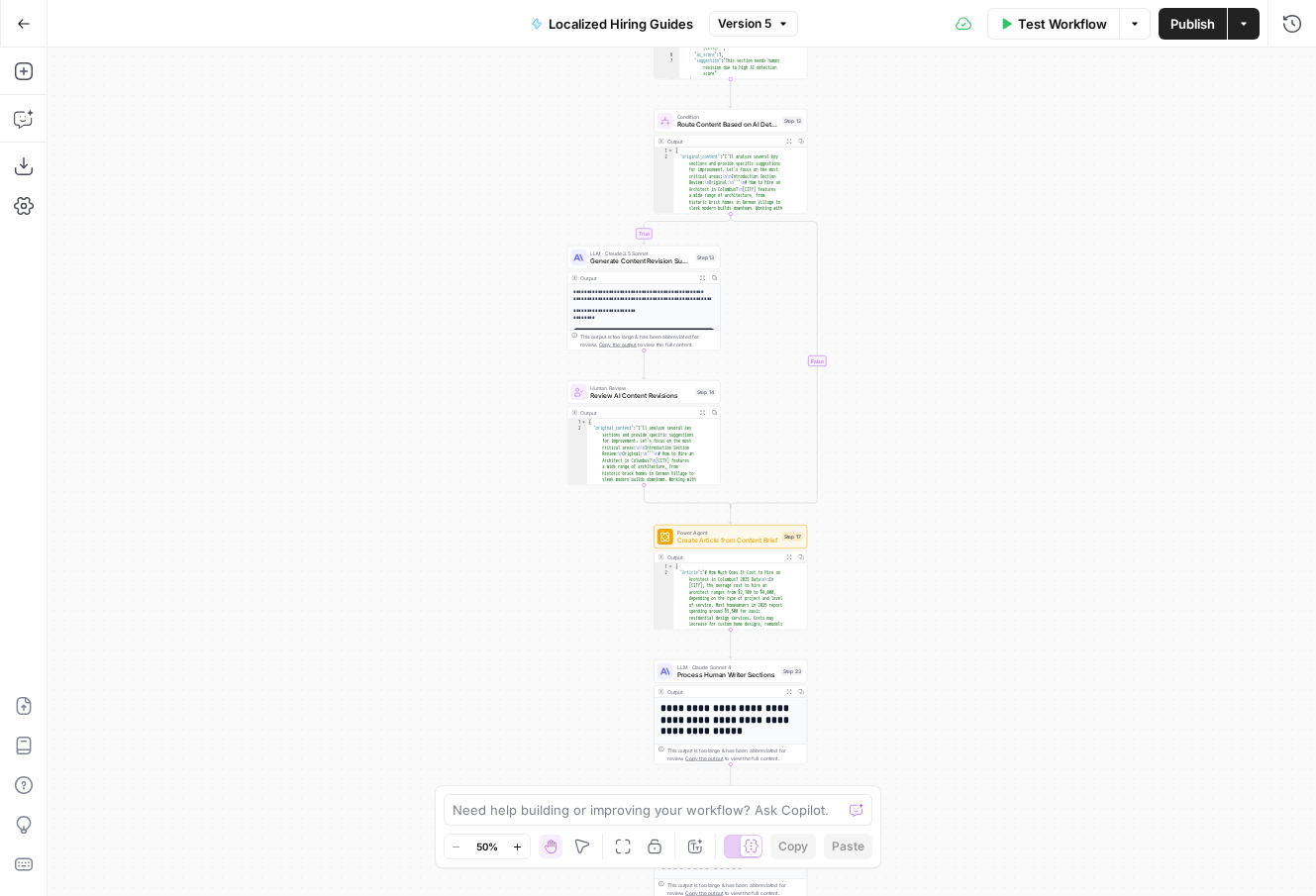 drag, startPoint x: 956, startPoint y: 351, endPoint x: 954, endPoint y: 548, distance: 197.01015 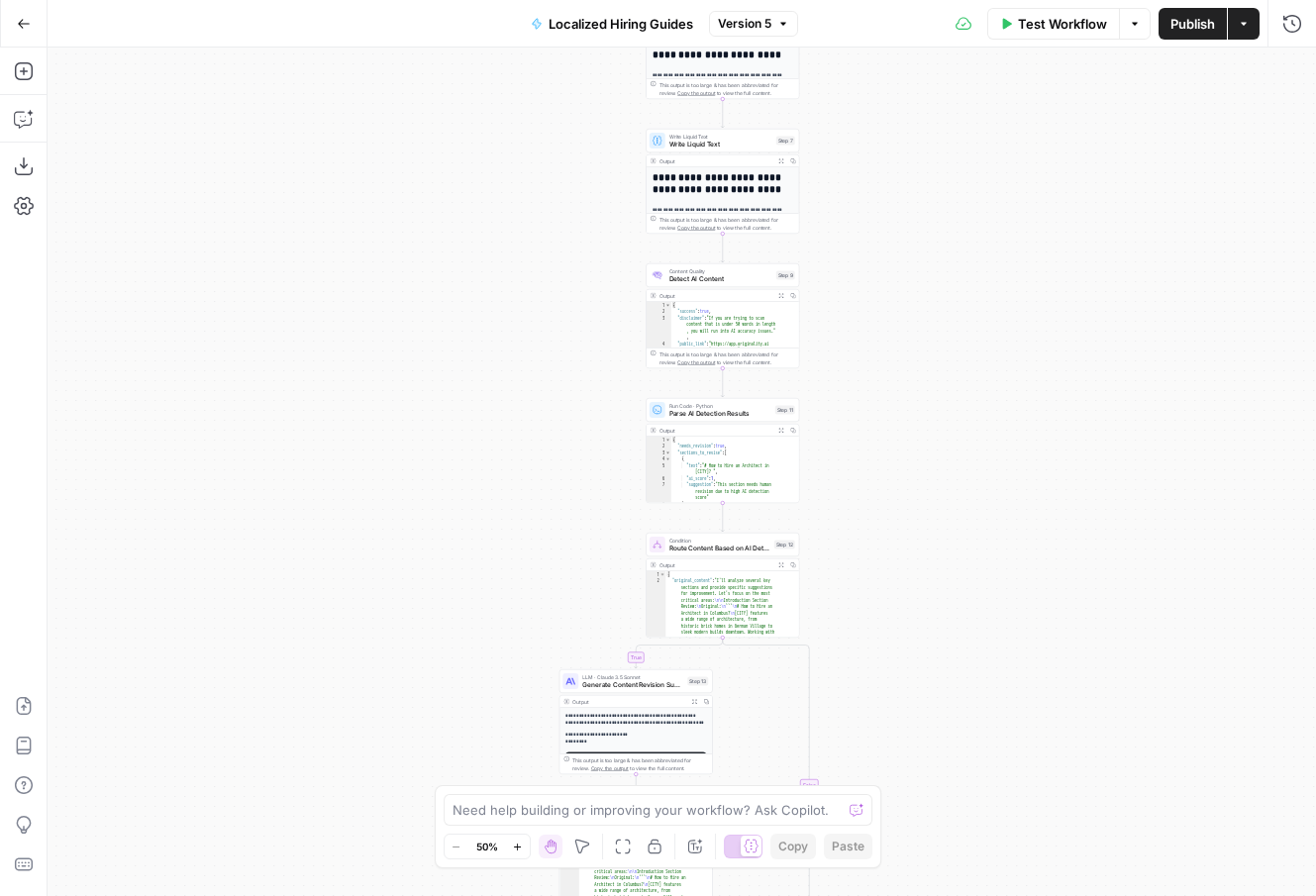 drag, startPoint x: 1001, startPoint y: 262, endPoint x: 995, endPoint y: 527, distance: 265.0679 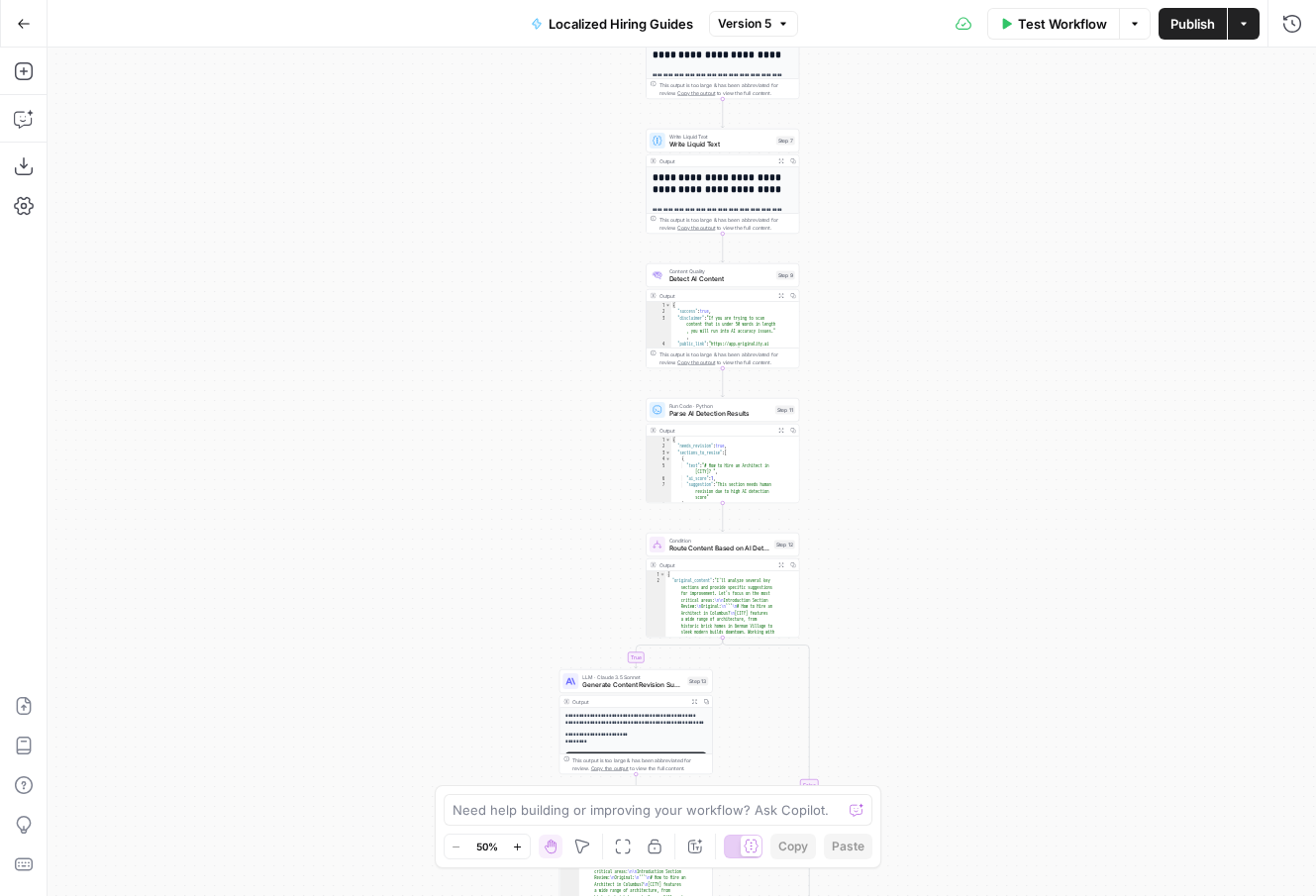 click on "**********" at bounding box center [681, 471] 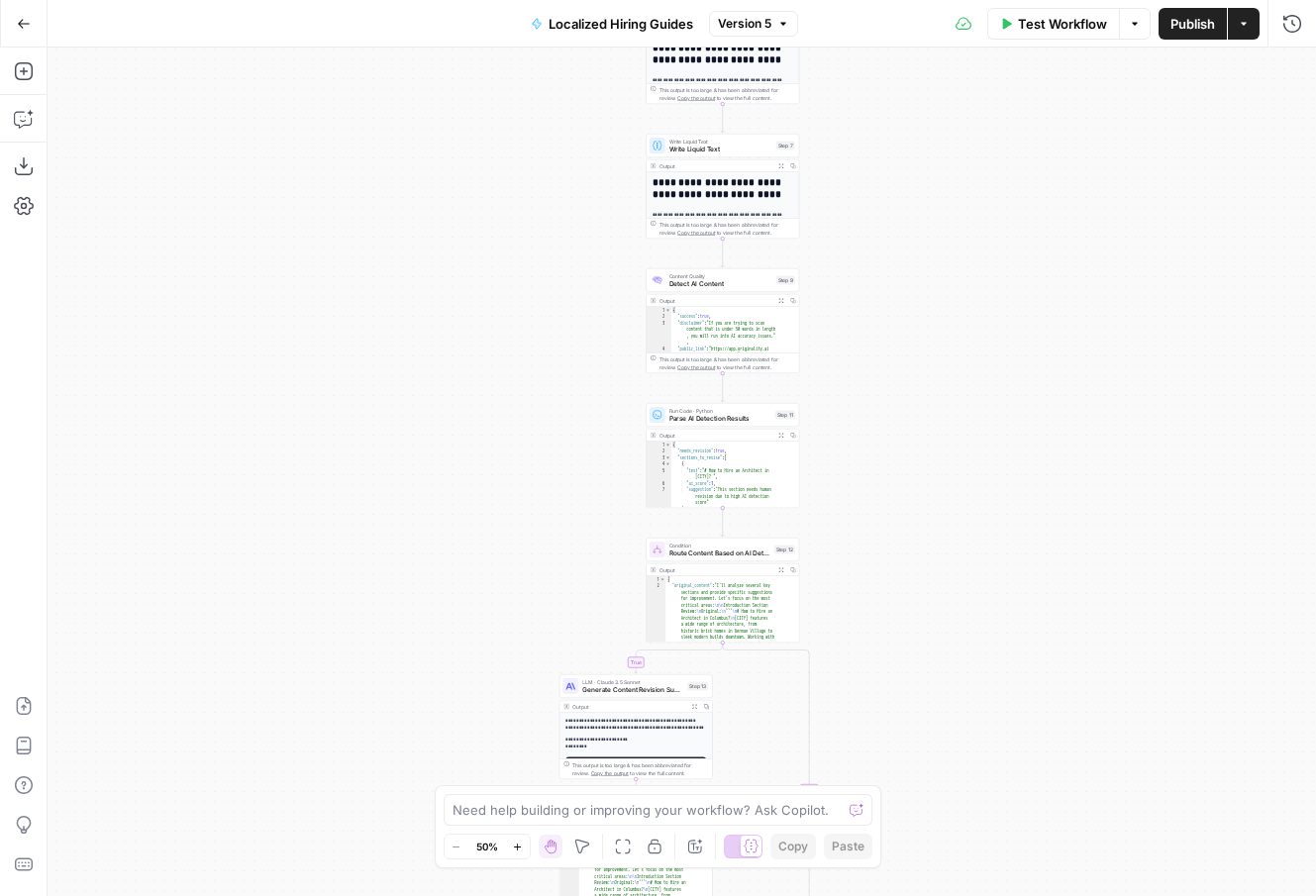 drag, startPoint x: 1042, startPoint y: 263, endPoint x: 1041, endPoint y: 500, distance: 237.00211 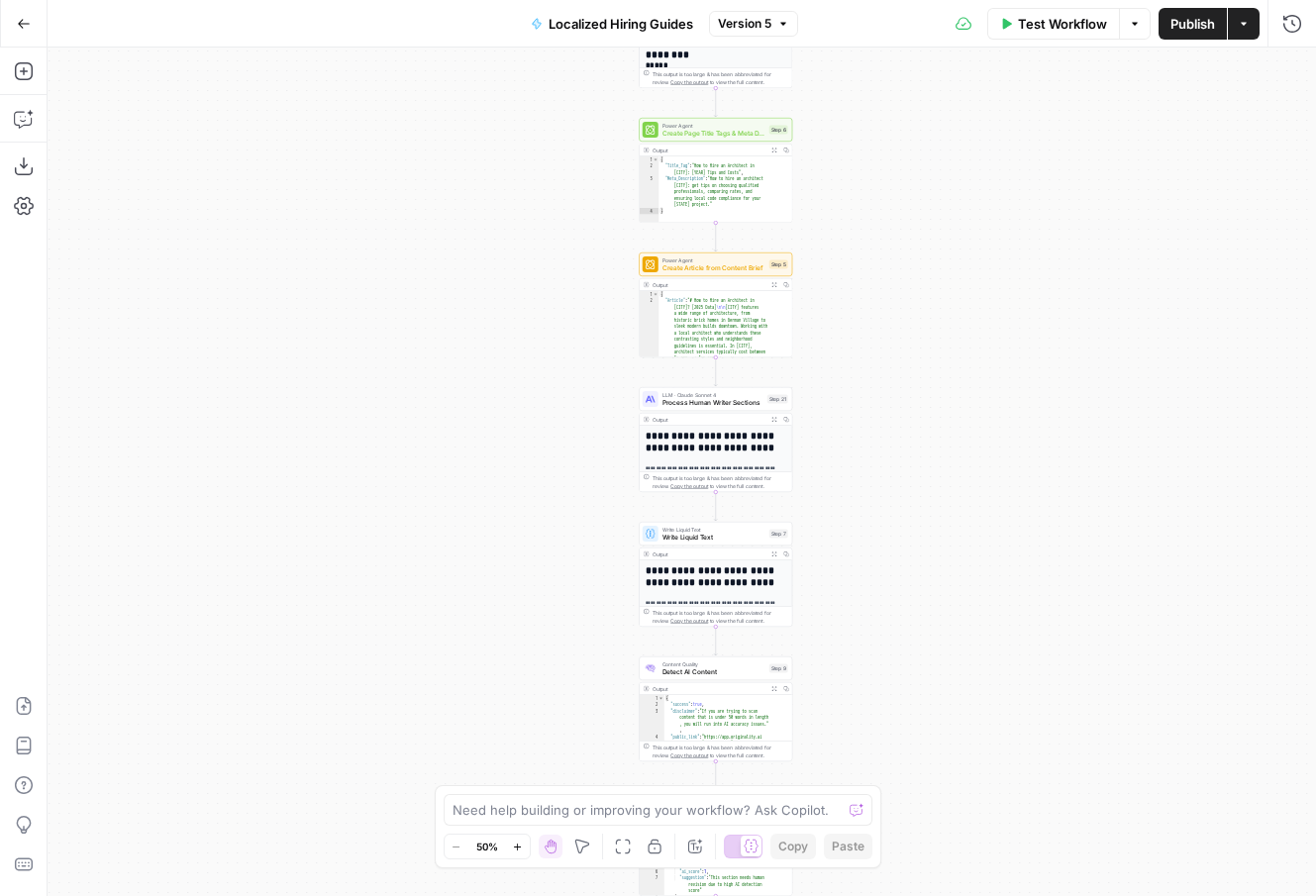 drag, startPoint x: 1061, startPoint y: 255, endPoint x: 1054, endPoint y: 491, distance: 236.10379 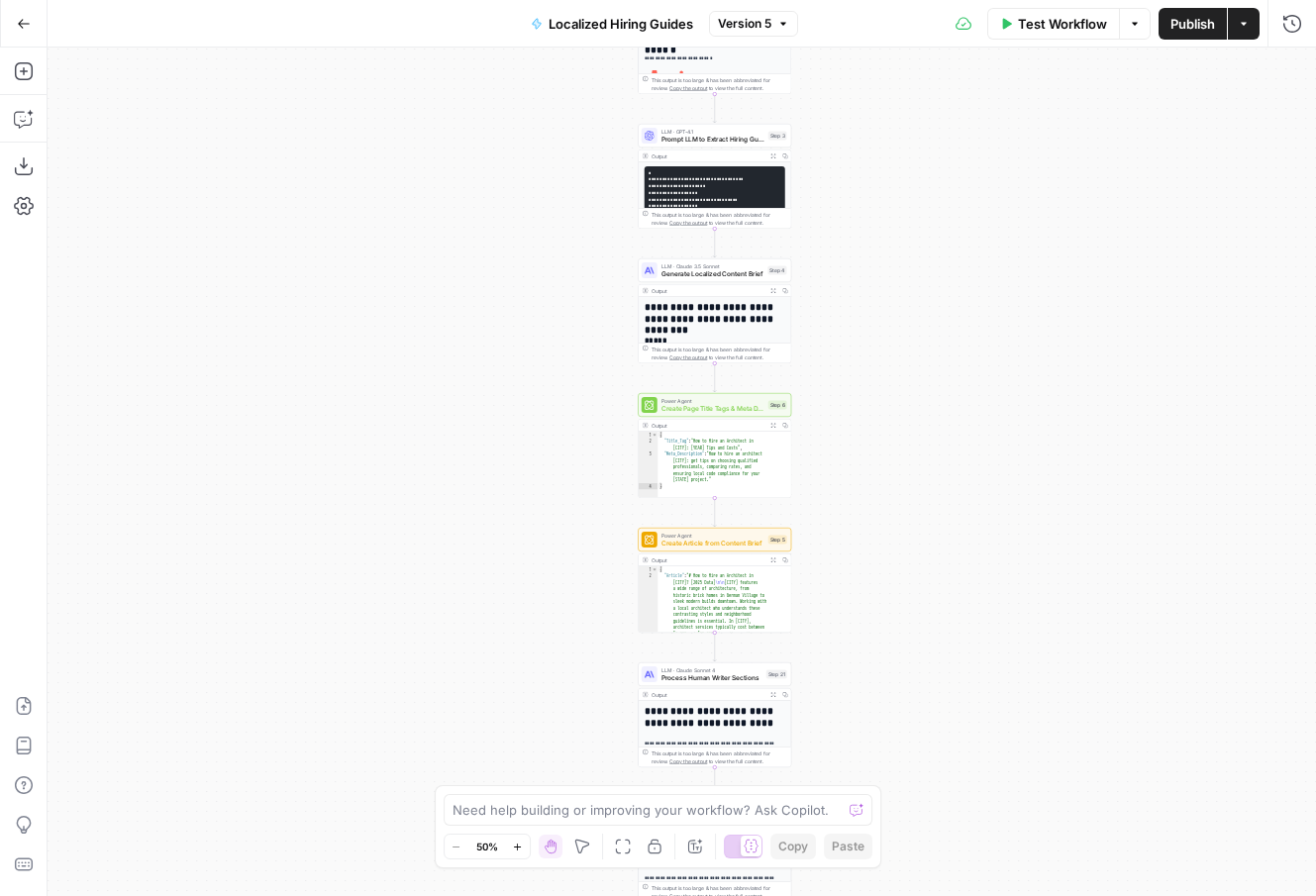 drag, startPoint x: 1026, startPoint y: 288, endPoint x: 1026, endPoint y: 513, distance: 225 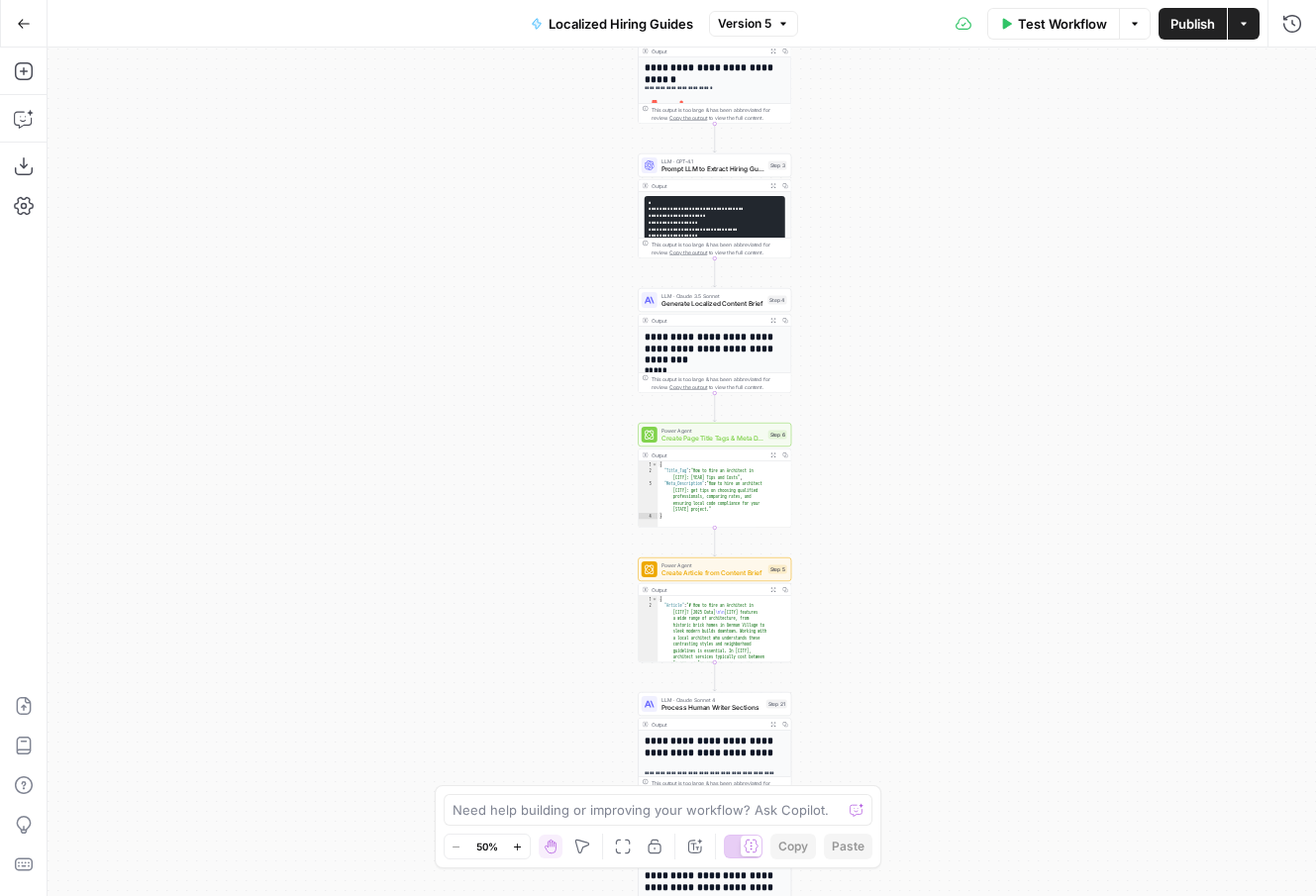 drag, startPoint x: 983, startPoint y: 275, endPoint x: 983, endPoint y: 460, distance: 185 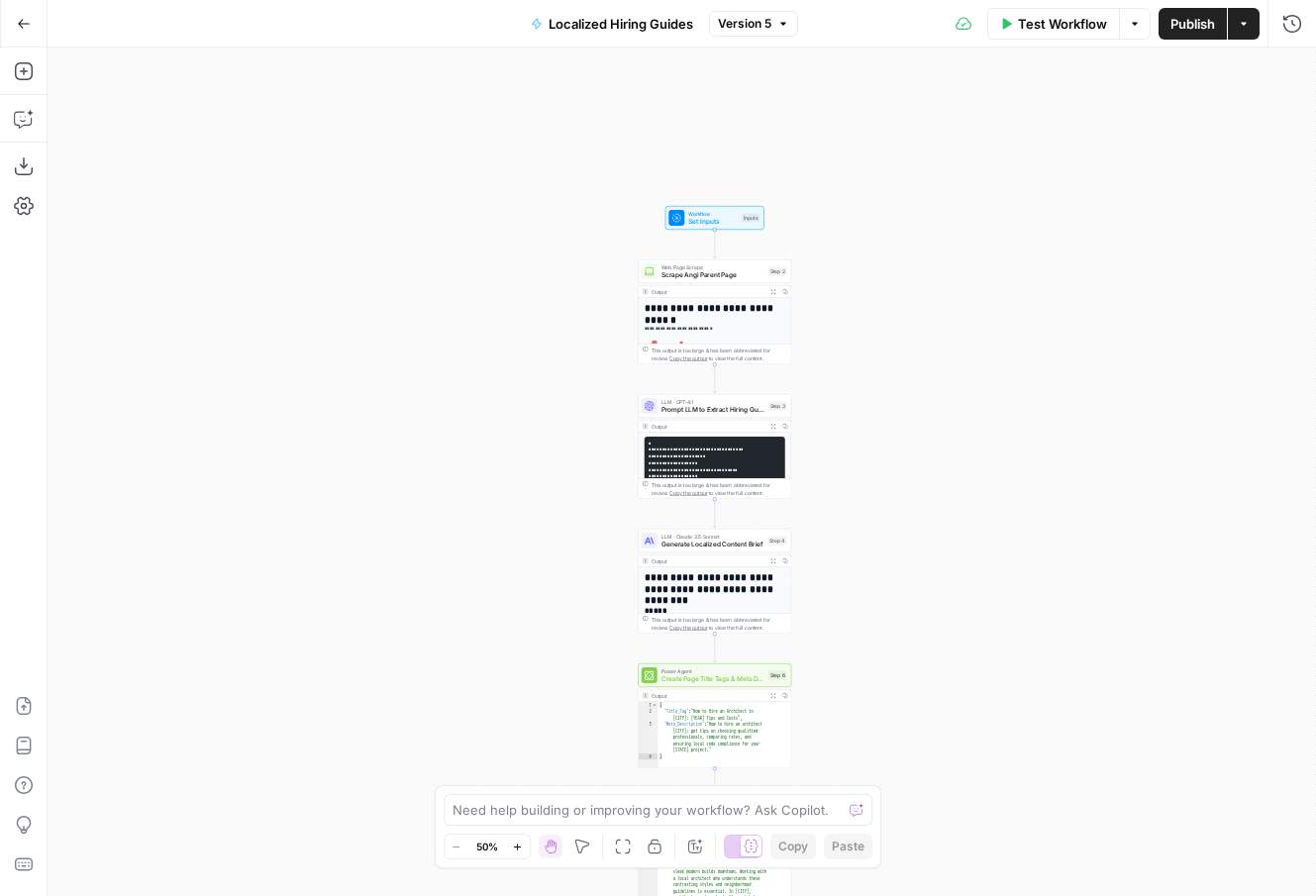 drag, startPoint x: 976, startPoint y: 316, endPoint x: 973, endPoint y: 376, distance: 60.074953 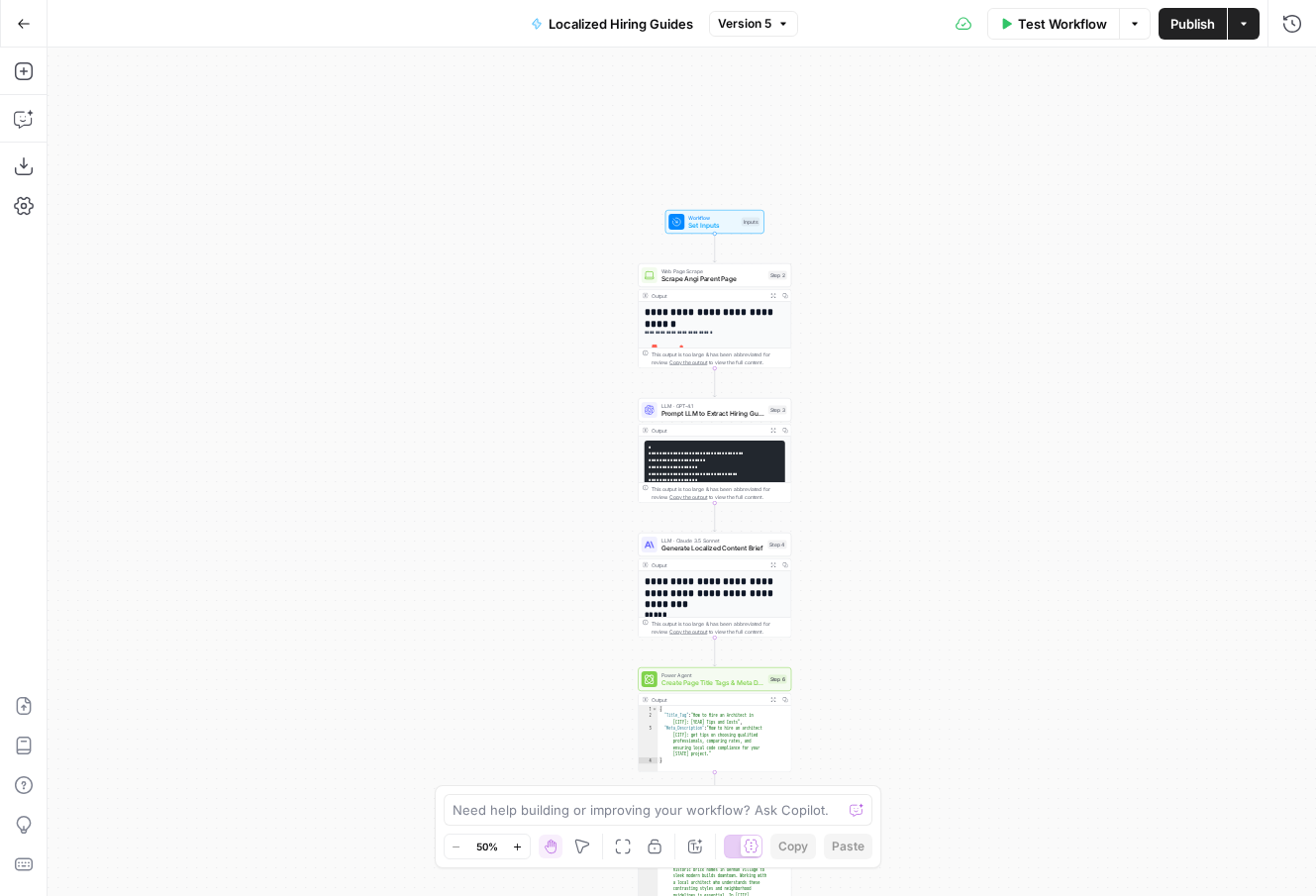 click on "Test Workflow" at bounding box center (1063, 24) 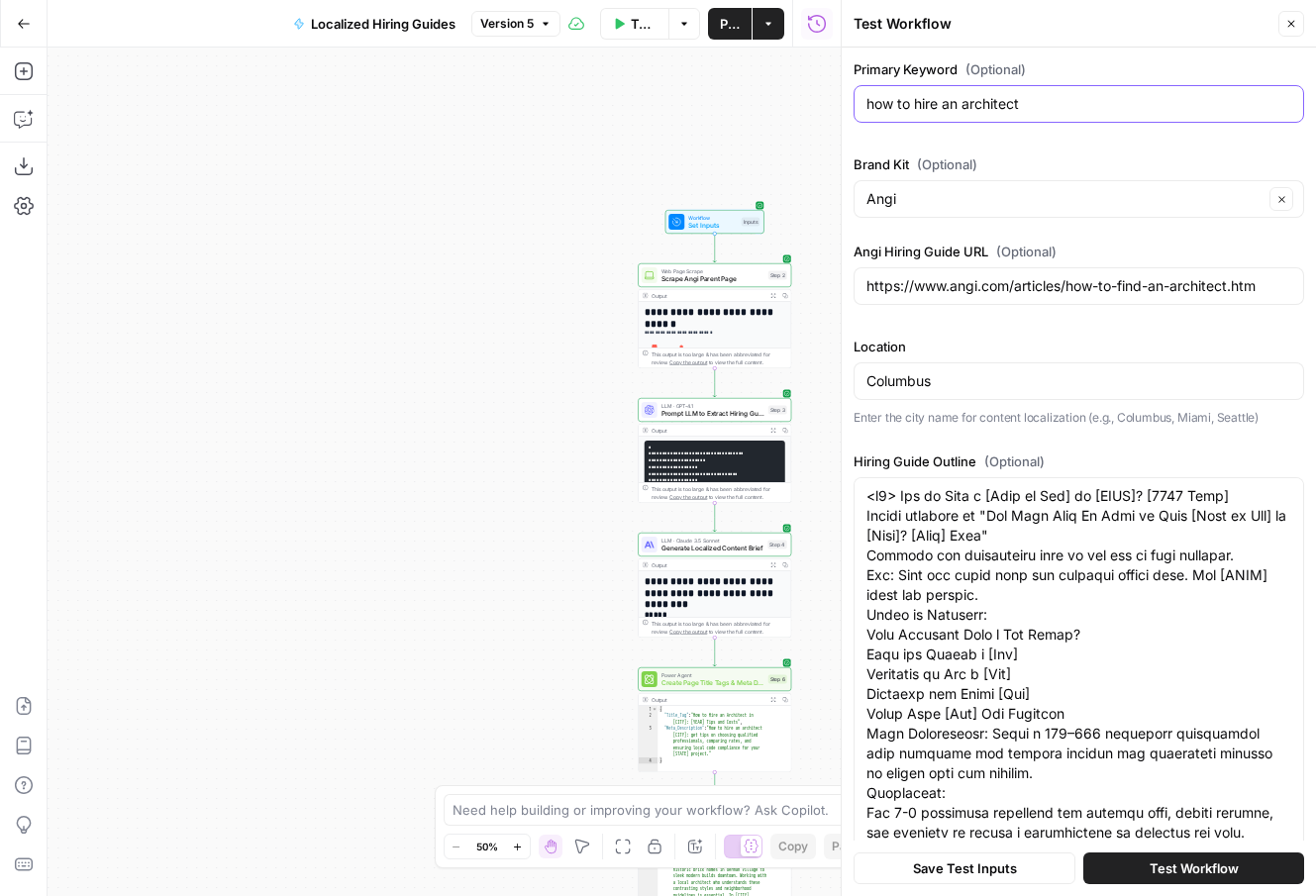 drag, startPoint x: 1092, startPoint y: 104, endPoint x: 850, endPoint y: 102, distance: 242.00826 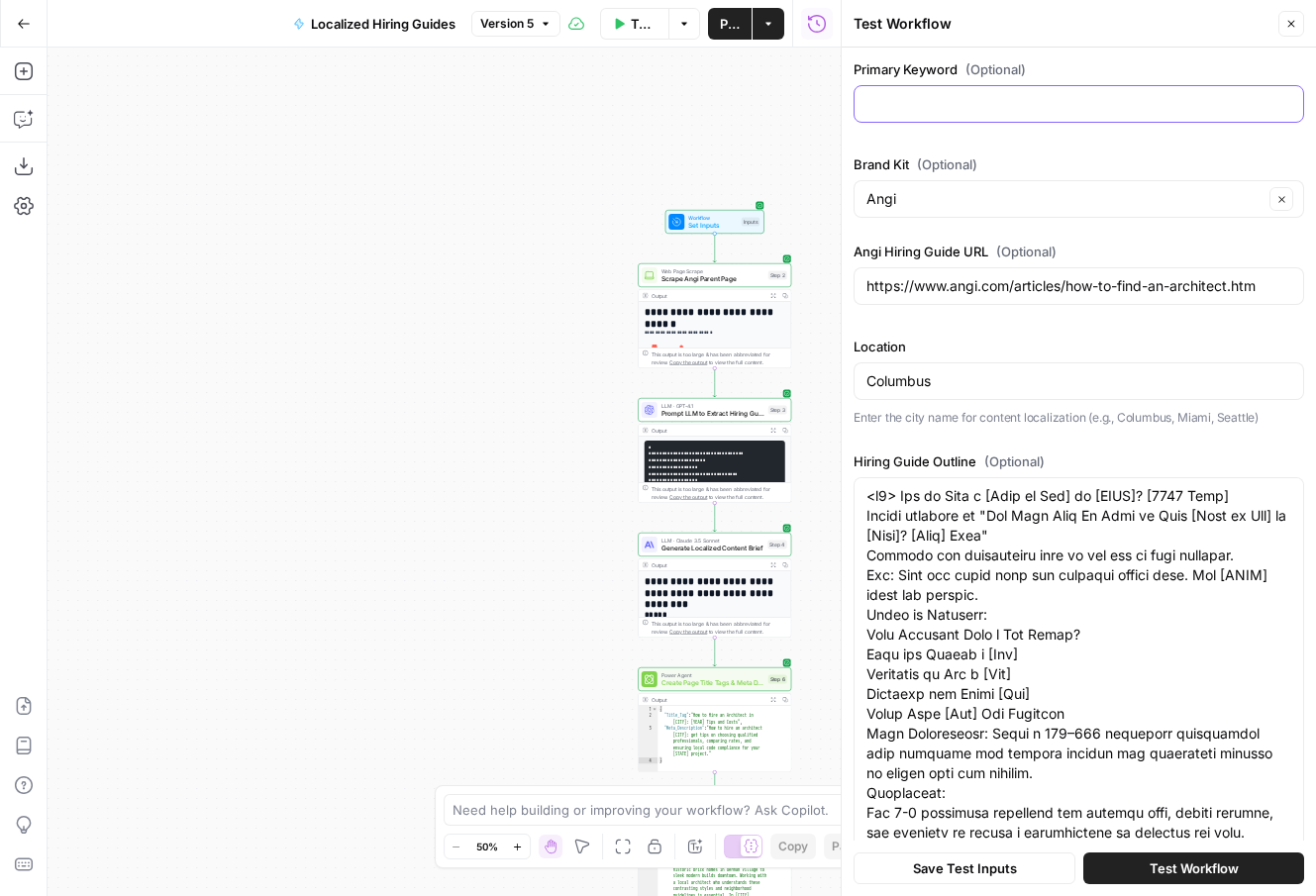 type 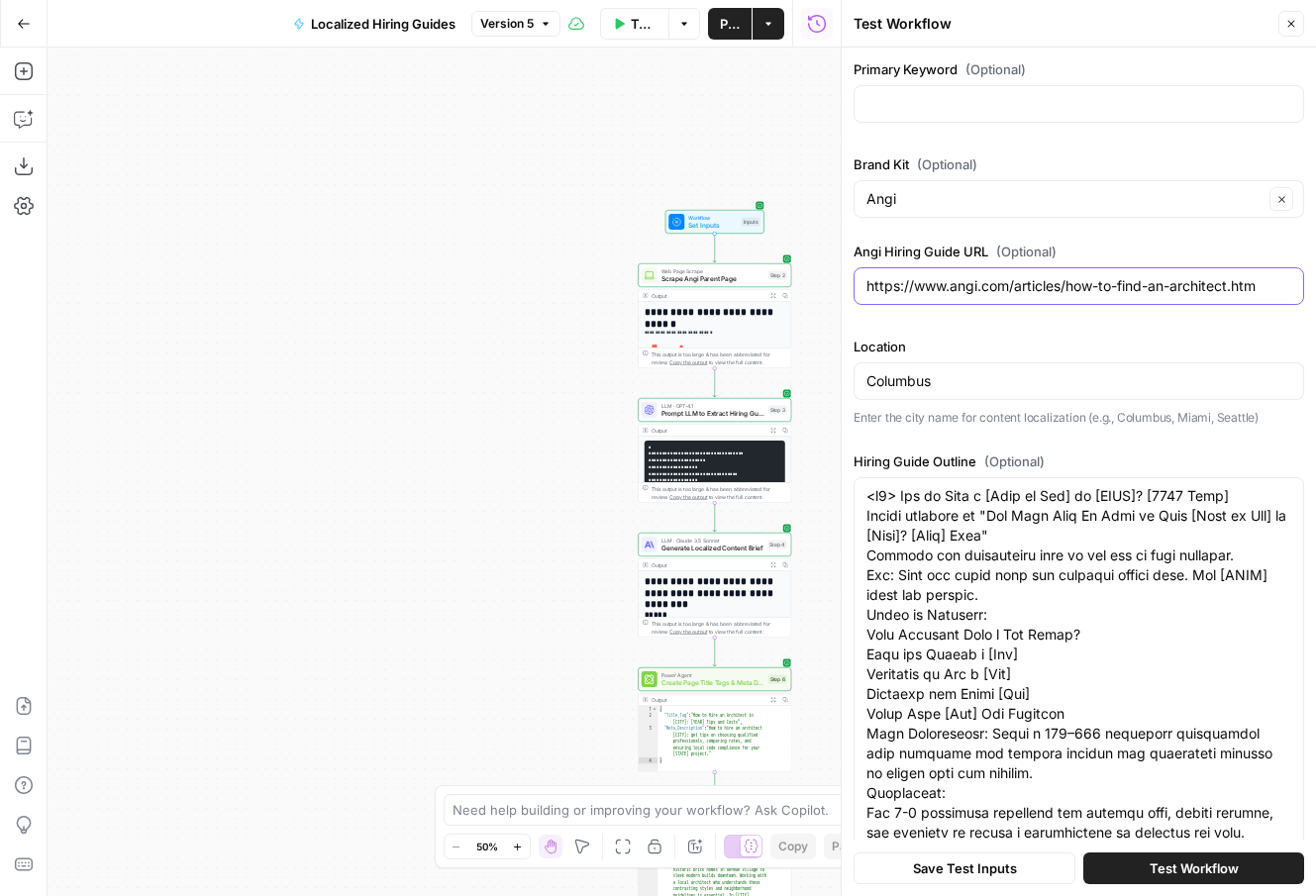 click on "https://www.angi.com/articles/how-to-find-an-architect.htm" at bounding box center [1078, 286] 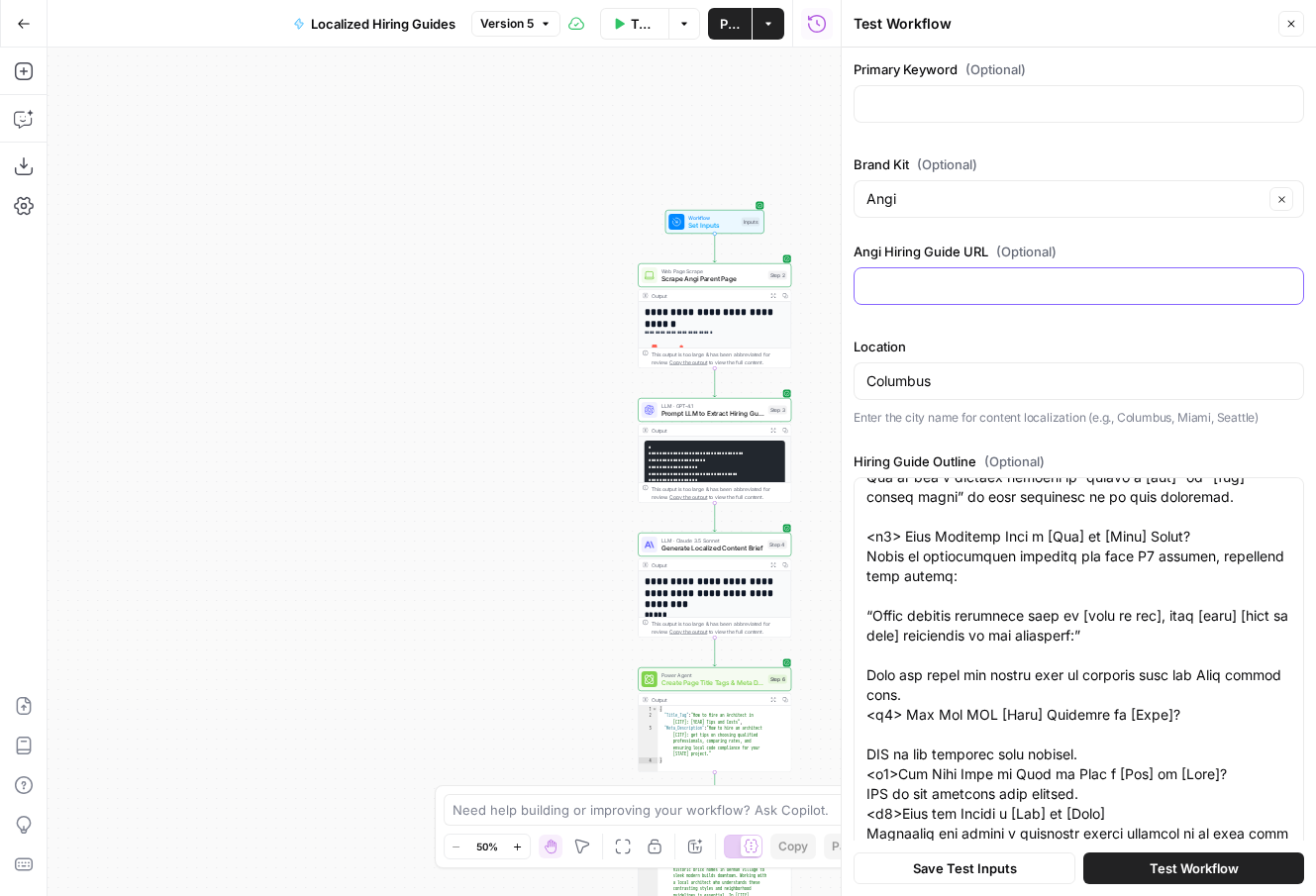 scroll, scrollTop: 615, scrollLeft: 0, axis: vertical 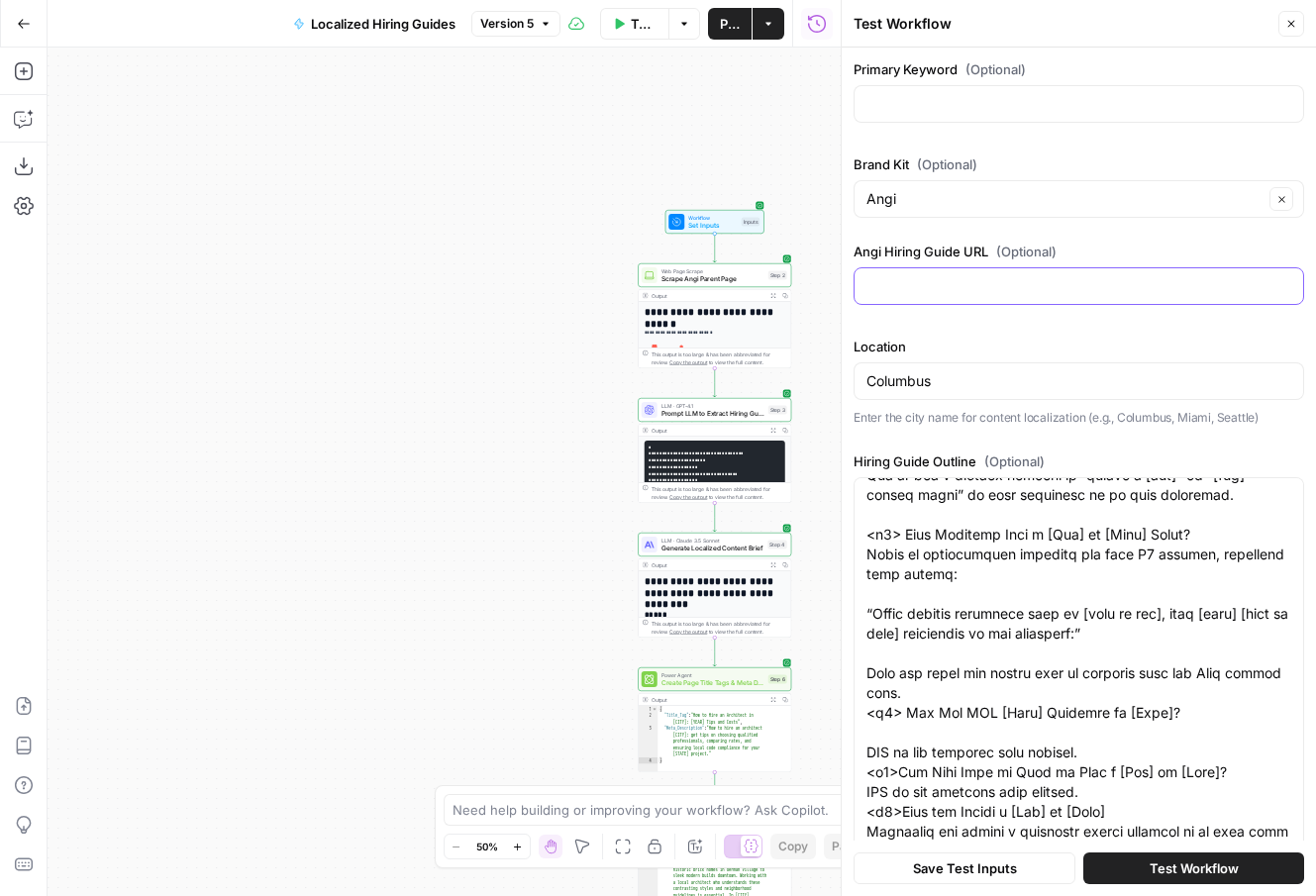 type 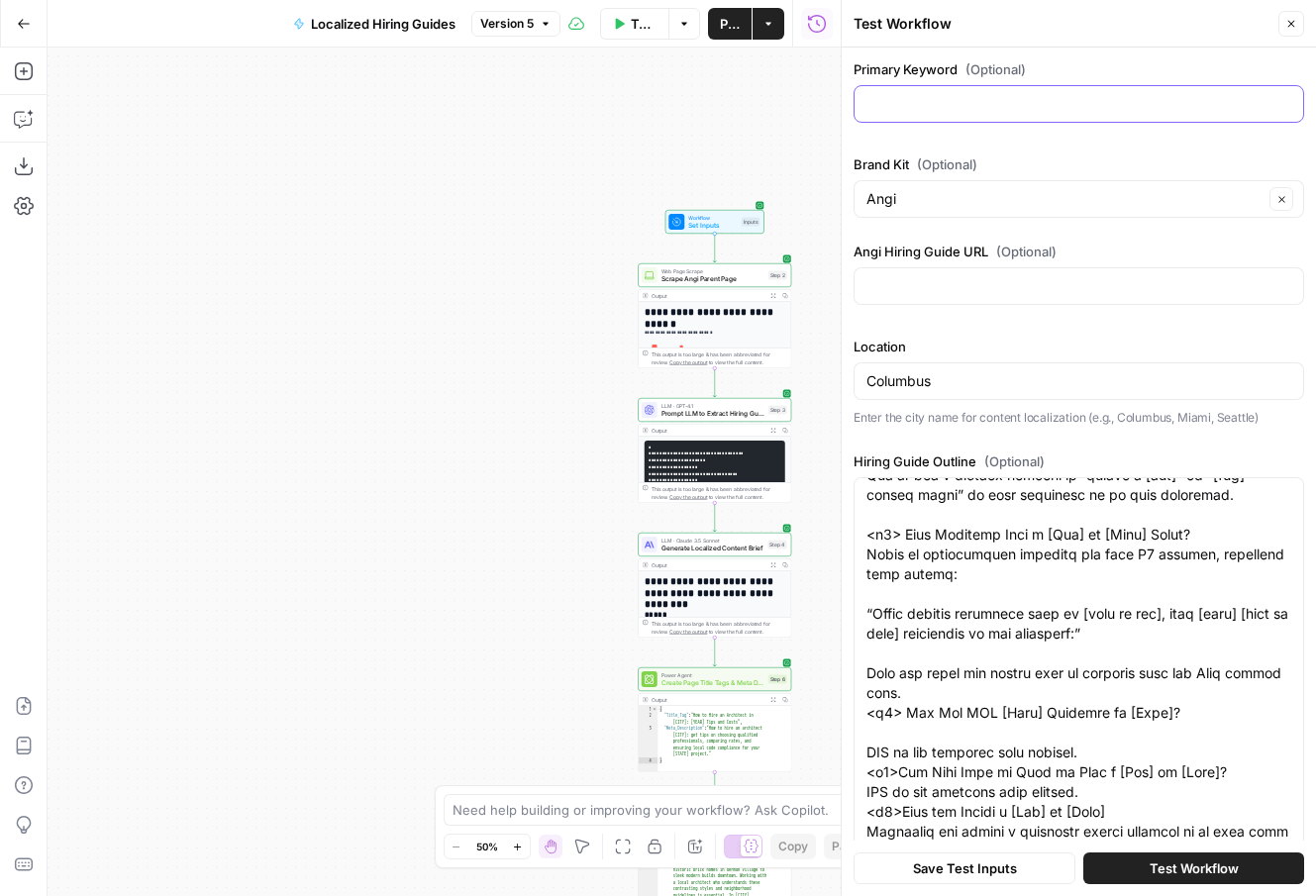 click on "Primary Keyword   (Optional)" at bounding box center (1078, 104) 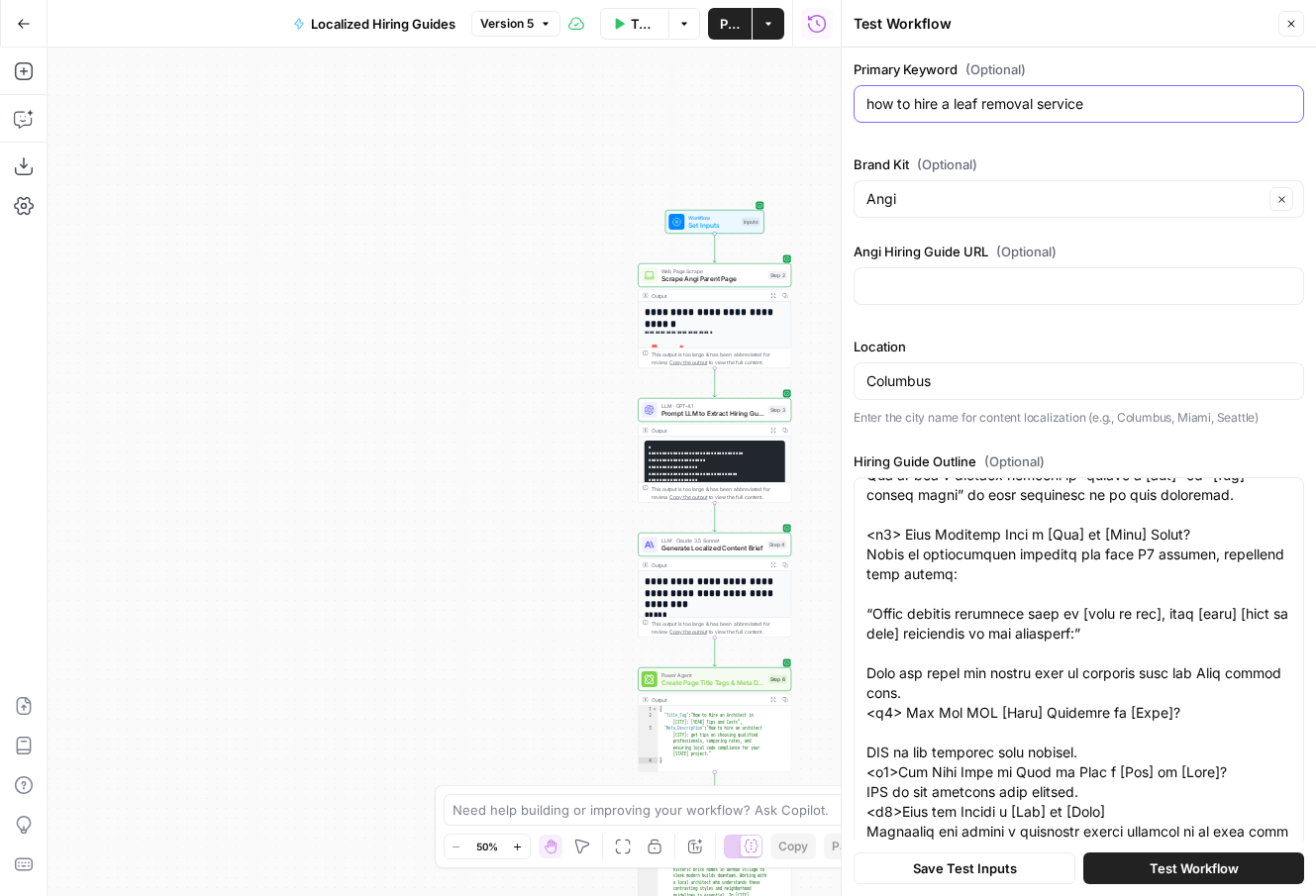 type on "how to hire a leaf removal service" 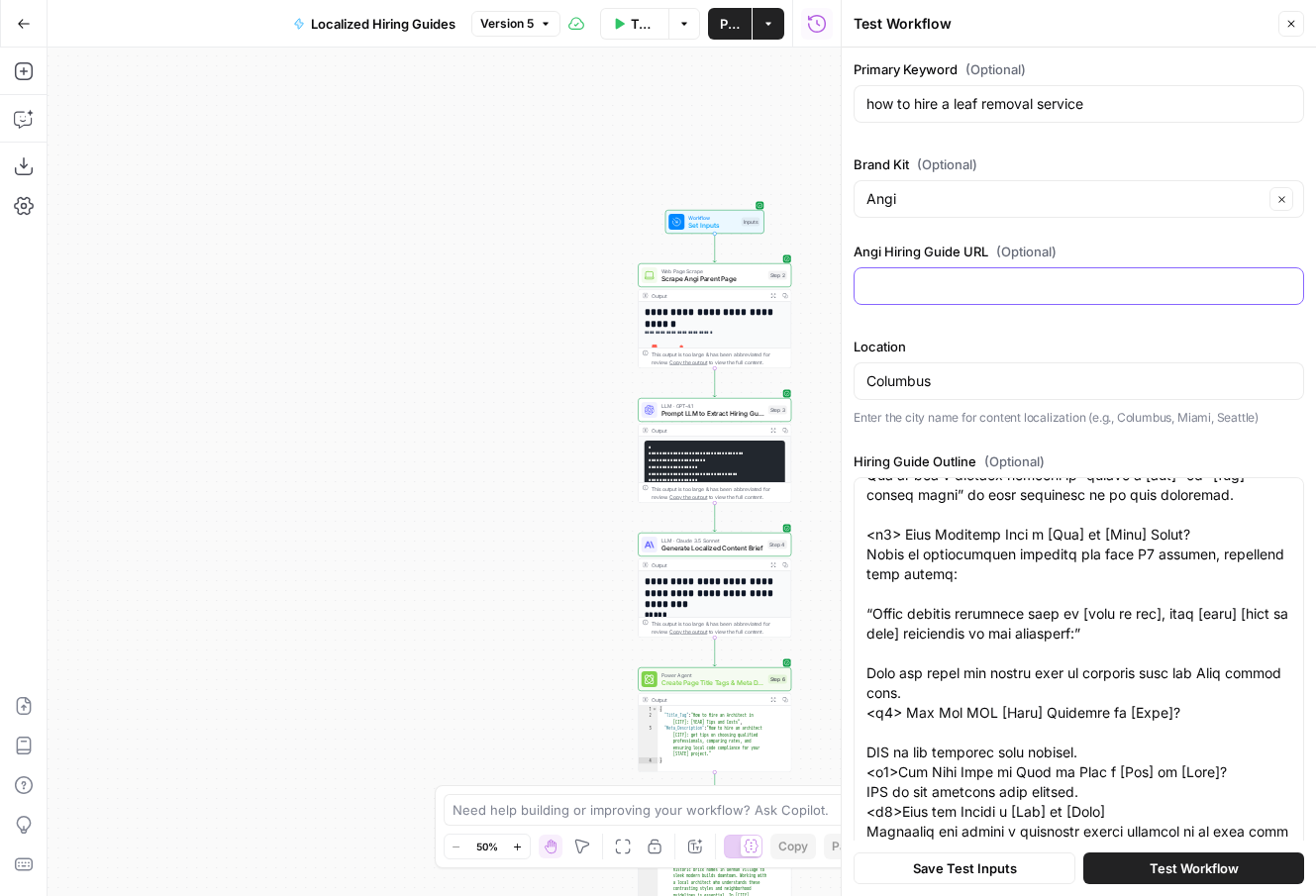 click on "Angi Hiring Guide URL   (Optional)" at bounding box center (1078, 286) 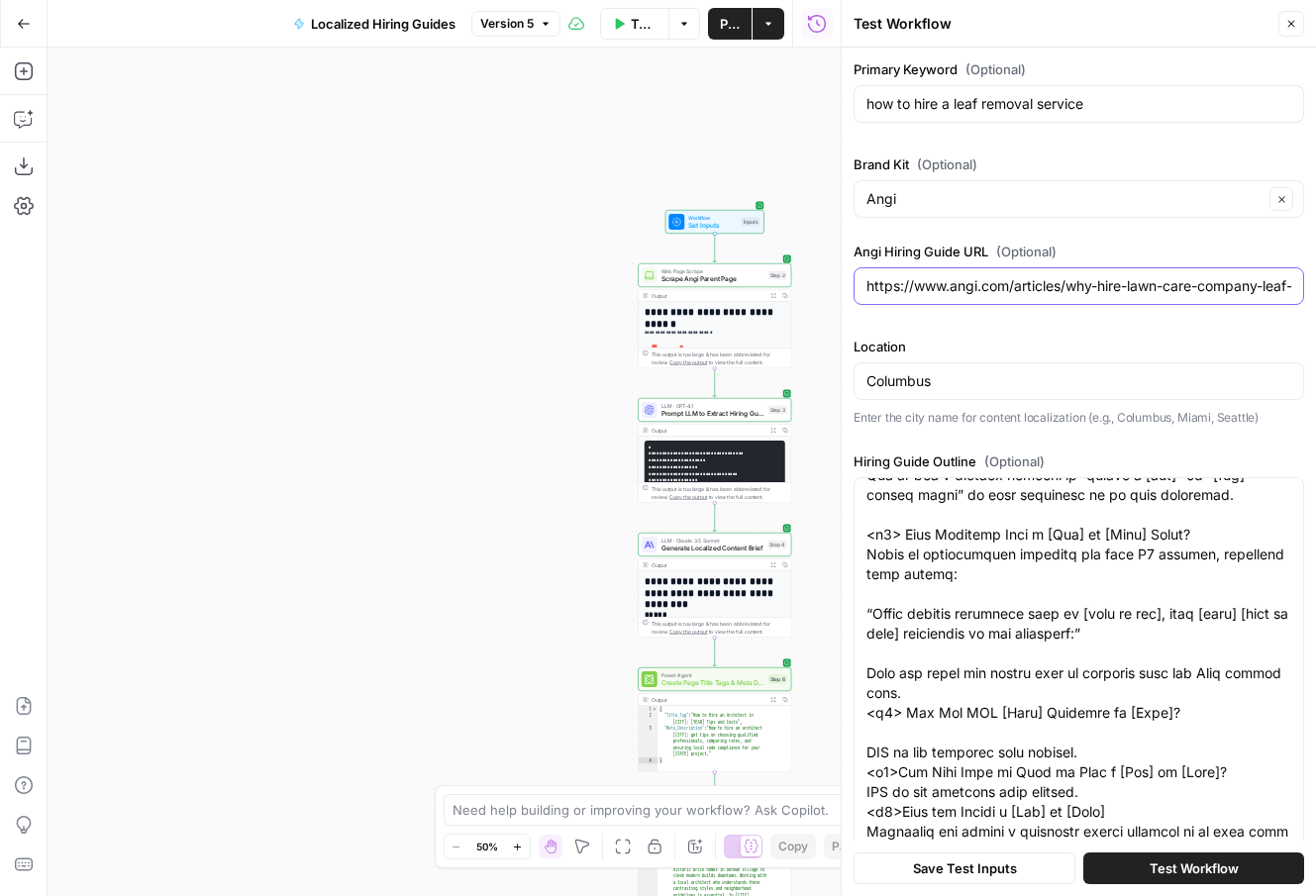 scroll, scrollTop: 0, scrollLeft: 91, axis: horizontal 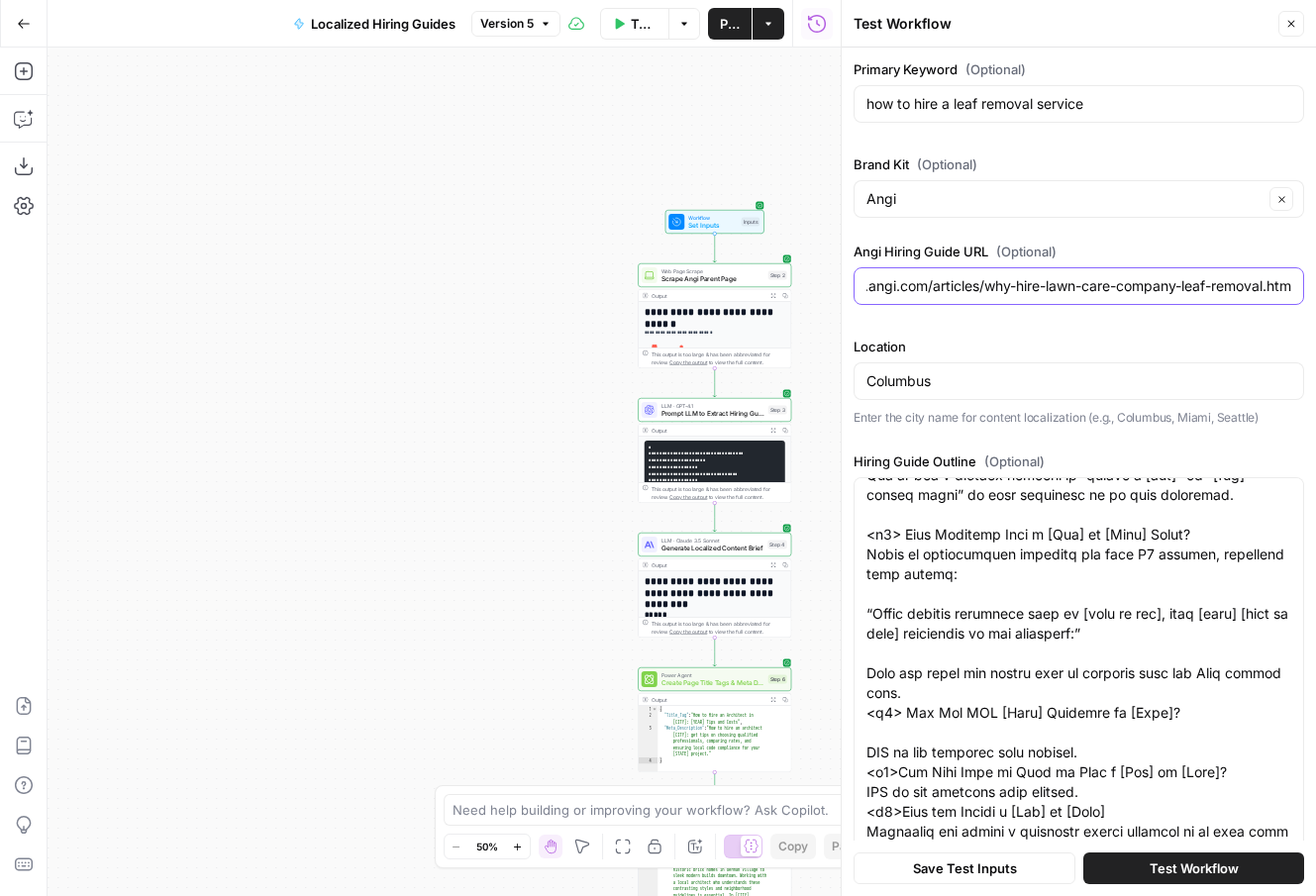type on "https://www.angi.com/articles/why-hire-lawn-care-company-leaf-removal.htm" 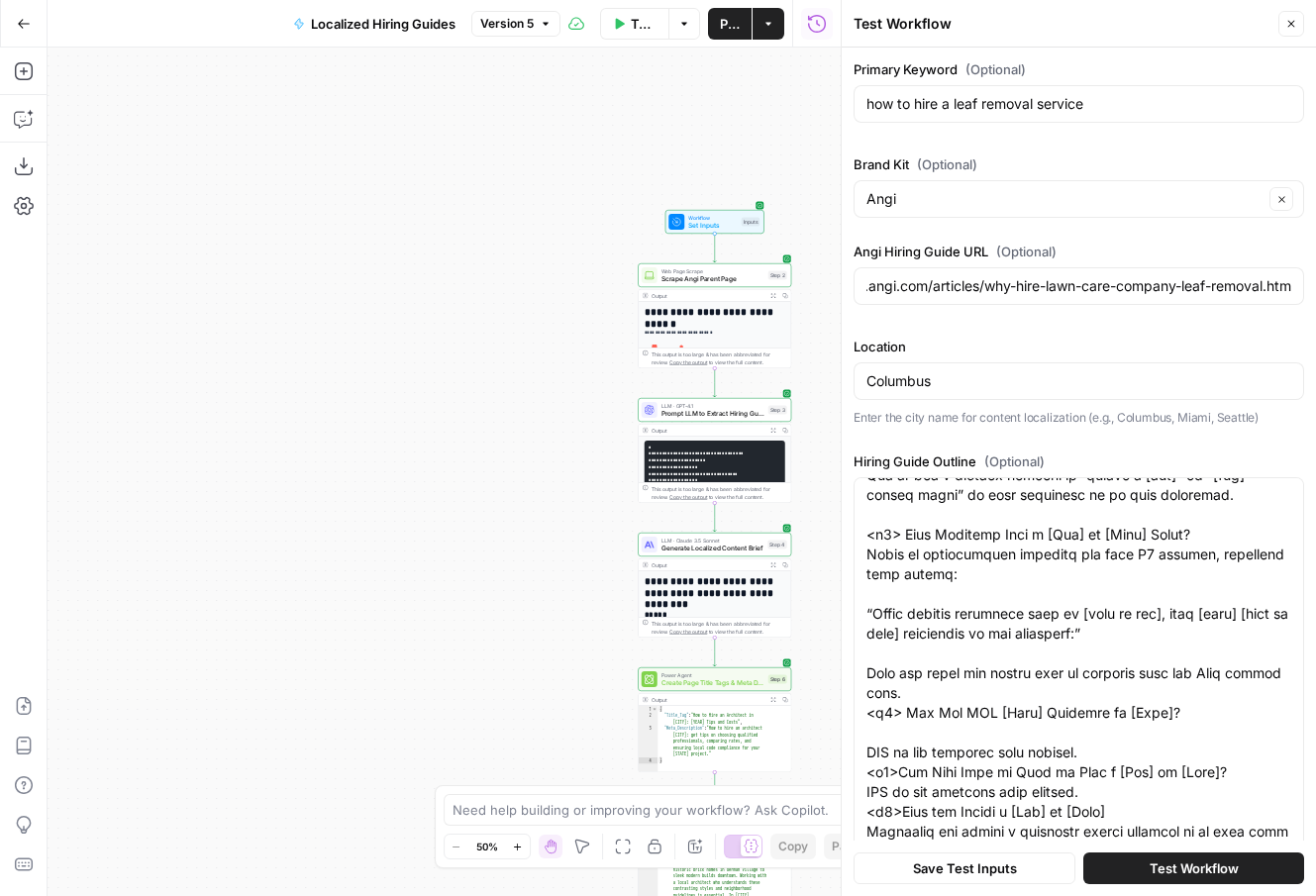 click on "Primary Keyword   (Optional) how to hire a leaf removal service Brand Kit   (Optional) Angi Clear Angi Hiring Guide URL   (Optional) https://www.angi.com/articles/why-hire-lawn-care-company-leaf-removal.htm Location Columbus Enter the city name for content localization (e.g., Columbus, Miami, Seattle) Hiring Guide Outline   (Optional)" at bounding box center (1078, 479) 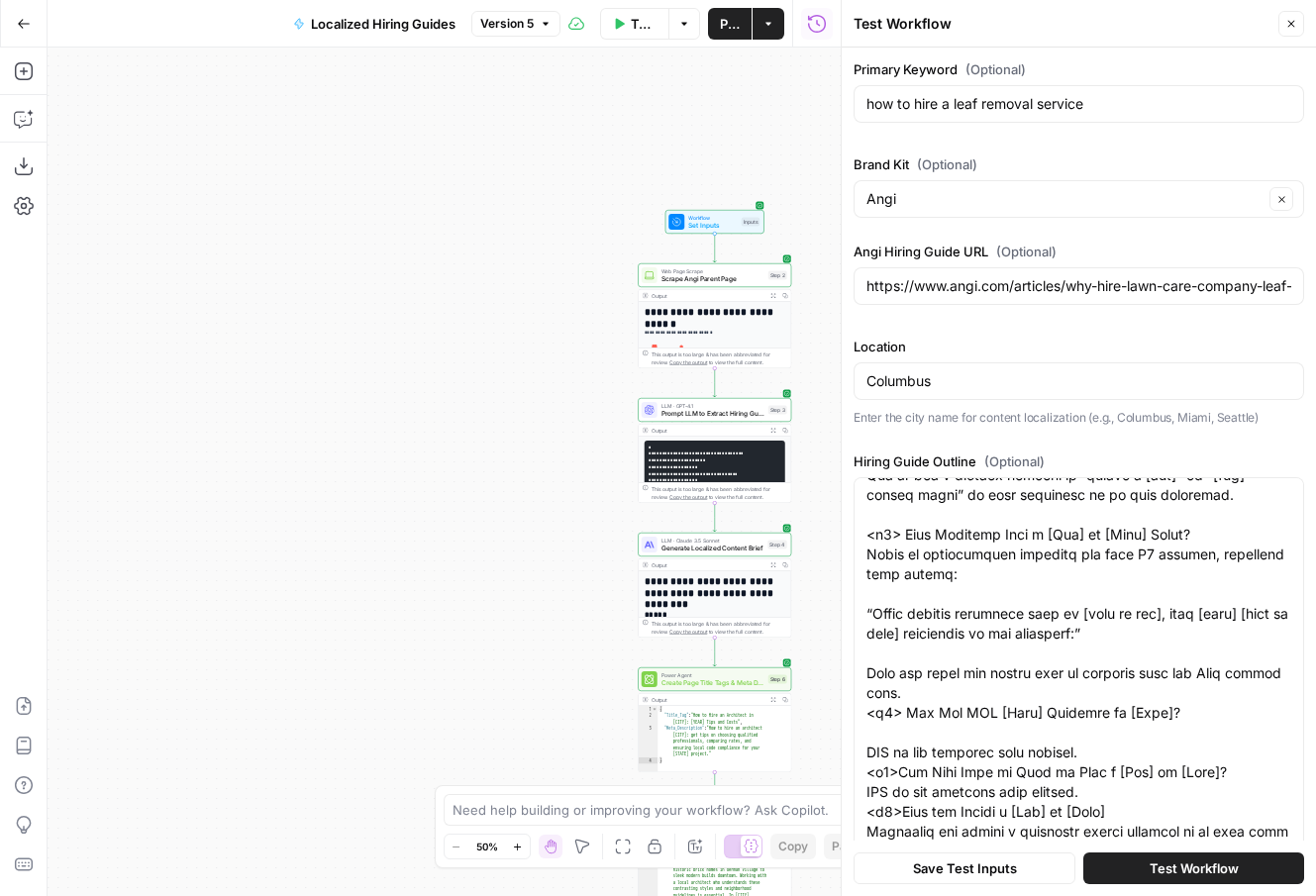 click on "Test Workflow" at bounding box center [1194, 868] 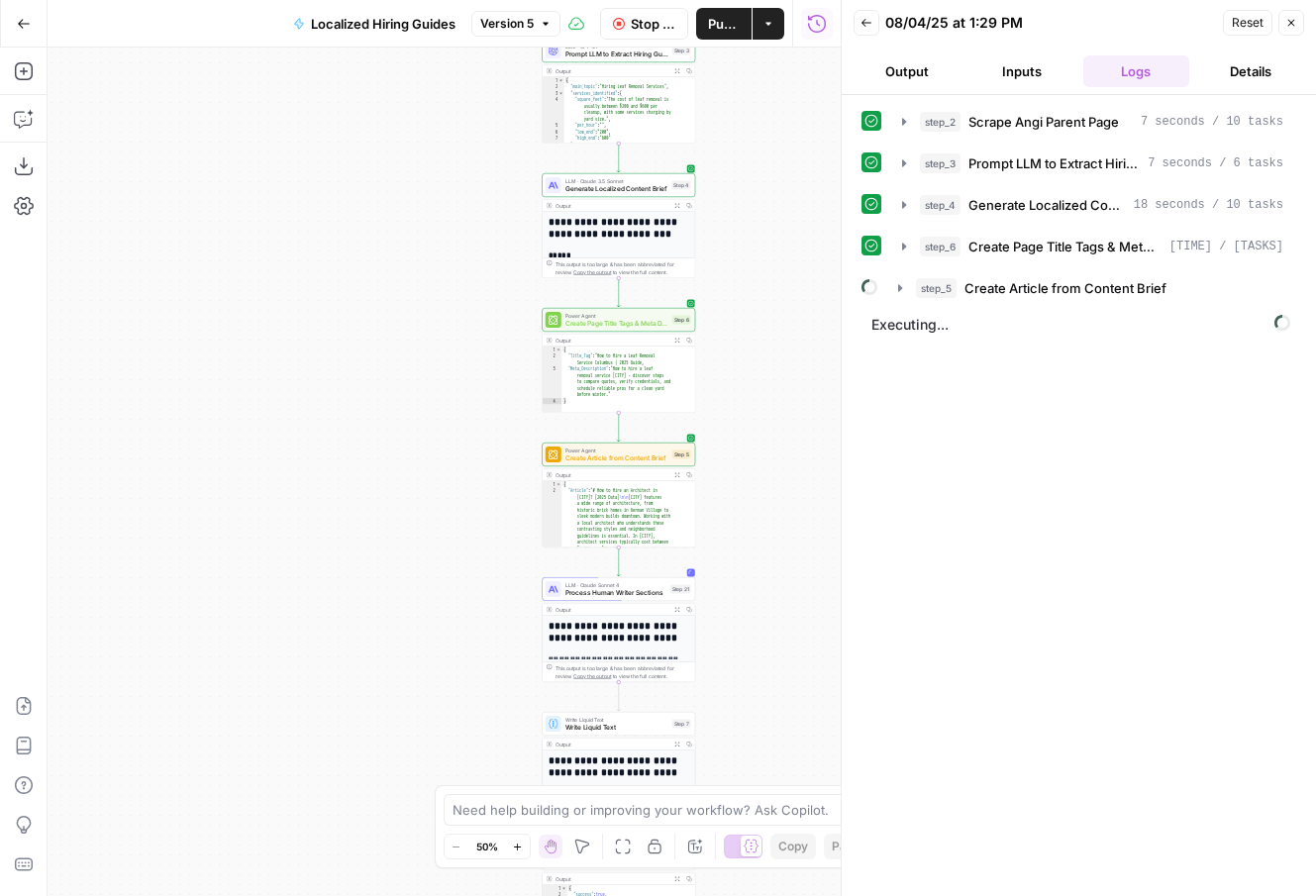 drag, startPoint x: 543, startPoint y: 645, endPoint x: 448, endPoint y: 274, distance: 382.96997 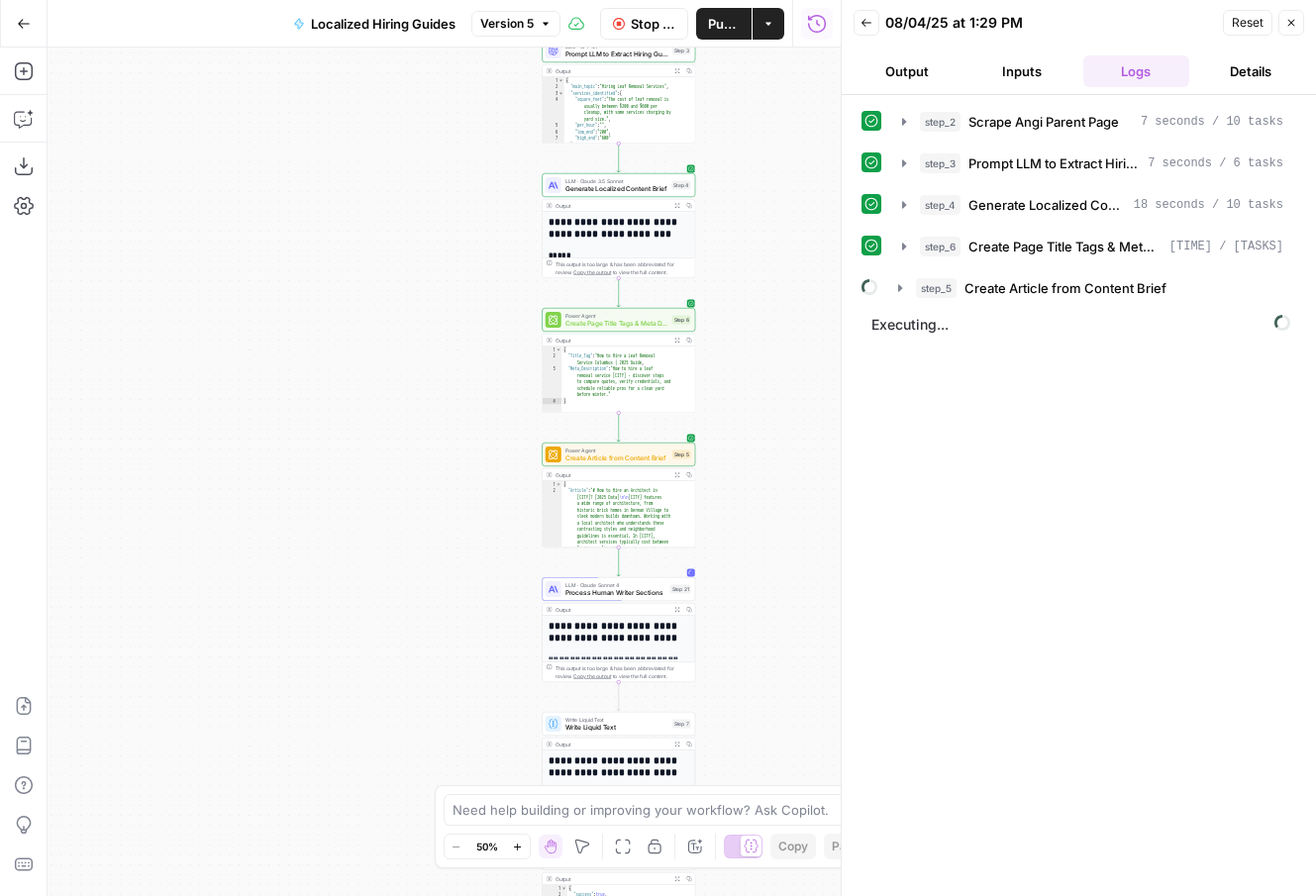click on "LLM · Claude 3.5 Sonnet" at bounding box center (444, 471) 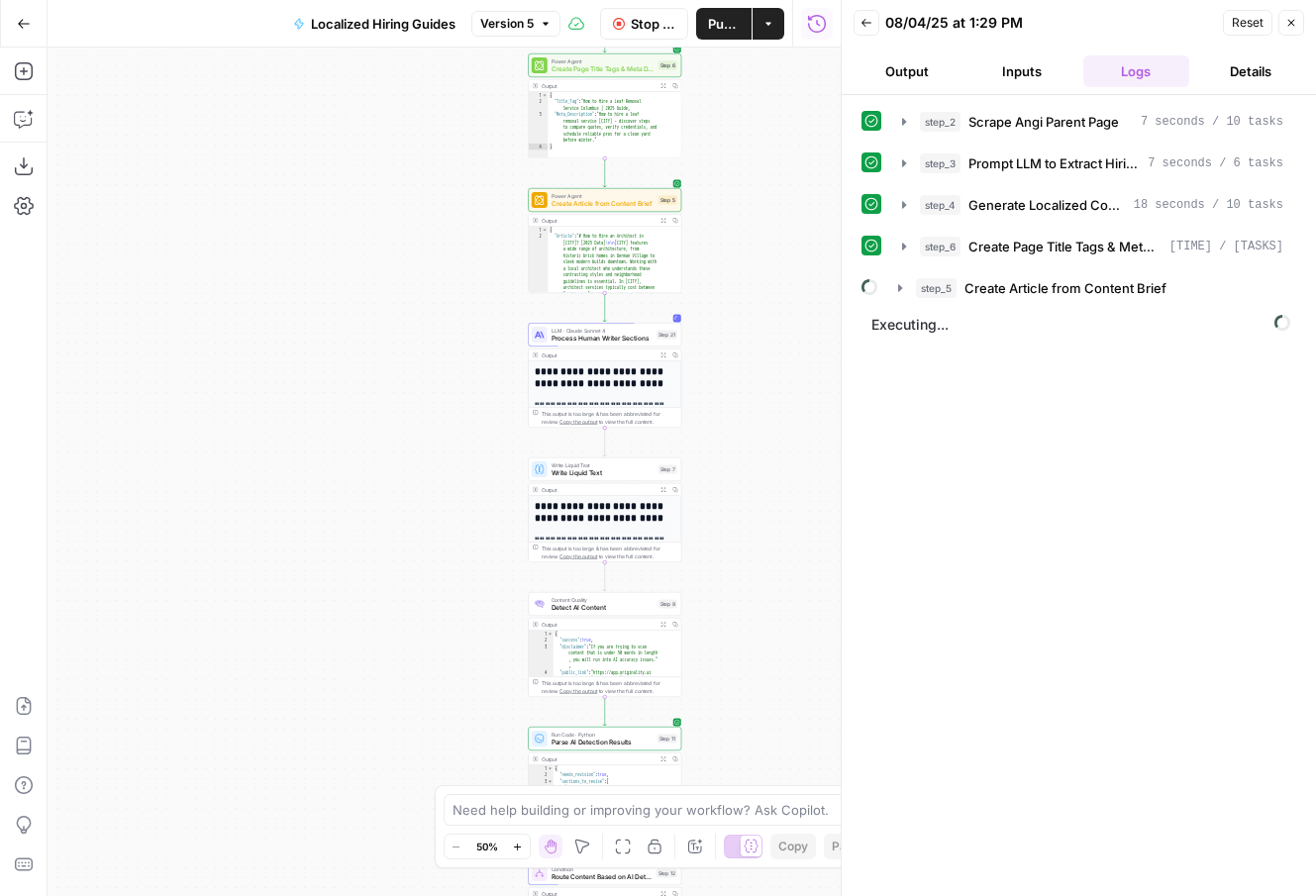 drag, startPoint x: 471, startPoint y: 621, endPoint x: 456, endPoint y: 376, distance: 245.45875 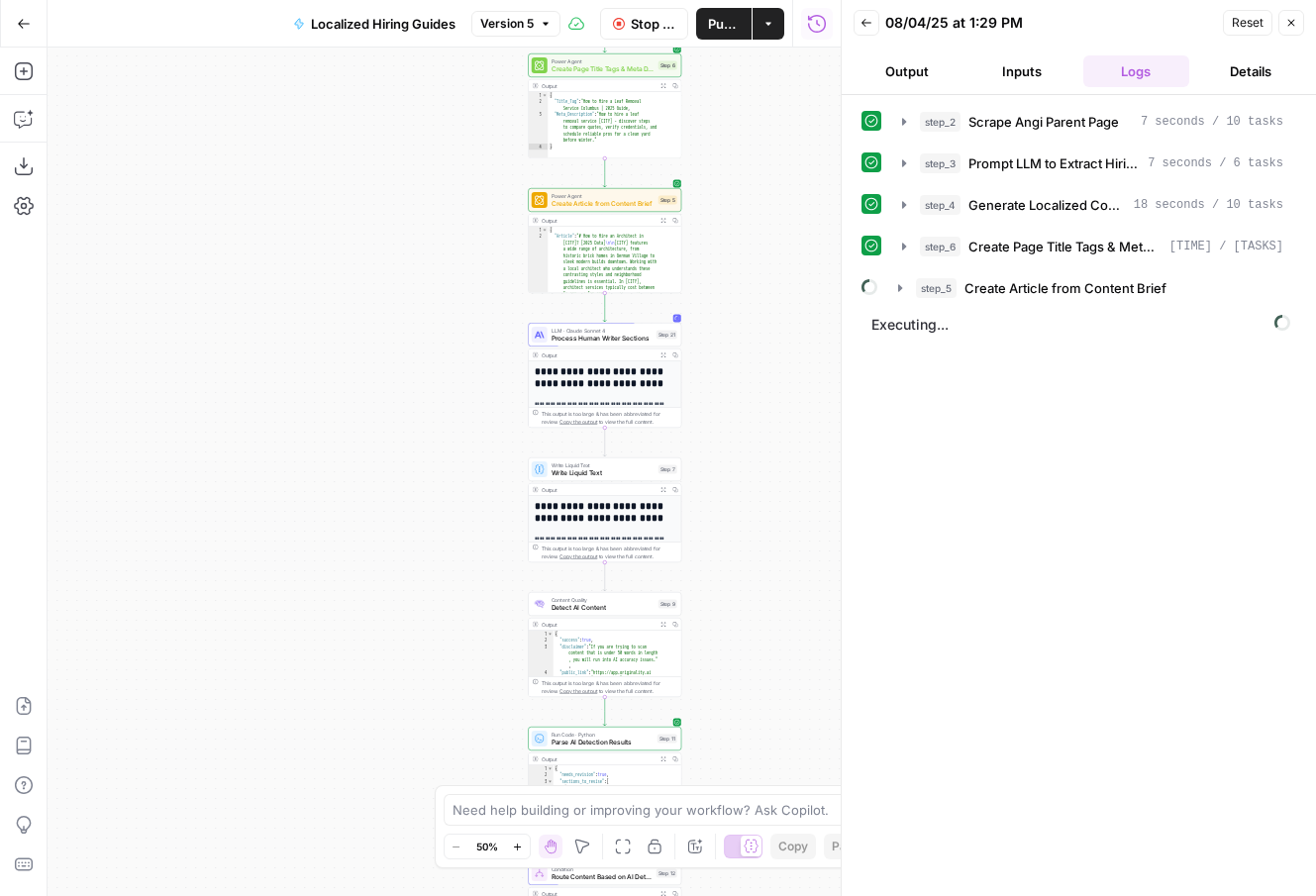 click on "LLM · Claude 3.5 Sonnet" at bounding box center [444, 471] 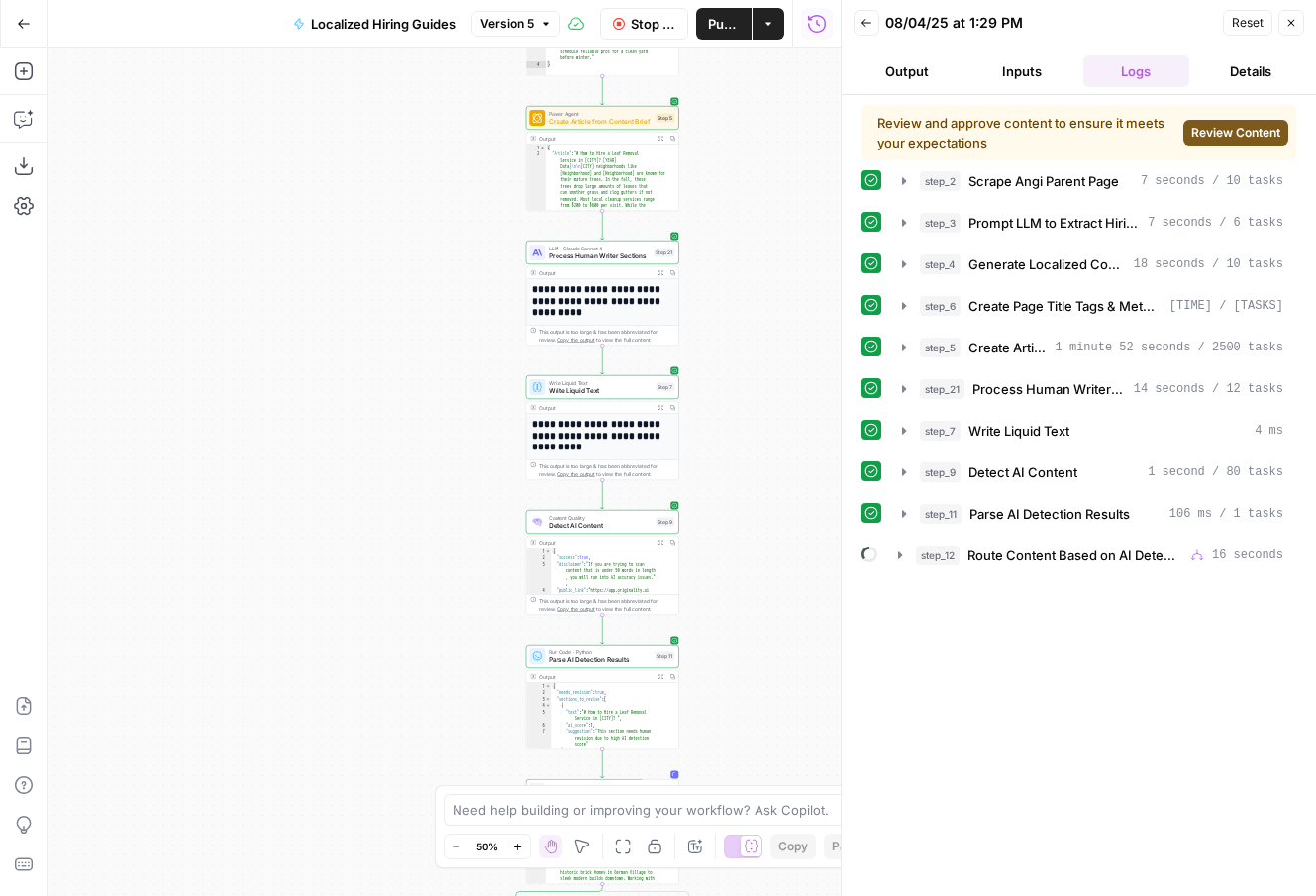 click on "Review Content" at bounding box center [1236, 133] 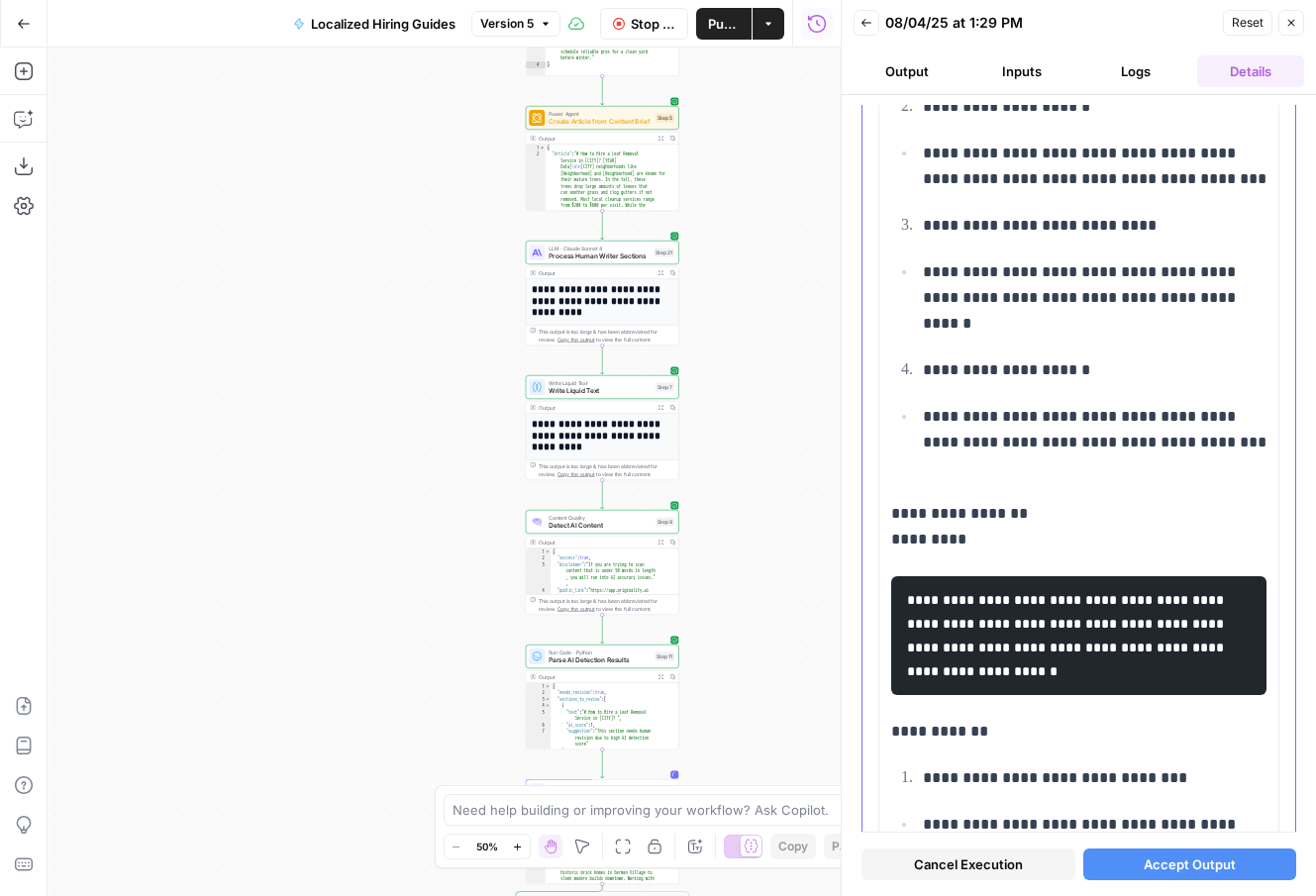 scroll, scrollTop: 5335, scrollLeft: 0, axis: vertical 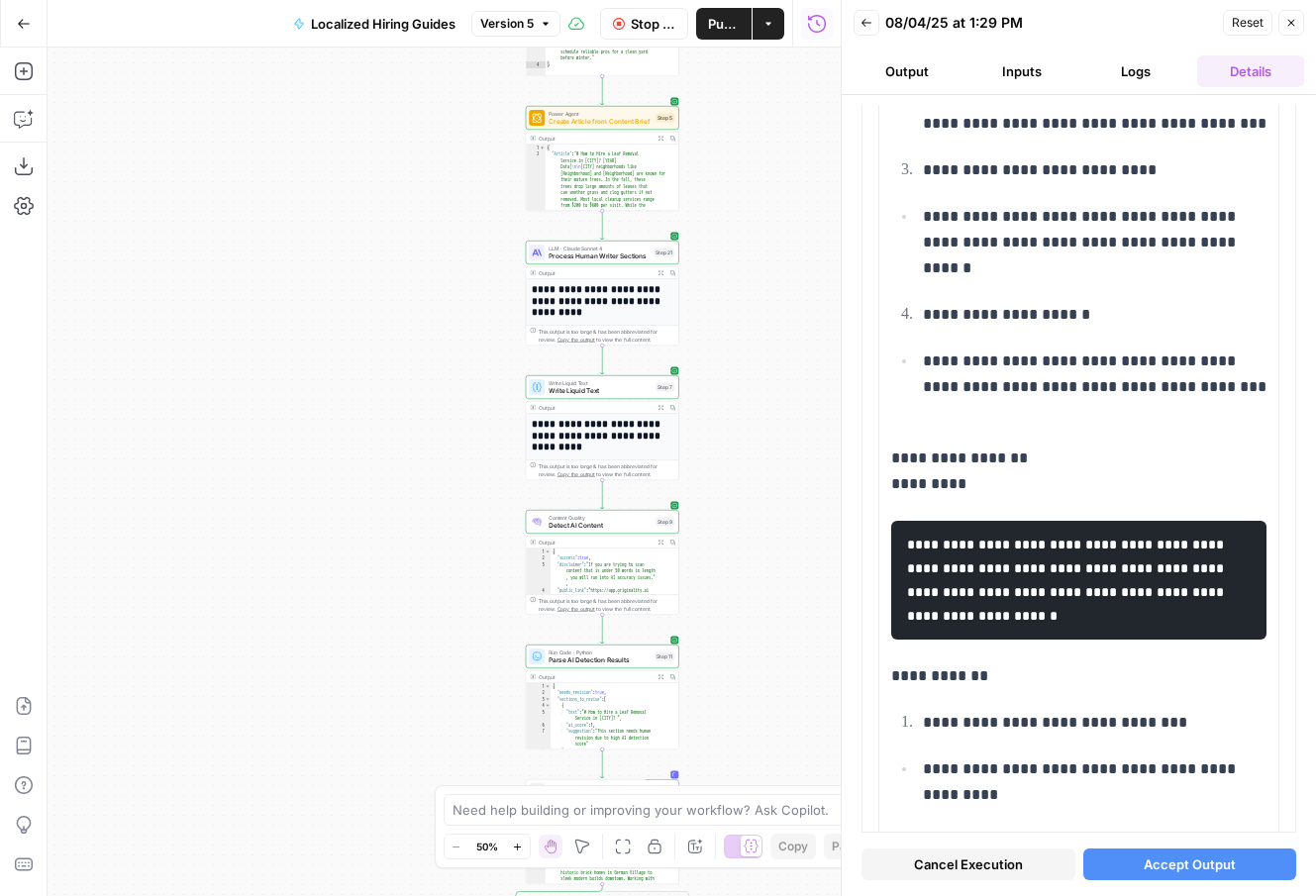 click on "Accept Output" at bounding box center [1189, 864] 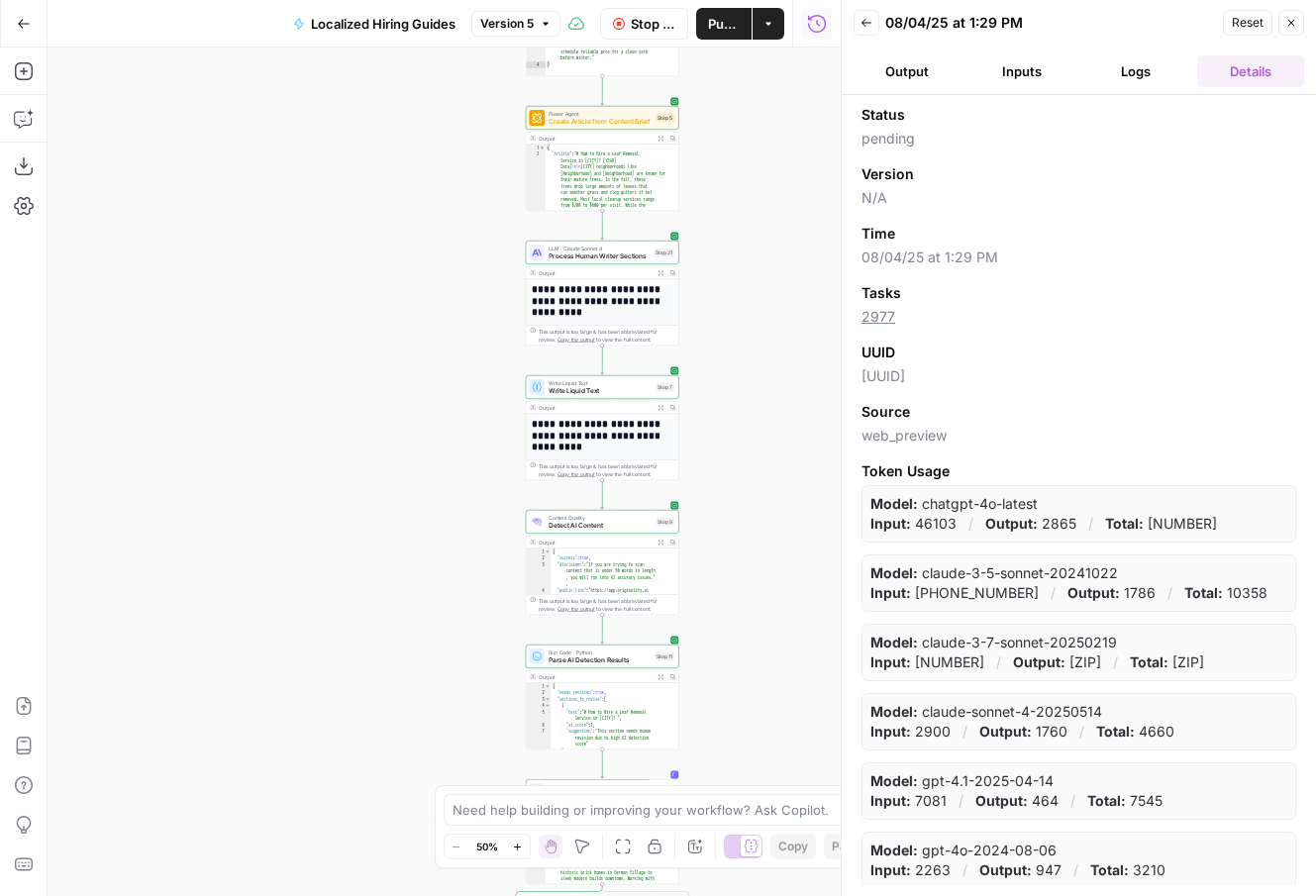 click on "Logs" at bounding box center [1137, 71] 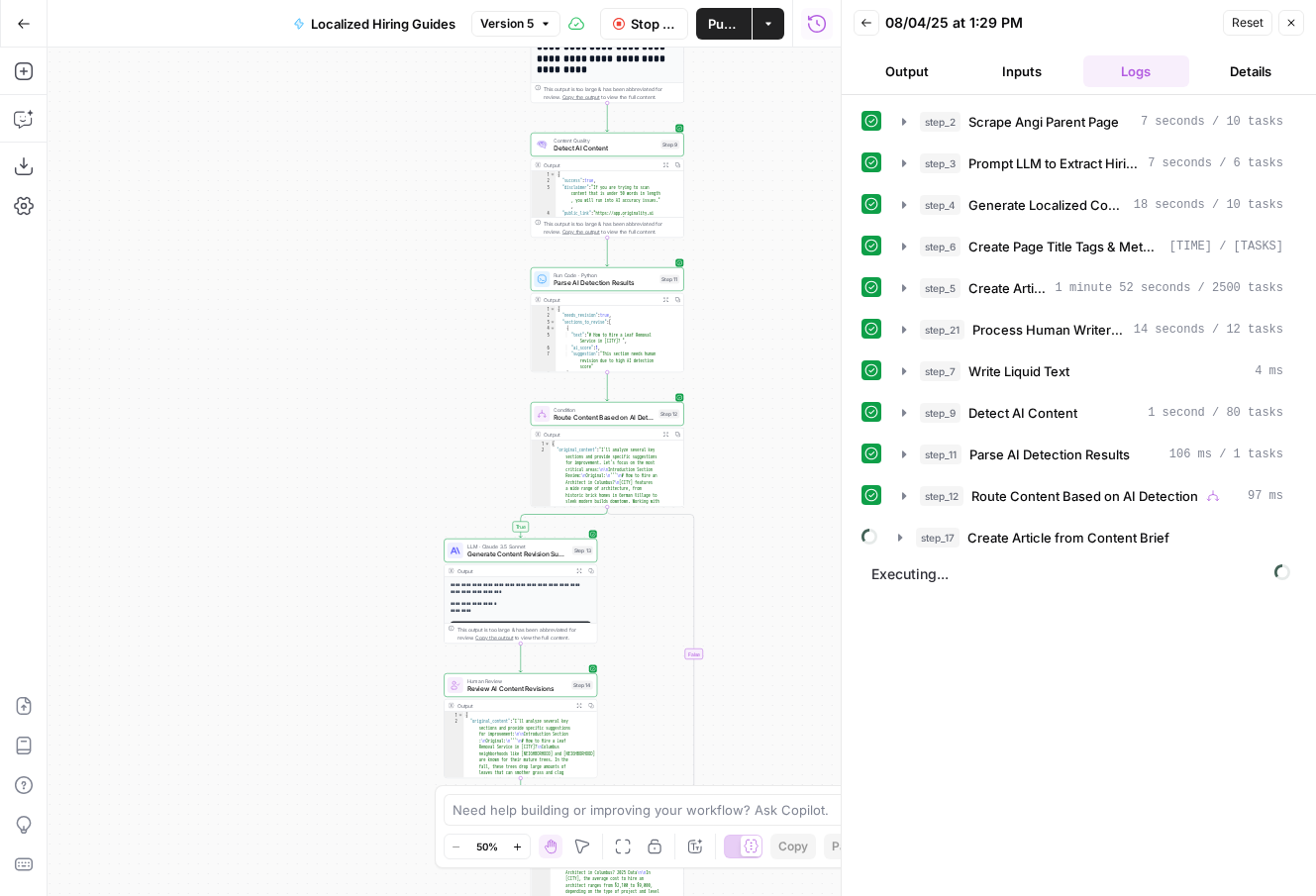 drag, startPoint x: 707, startPoint y: 603, endPoint x: 712, endPoint y: 219, distance: 384.03255 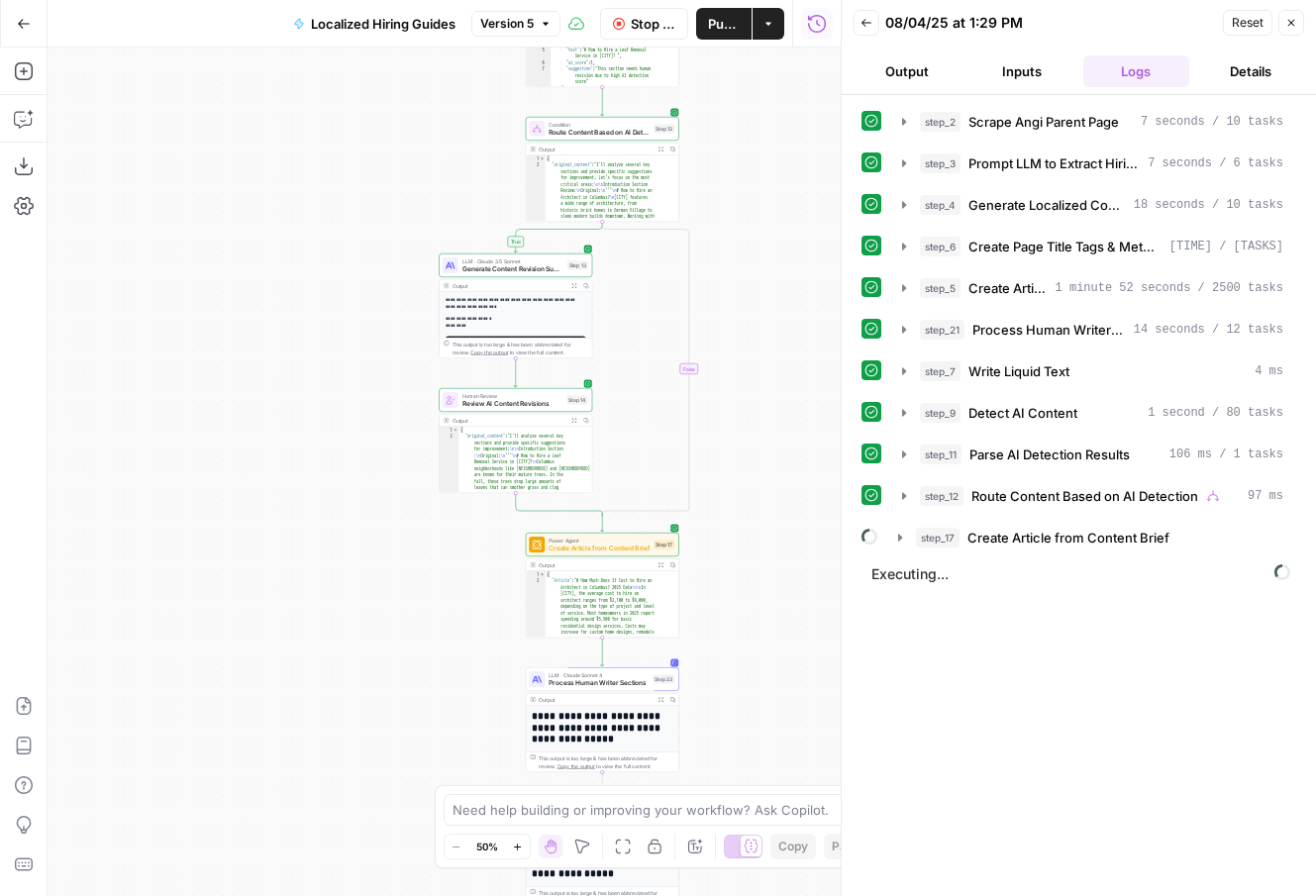 drag, startPoint x: 746, startPoint y: 624, endPoint x: 739, endPoint y: 332, distance: 292.08389 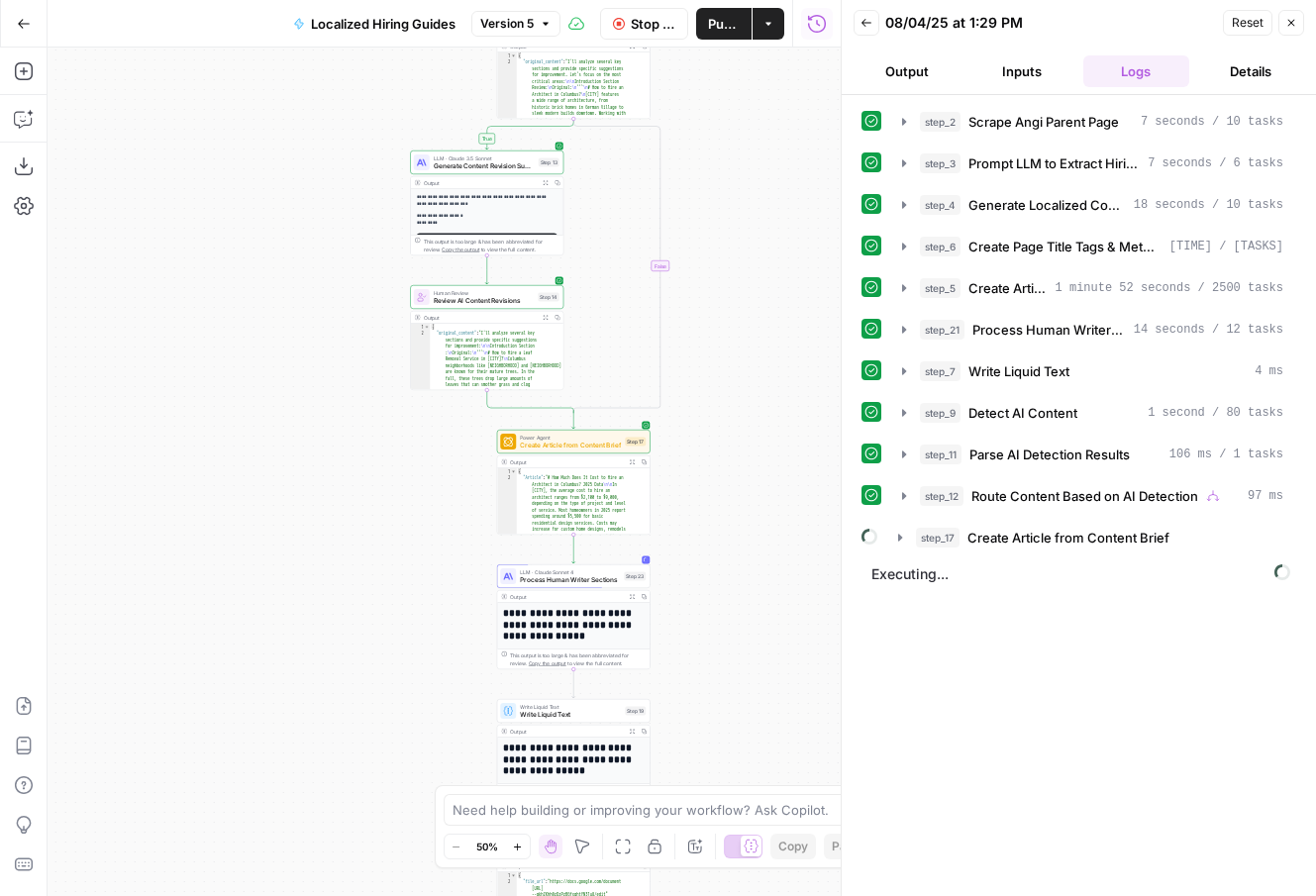 drag, startPoint x: 800, startPoint y: 634, endPoint x: 771, endPoint y: 543, distance: 95.509162 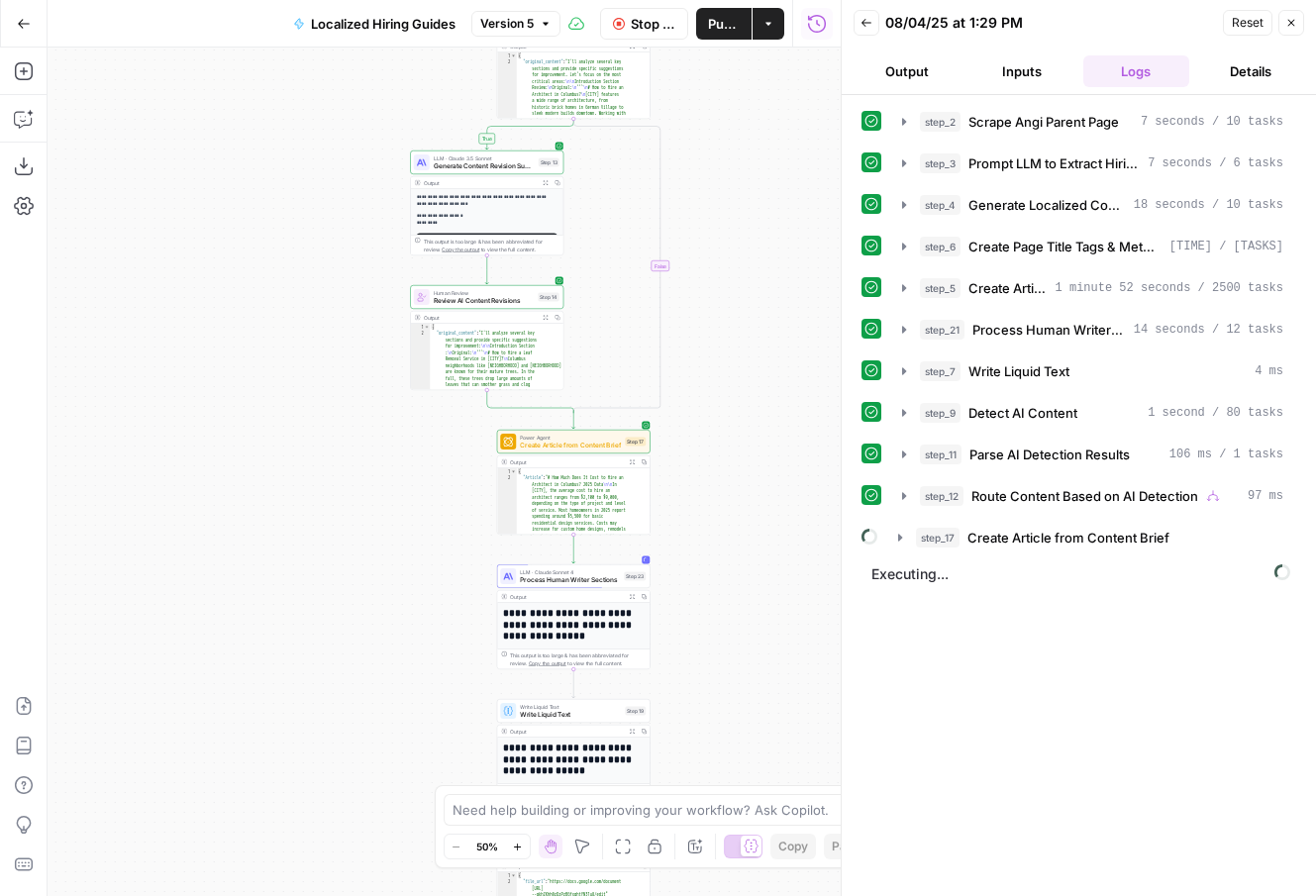 click on "LLM · Claude 3.5 Sonnet" at bounding box center [444, 471] 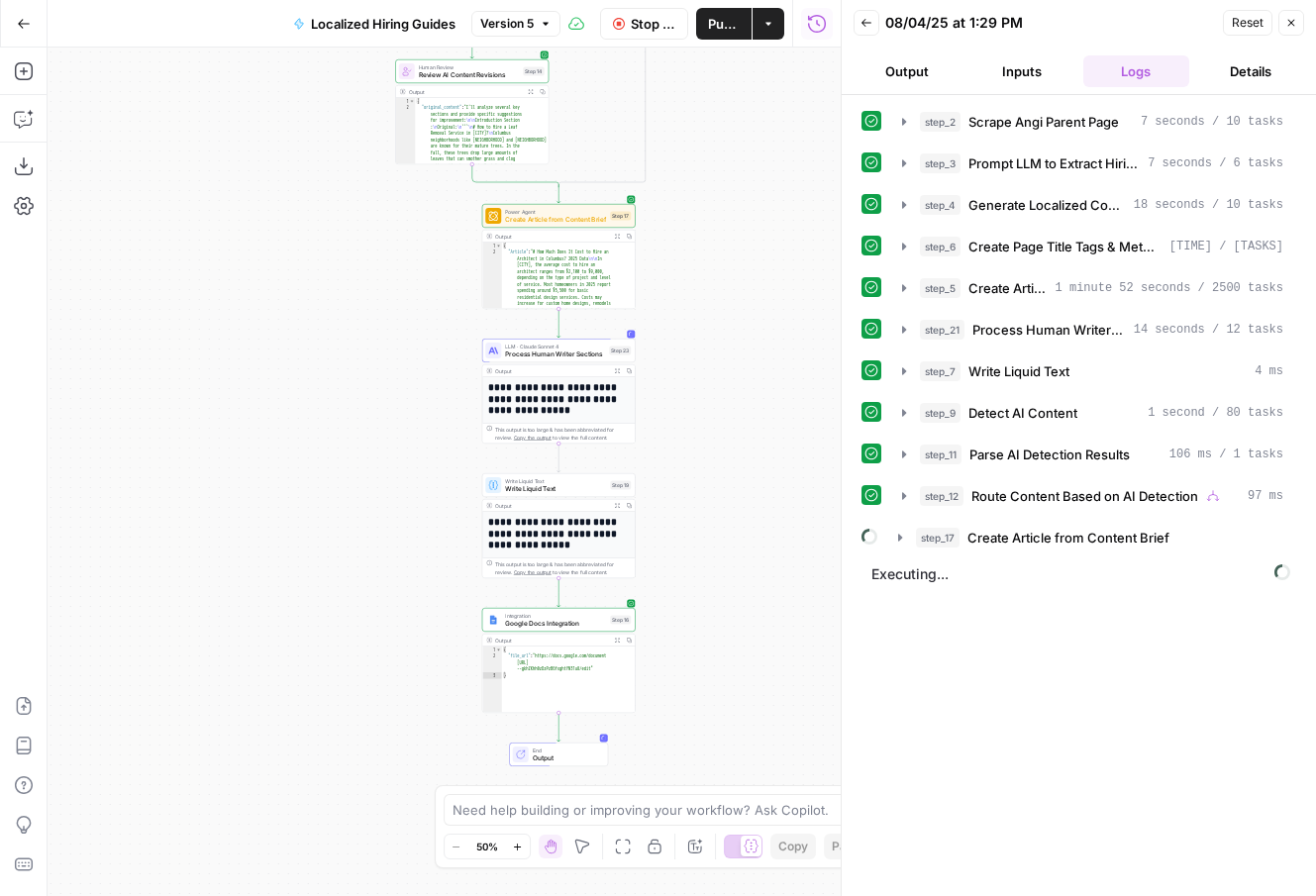drag, startPoint x: 416, startPoint y: 674, endPoint x: 405, endPoint y: 448, distance: 226.2675 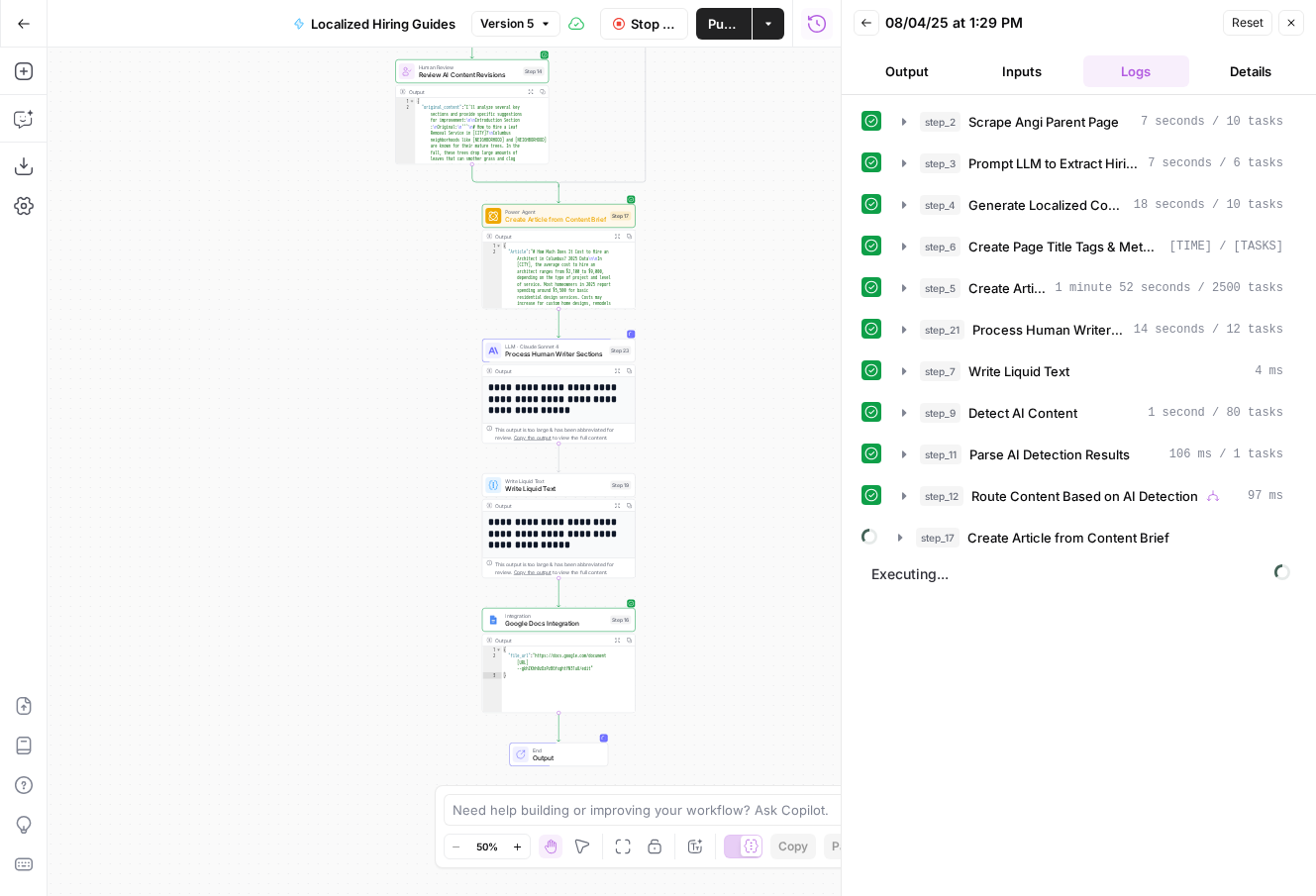 click on "LLM · Claude 3.5 Sonnet" at bounding box center (444, 471) 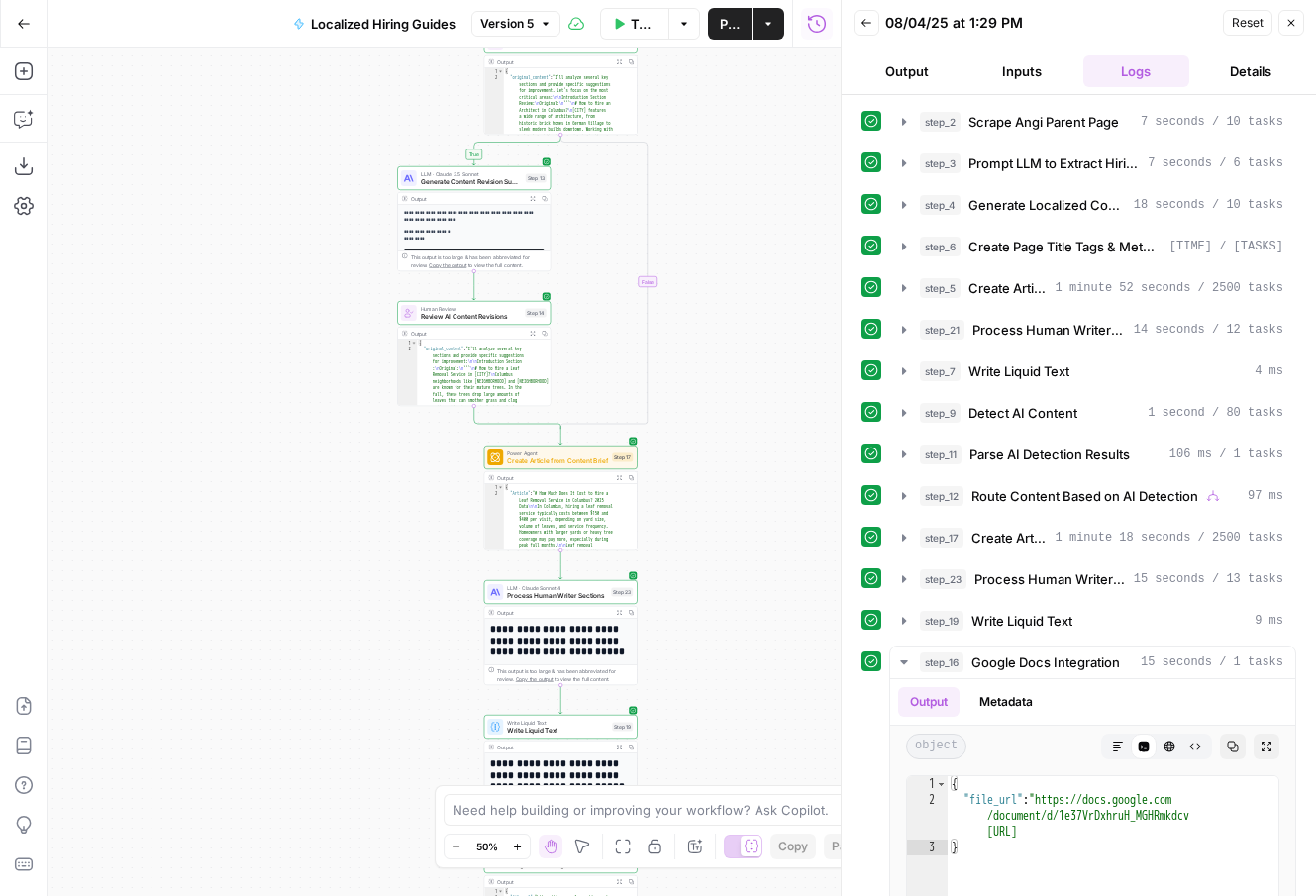 drag, startPoint x: 743, startPoint y: 247, endPoint x: 743, endPoint y: 518, distance: 271 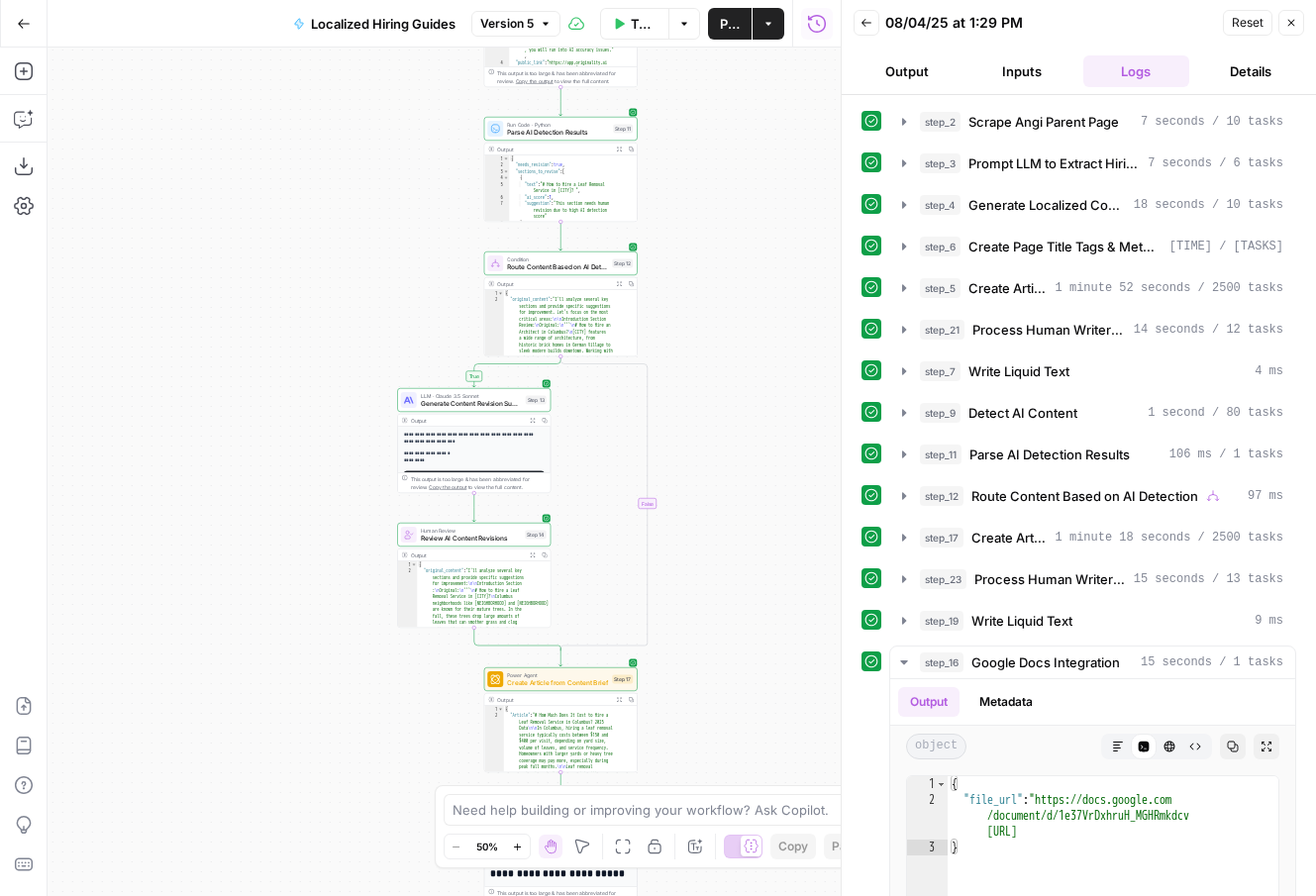 drag, startPoint x: 719, startPoint y: 307, endPoint x: 719, endPoint y: 516, distance: 209 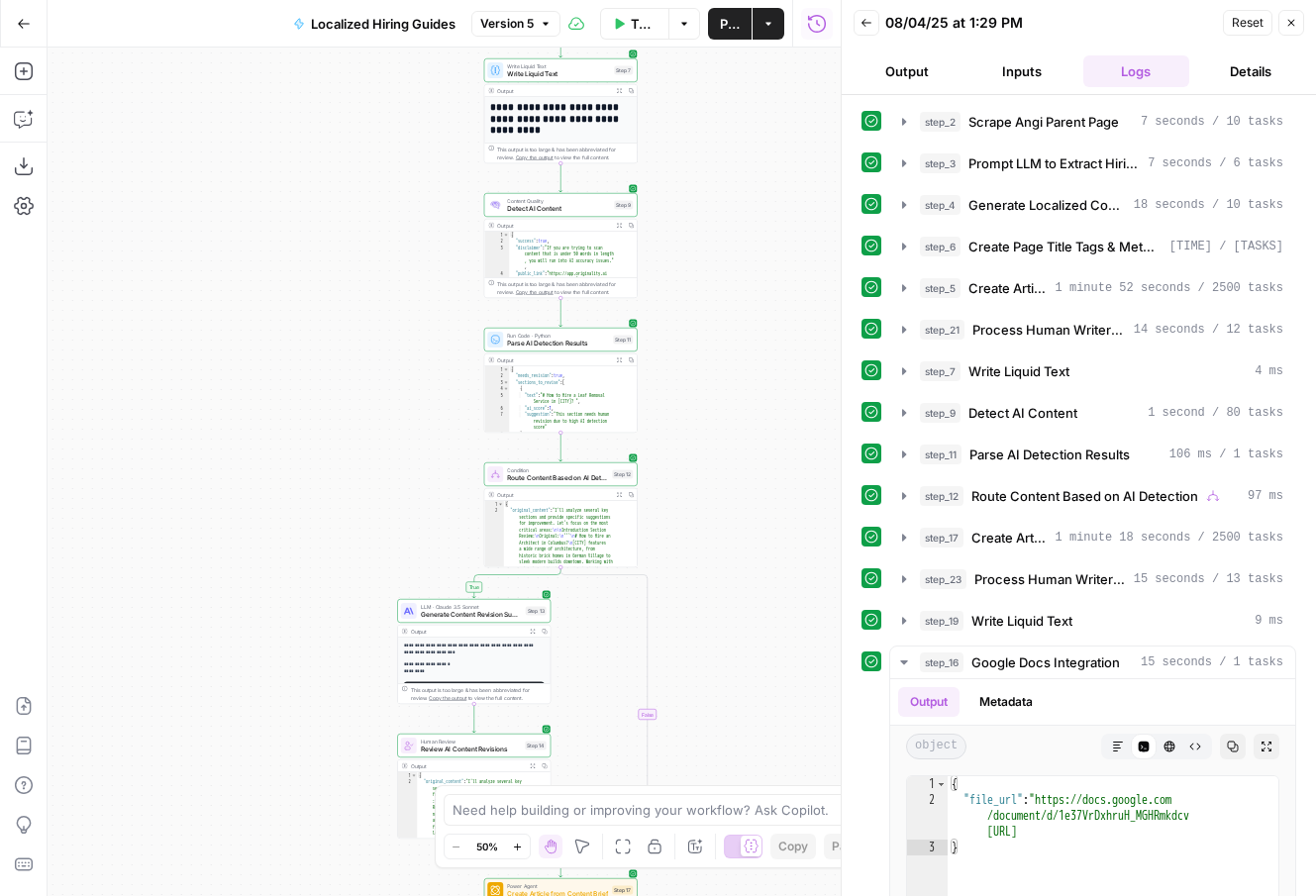 drag, startPoint x: 718, startPoint y: 244, endPoint x: 718, endPoint y: 480, distance: 236 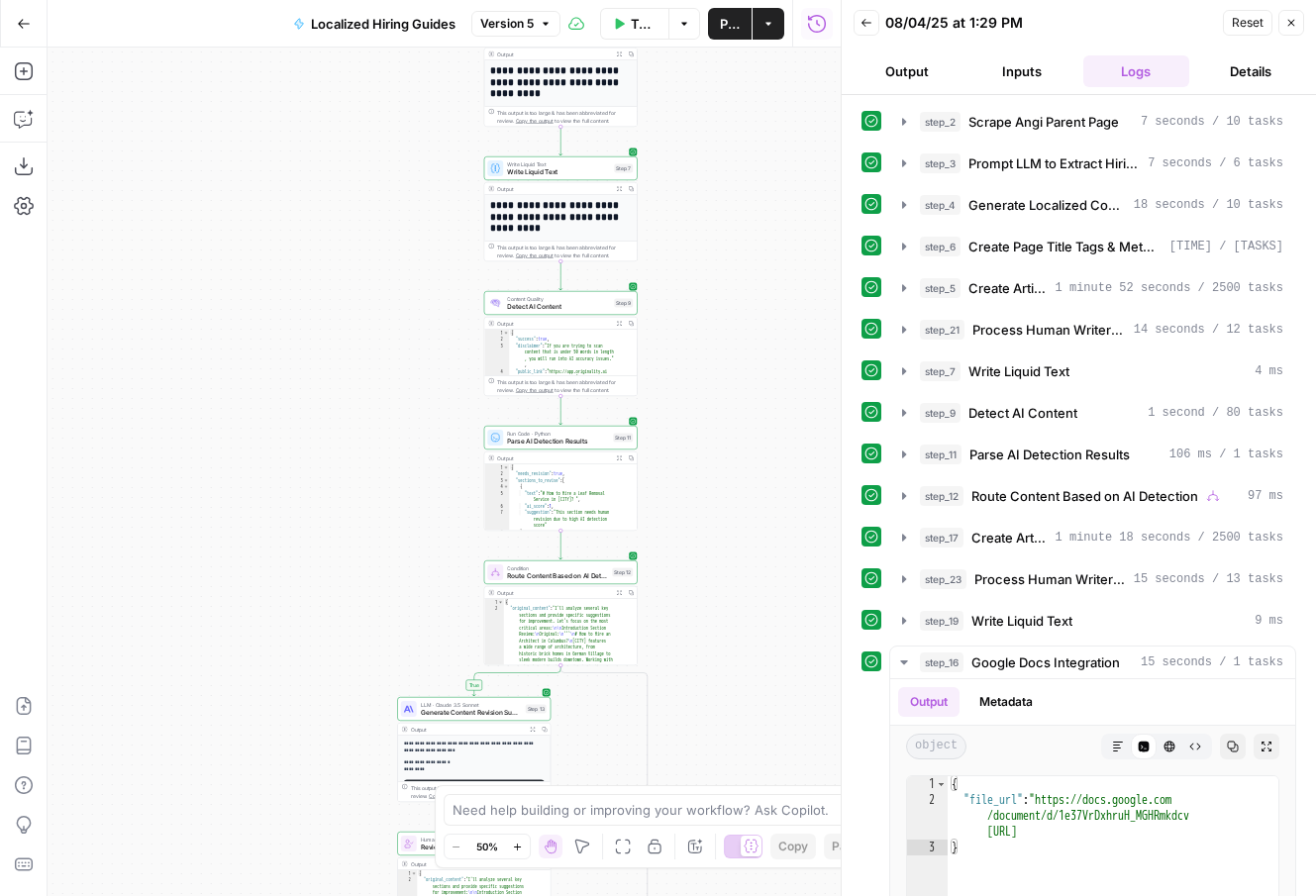 drag, startPoint x: 737, startPoint y: 287, endPoint x: 737, endPoint y: 478, distance: 191 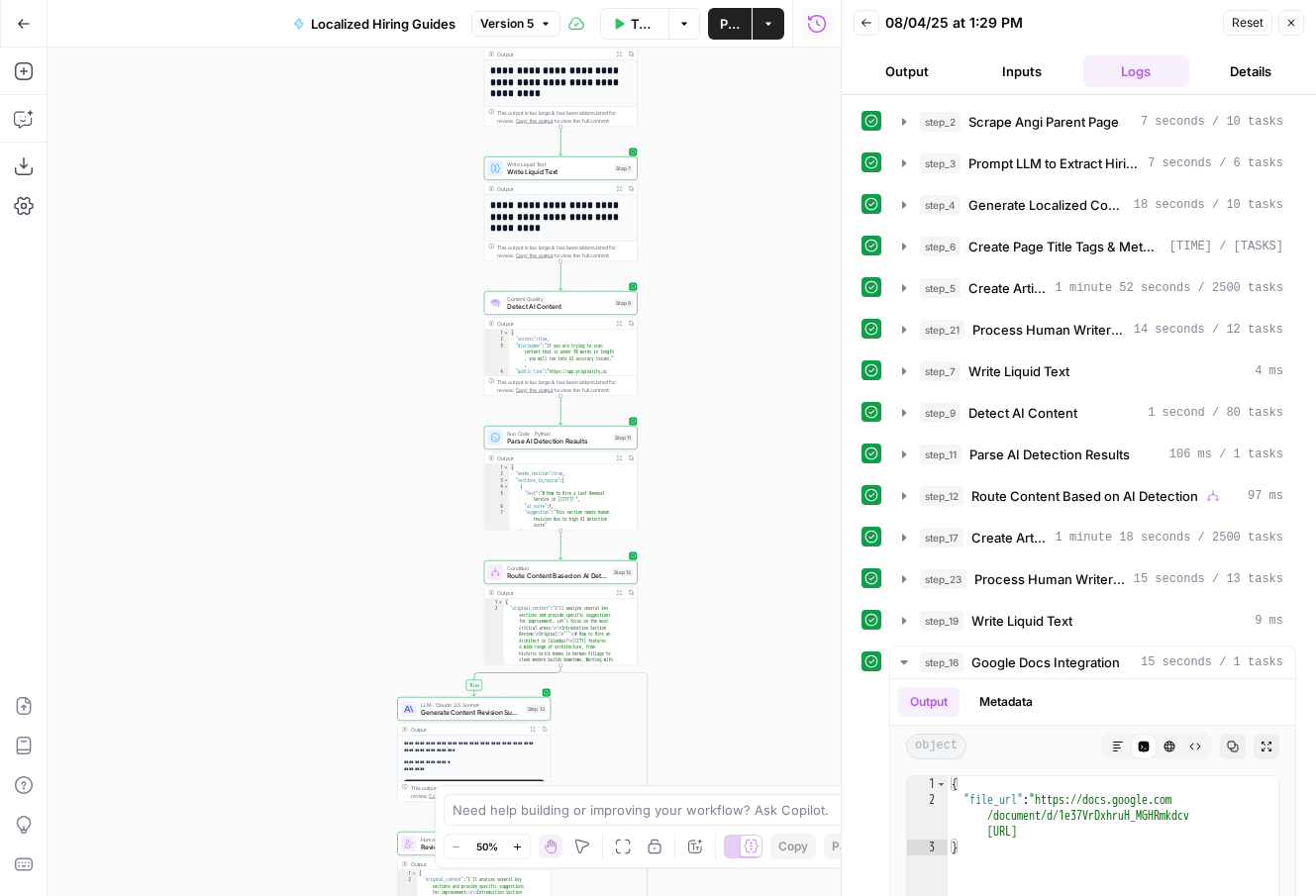 click on "LLM · Claude 3.5 Sonnet" at bounding box center [444, 471] 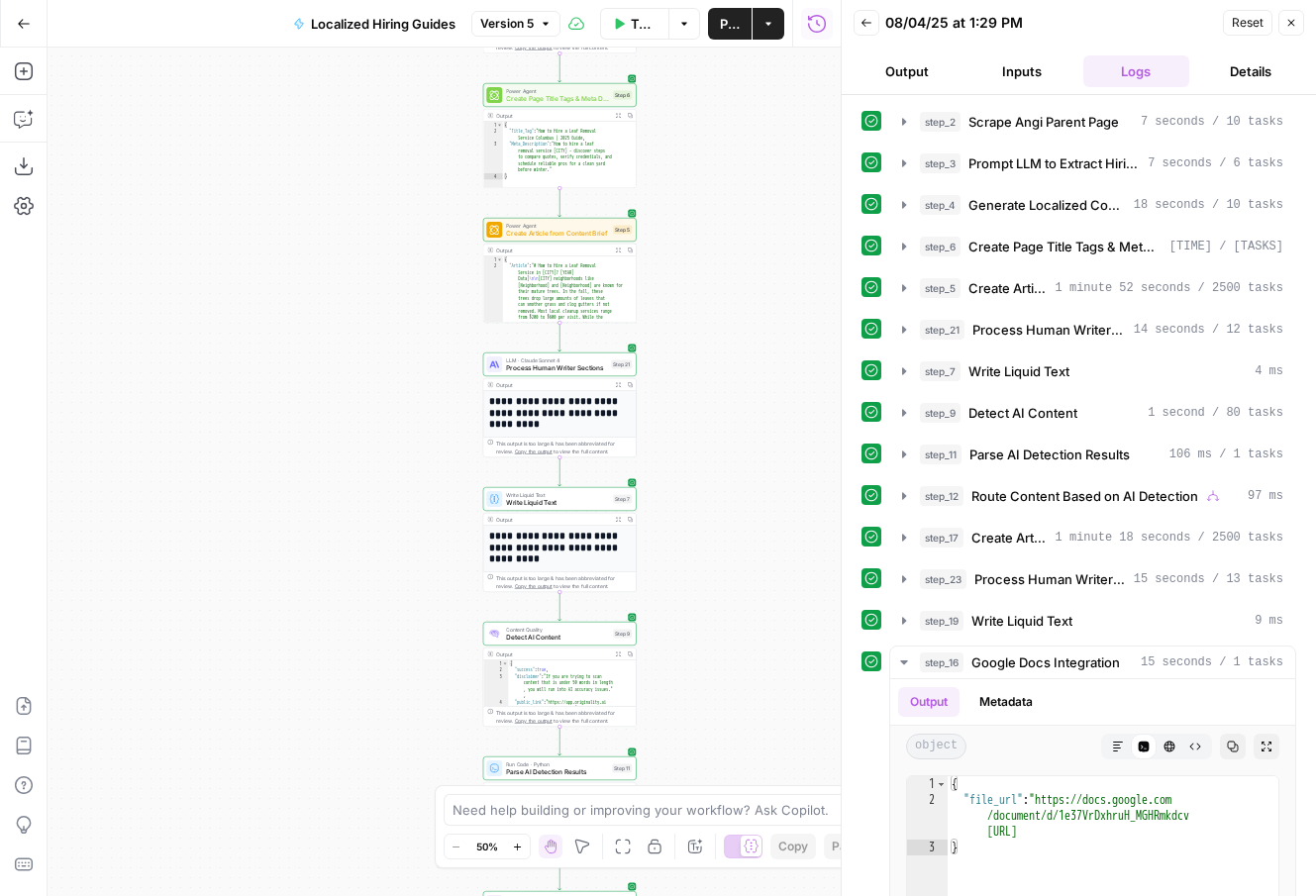drag, startPoint x: 766, startPoint y: 263, endPoint x: 760, endPoint y: 461, distance: 198.09089 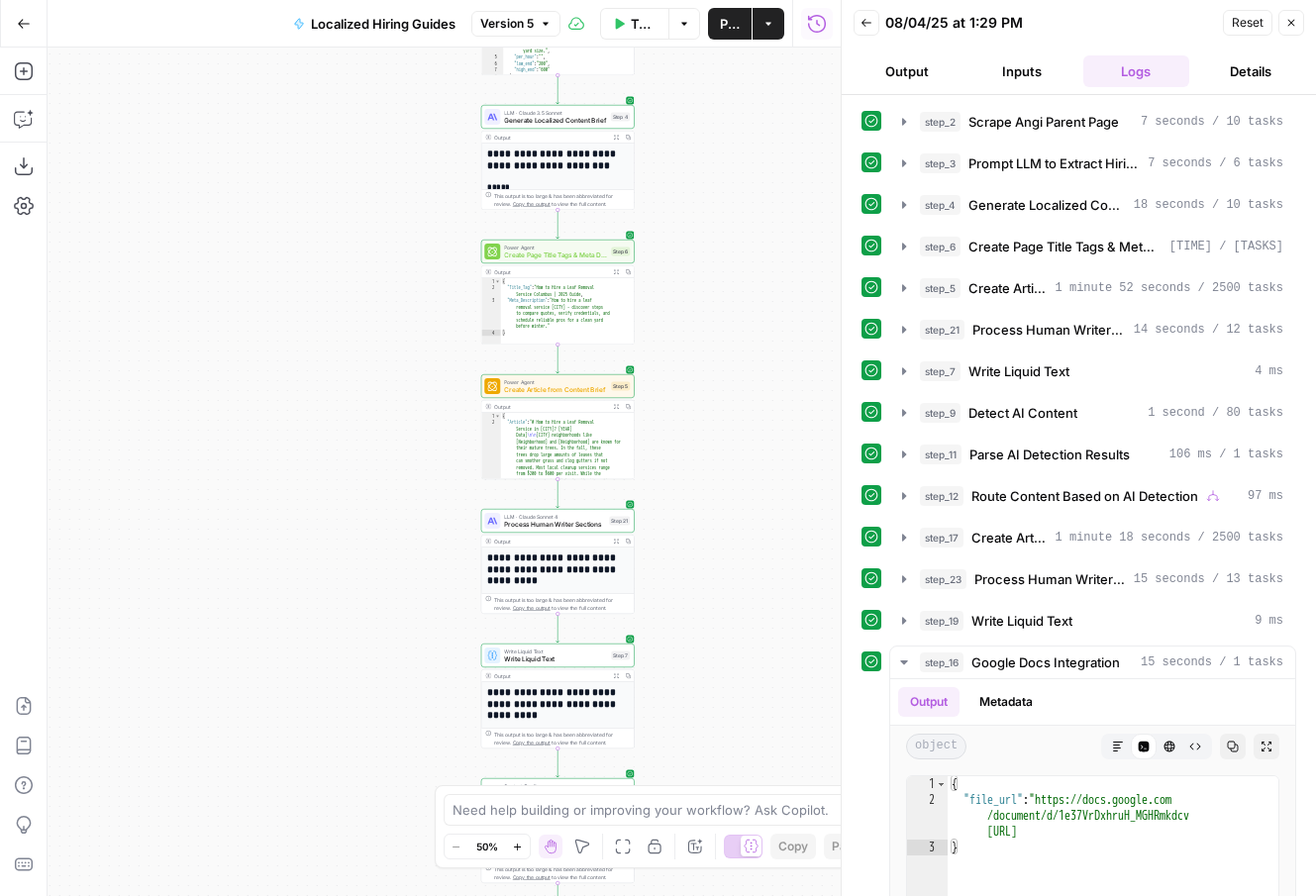 drag, startPoint x: 771, startPoint y: 256, endPoint x: 769, endPoint y: 476, distance: 220.009 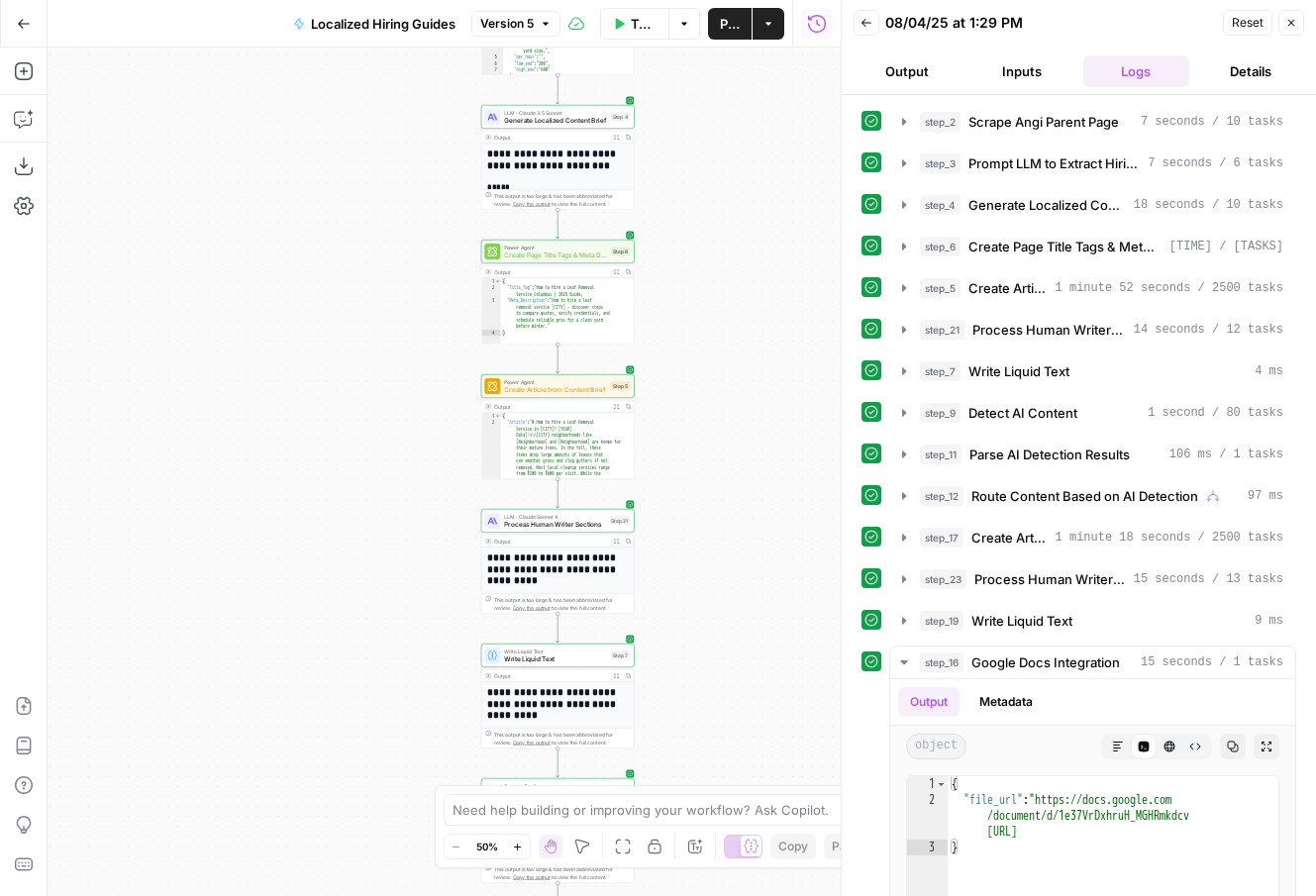 click on "LLM · Claude 3.5 Sonnet" at bounding box center (444, 471) 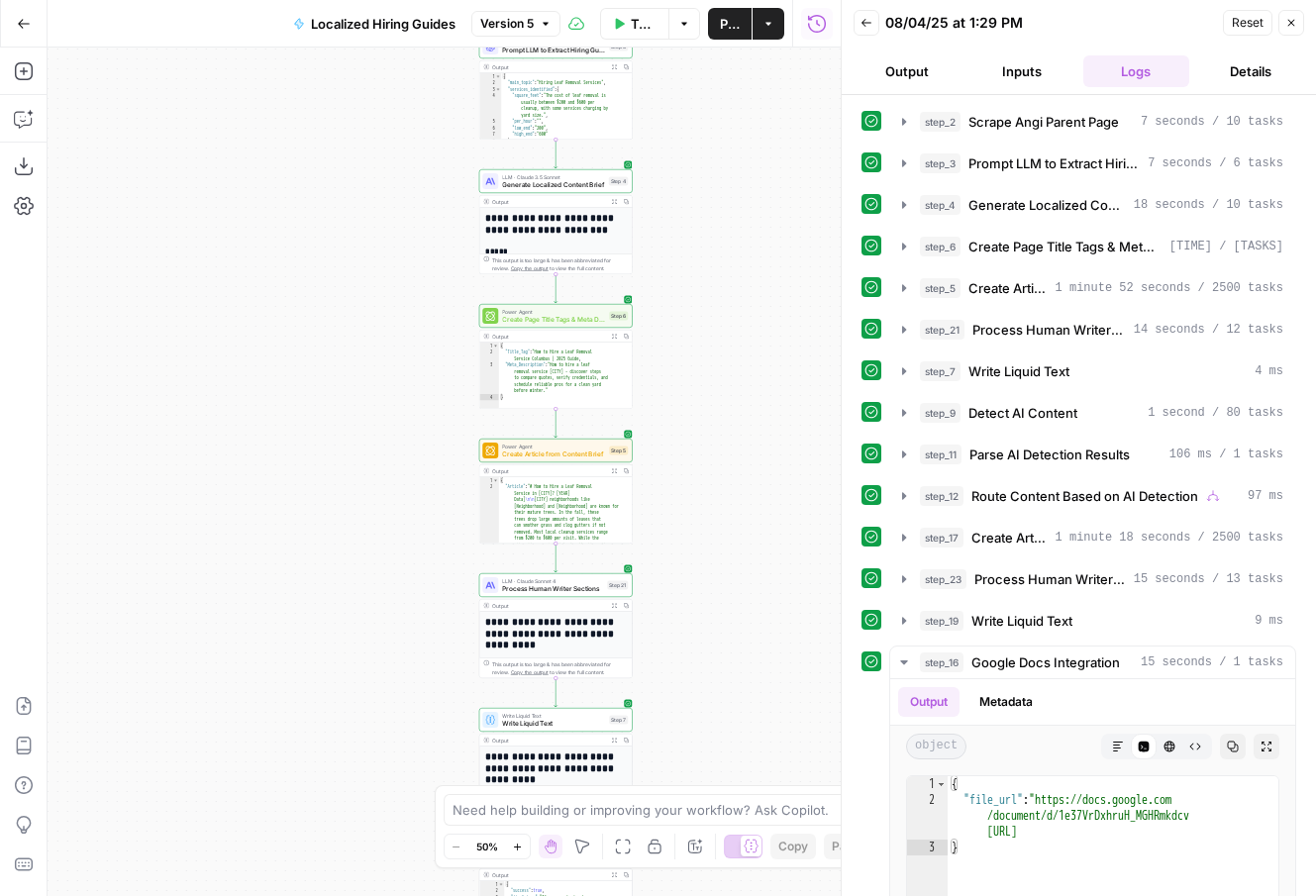 drag, startPoint x: 747, startPoint y: 260, endPoint x: 744, endPoint y: 435, distance: 175.02571 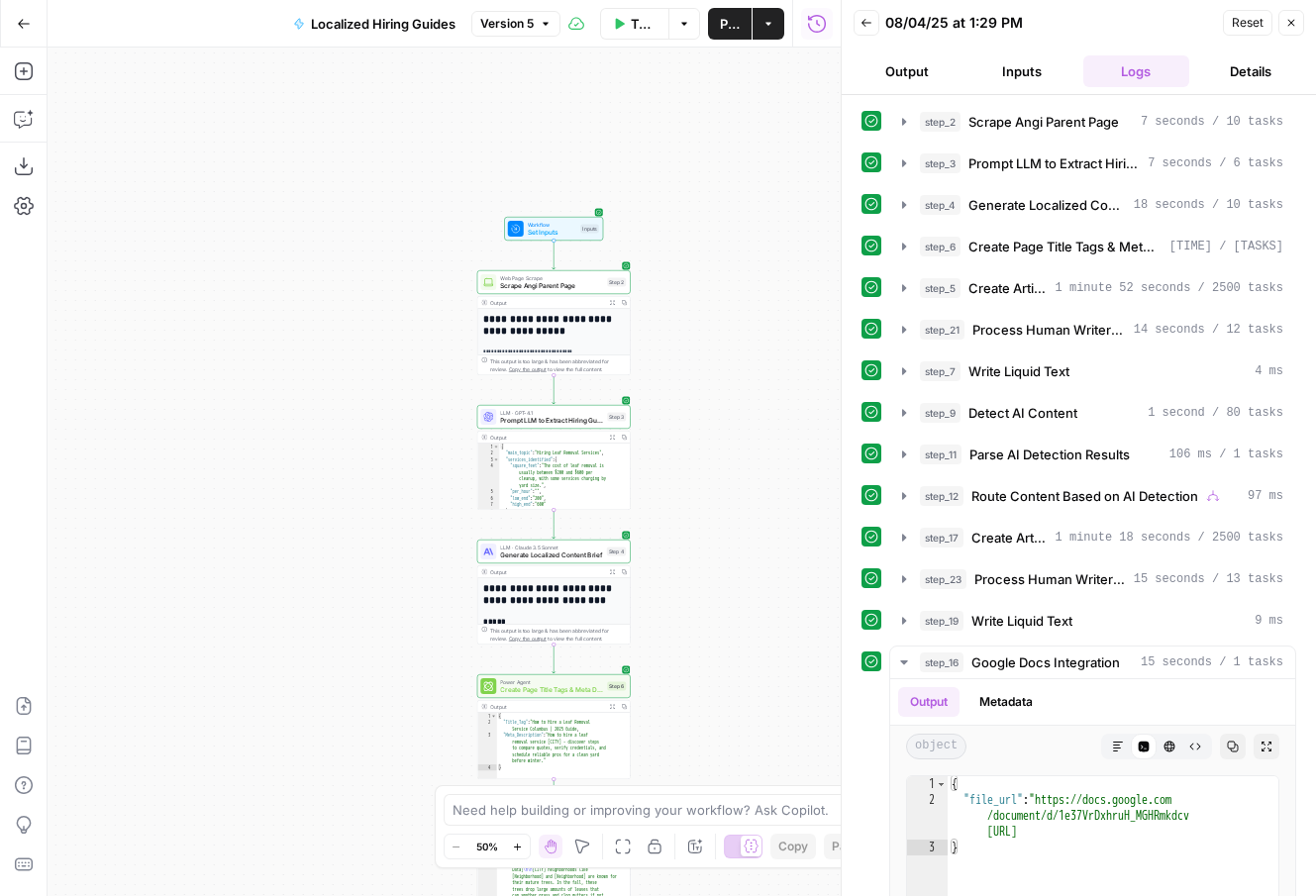drag, startPoint x: 739, startPoint y: 234, endPoint x: 737, endPoint y: 430, distance: 196.0102 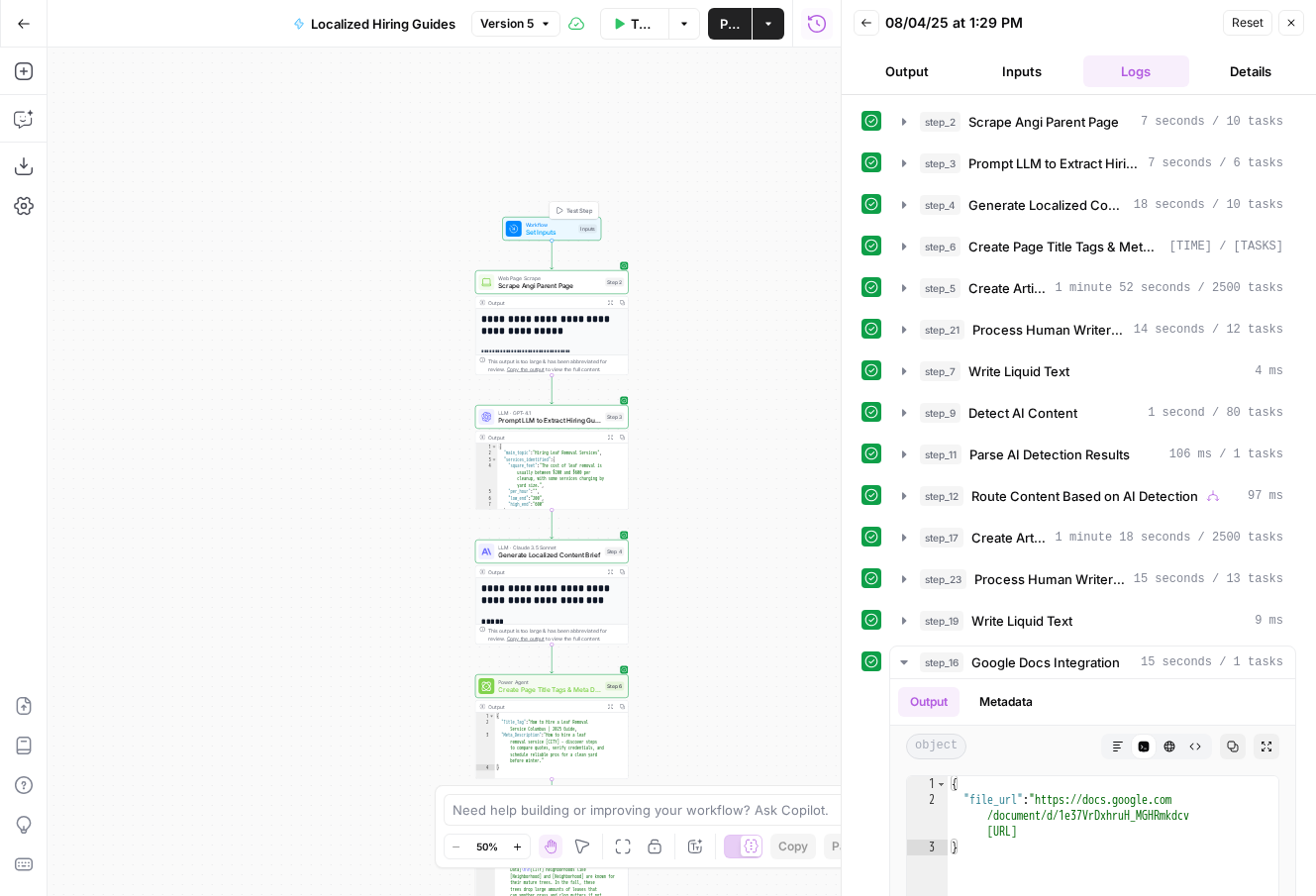 click on "Inputs" at bounding box center (587, 229) 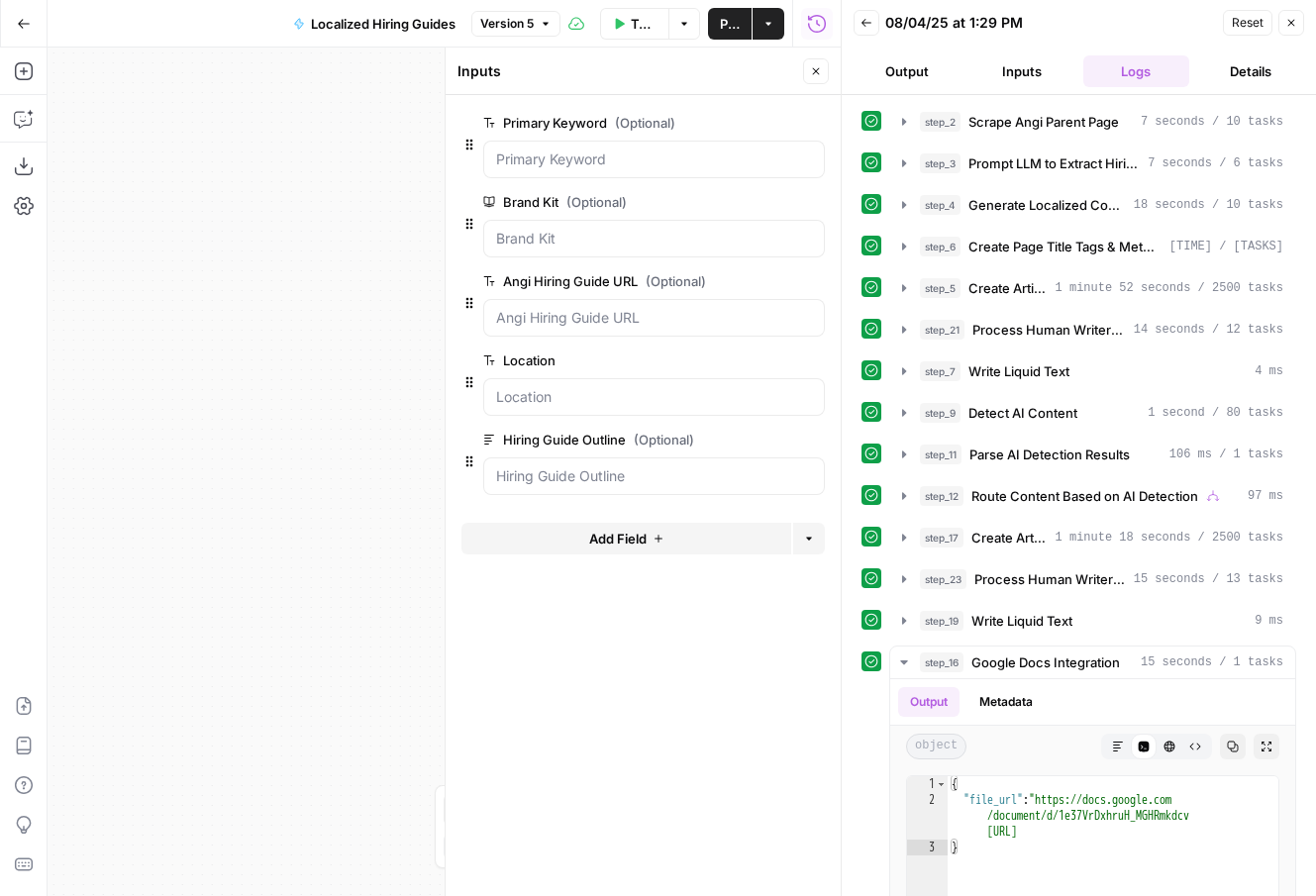 click on "Close" at bounding box center [816, 71] 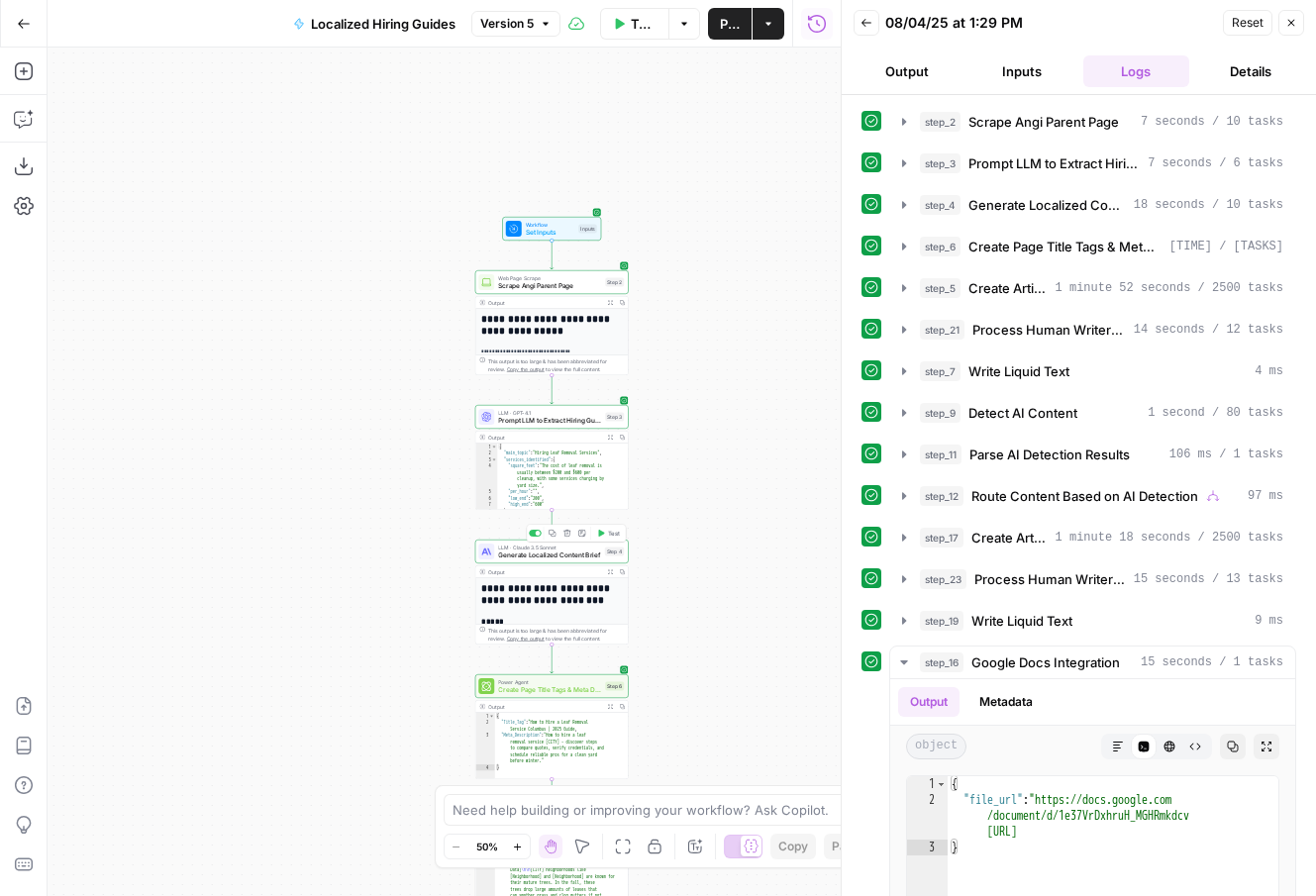 click on "Generate Localized Content Brief" at bounding box center [550, 555] 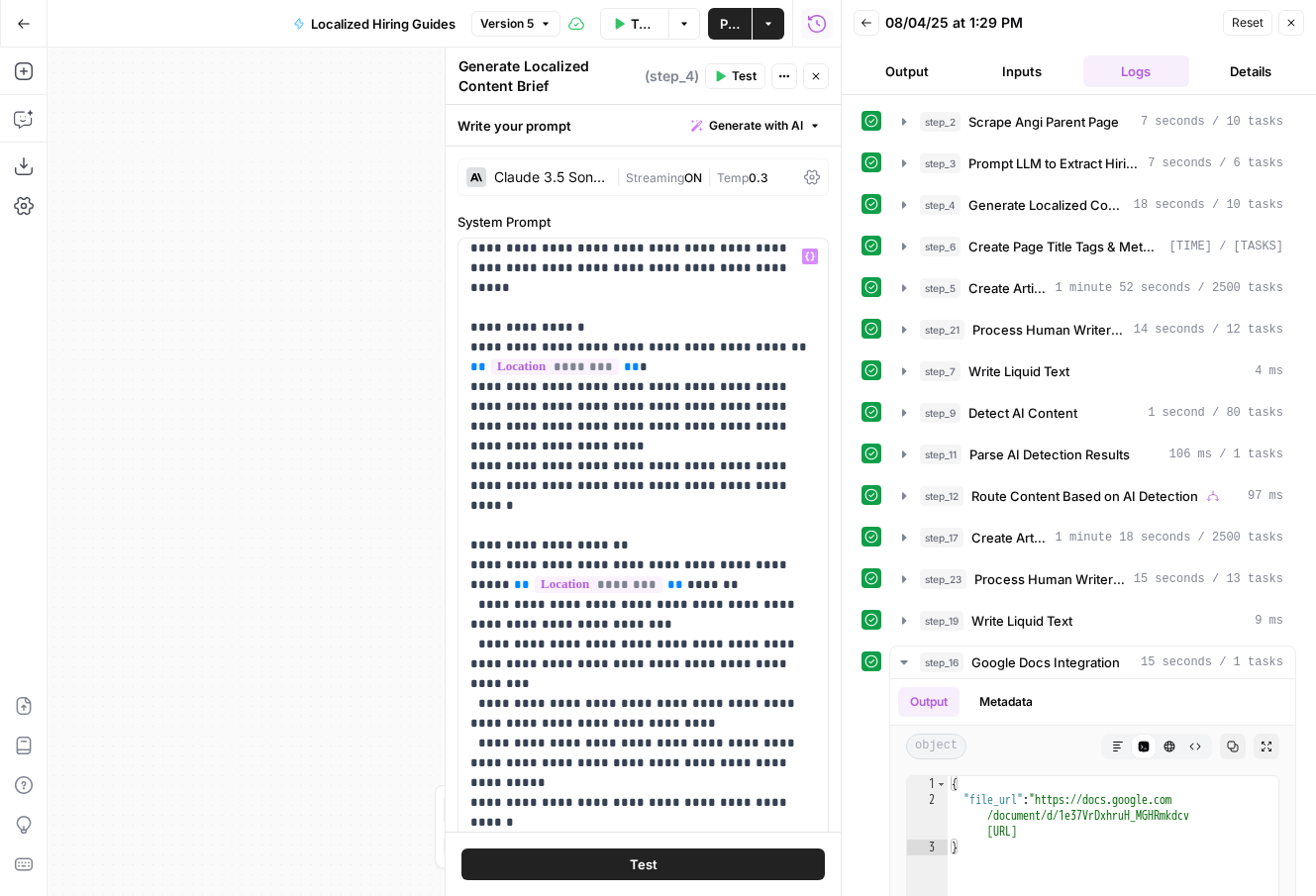 scroll, scrollTop: 2199, scrollLeft: 0, axis: vertical 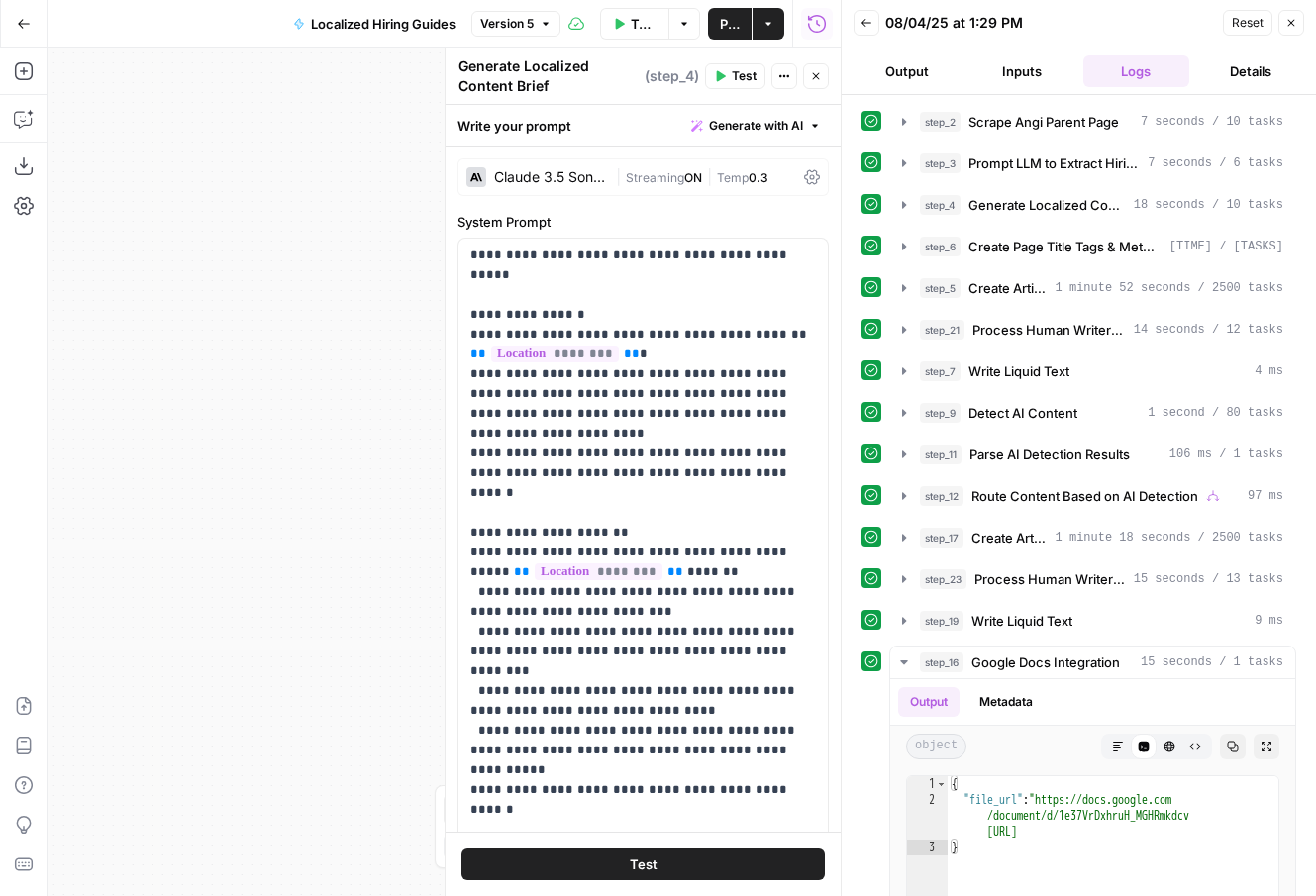 click on "Inputs" at bounding box center (1022, 71) 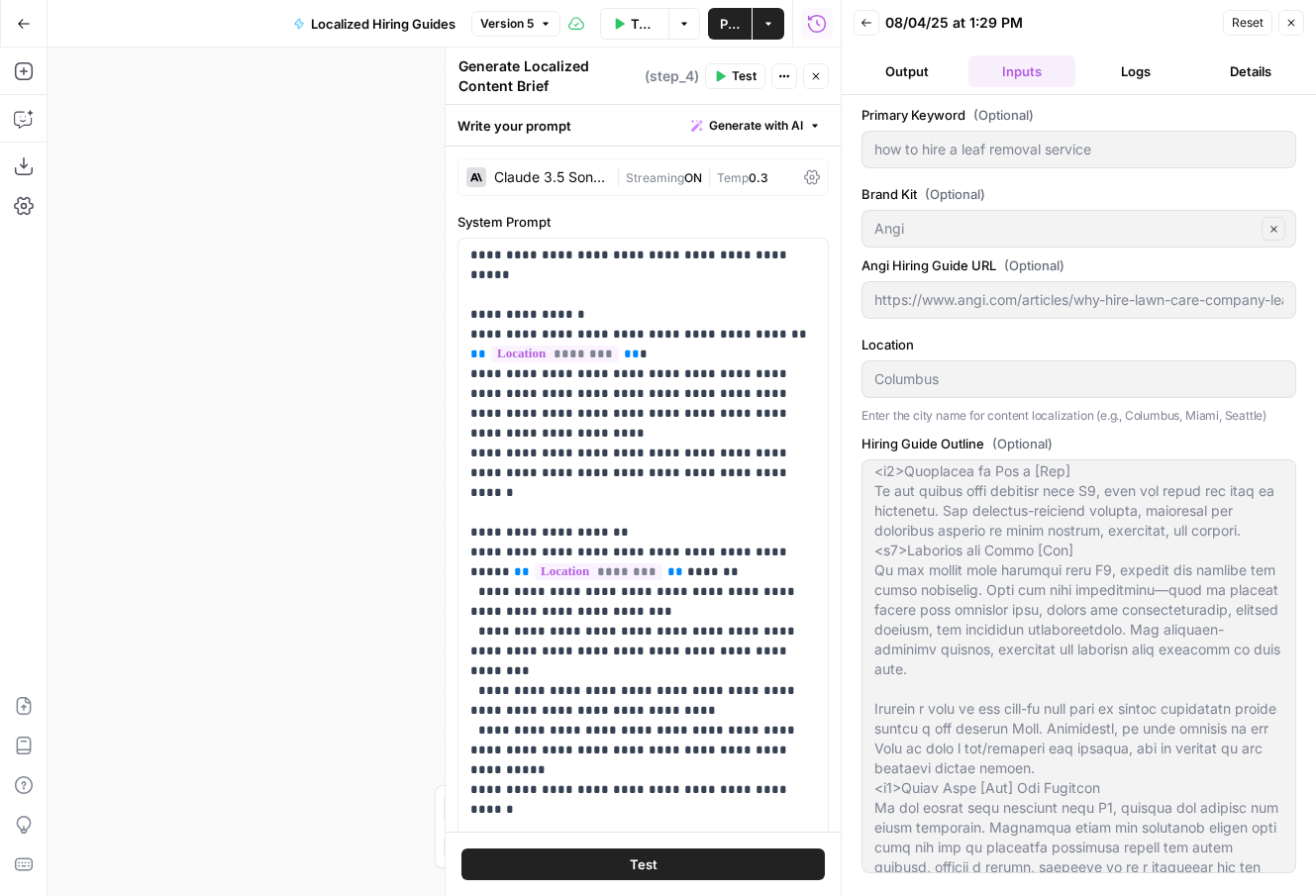 scroll, scrollTop: 1544, scrollLeft: 0, axis: vertical 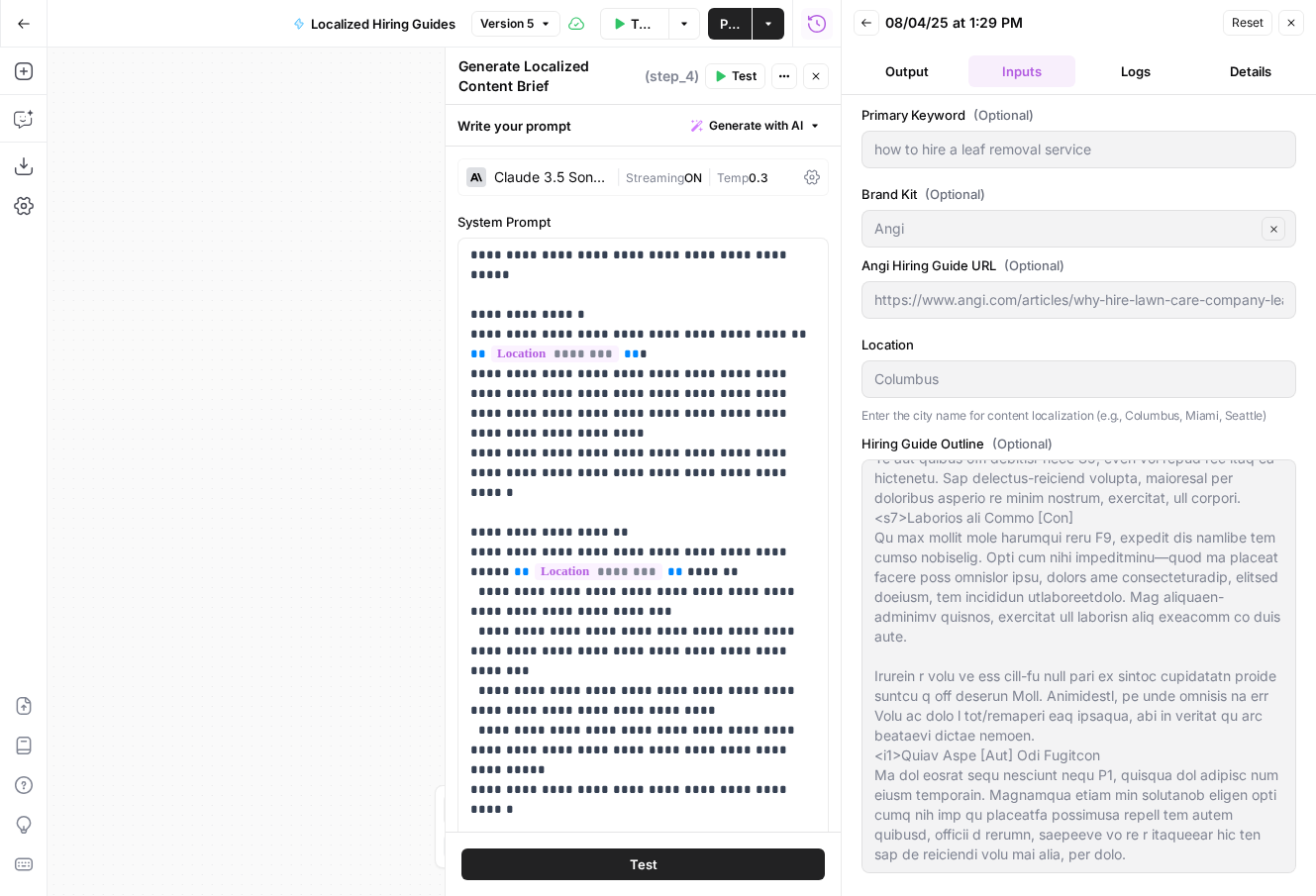 click 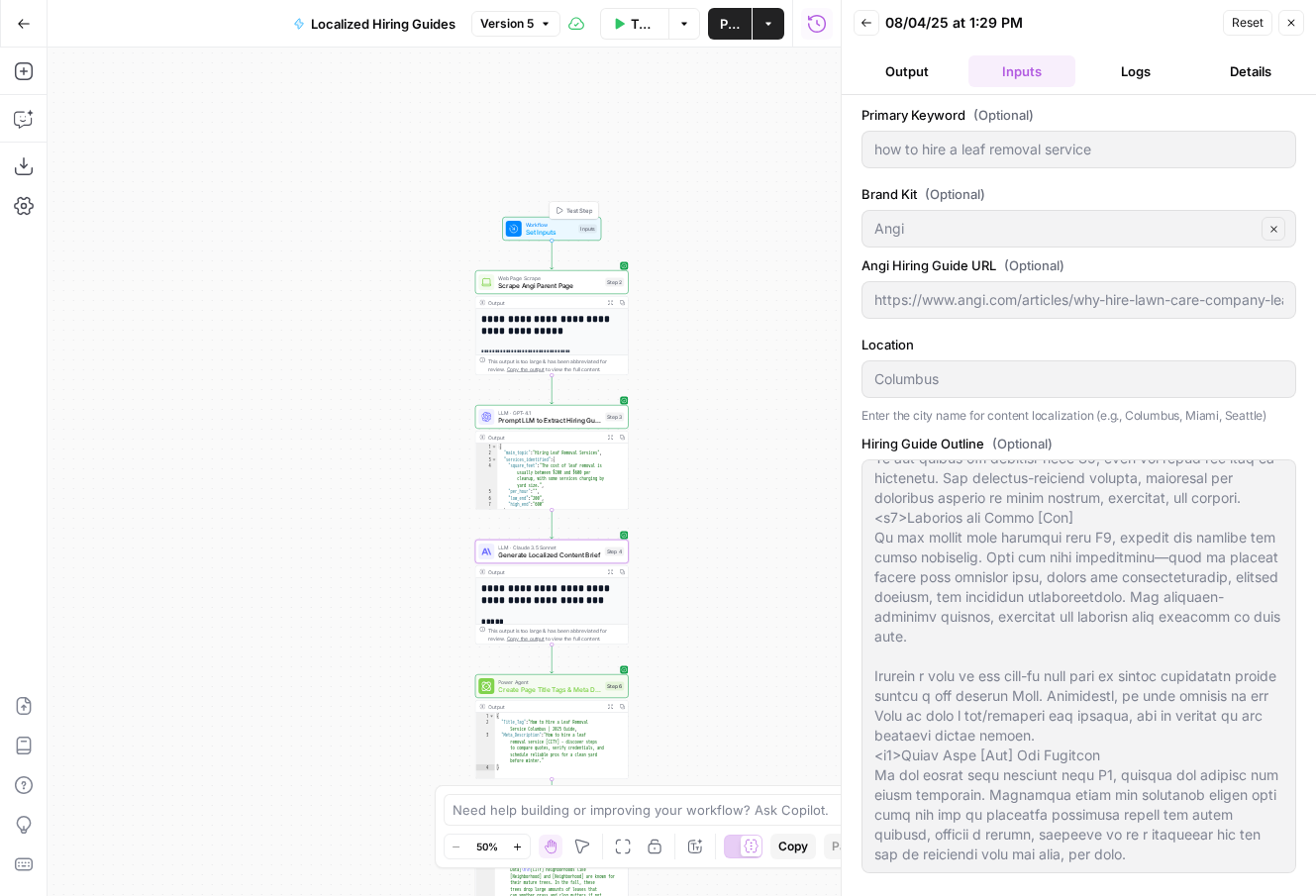 click on "Inputs" at bounding box center (587, 229) 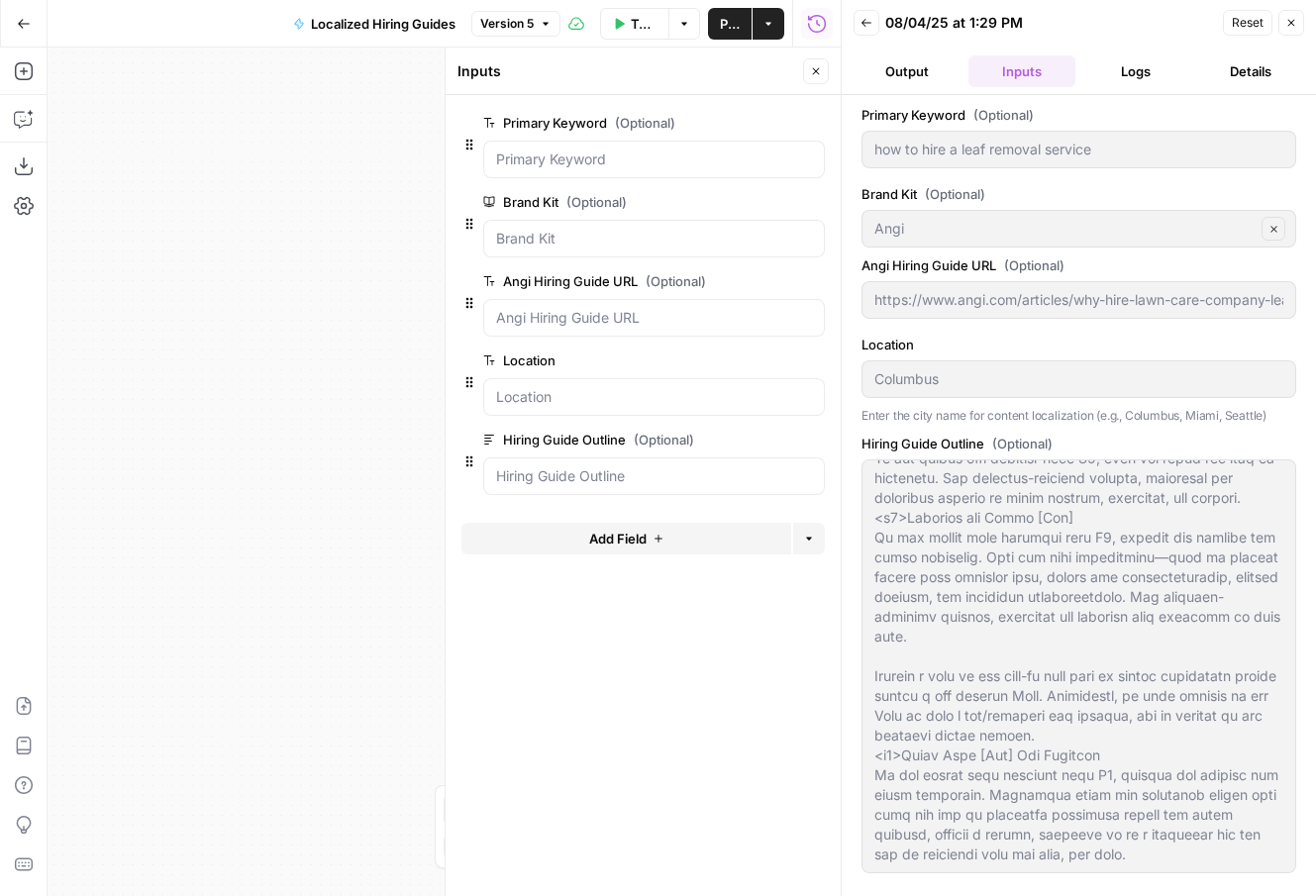 click on "edit field" at bounding box center (759, 440) 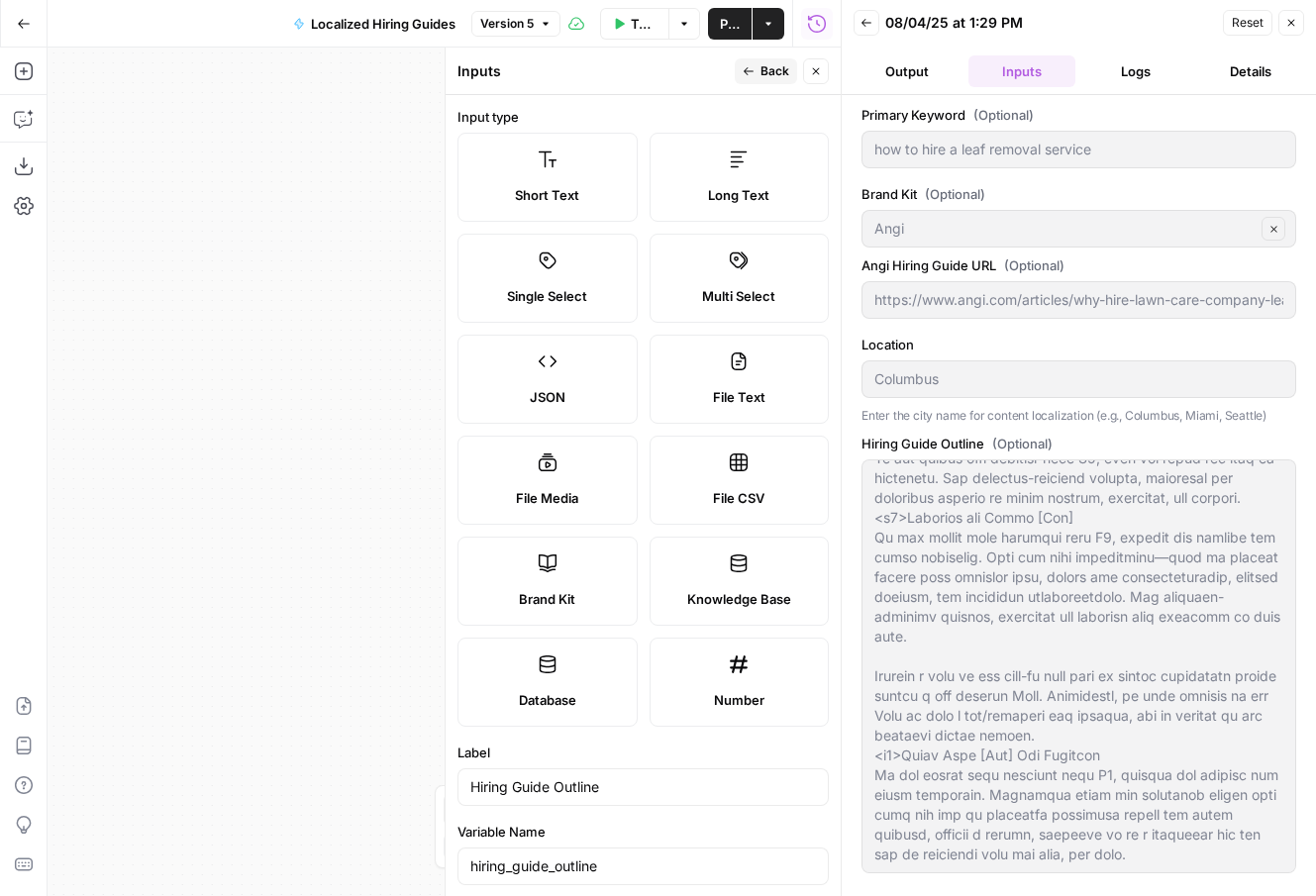 click 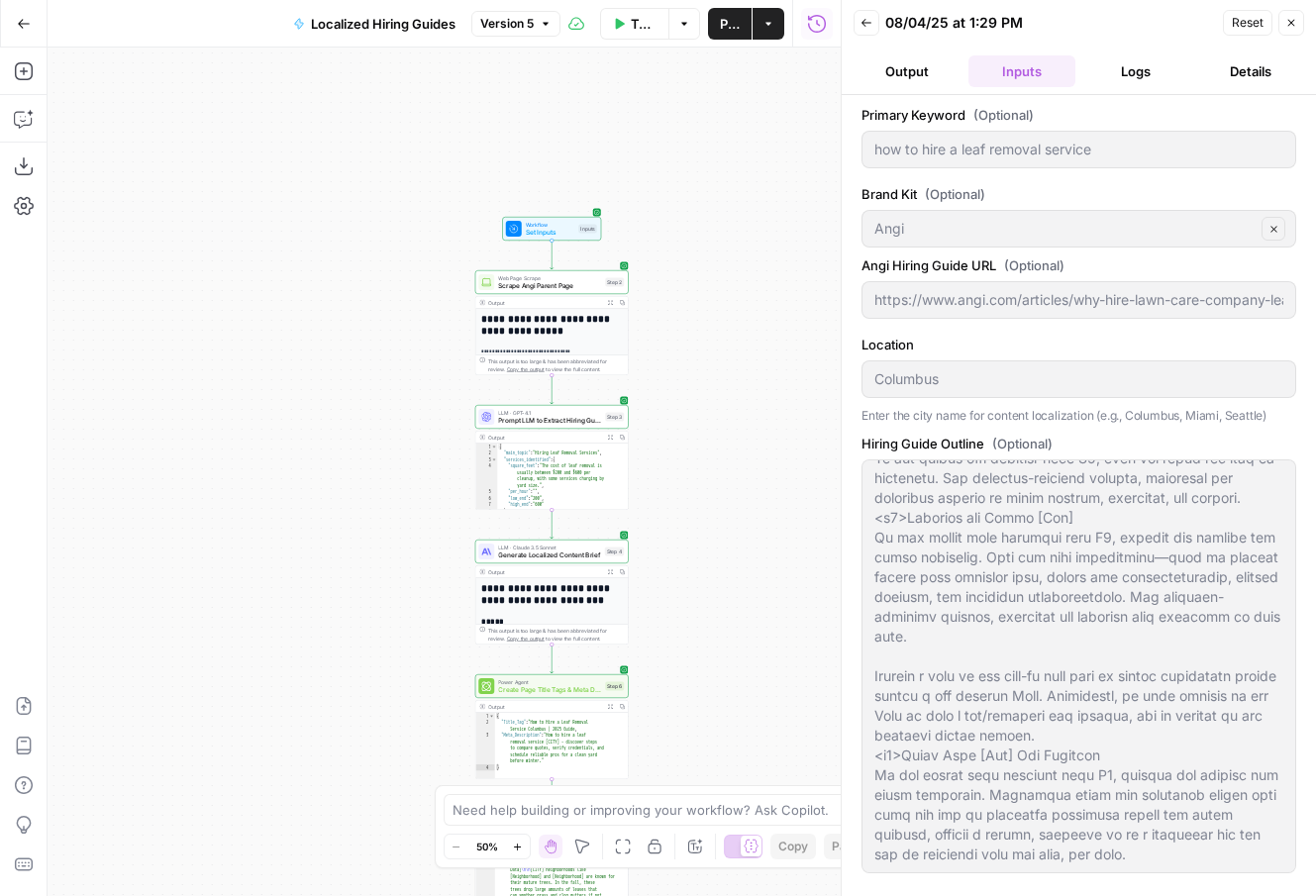 click 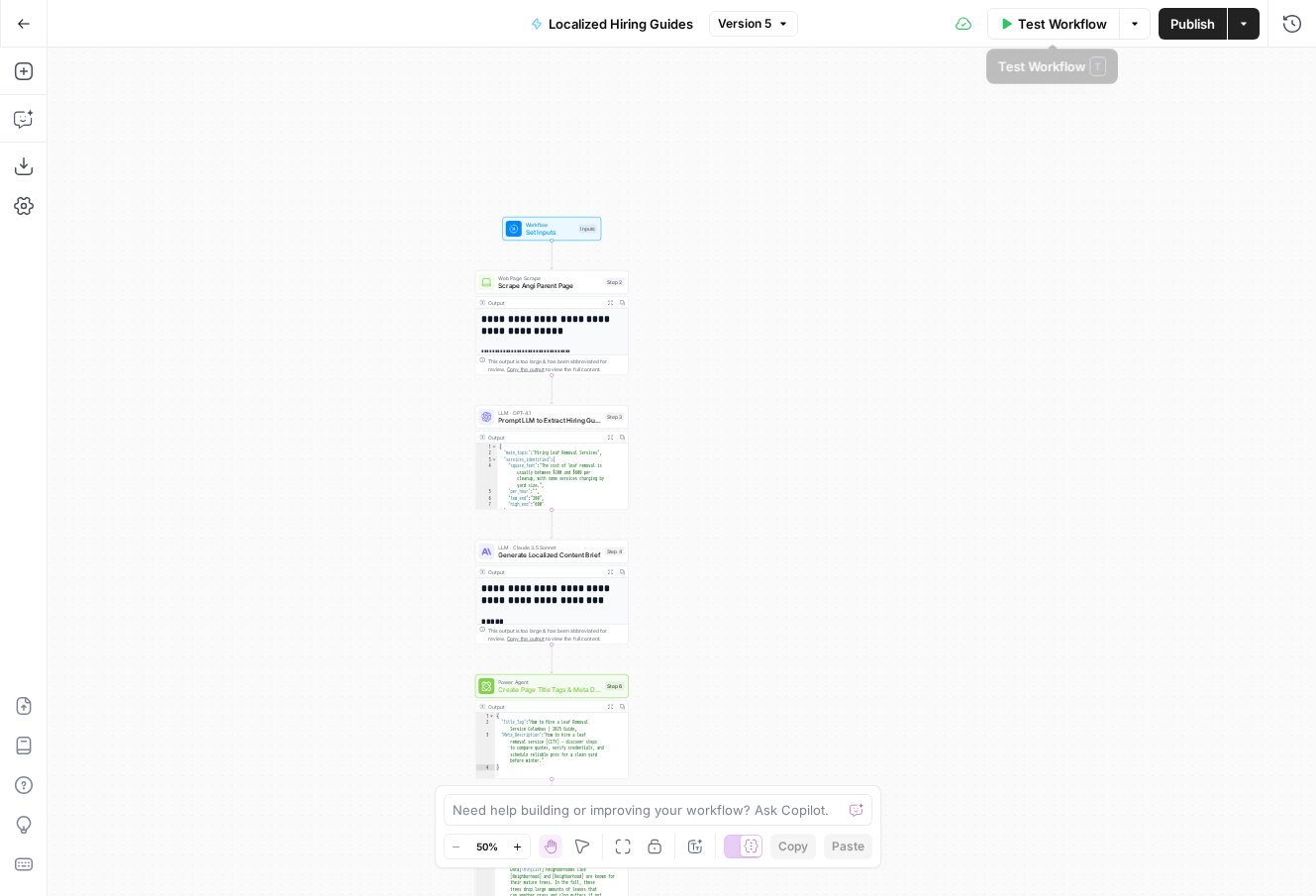 click on "Test Workflow" at bounding box center [1054, 24] 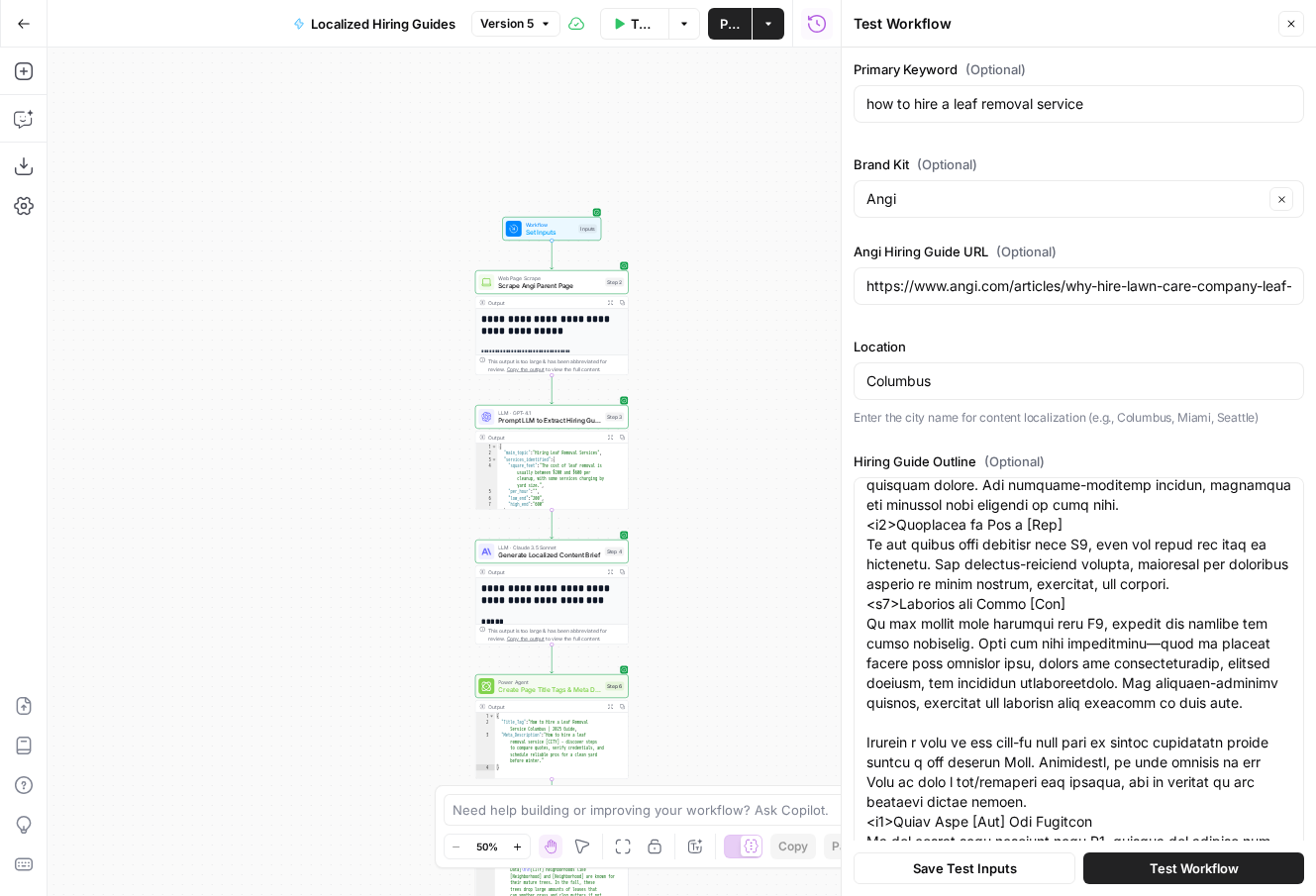 scroll, scrollTop: 1485, scrollLeft: 0, axis: vertical 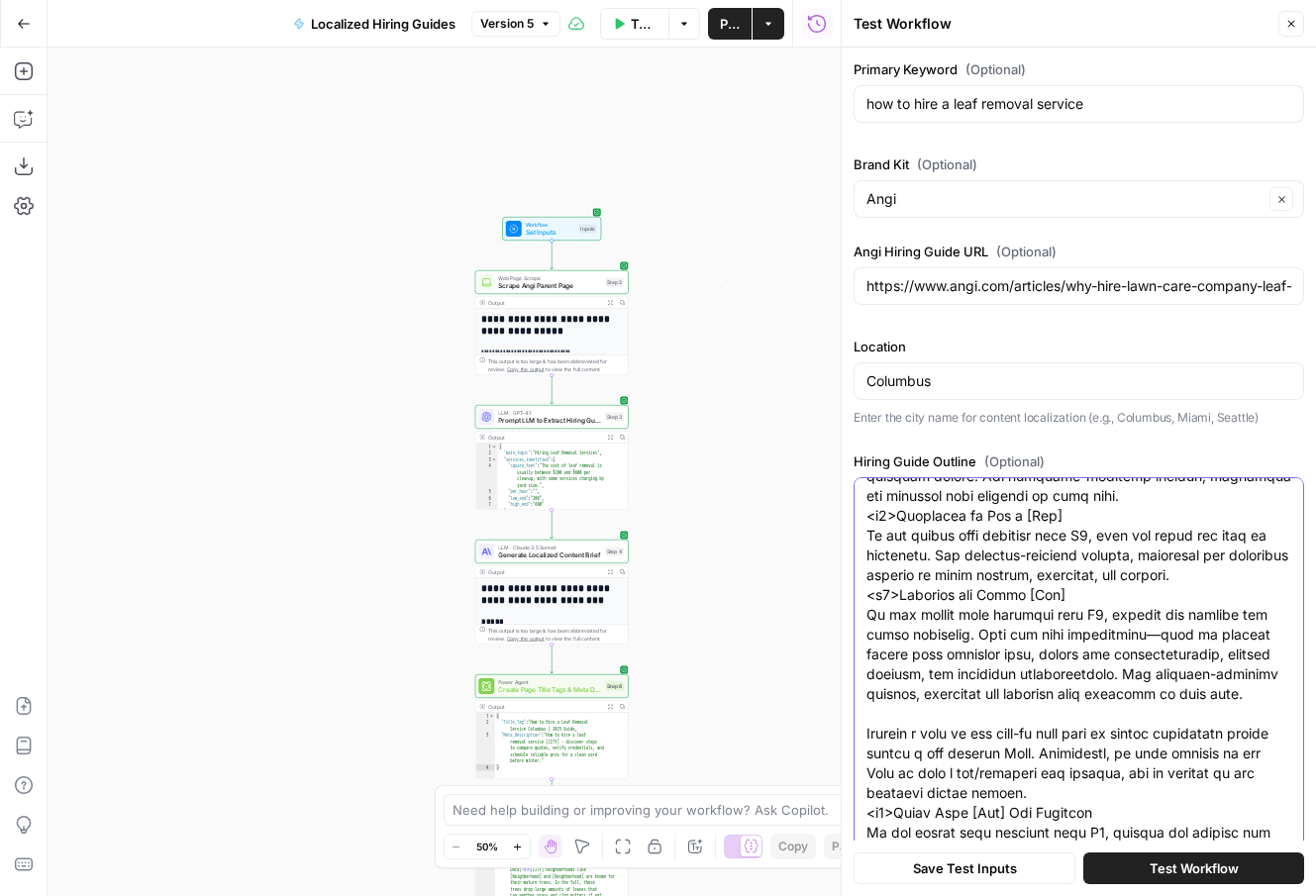click on "Hiring Guide Outline   (Optional)" at bounding box center (1078, -39) 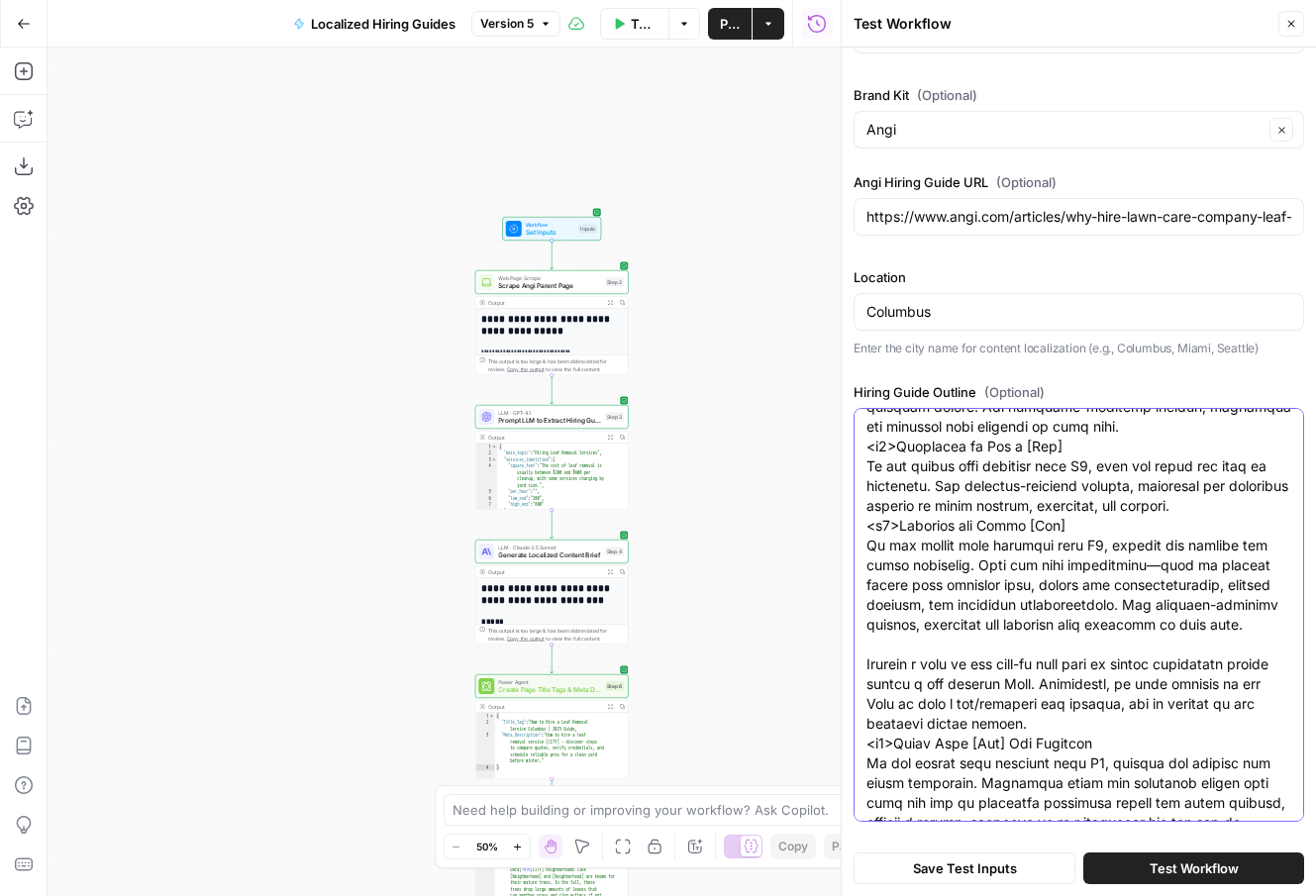 scroll, scrollTop: 0, scrollLeft: 0, axis: both 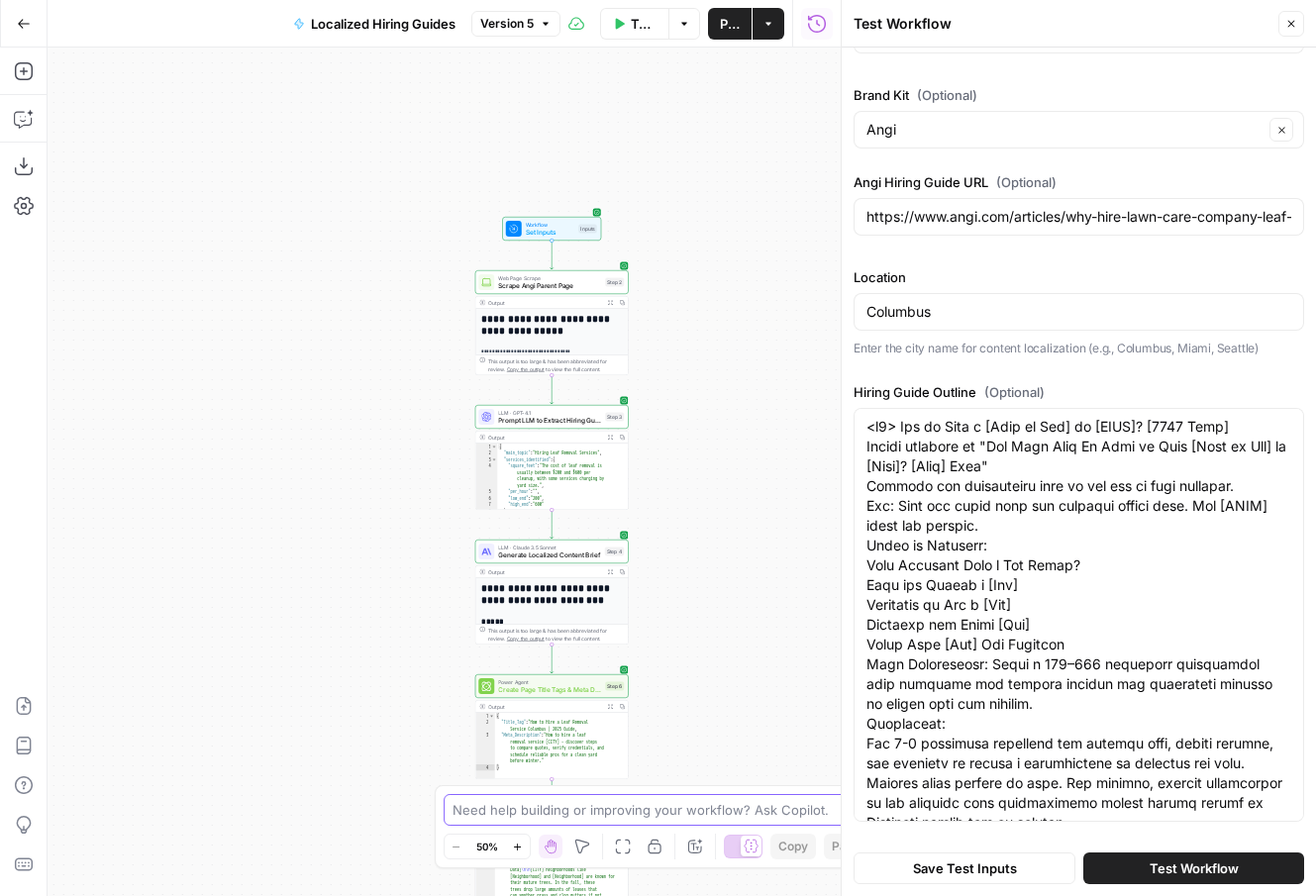 click at bounding box center (648, 810) 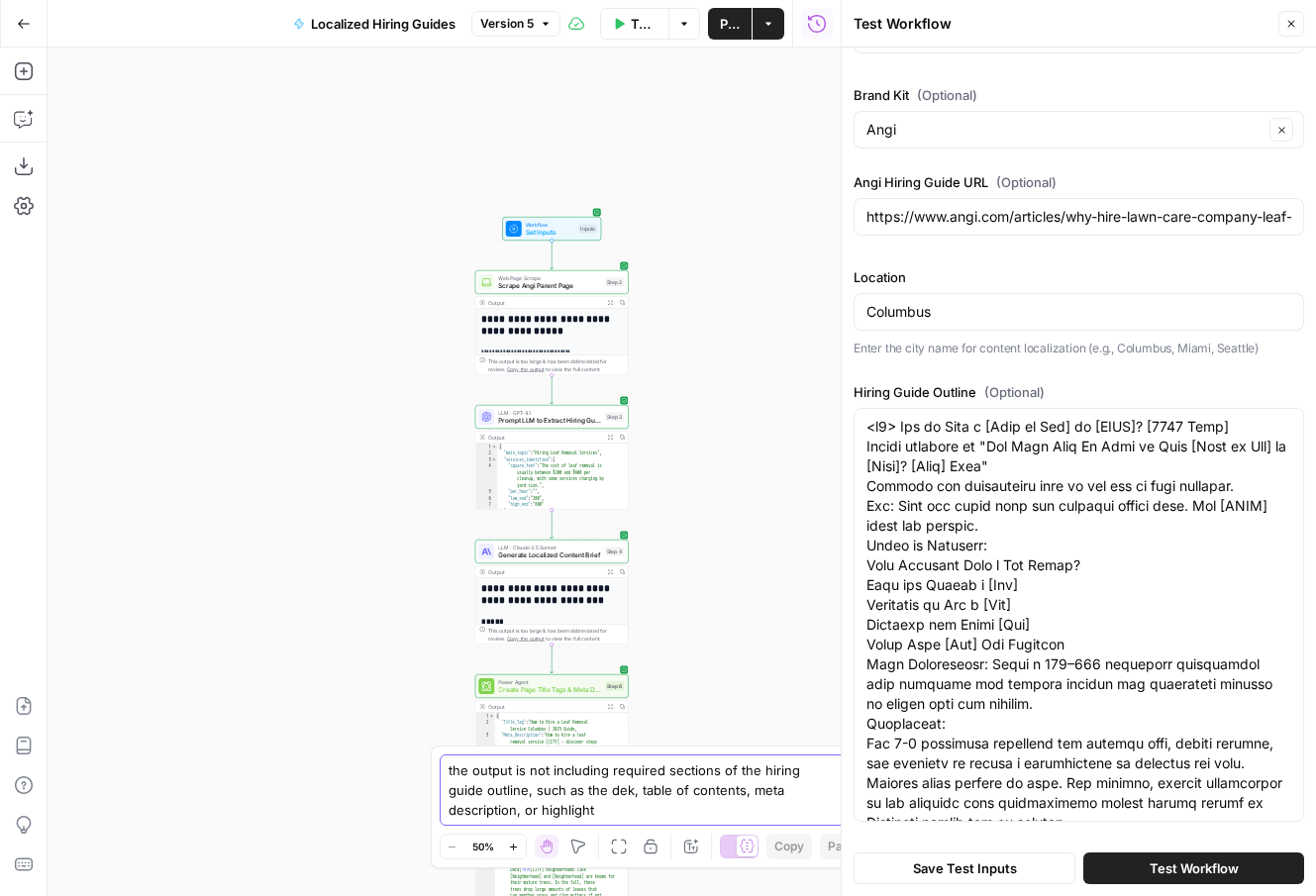 type on "the output is not including required sections of the hiring guide outline, such as the dek, table of contents, meta description, or highlights" 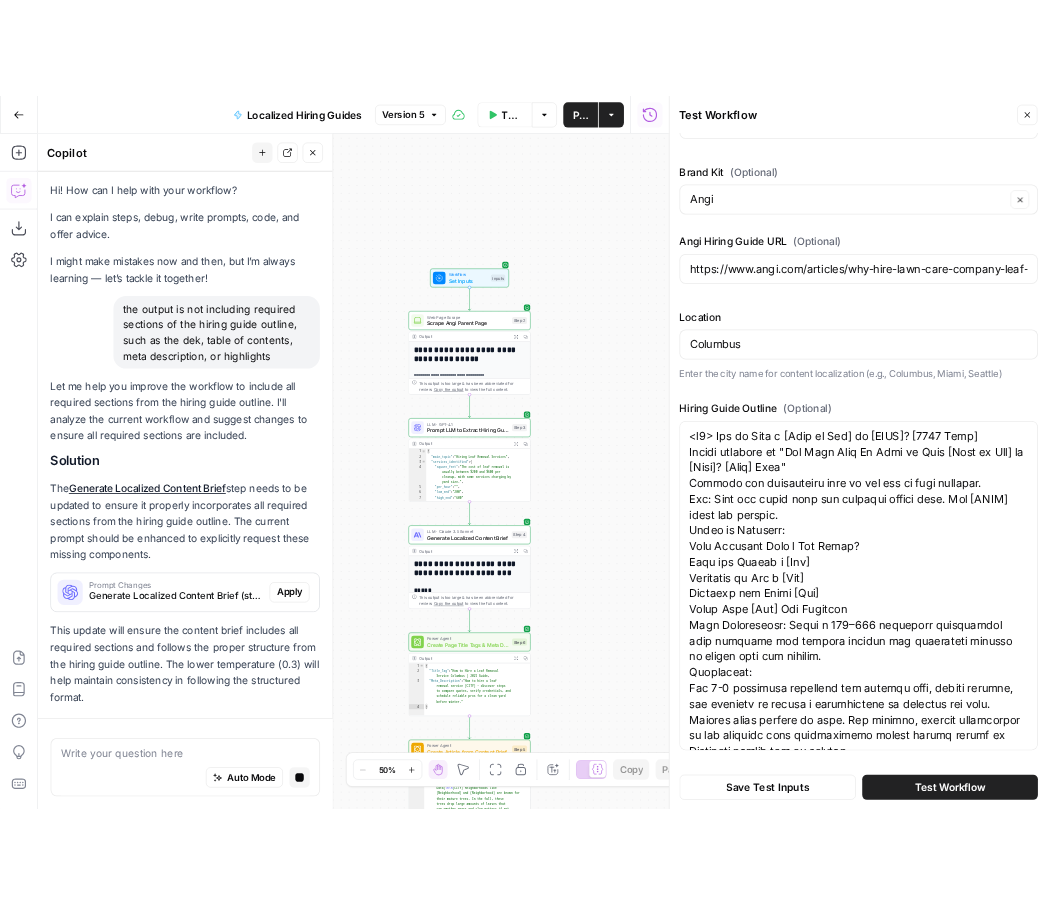 scroll, scrollTop: 60, scrollLeft: 0, axis: vertical 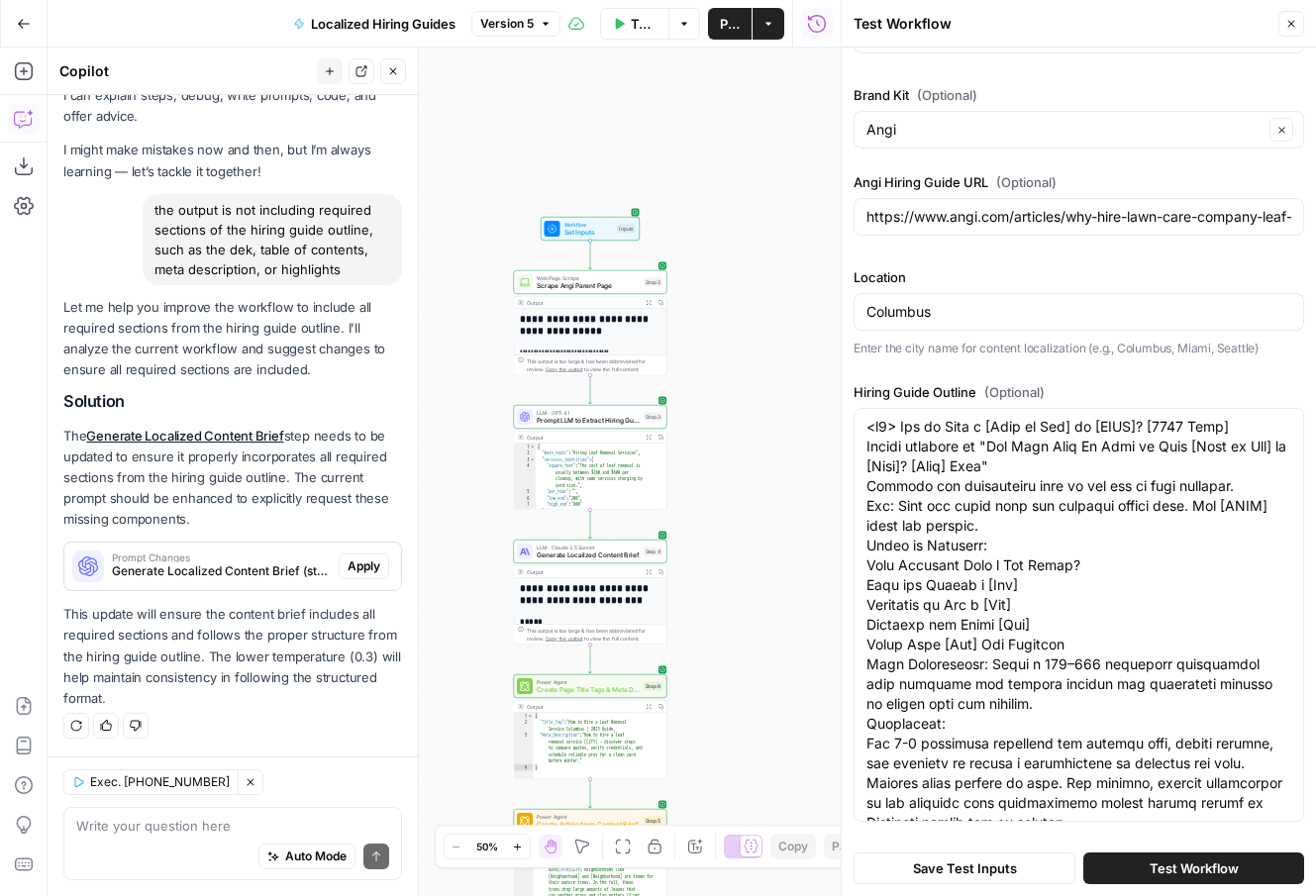 click on "Go Back" at bounding box center (24, 24) 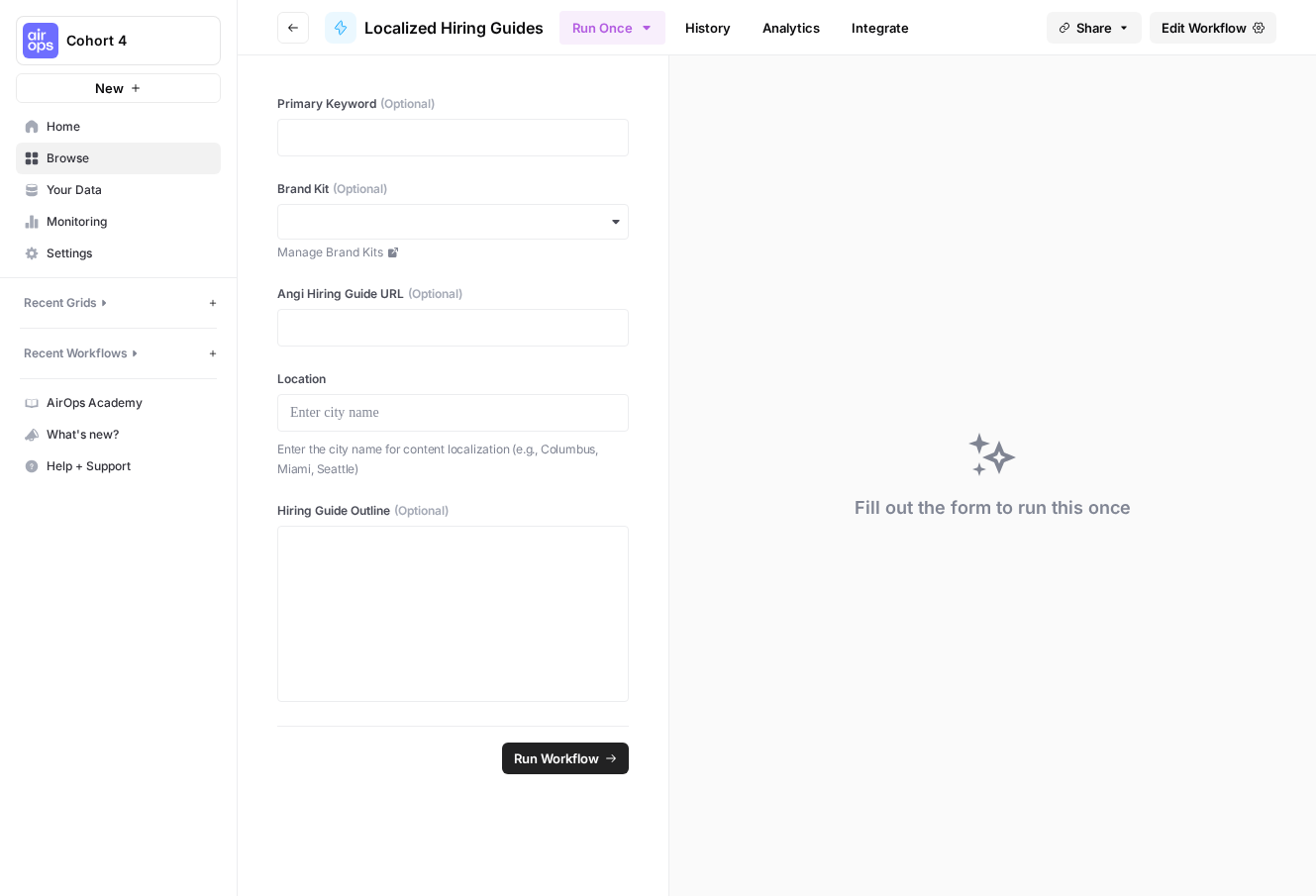 click on "Home" at bounding box center [118, 127] 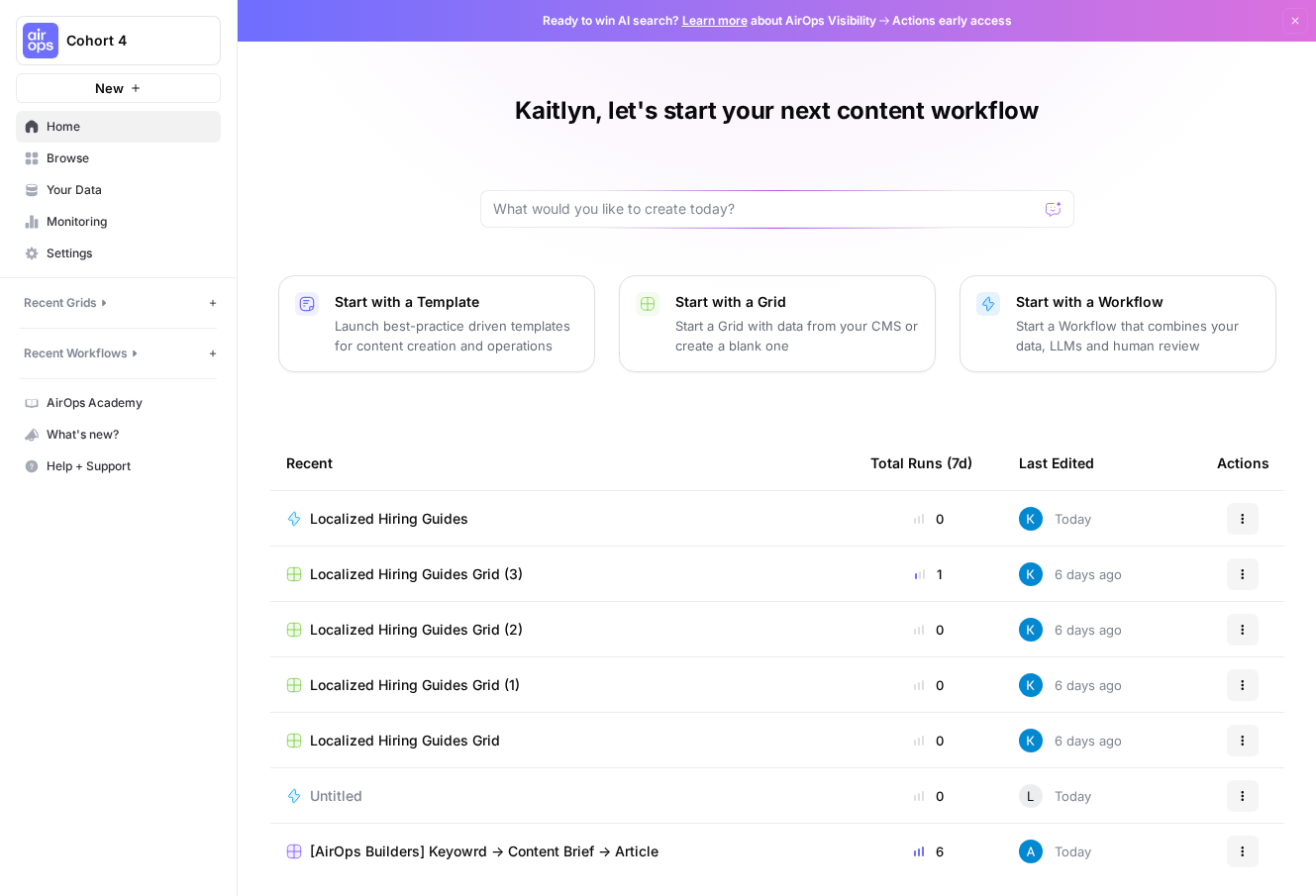click on "Browse" at bounding box center (129, 158) 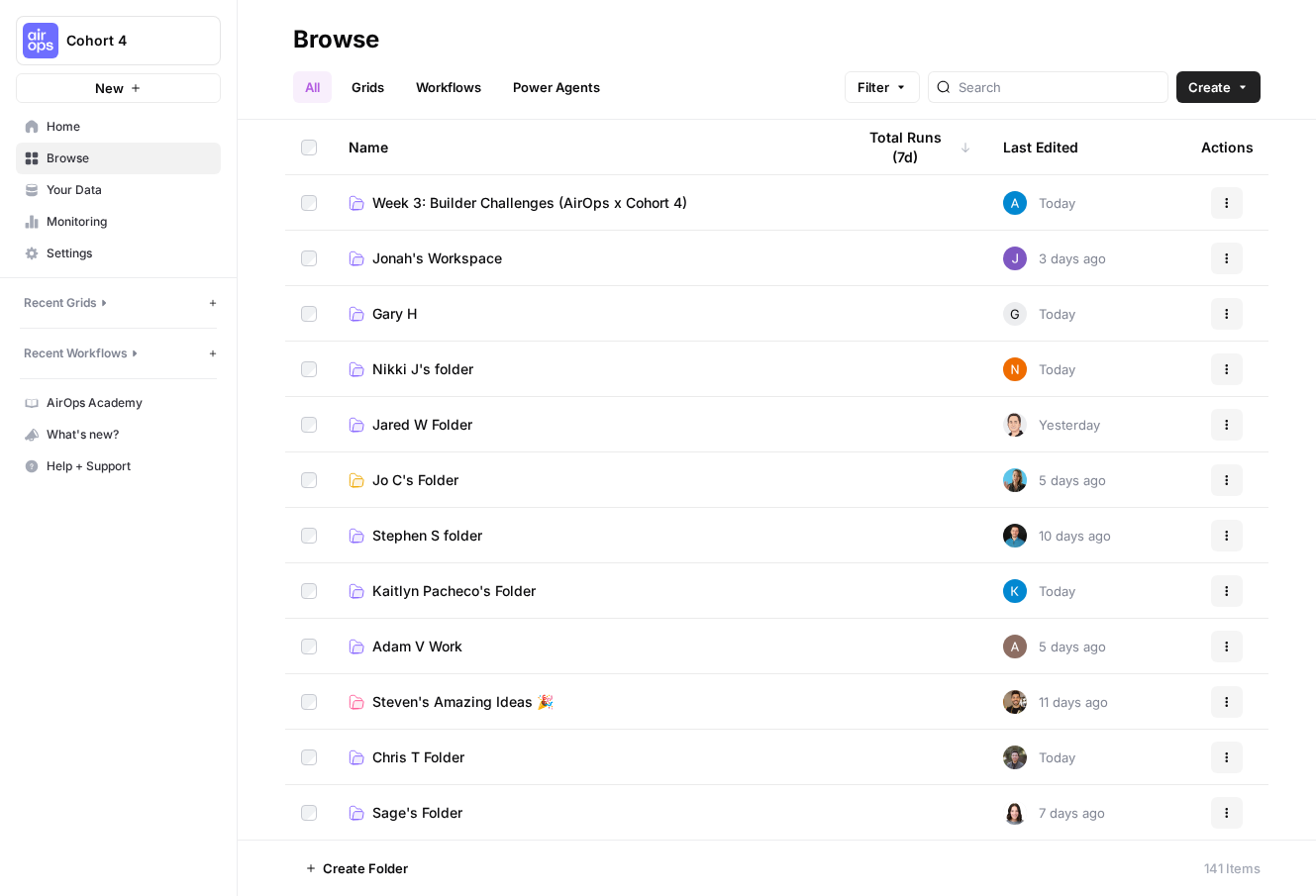 click on "Week 3: Builder Challenges (AirOps x Cohort 4)" at bounding box center (530, 203) 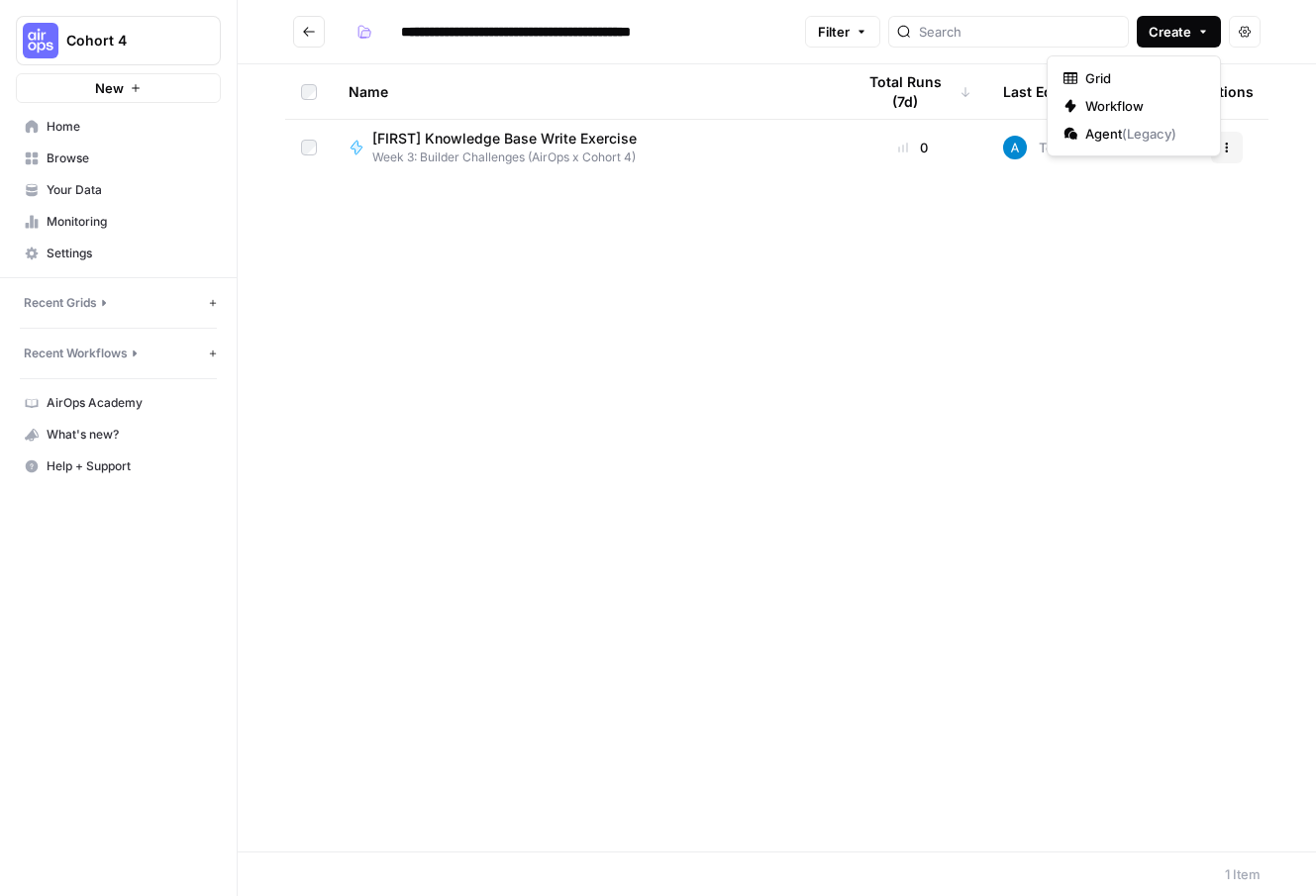 click 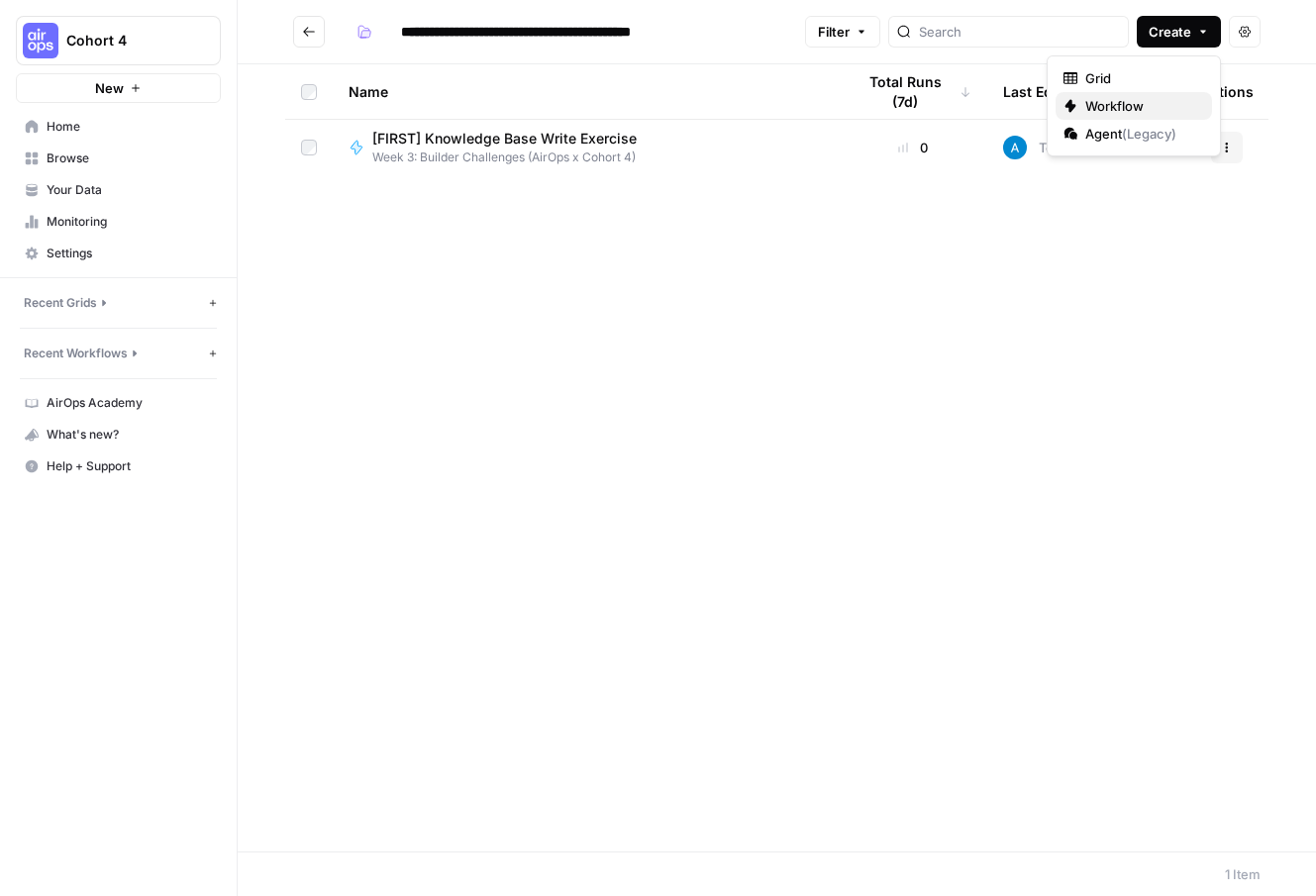 click on "Workflow" at bounding box center (1141, 106) 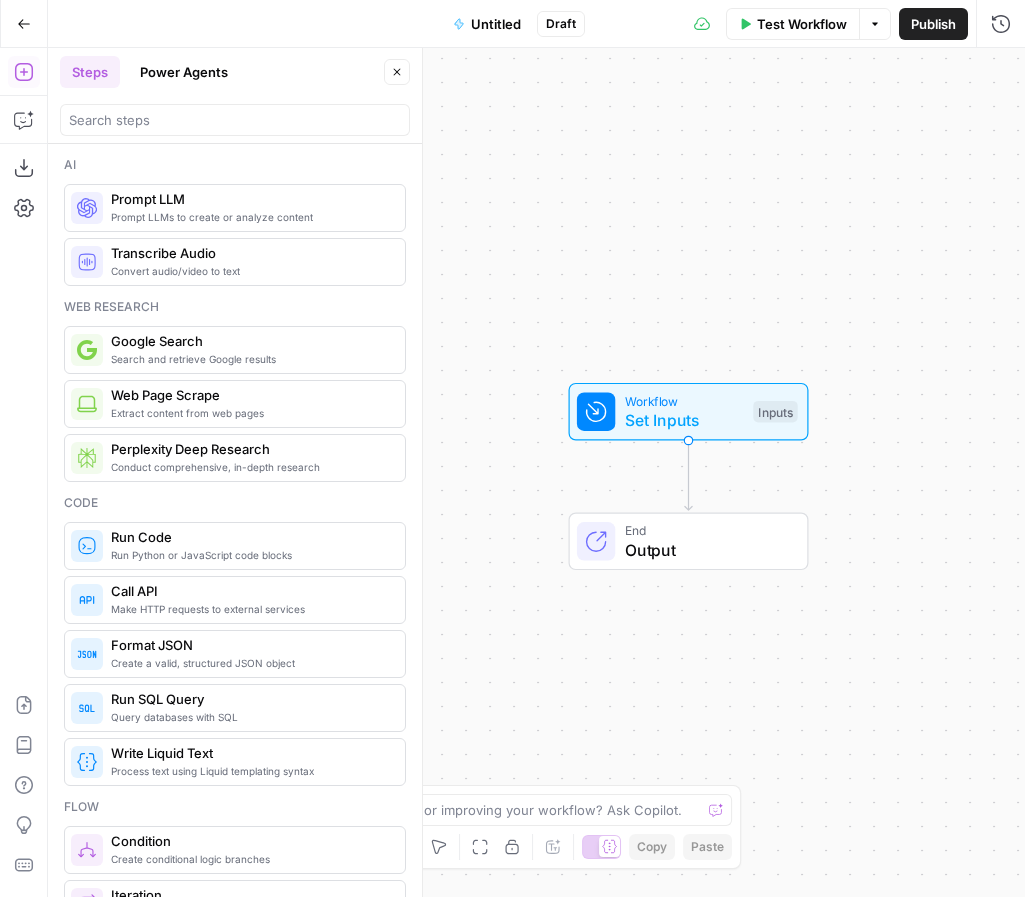 click on "Untitled" at bounding box center [496, 24] 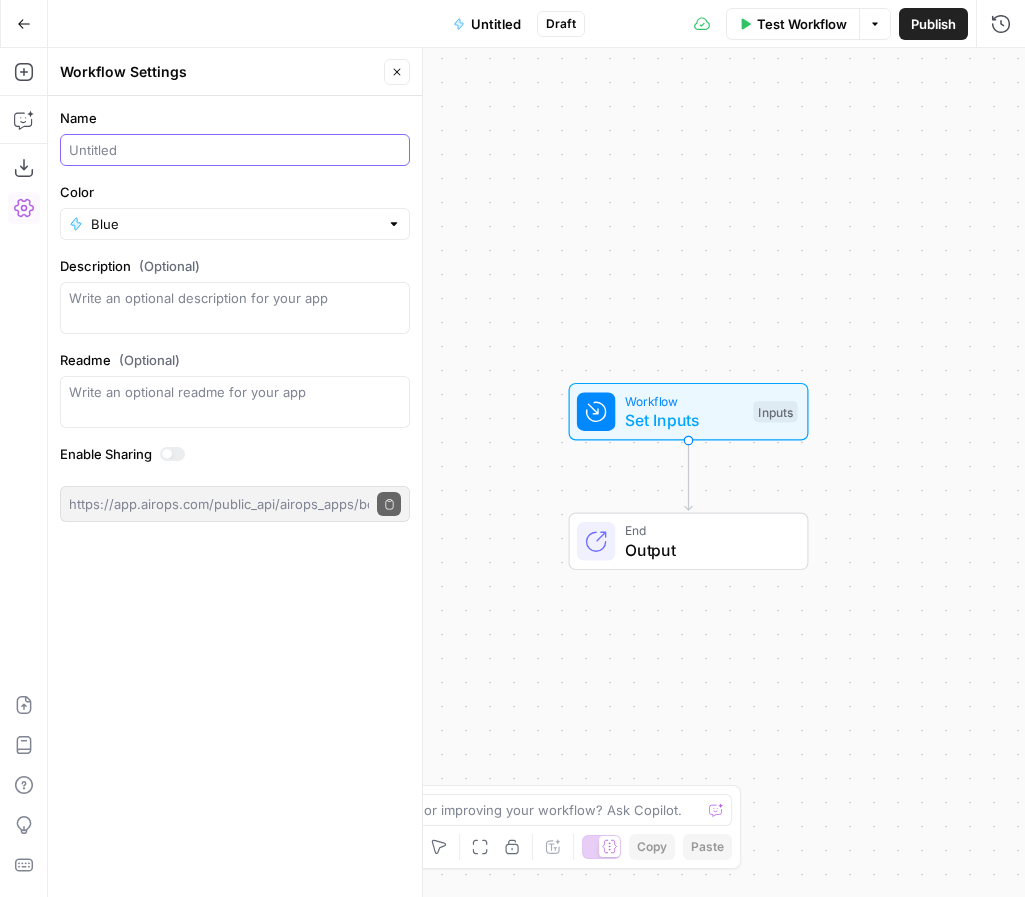 click on "Name" at bounding box center (235, 150) 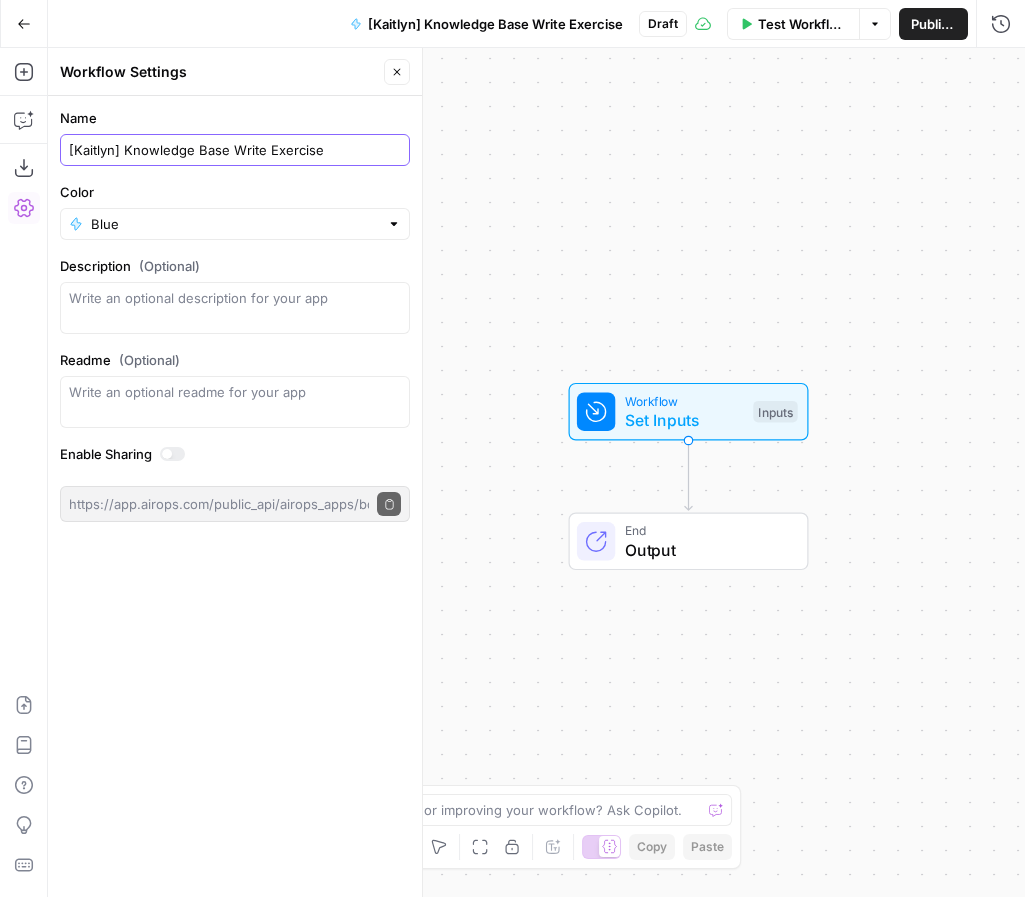 type on "[Kaitlyn] Knowledge Base Write Exercise" 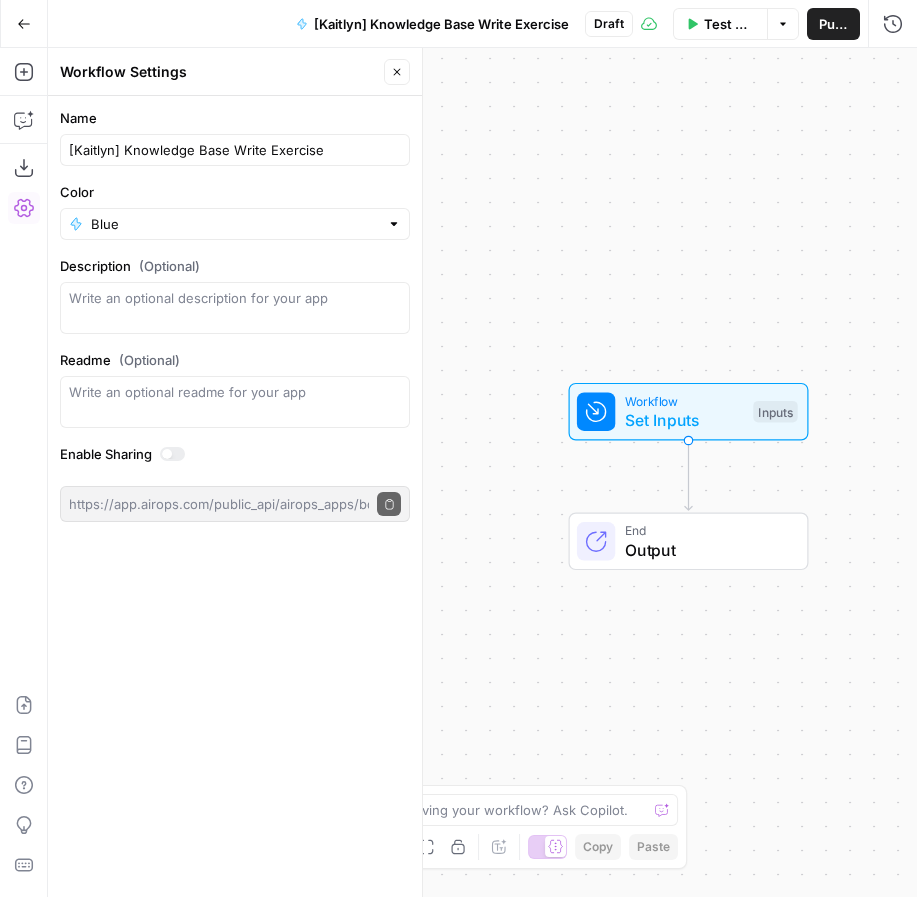 click on "Workflow Settings Close" at bounding box center [235, 72] 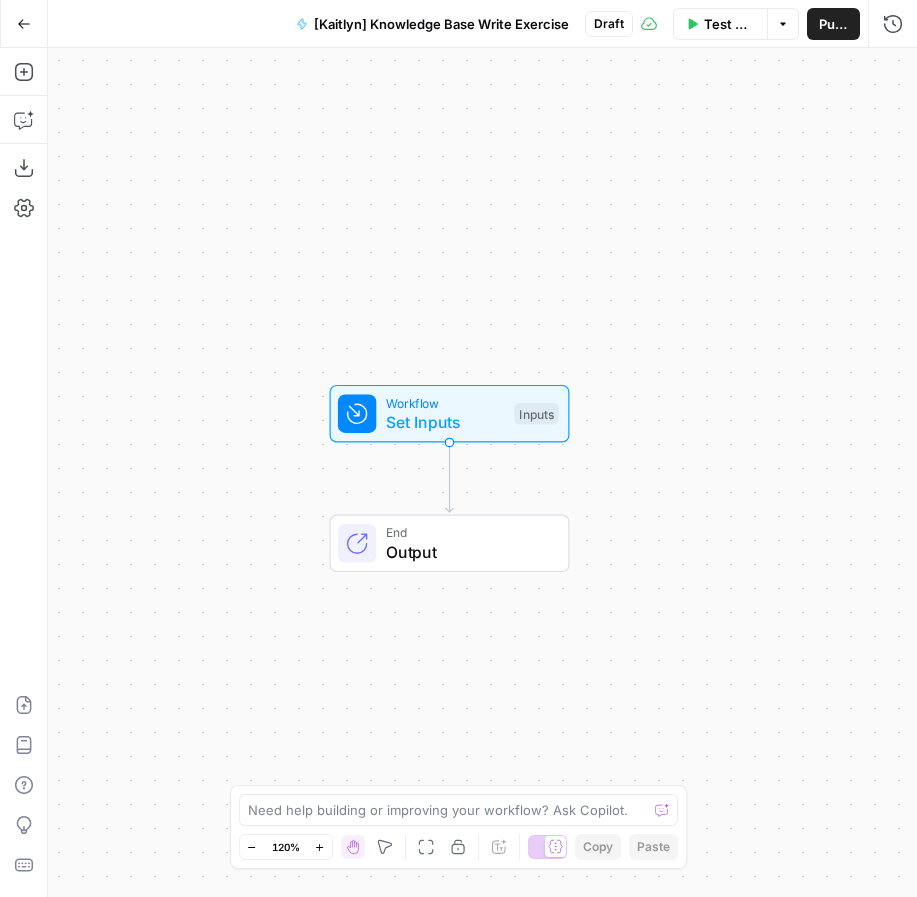 drag, startPoint x: 816, startPoint y: 476, endPoint x: 580, endPoint y: 482, distance: 236.07626 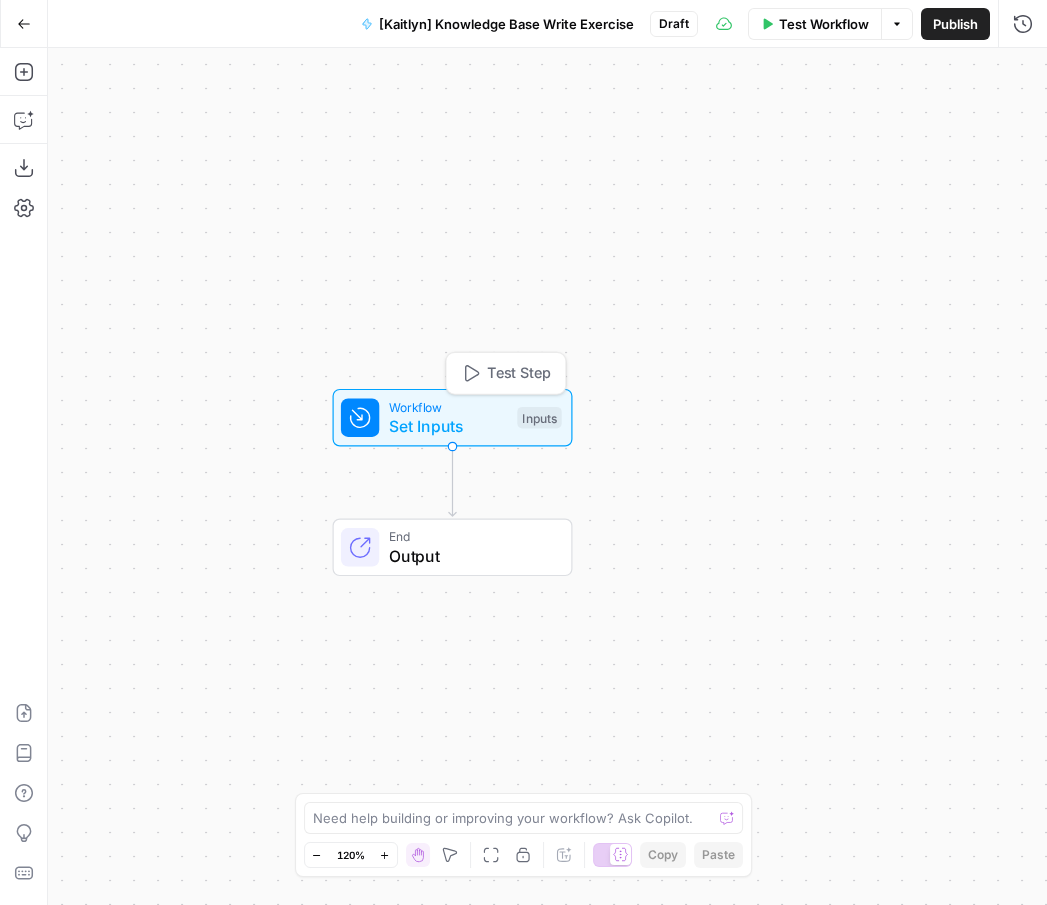 click on "Inputs" at bounding box center (539, 418) 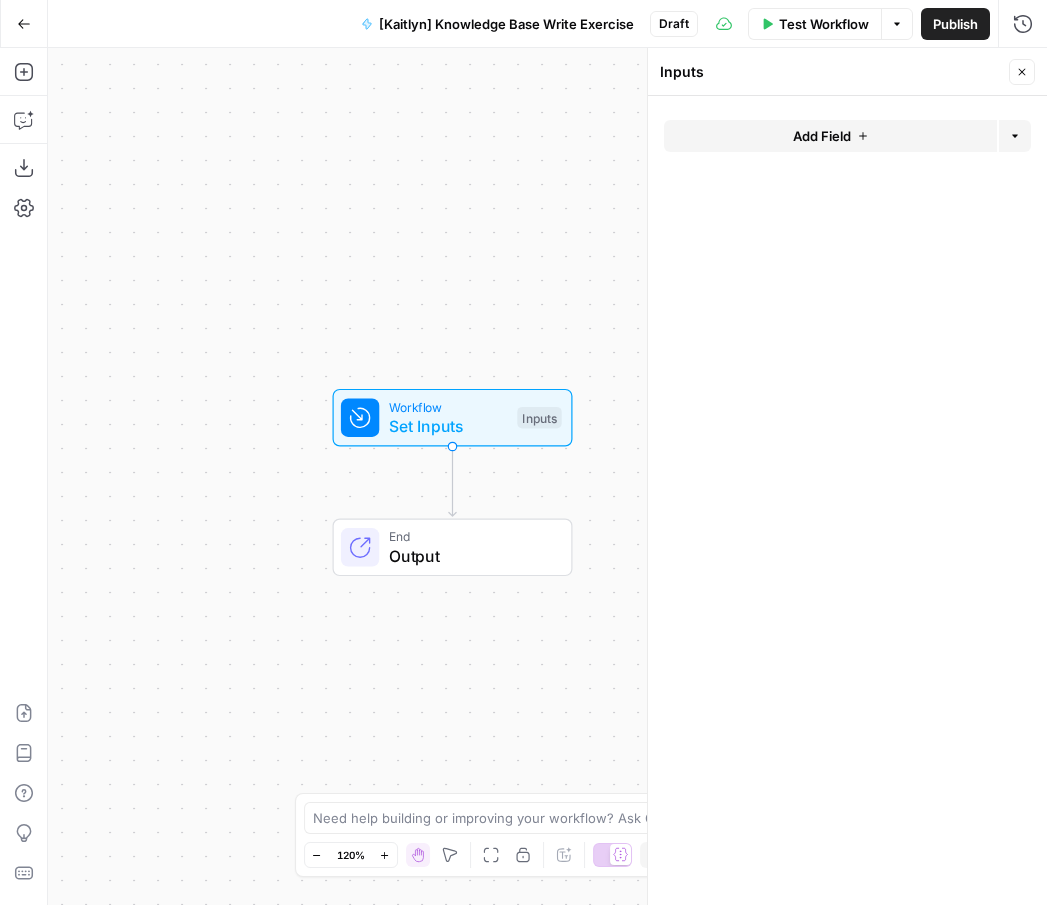 click on "Add Field" at bounding box center [822, 136] 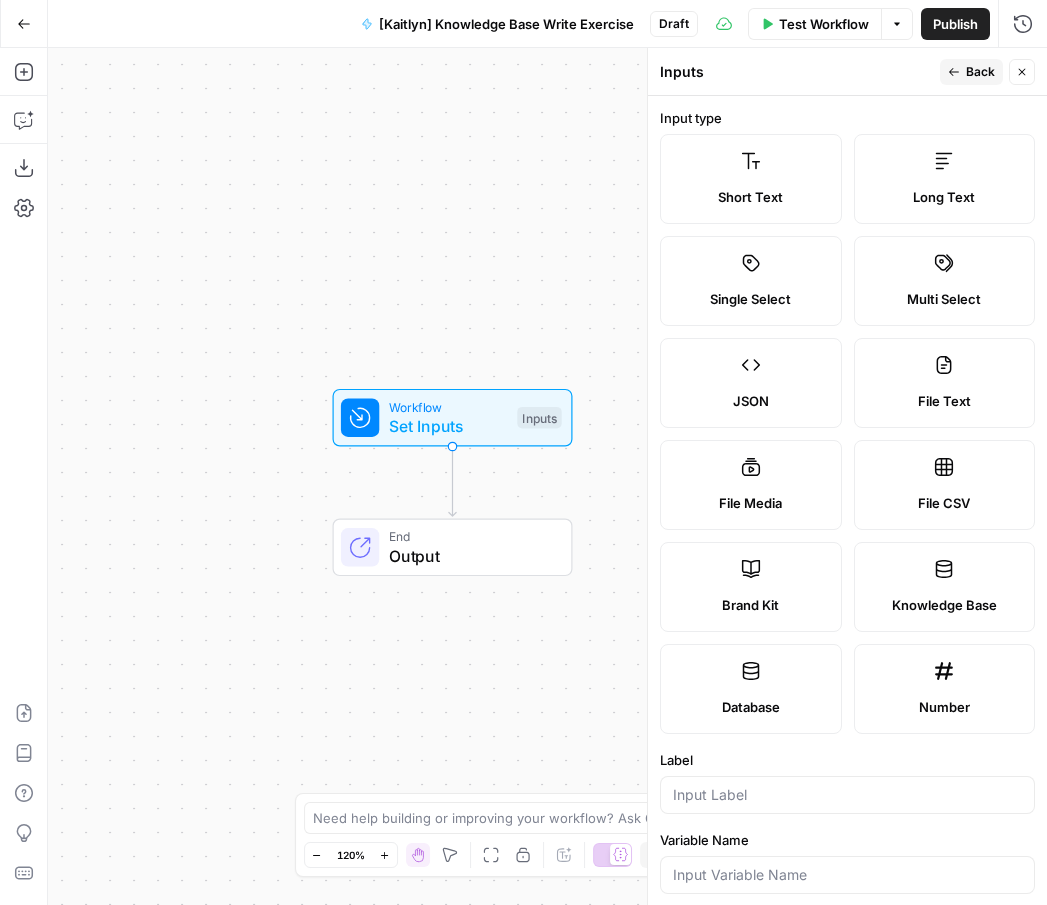 click on "Brand Kit" at bounding box center (751, 587) 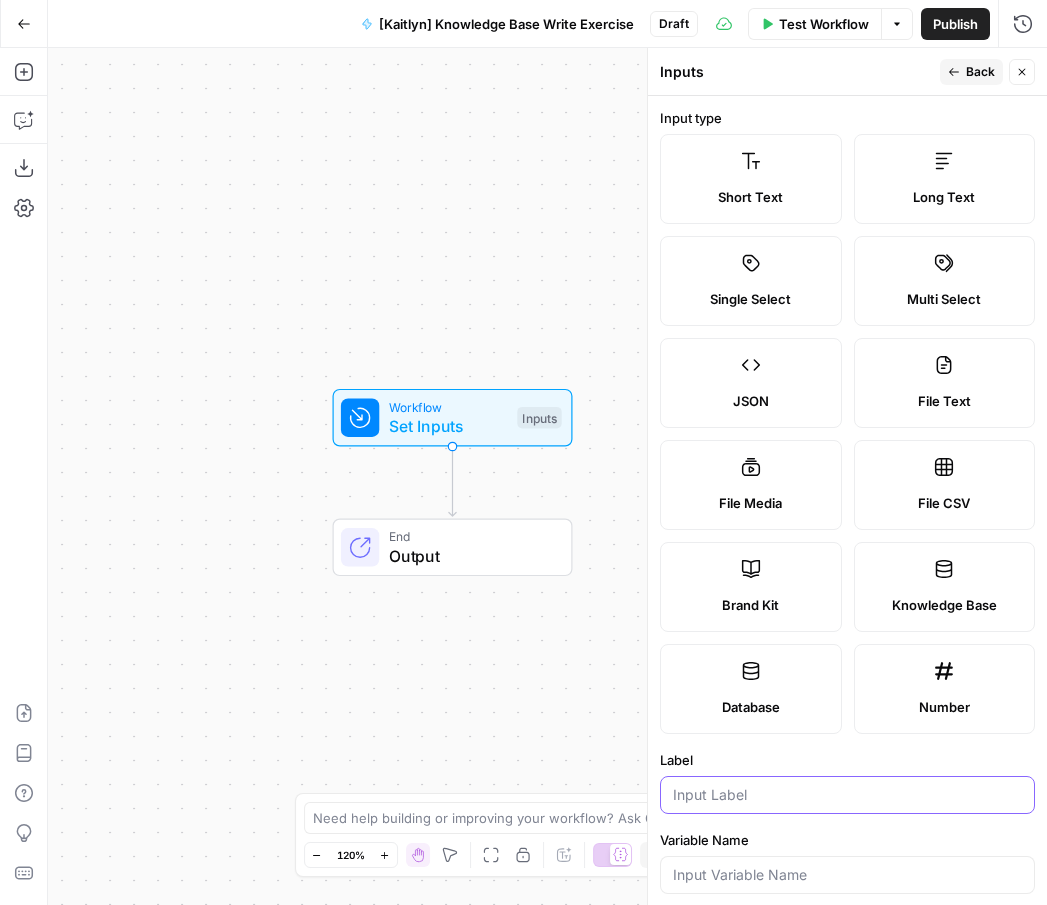 click on "Label" at bounding box center [847, 795] 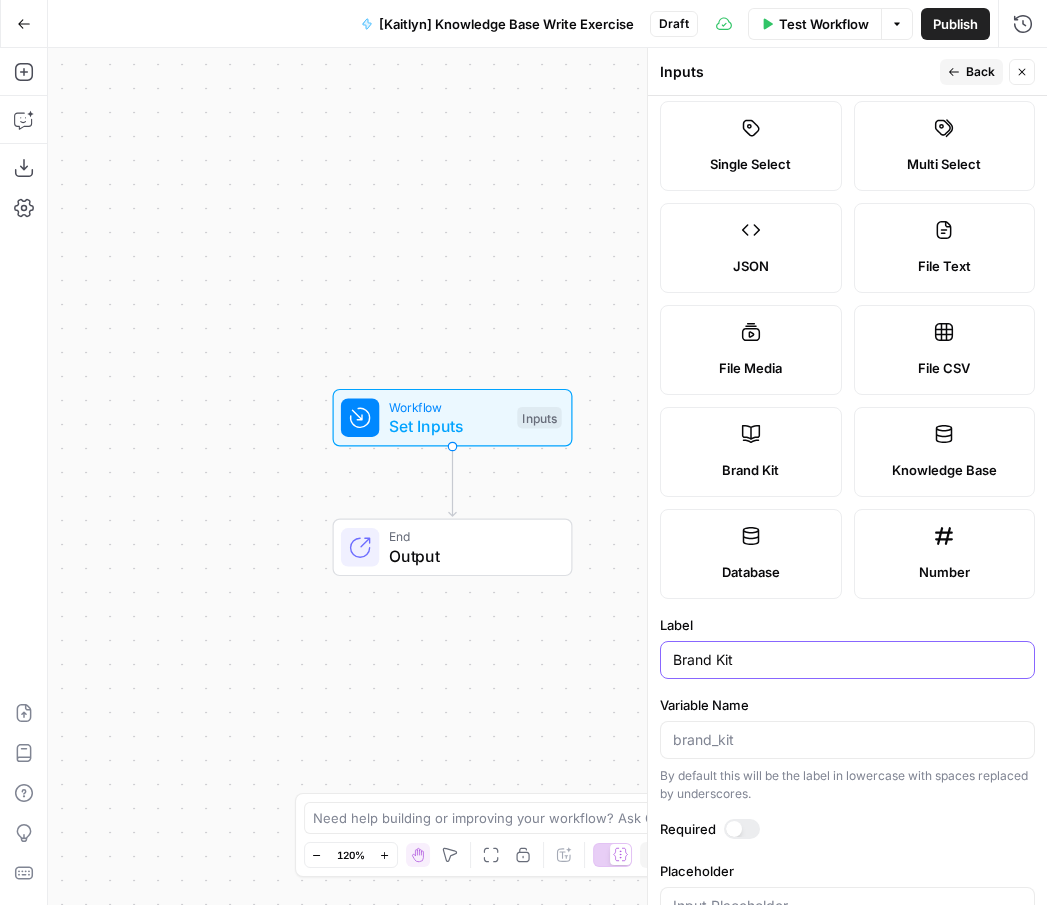 scroll, scrollTop: 163, scrollLeft: 0, axis: vertical 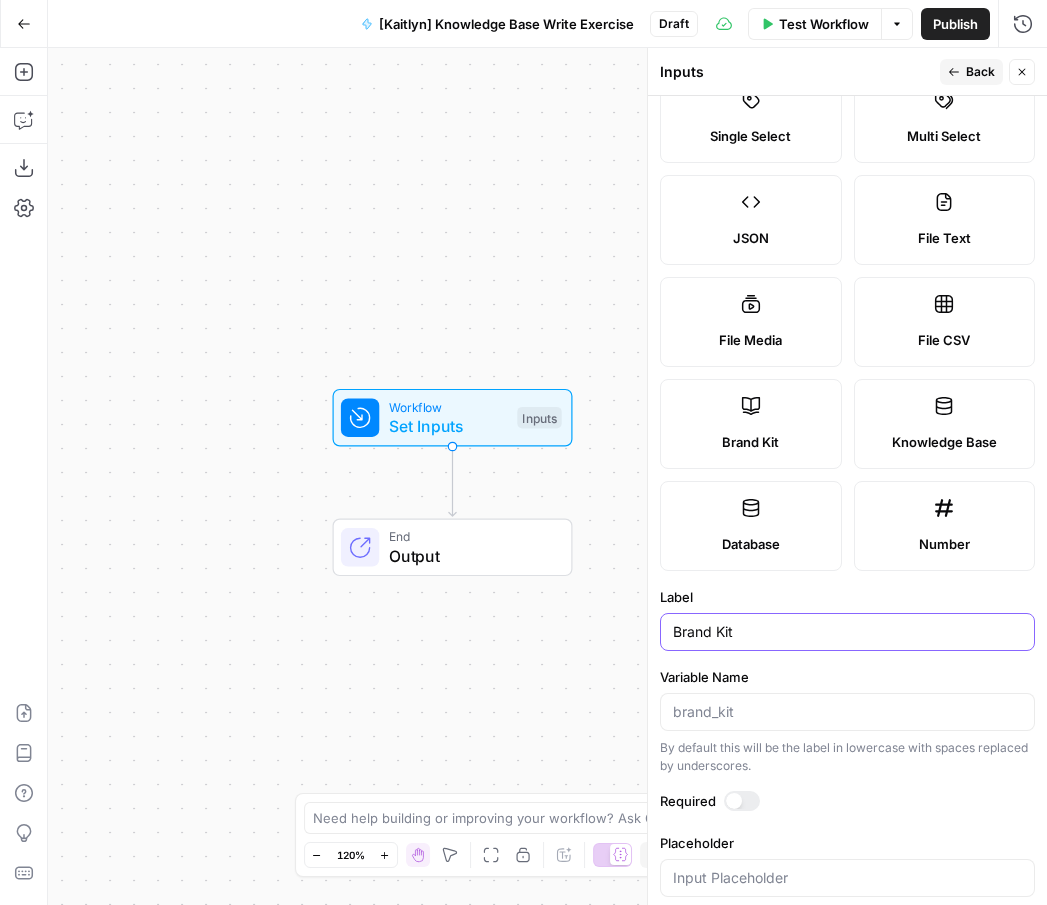 type on "Brand Kit" 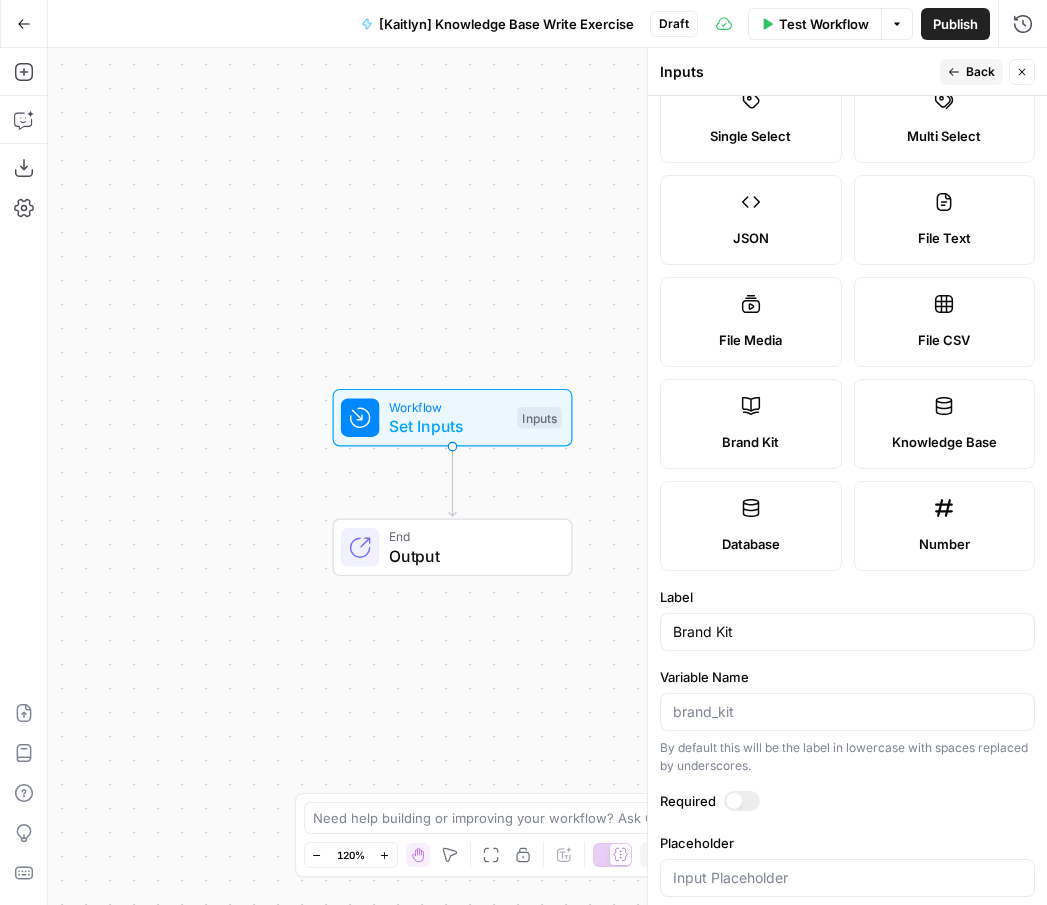 click on "Back" at bounding box center (971, 72) 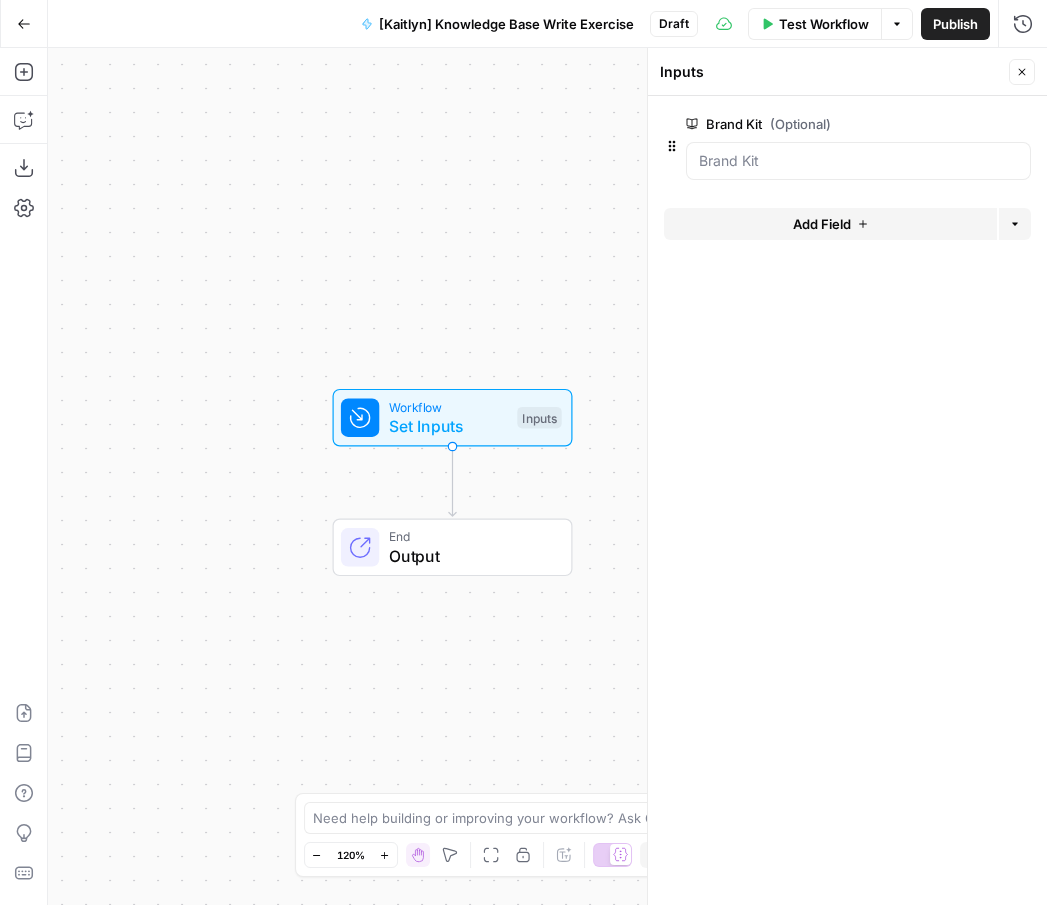 click on "Add Field" at bounding box center [830, 224] 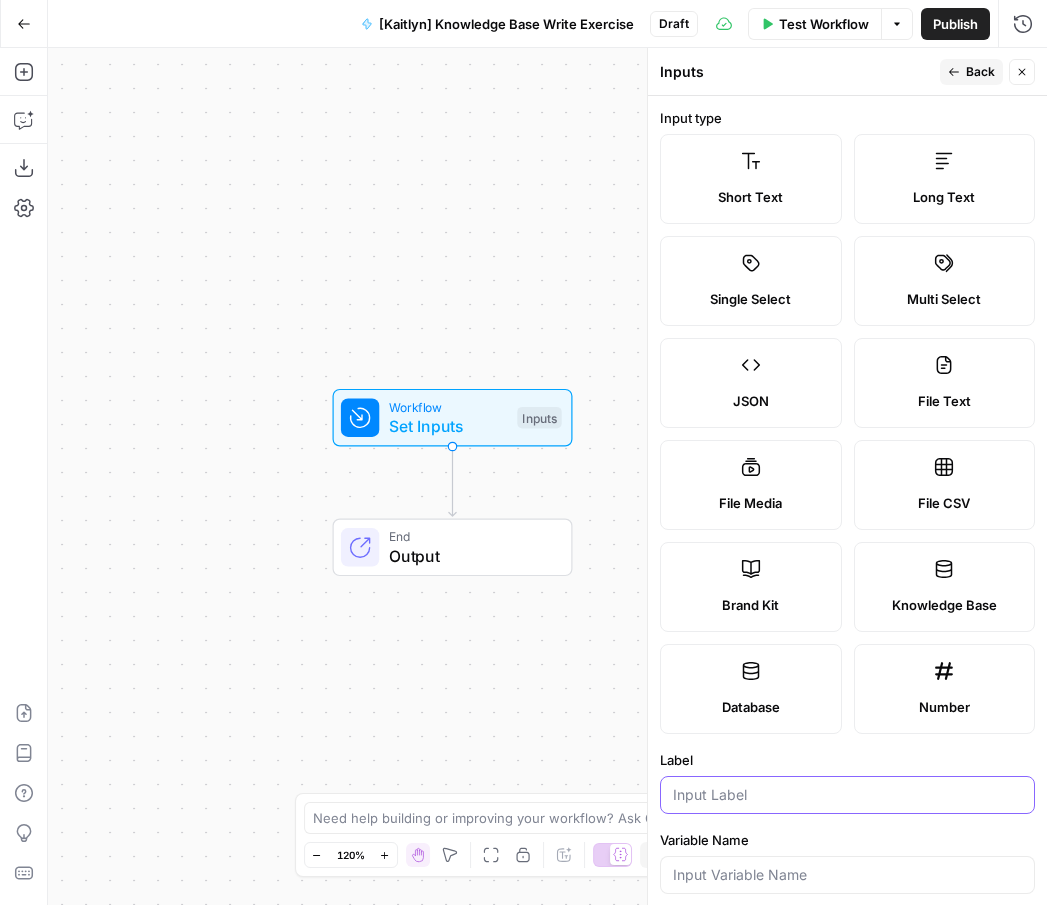 click on "Label" at bounding box center [847, 795] 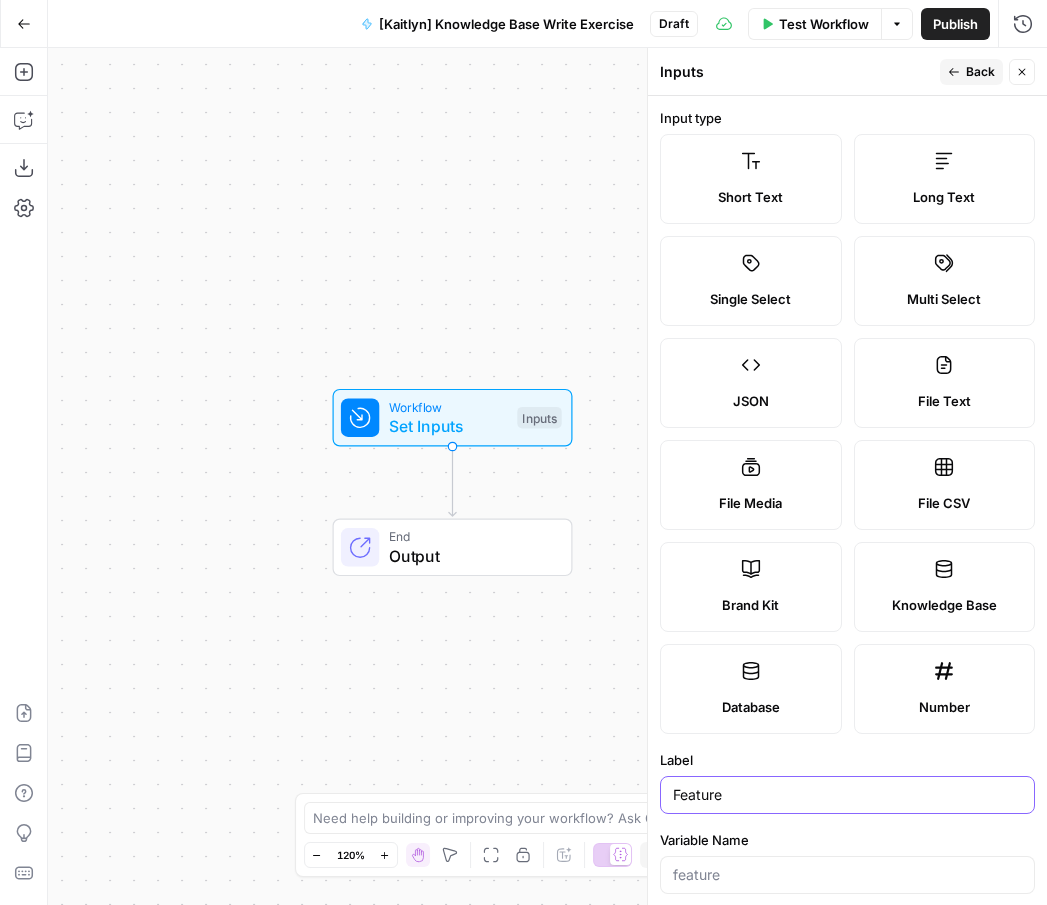 type on "Feature" 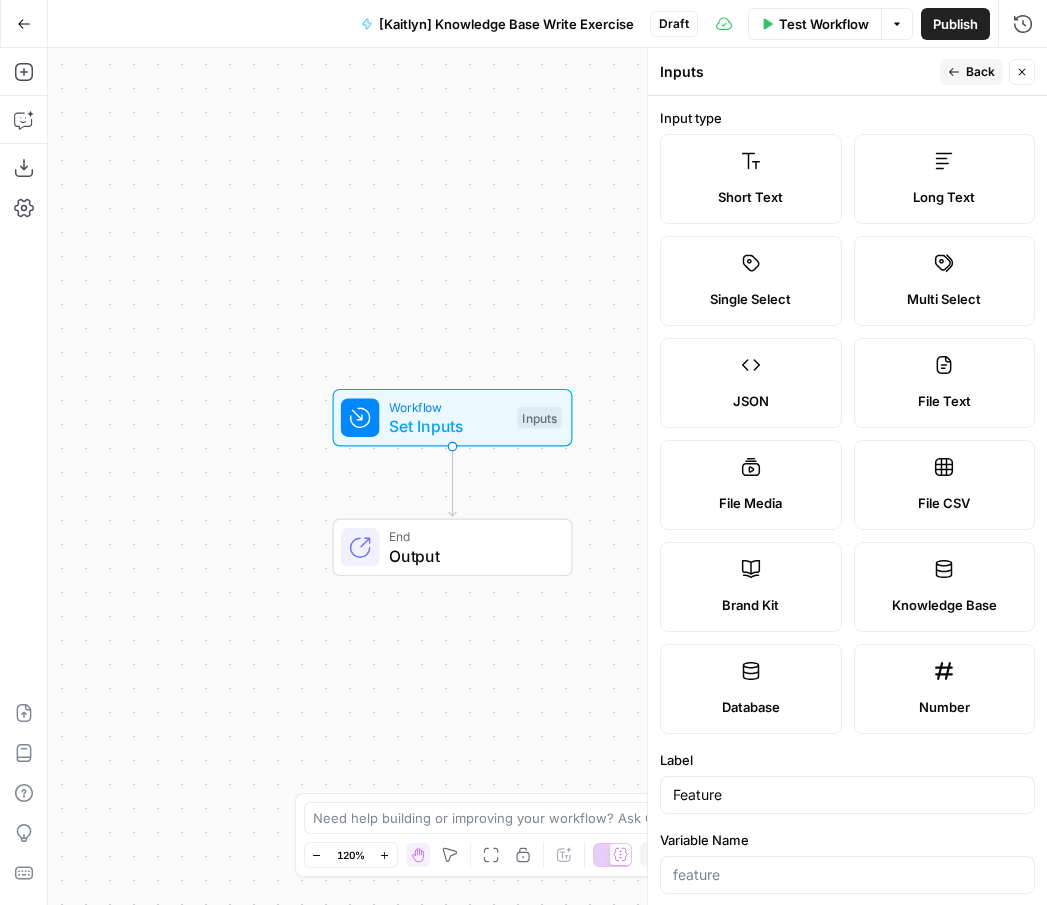 click on "Back" at bounding box center (980, 72) 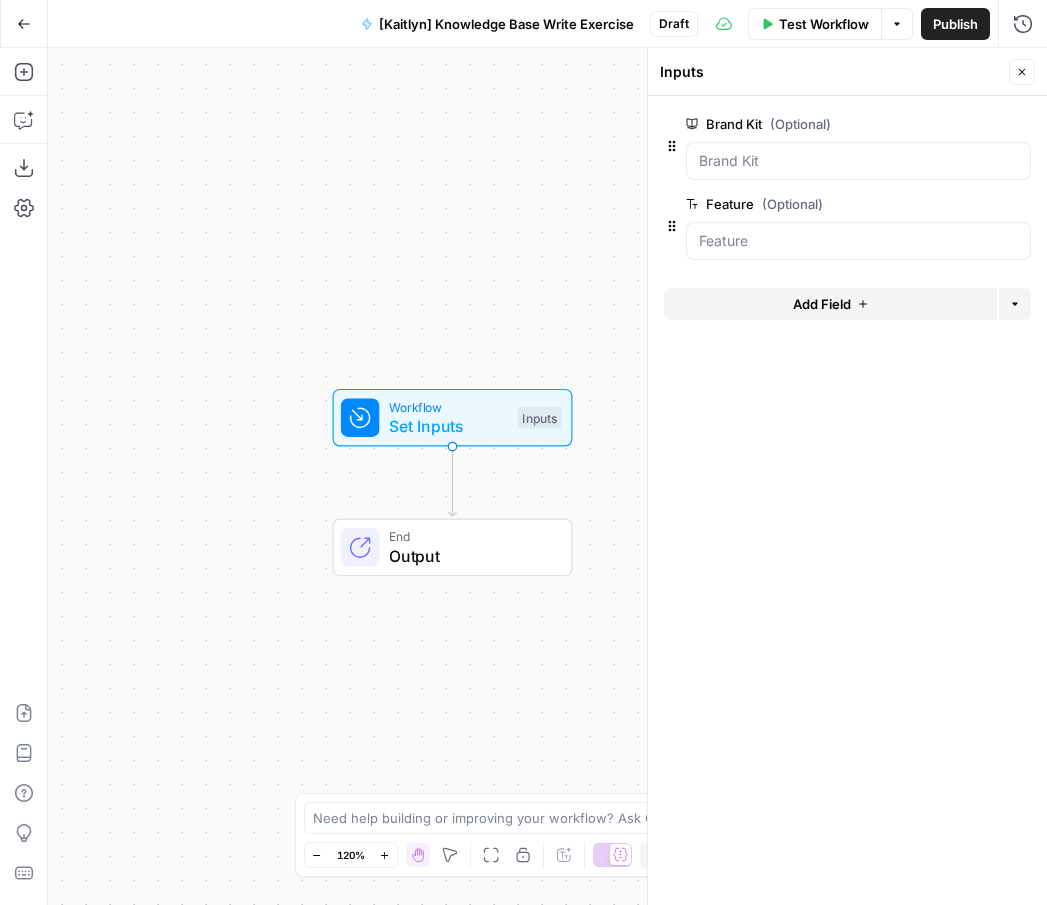 click on "Close" at bounding box center [1022, 72] 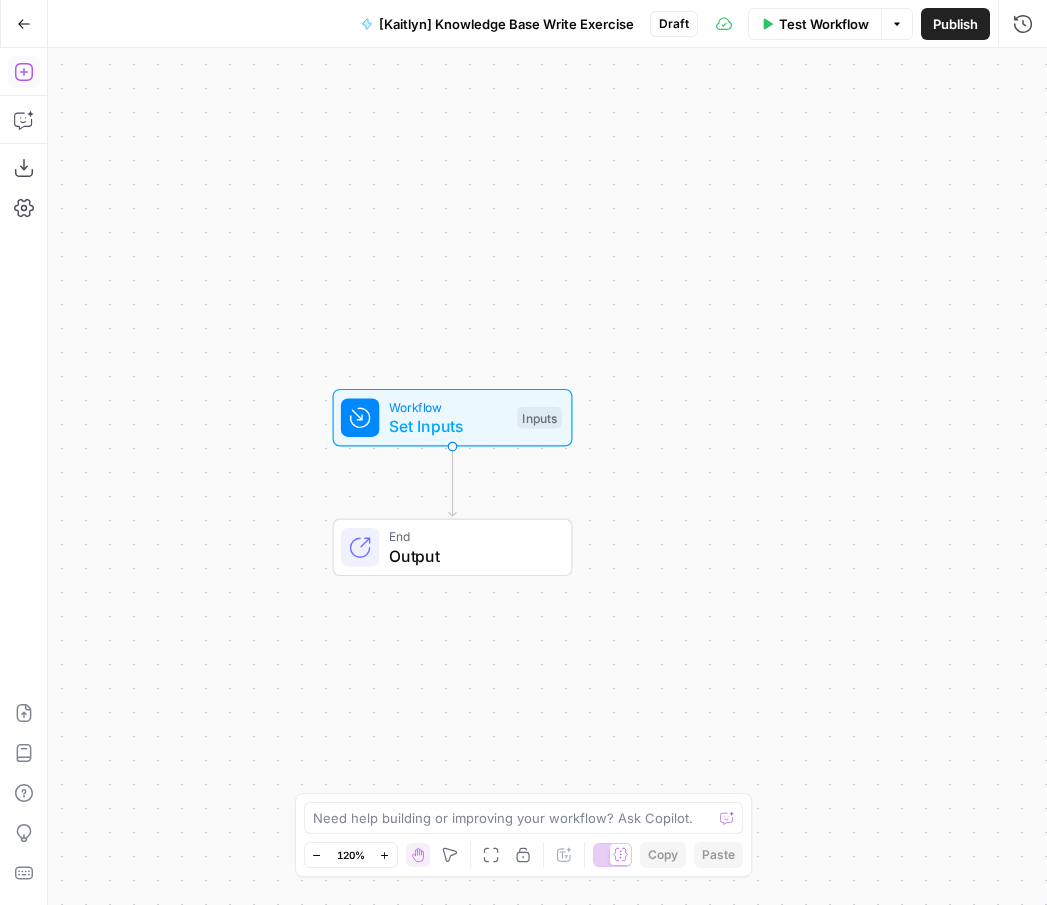 click 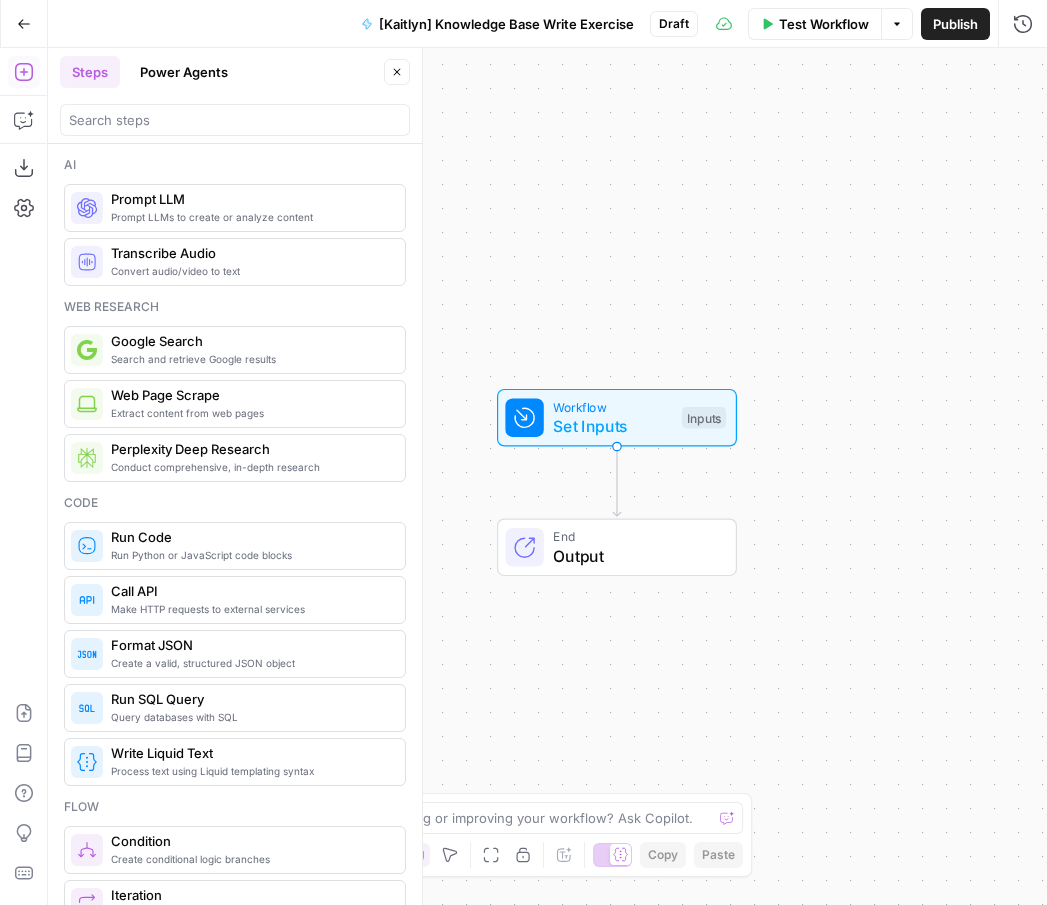 click 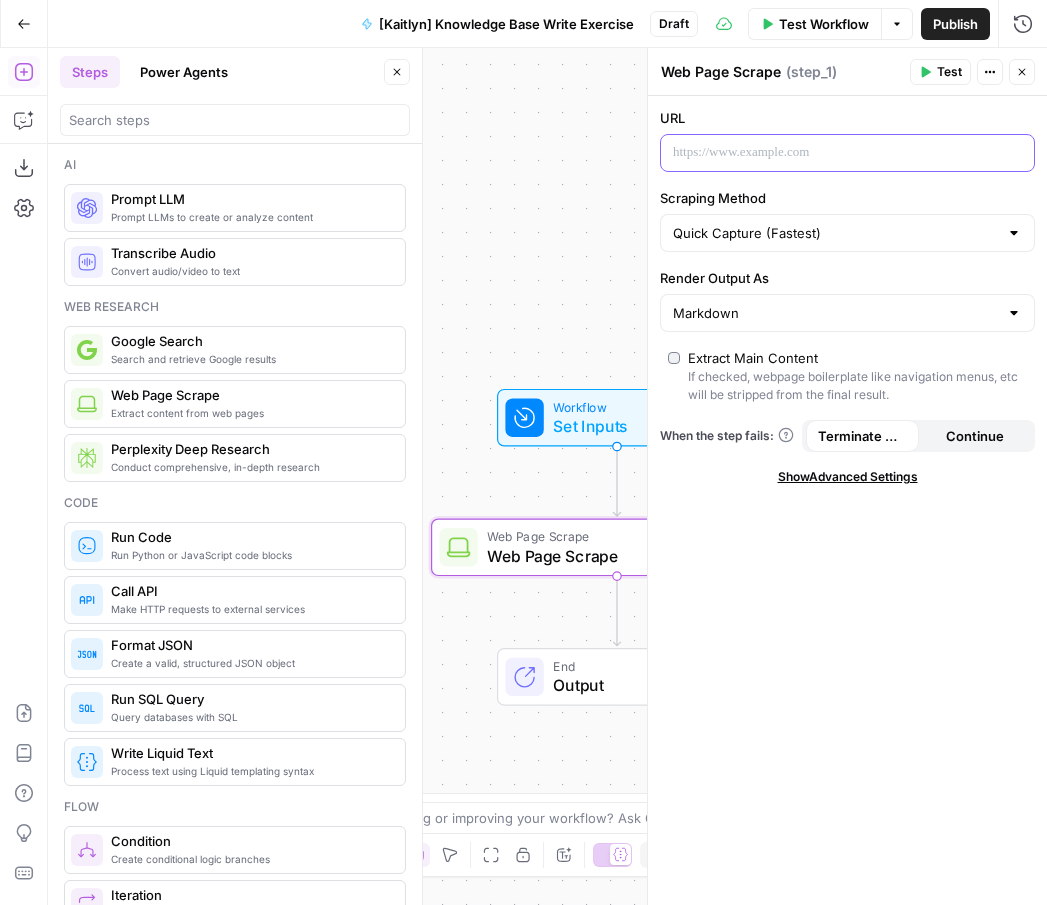 click at bounding box center [831, 153] 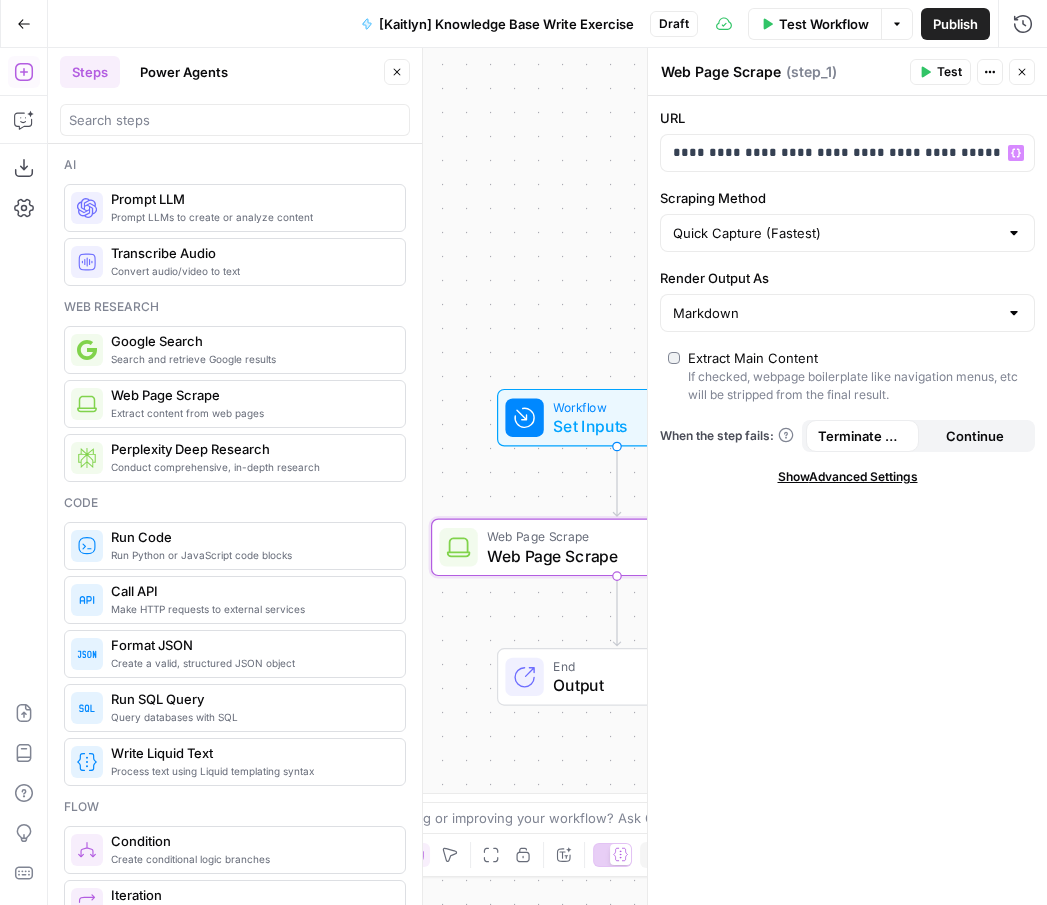 click on "**********" at bounding box center [847, 500] 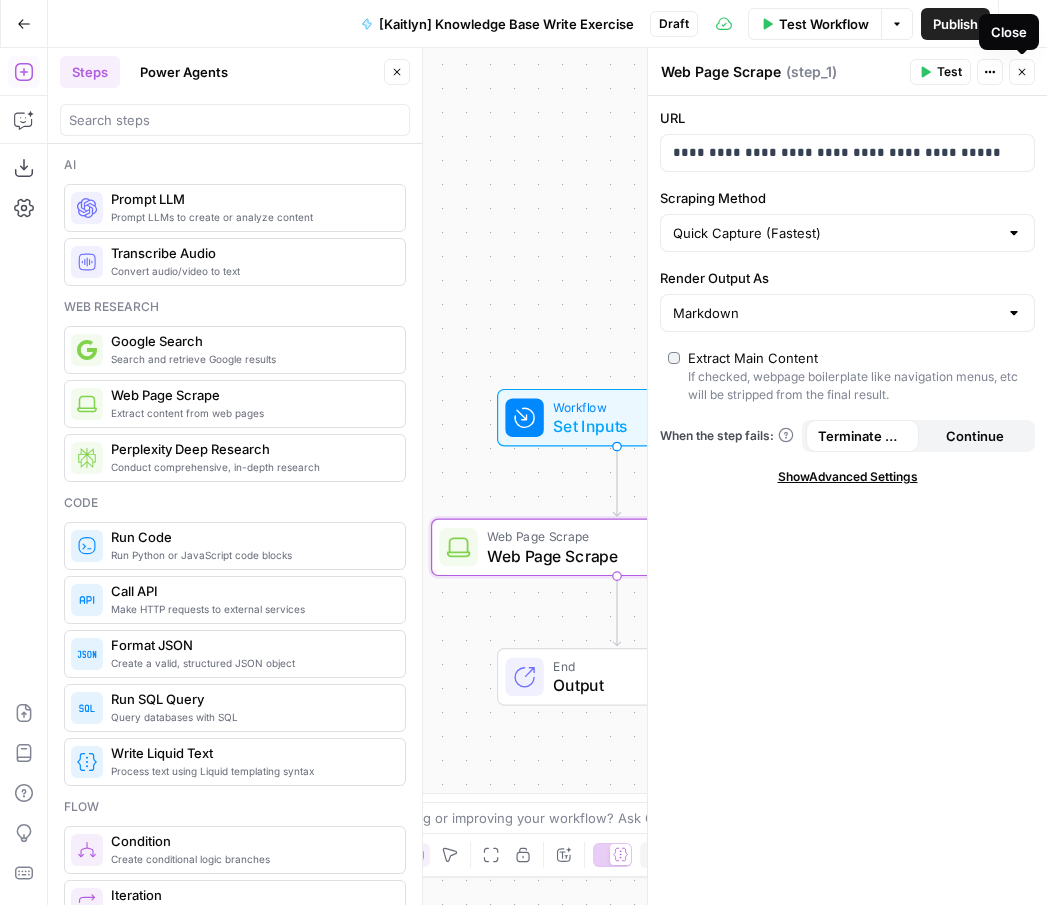 click 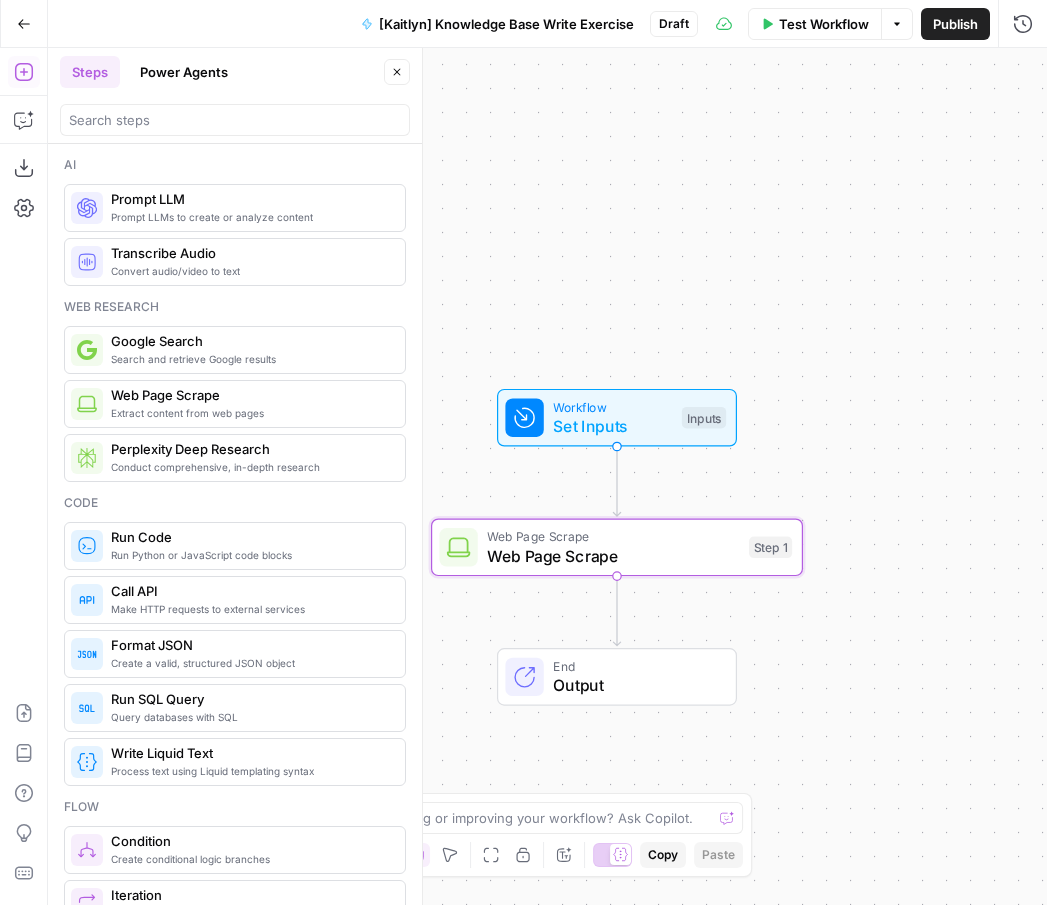 click on "Test Workflow" at bounding box center [824, 24] 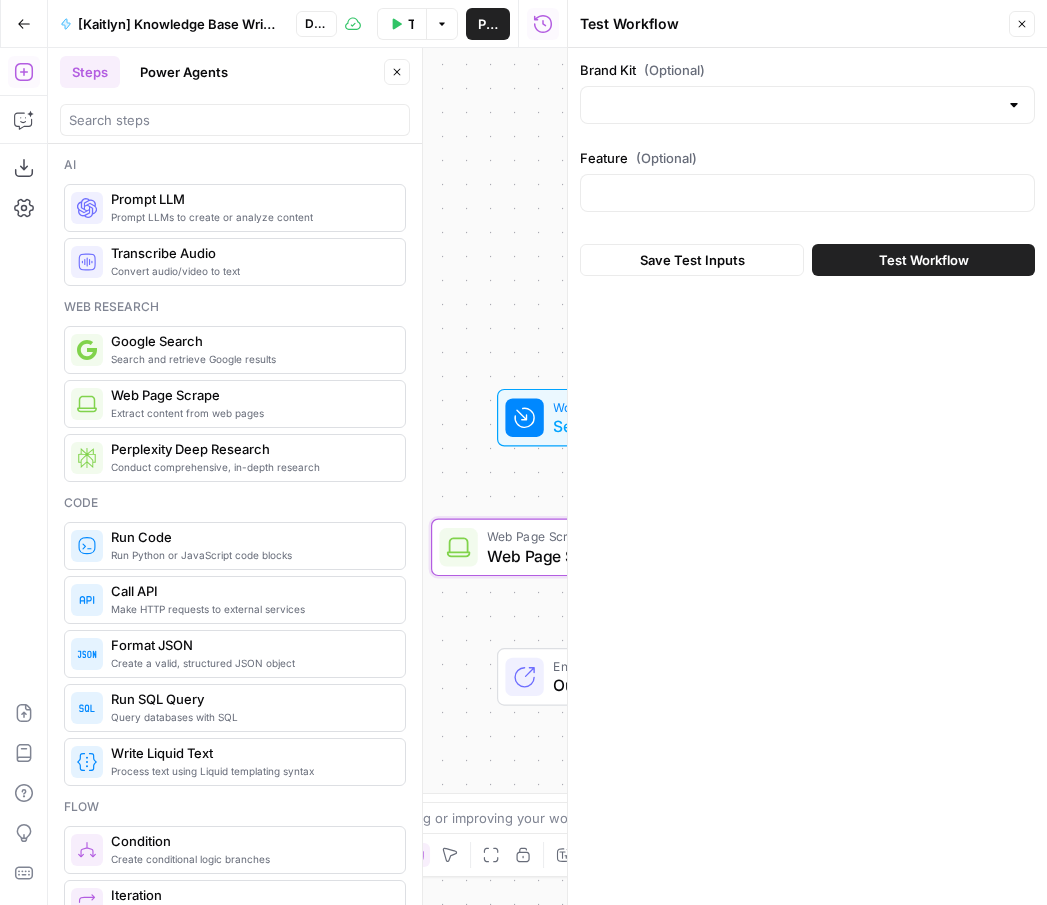 click at bounding box center (1014, 105) 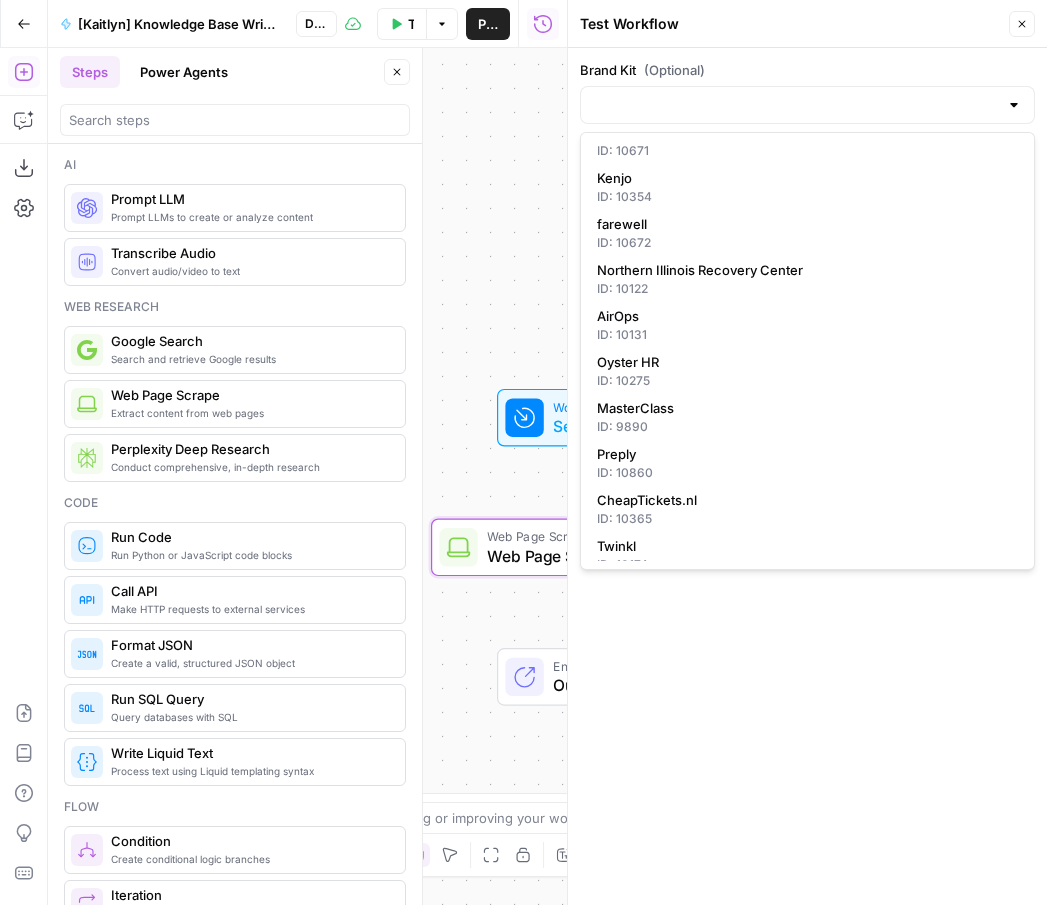 scroll, scrollTop: 351, scrollLeft: 0, axis: vertical 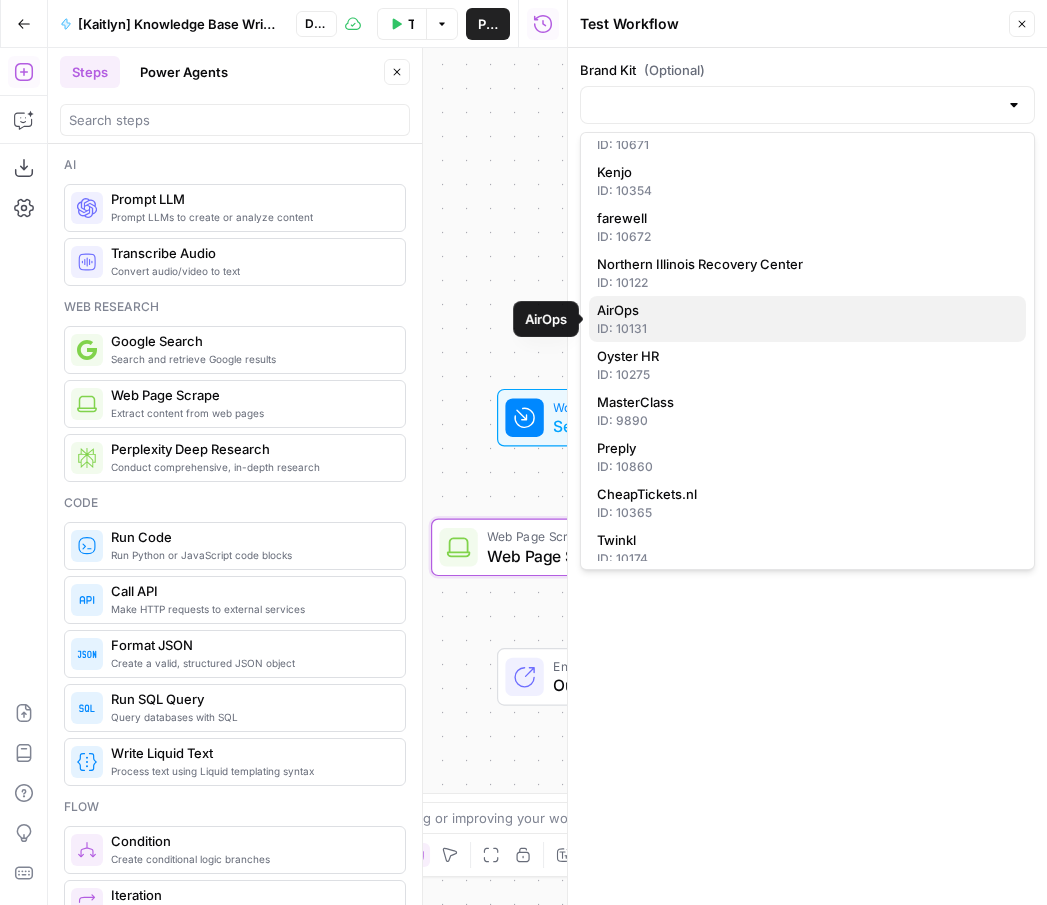 click on "ID: 10131" at bounding box center [807, 329] 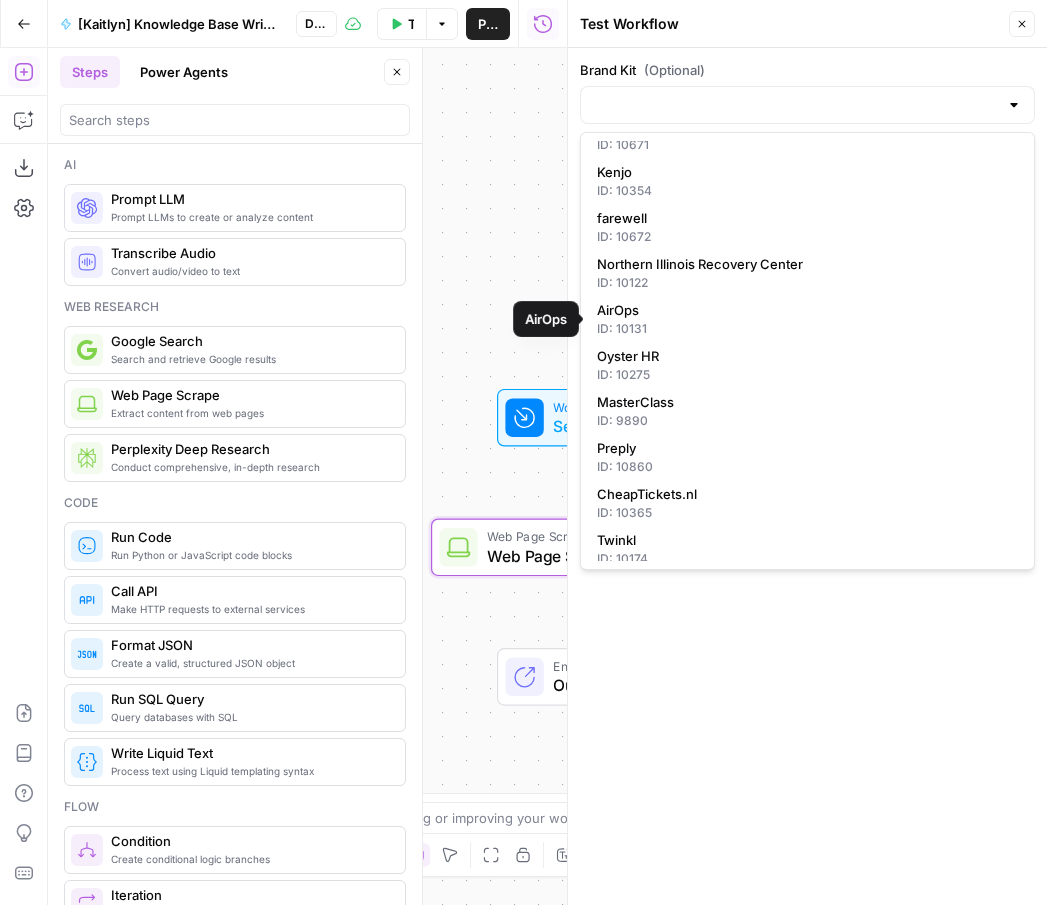 type on "AirOps" 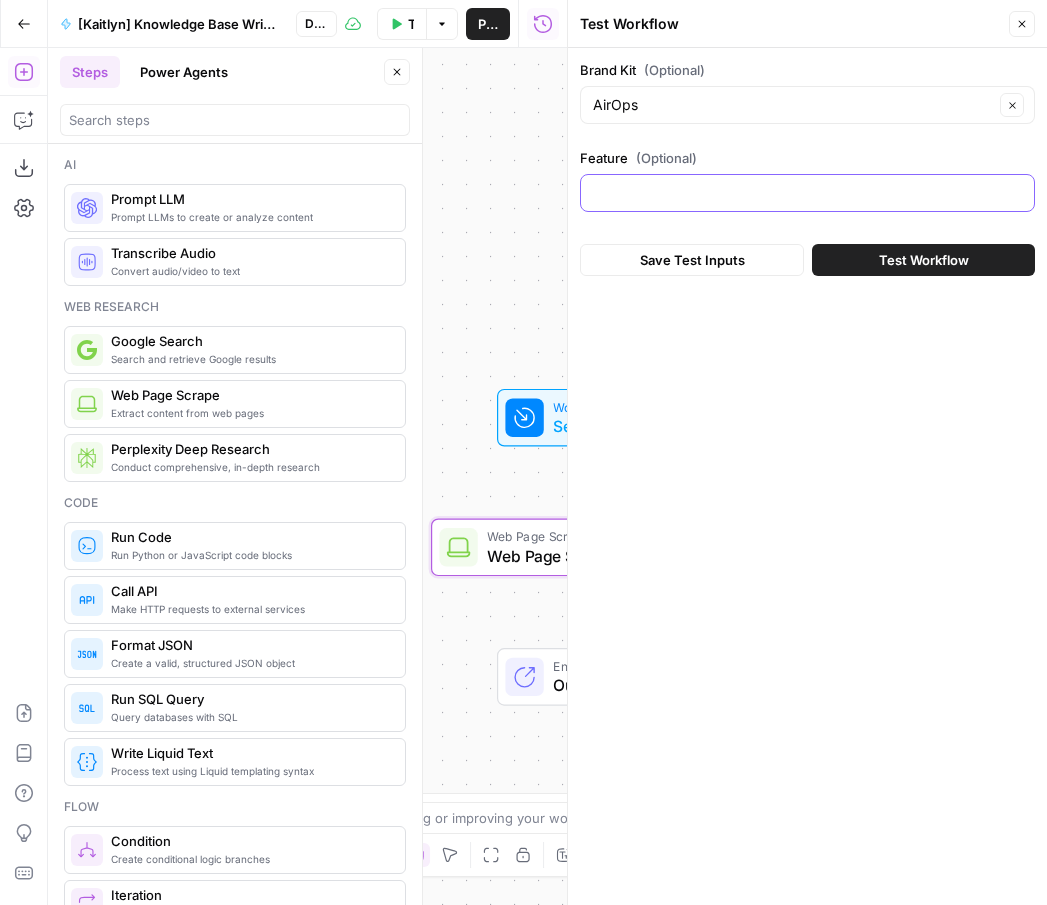 click on "Feature   (Optional)" at bounding box center [807, 193] 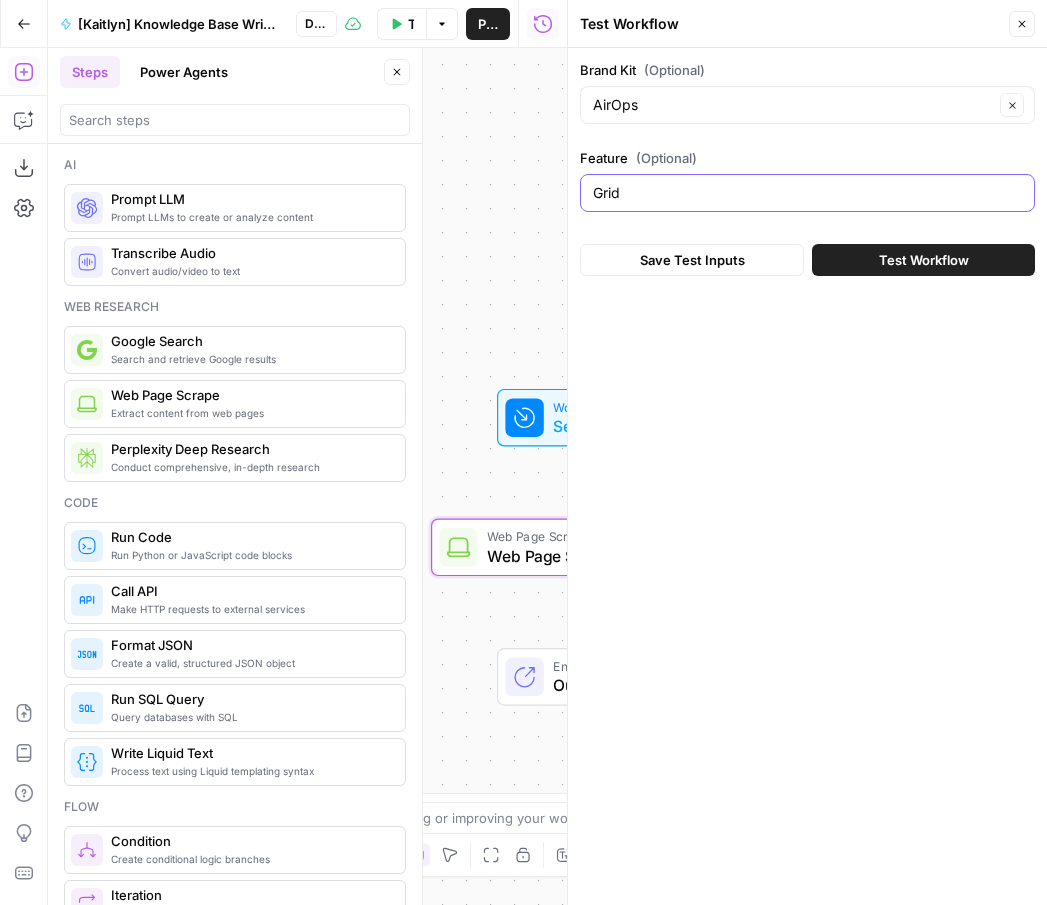 type on "Grid" 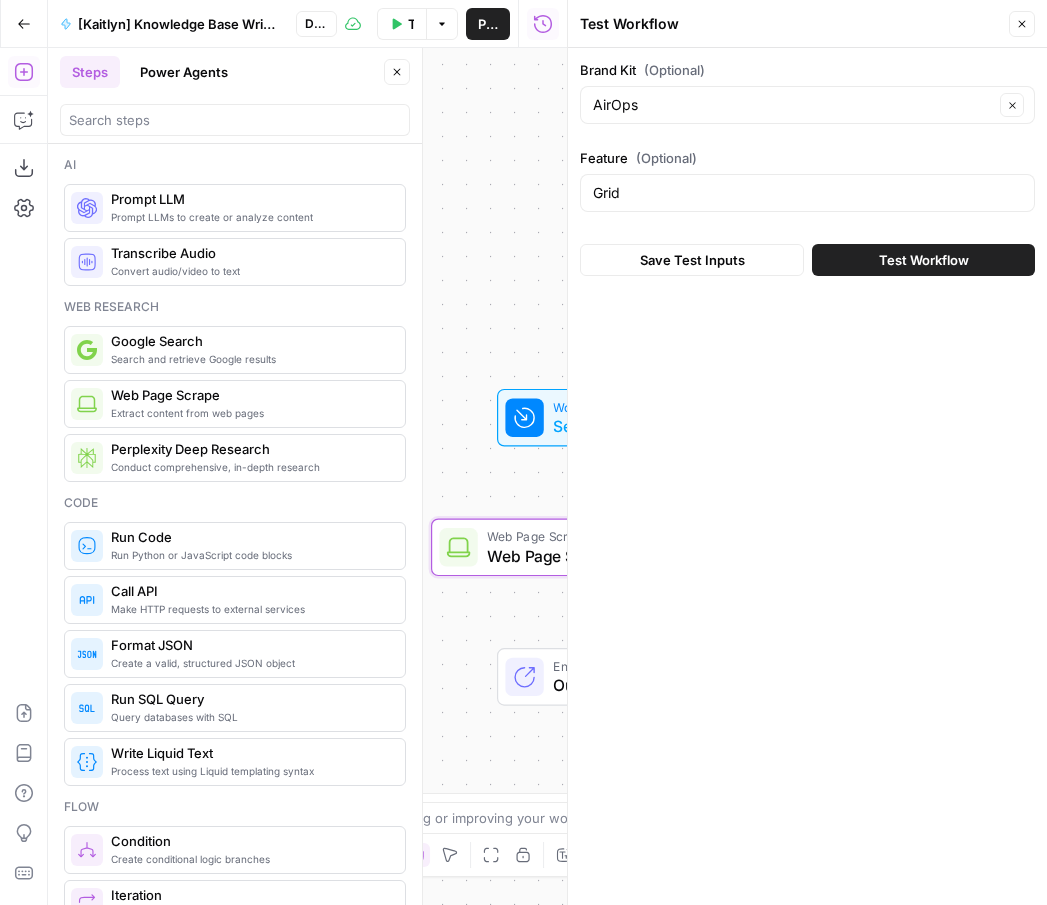 click on "Save Test Inputs" at bounding box center (692, 260) 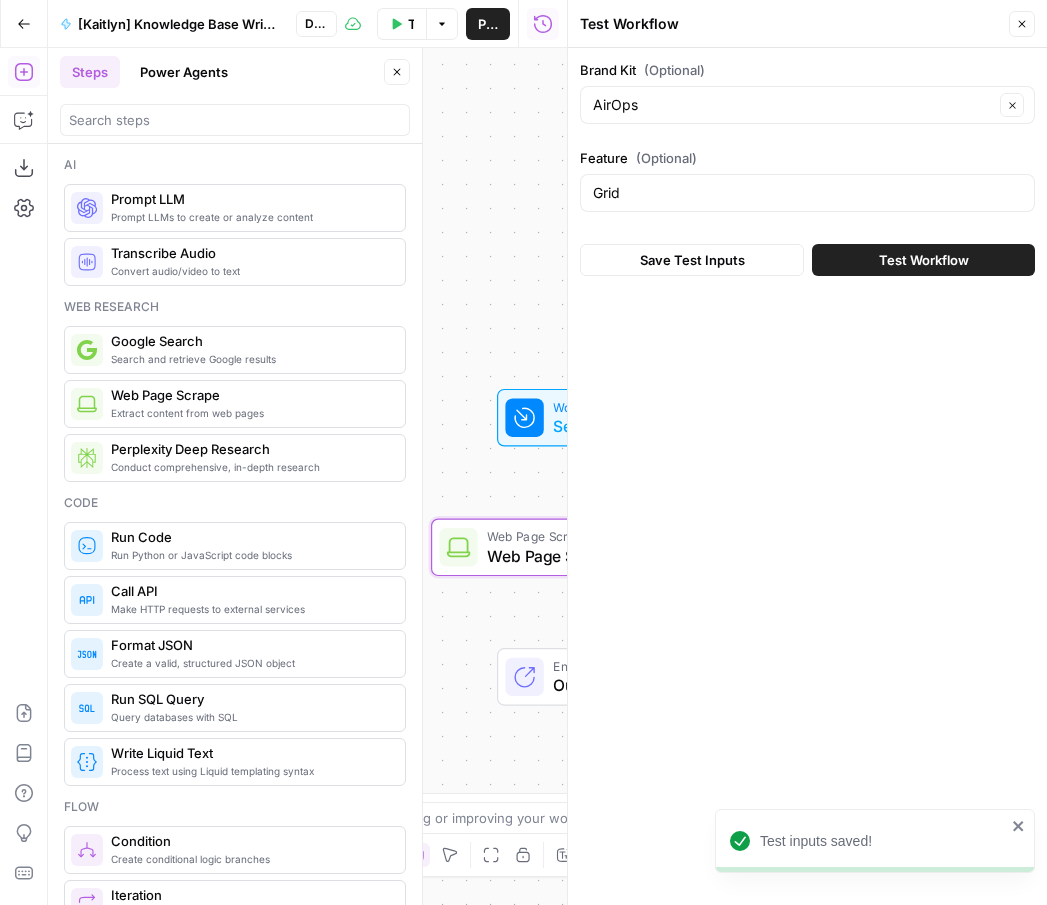 click on "Test Workflow" at bounding box center (924, 260) 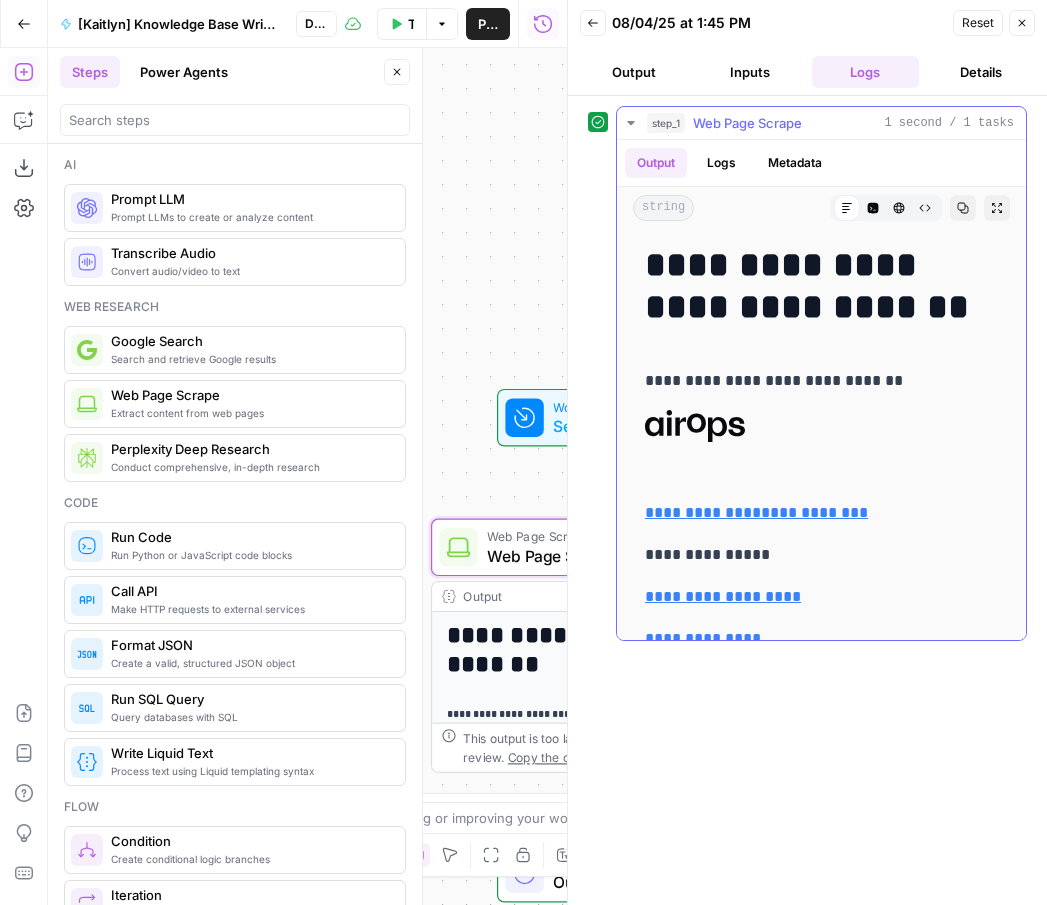 scroll, scrollTop: 0, scrollLeft: 0, axis: both 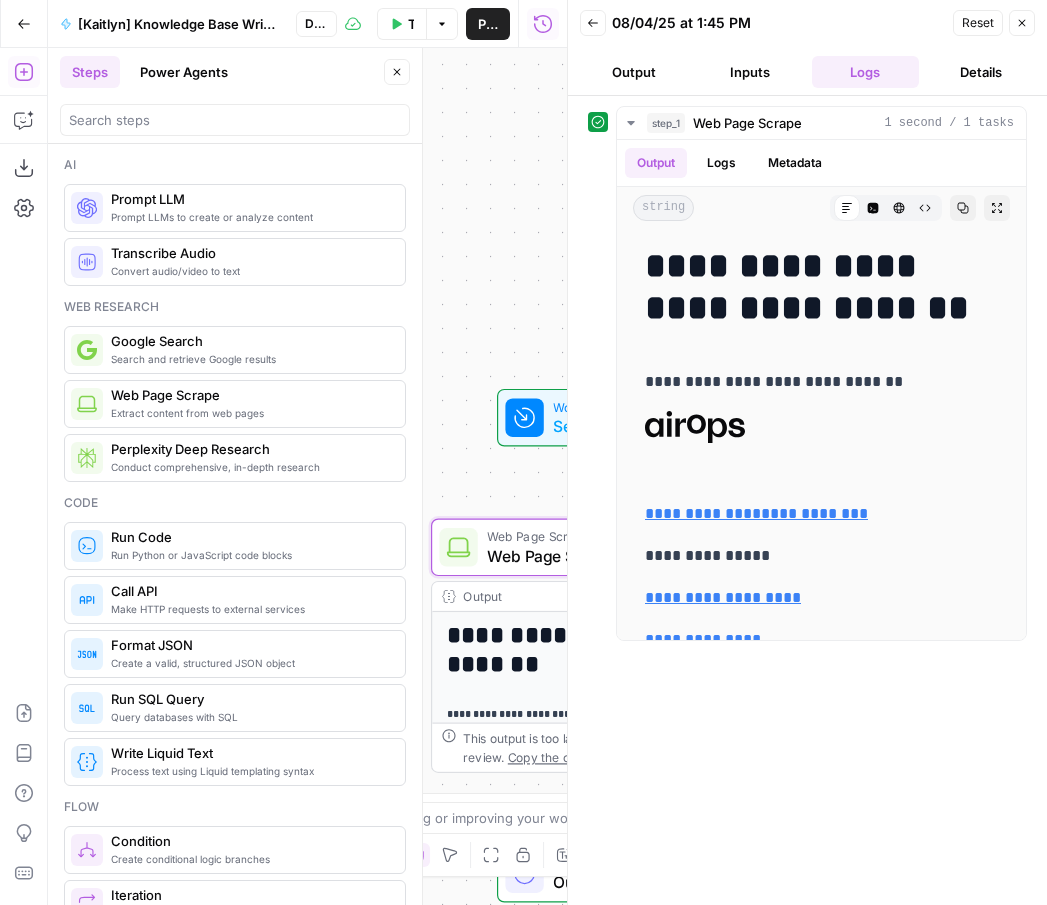 click on "Inputs" at bounding box center [750, 72] 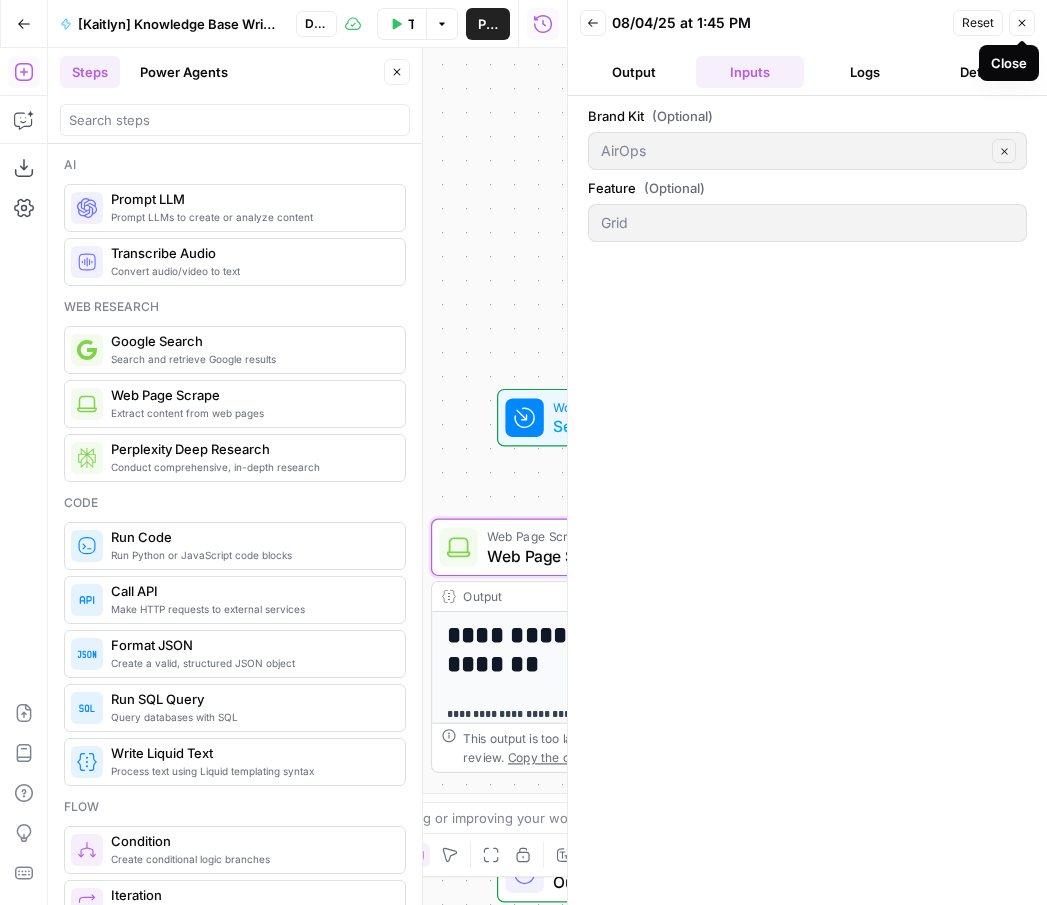 click 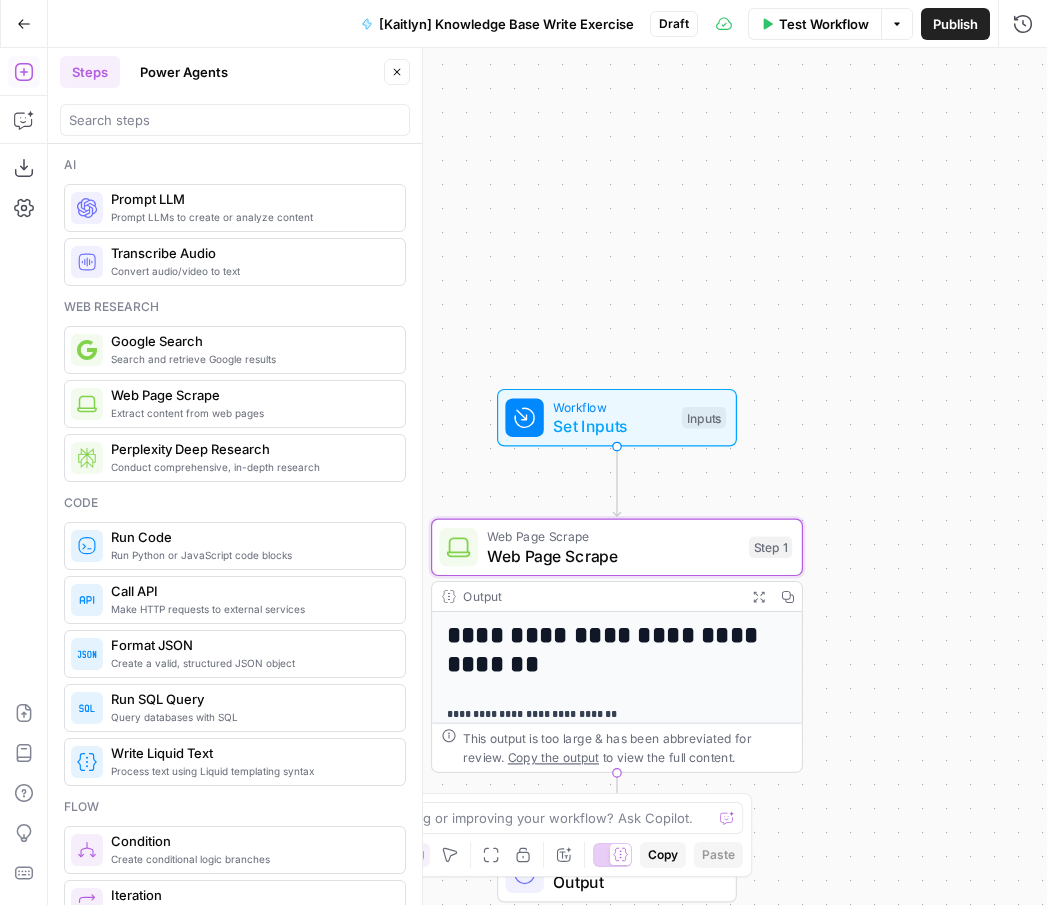 click on "Set Inputs" at bounding box center [612, 426] 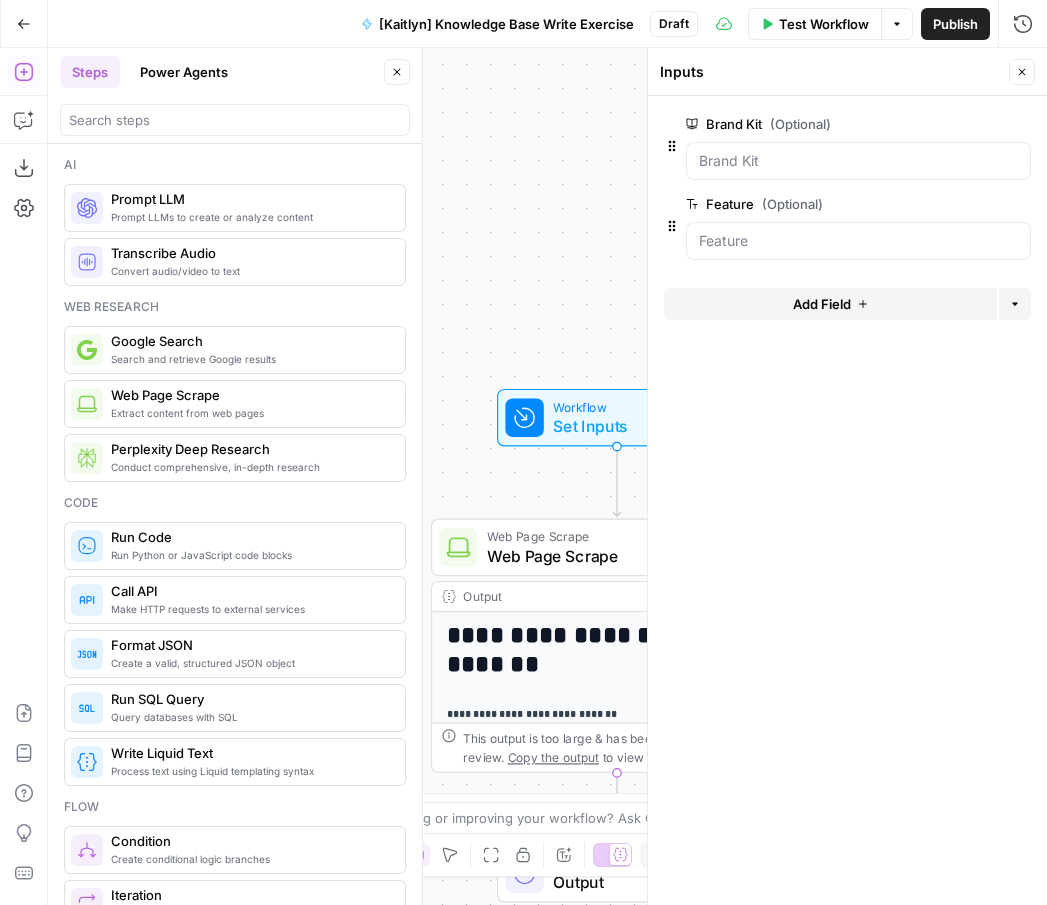 click on "edit field" at bounding box center (956, 204) 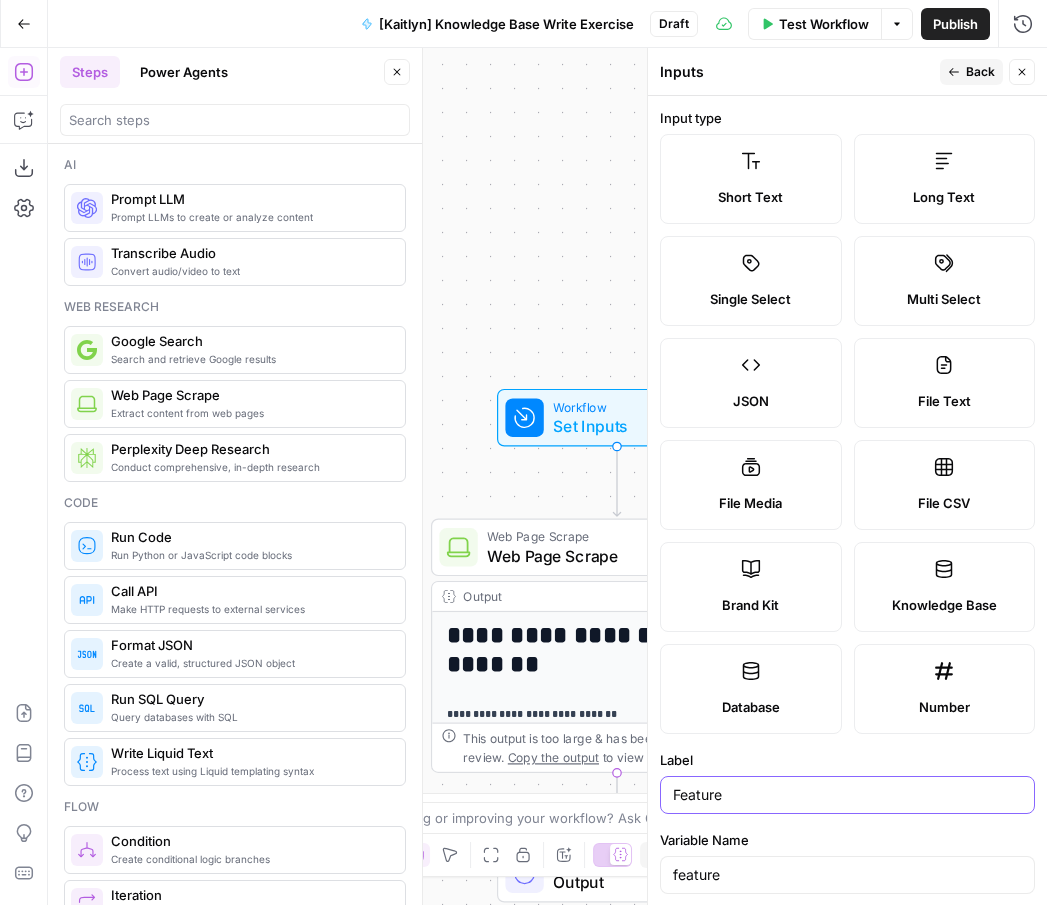 click on "Feature" at bounding box center (847, 795) 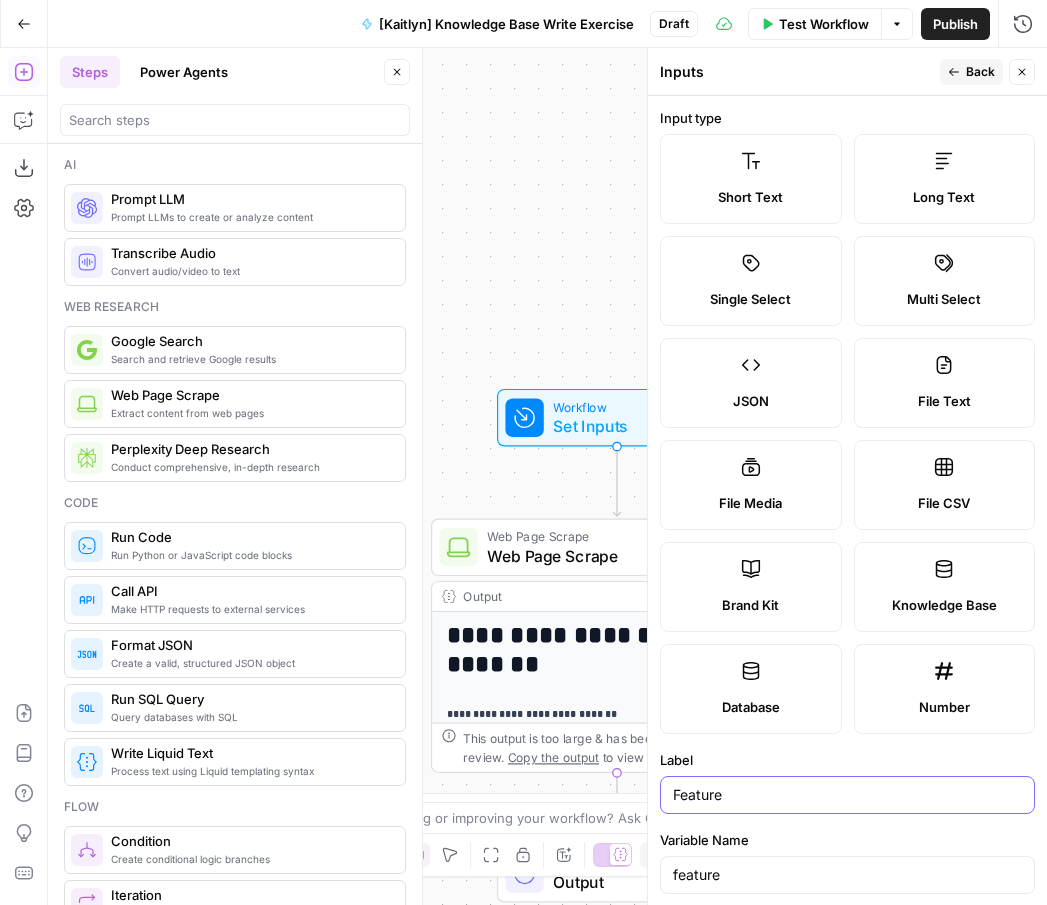 type on "Feature" 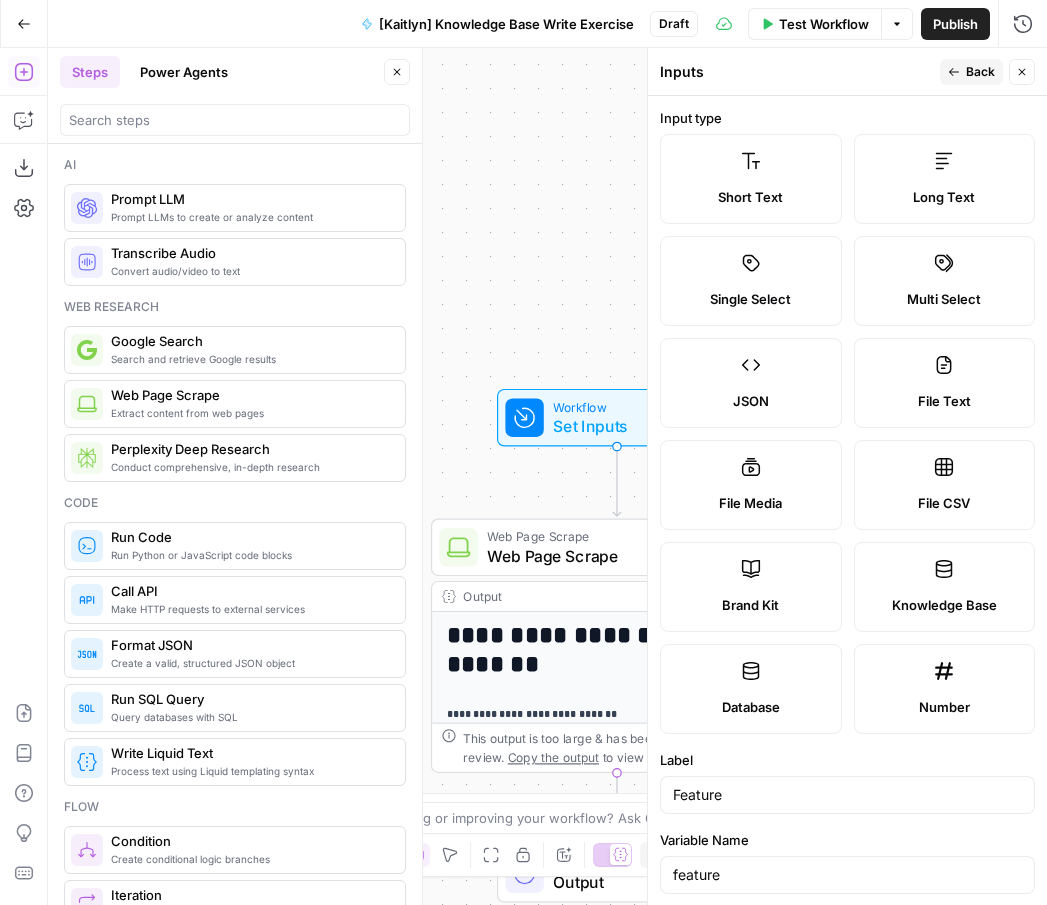 click 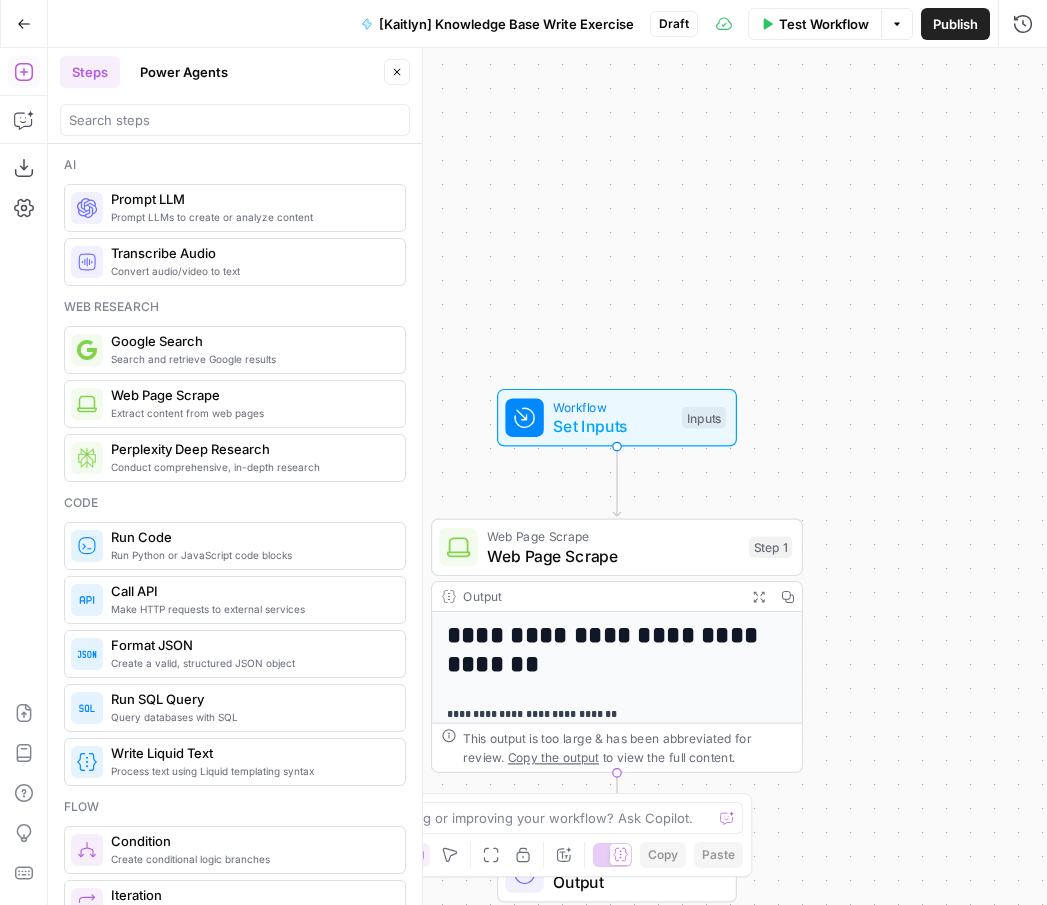 click on "Inputs" at bounding box center (704, 418) 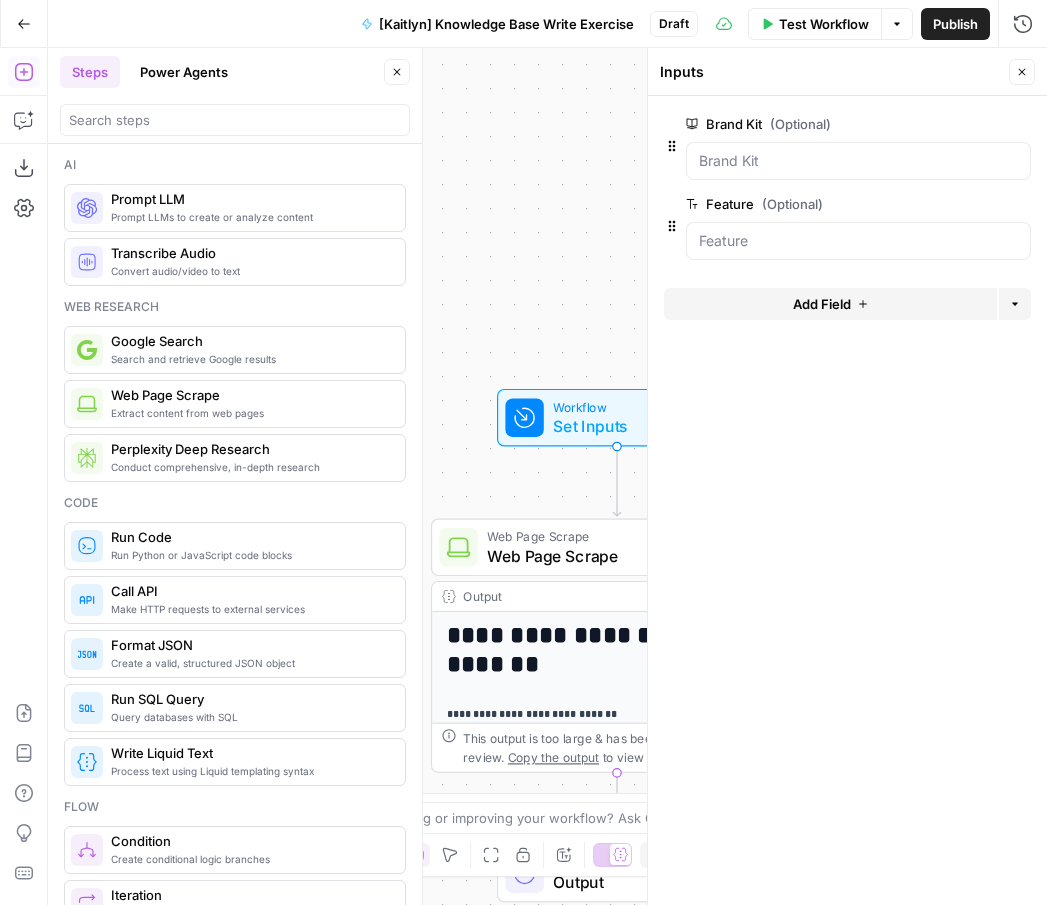 click on "Add Field" at bounding box center (822, 304) 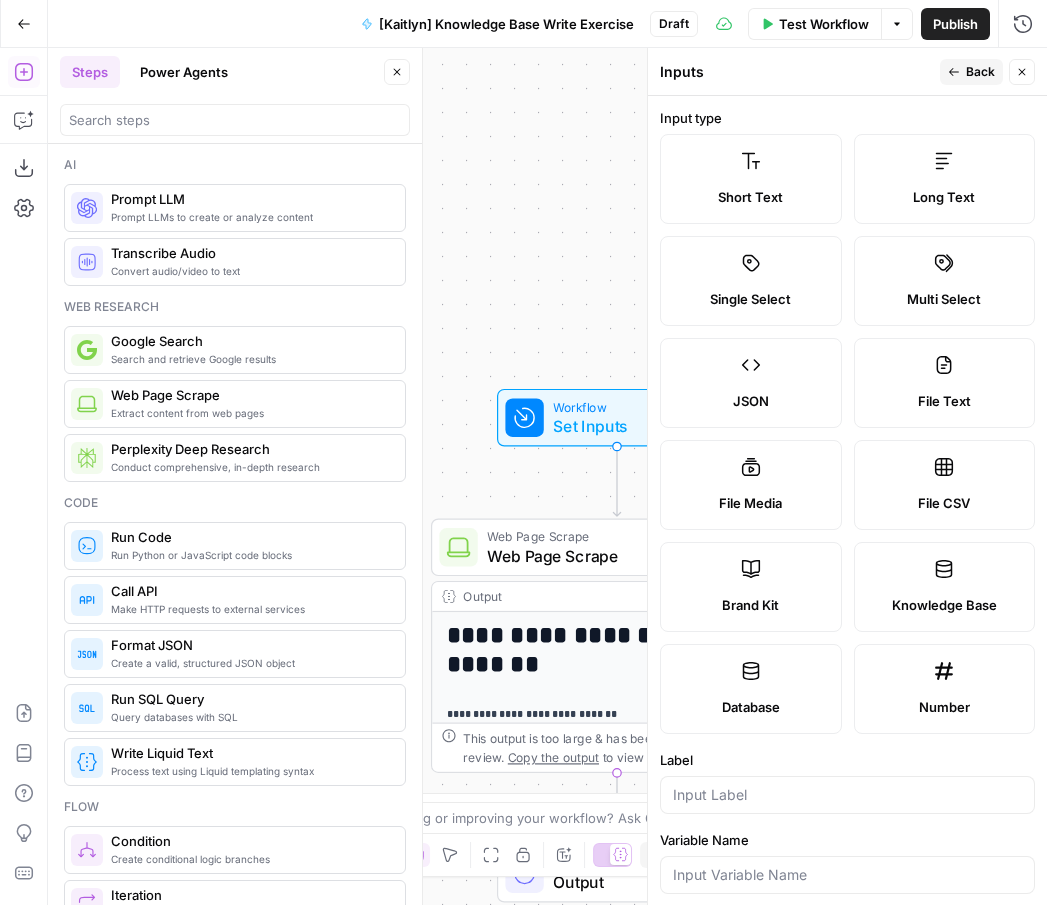 click on "Short Text" at bounding box center (751, 179) 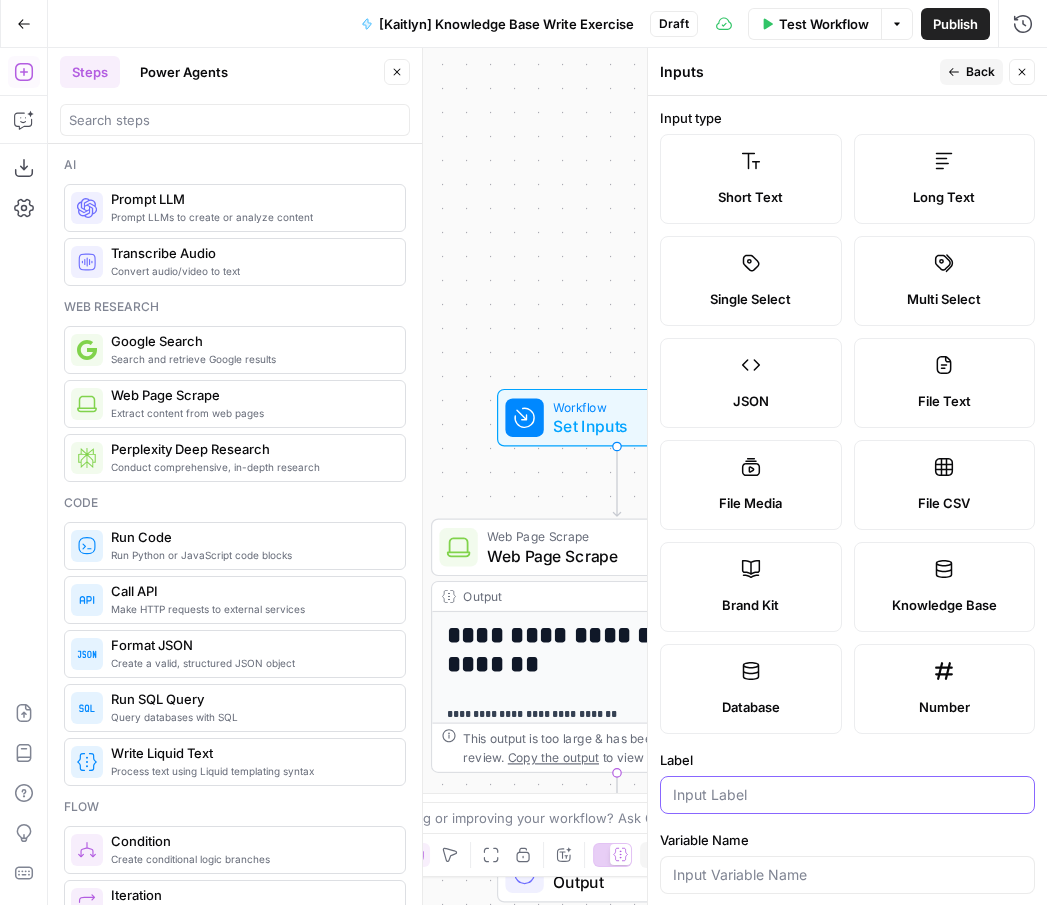 click on "Label" at bounding box center [847, 795] 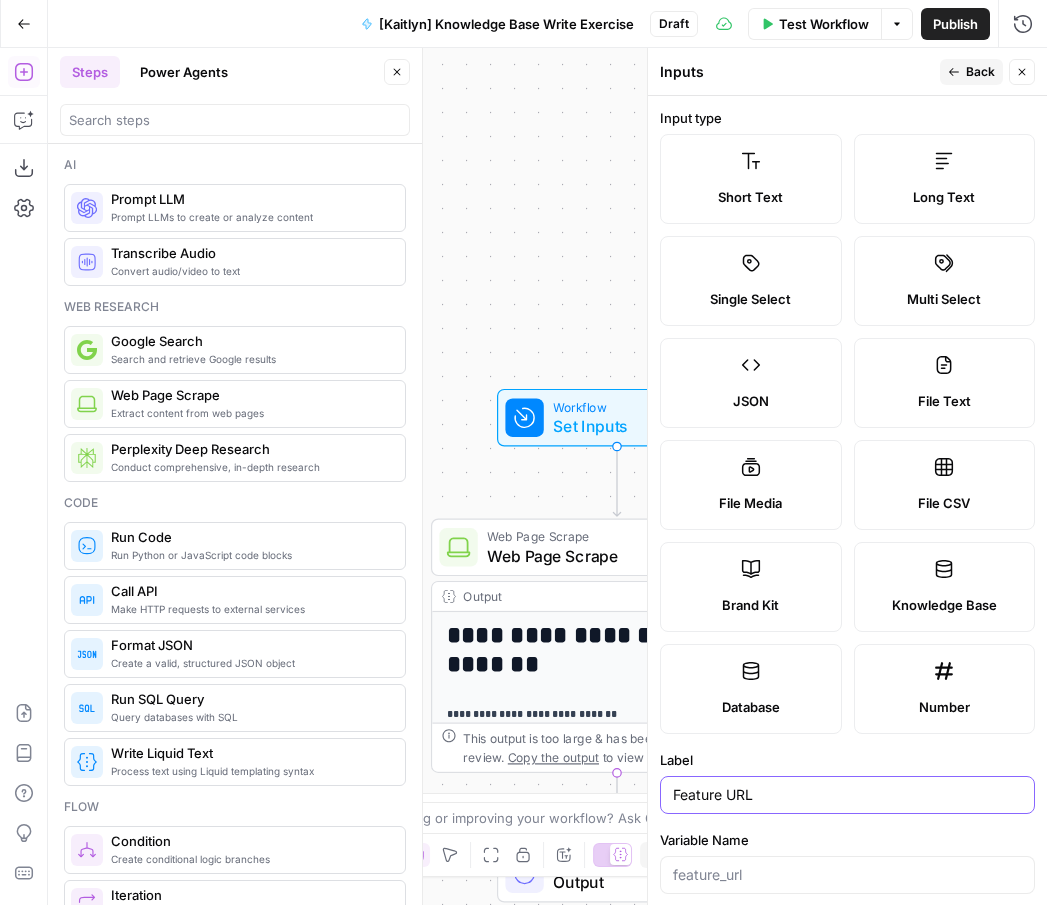 type on "Feature URL" 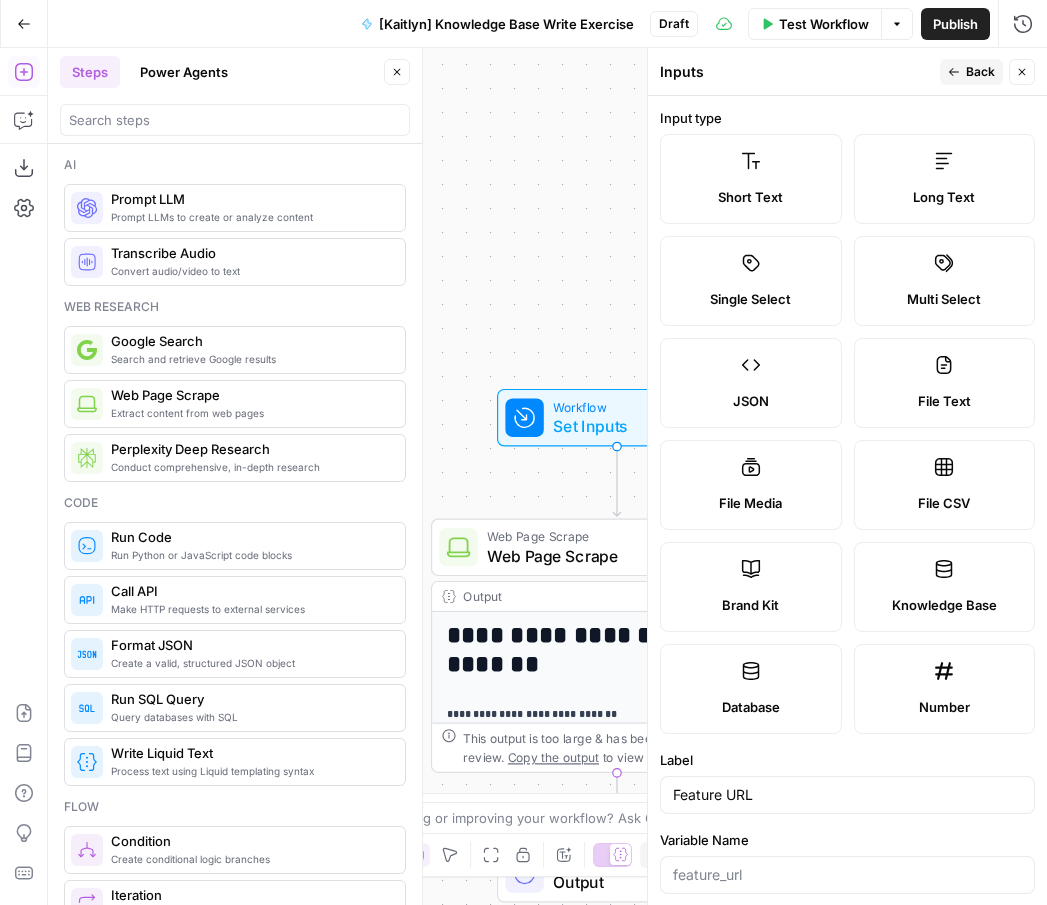 click on "Back" at bounding box center [971, 72] 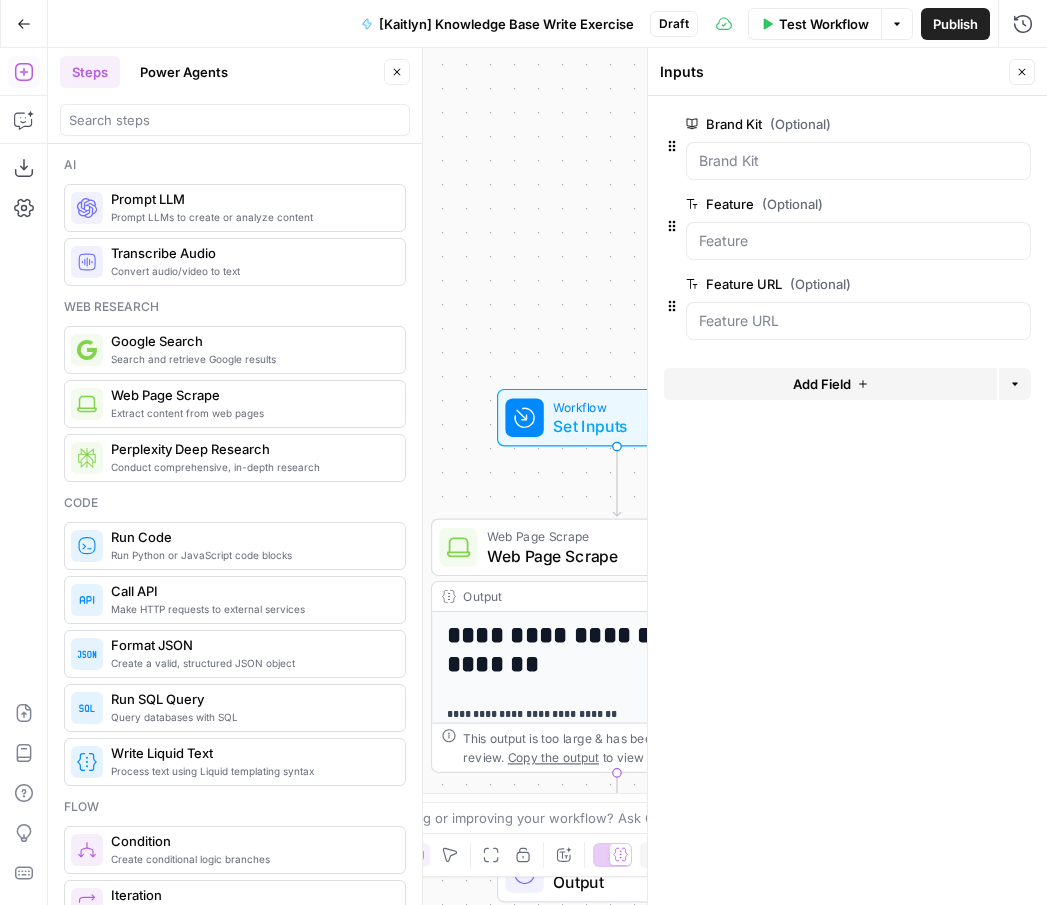 click on "Close" at bounding box center [1022, 72] 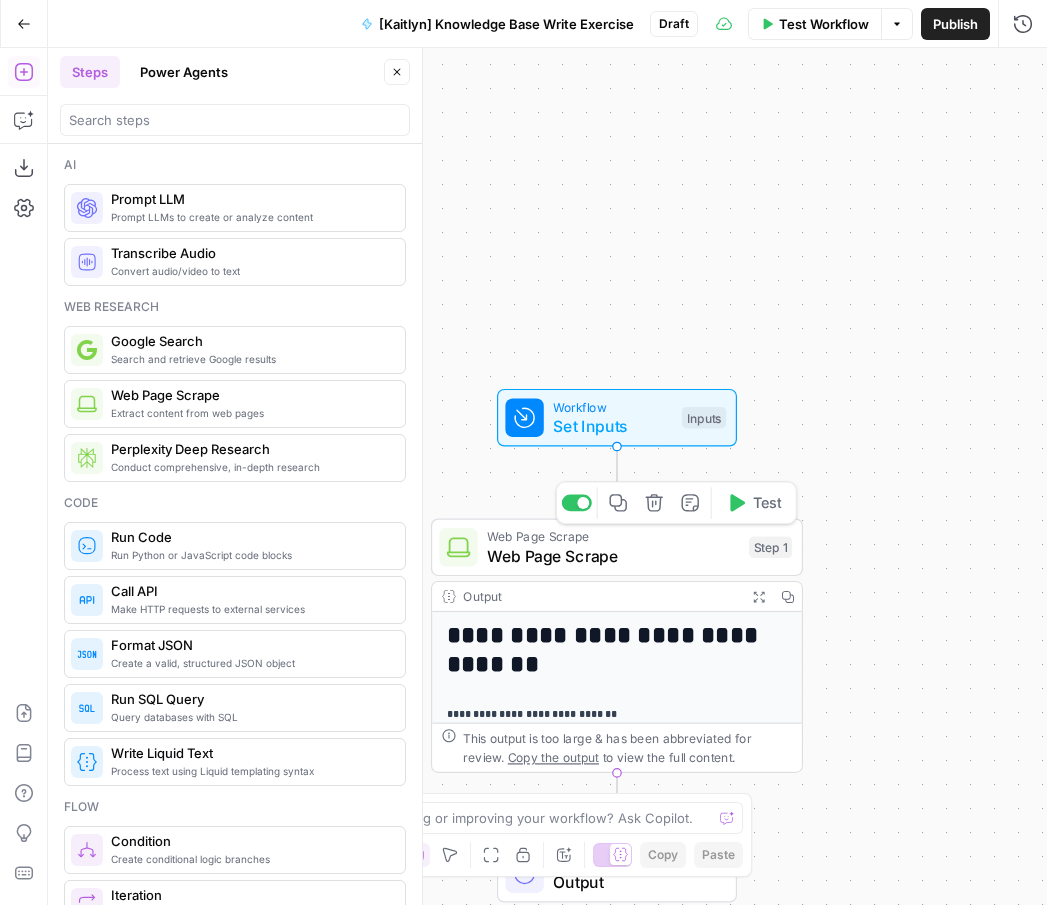 click on "Web Page Scrape" at bounding box center [613, 556] 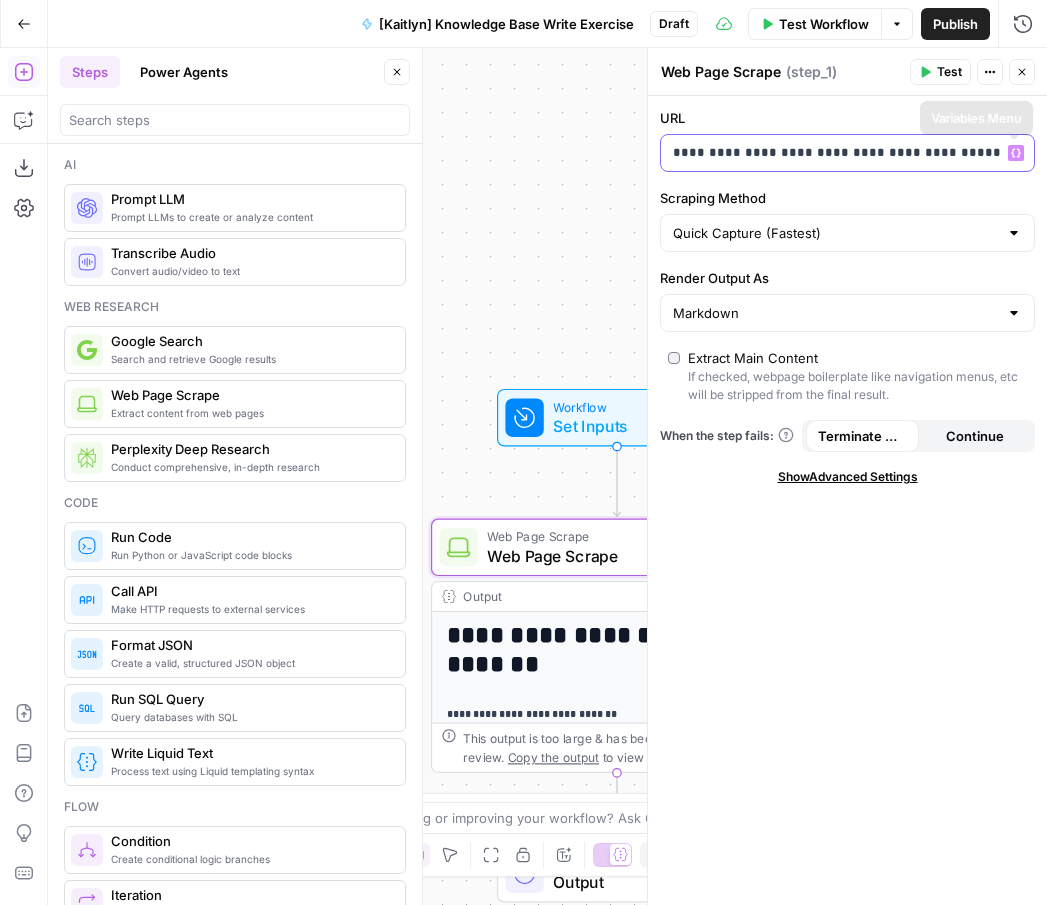 click 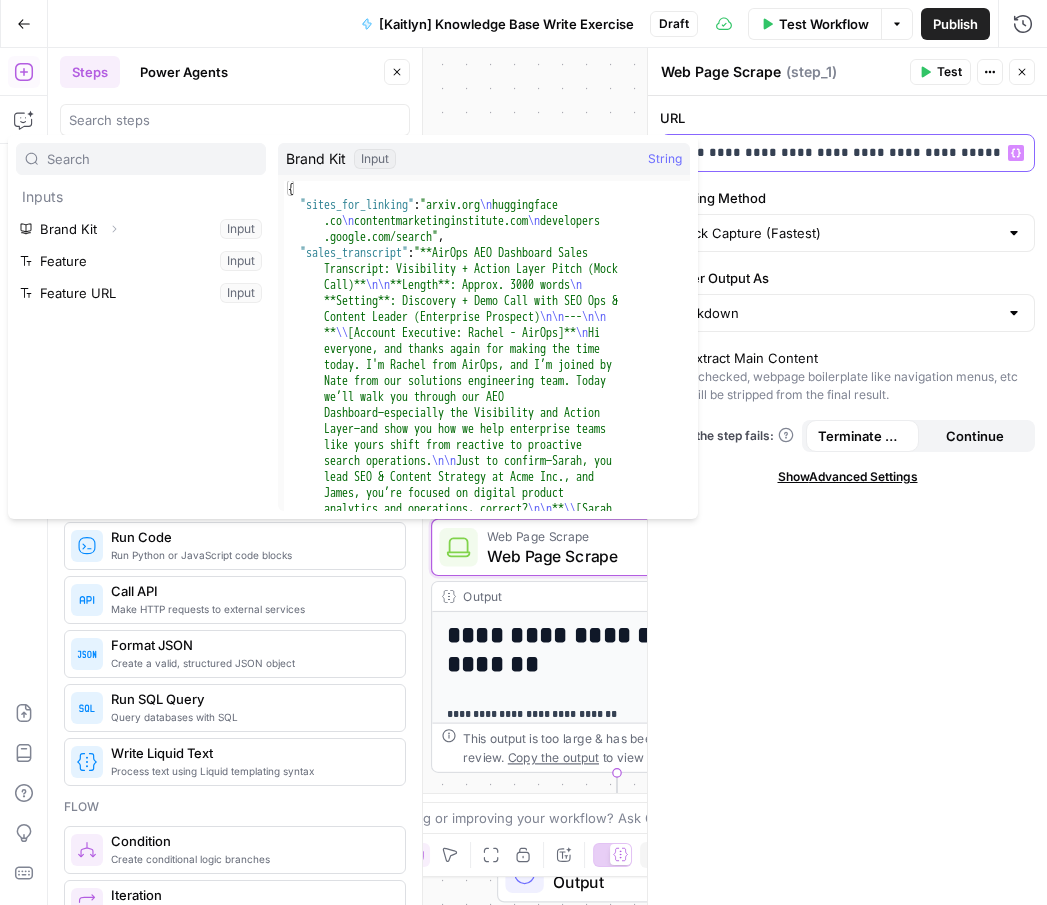 click on "**********" at bounding box center (847, 153) 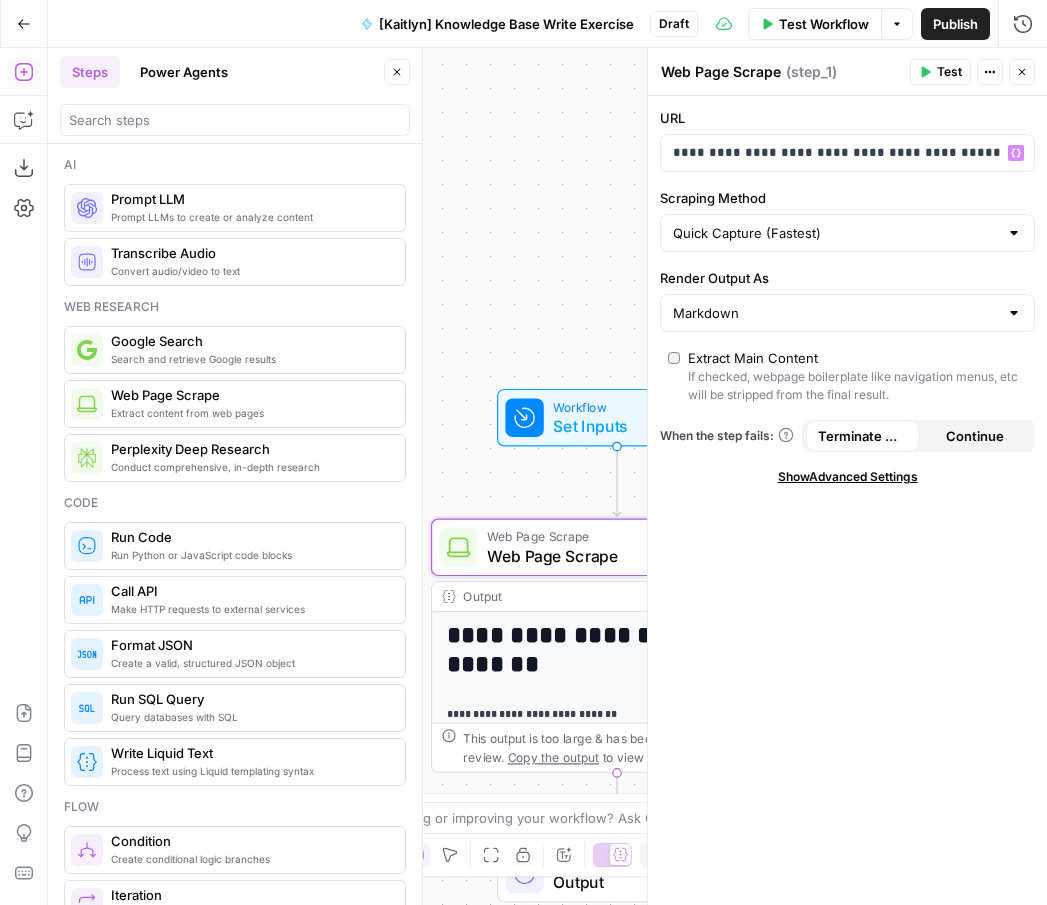 click on "Close" at bounding box center [1022, 72] 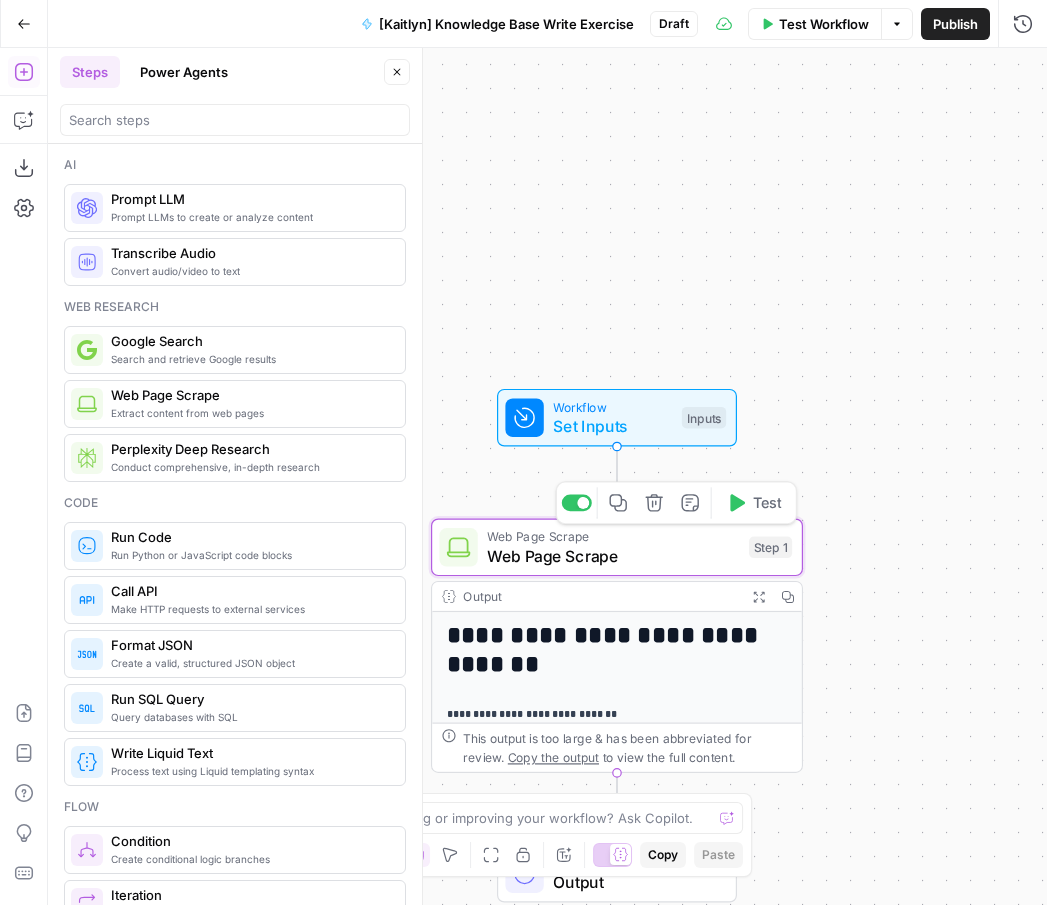 click on "Web Page Scrape Web Page Scrape Step 1 Copy step Delete step Add Note Test" at bounding box center (615, 547) 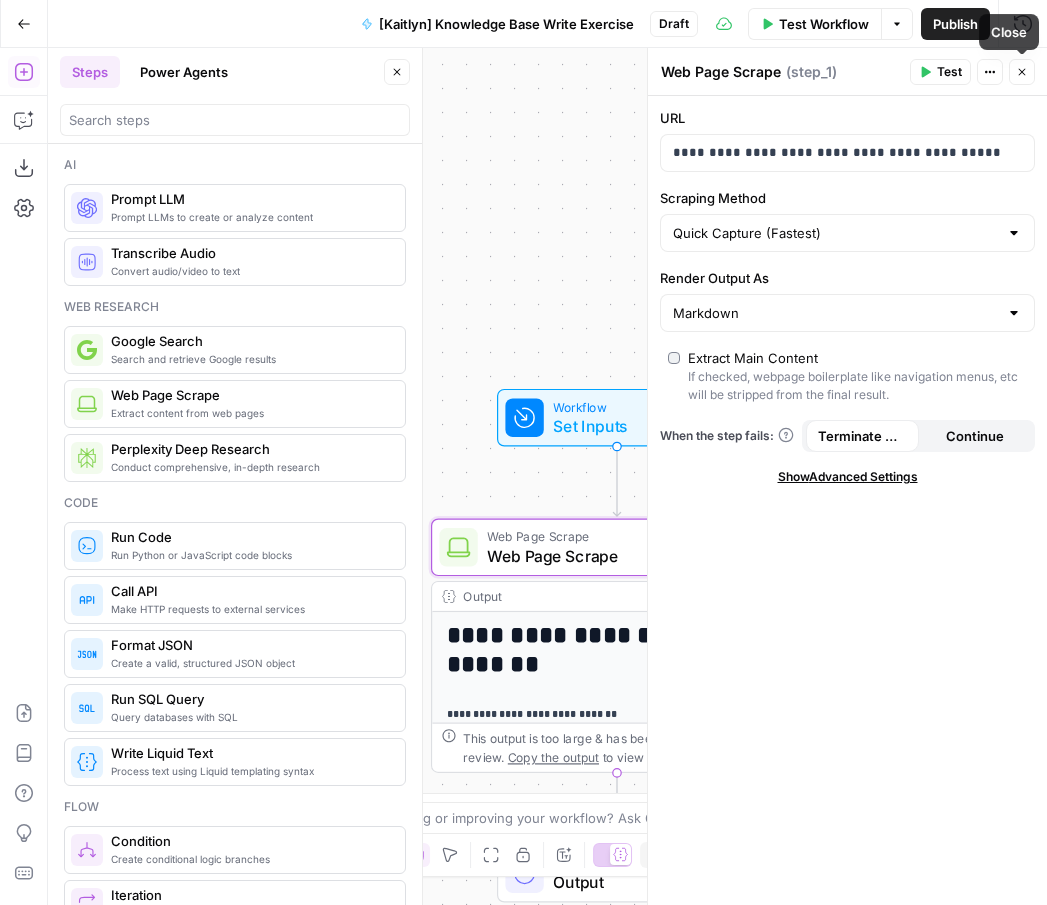 click 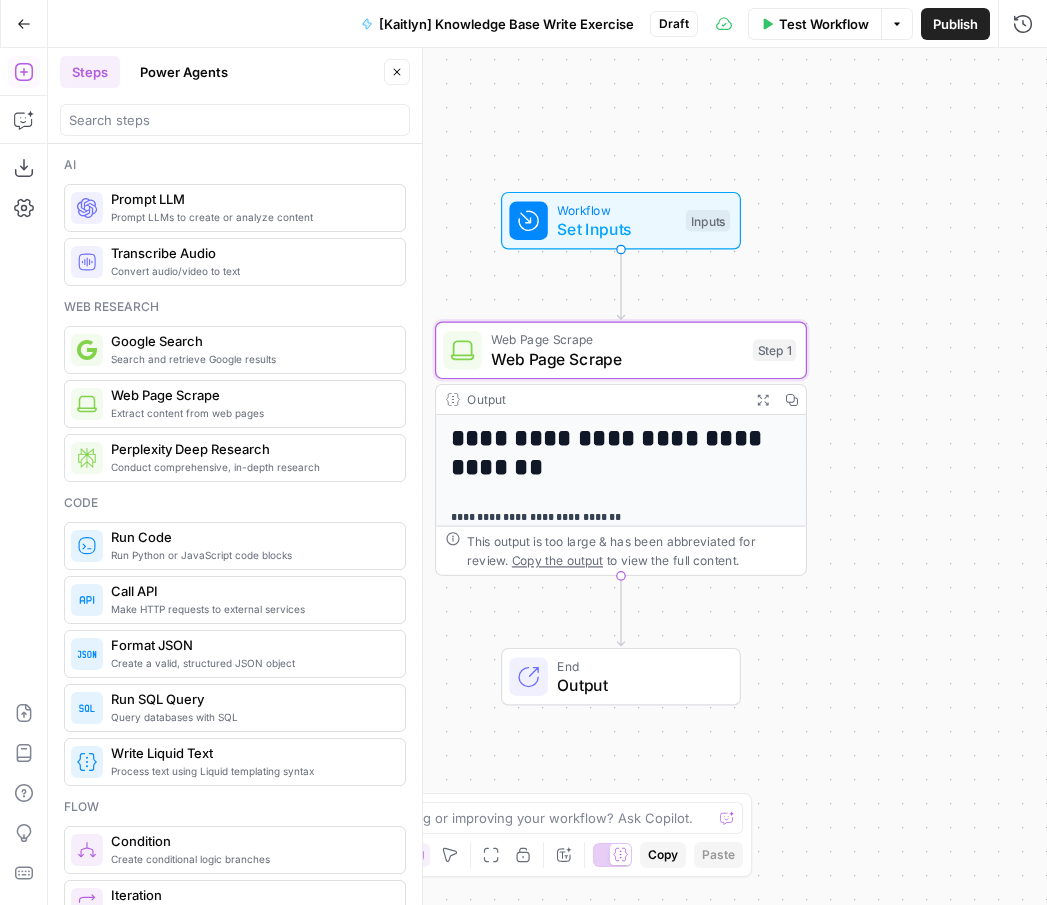 drag, startPoint x: 797, startPoint y: 483, endPoint x: 800, endPoint y: 285, distance: 198.02272 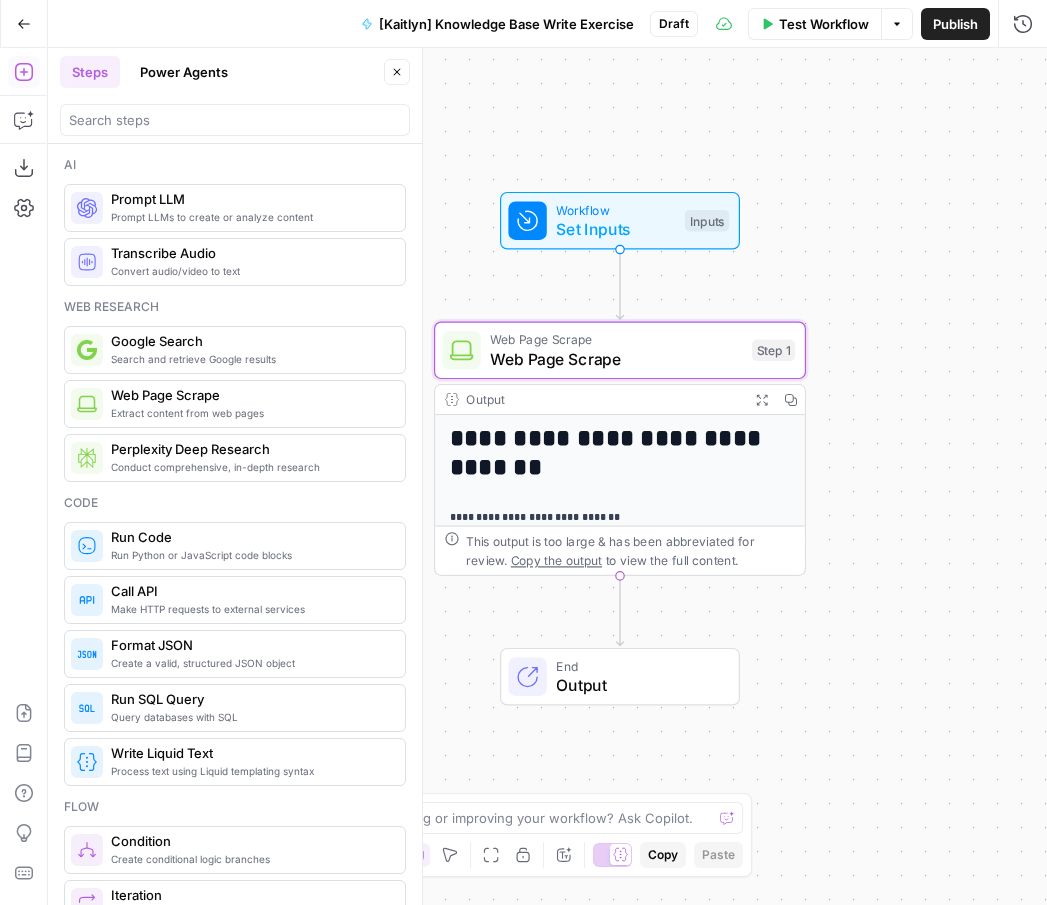 click on "Prompt LLMs to create or analyze content Prompt LLM" at bounding box center [234, 208] 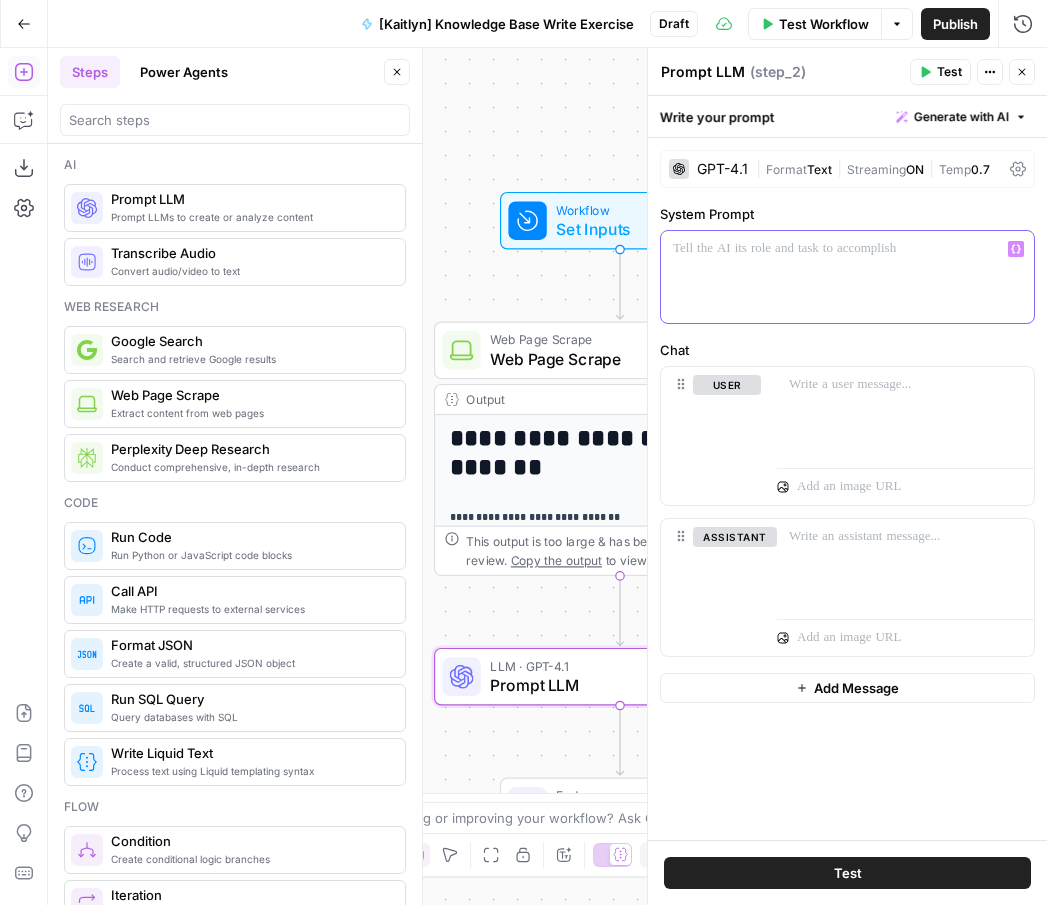 click at bounding box center (847, 277) 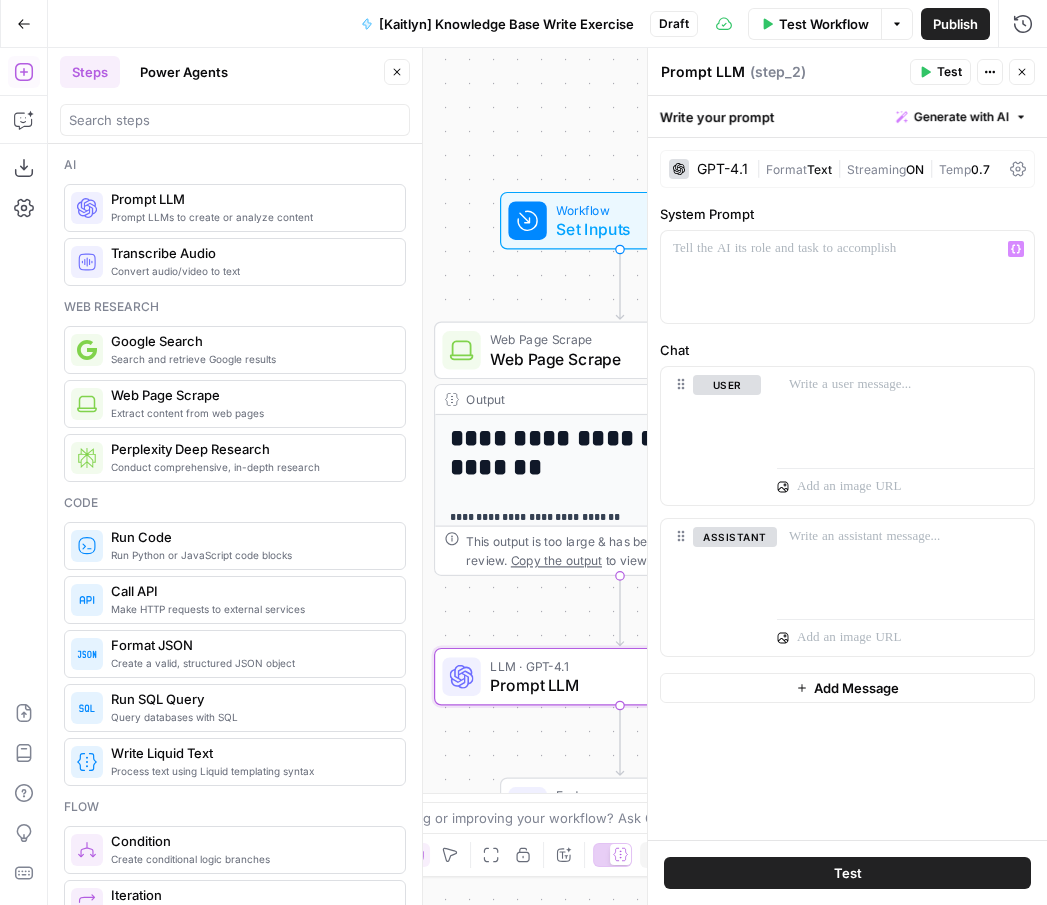 click on "GPT-4.1" at bounding box center [708, 169] 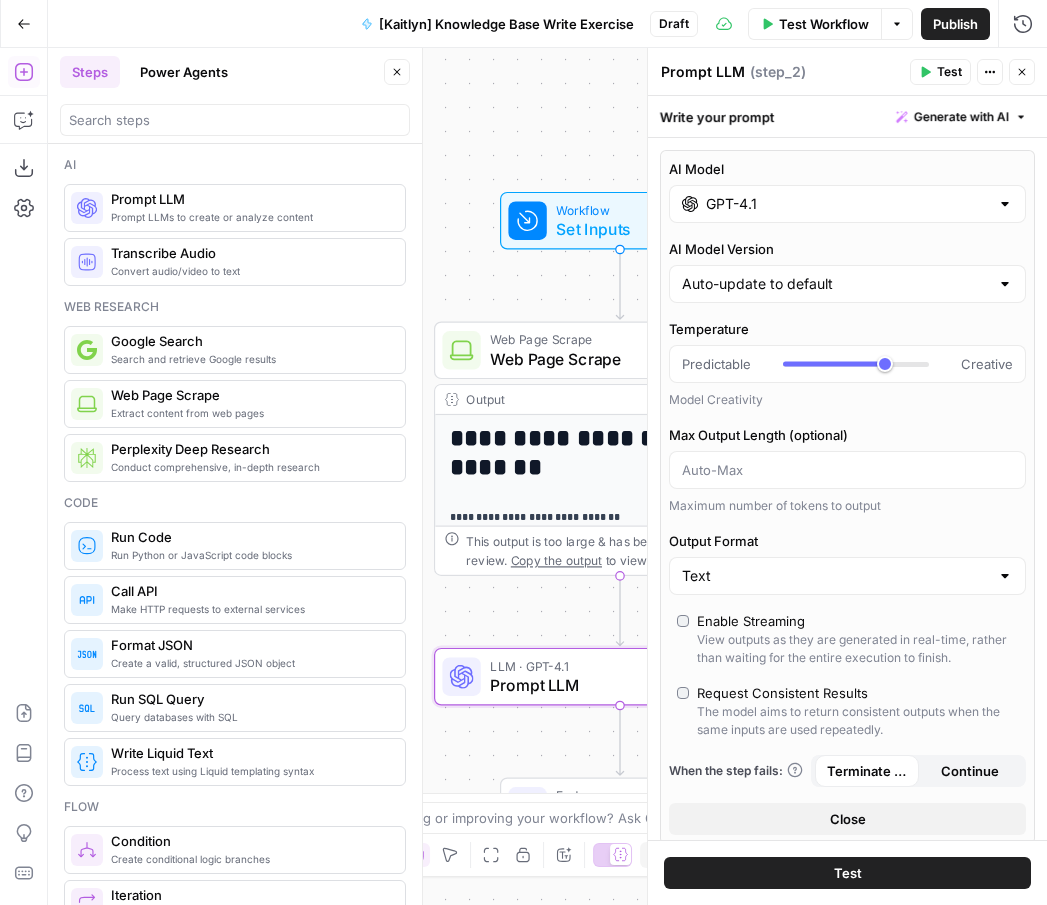 click on "Close" at bounding box center [847, 819] 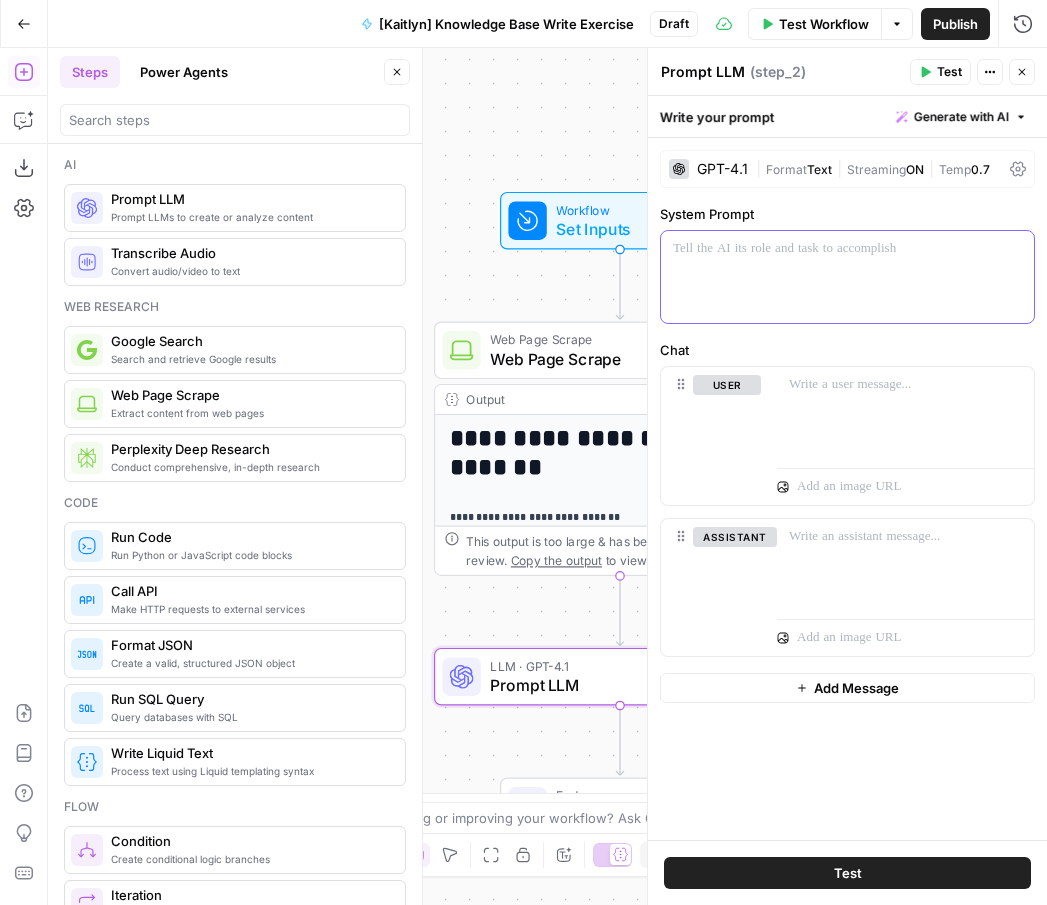 click at bounding box center (847, 277) 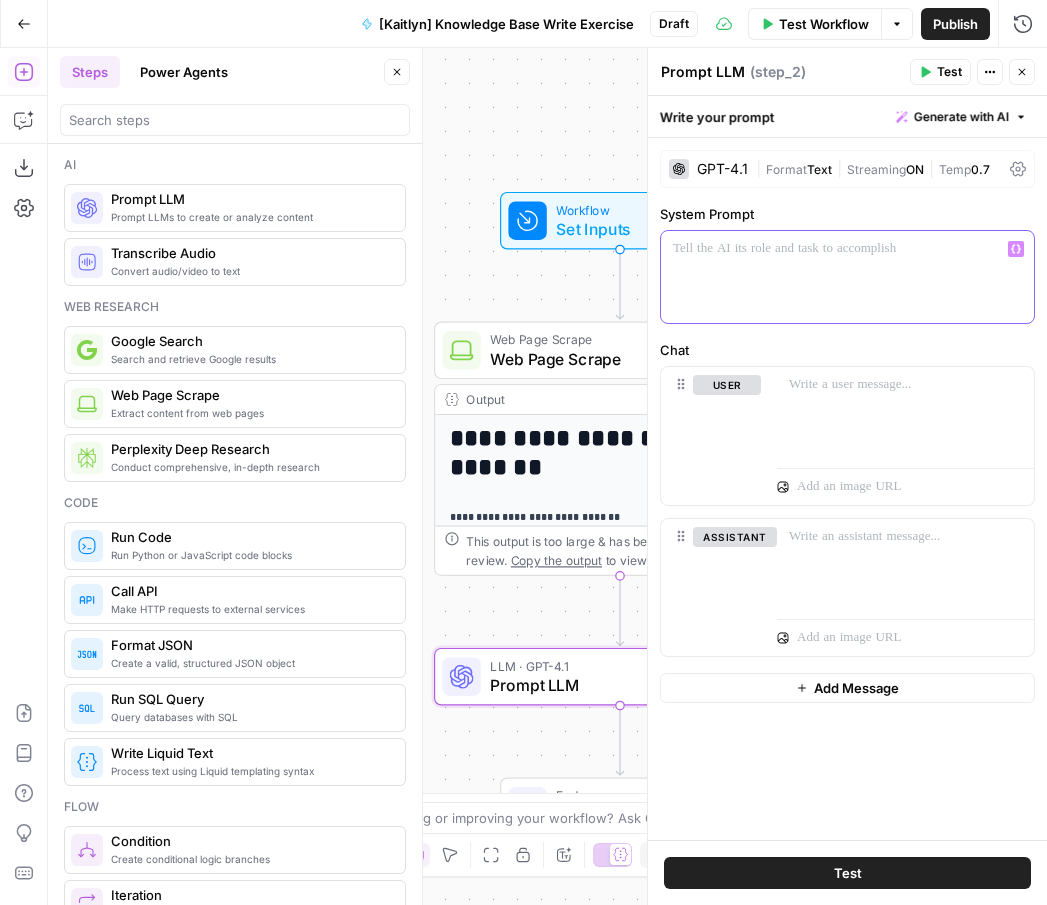 click 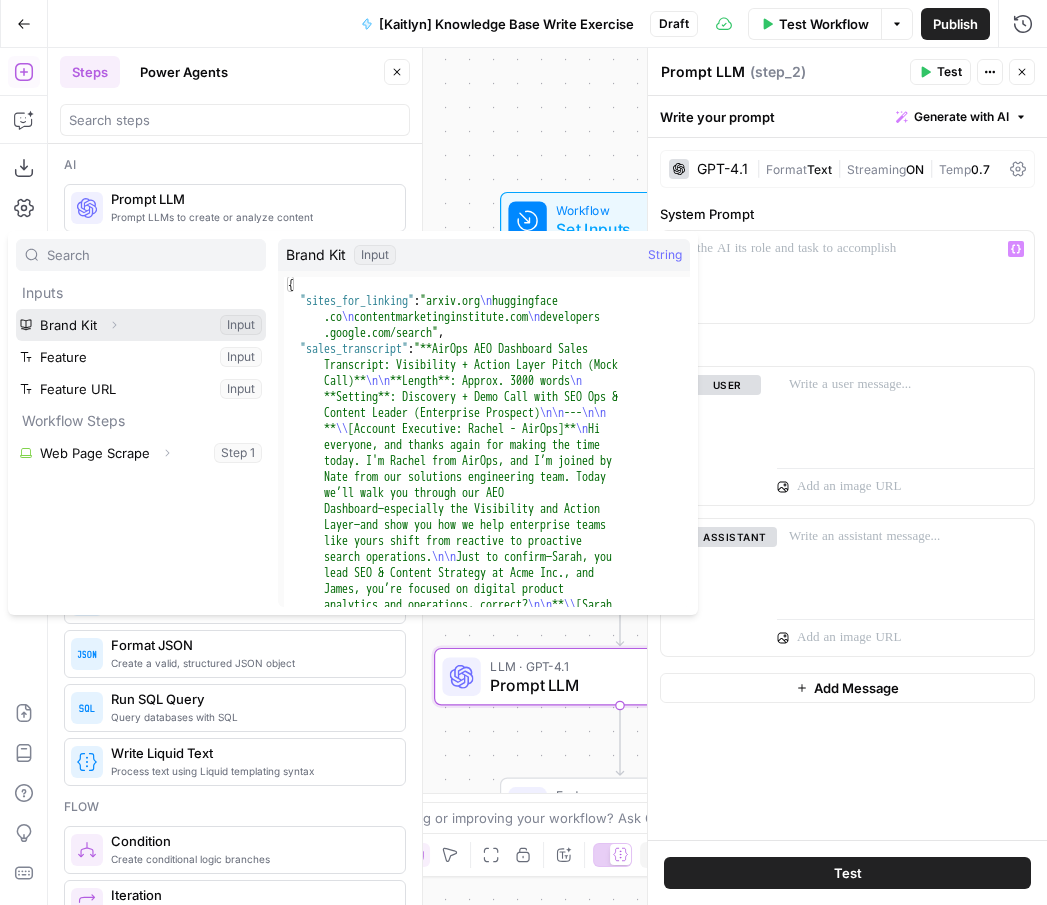 click 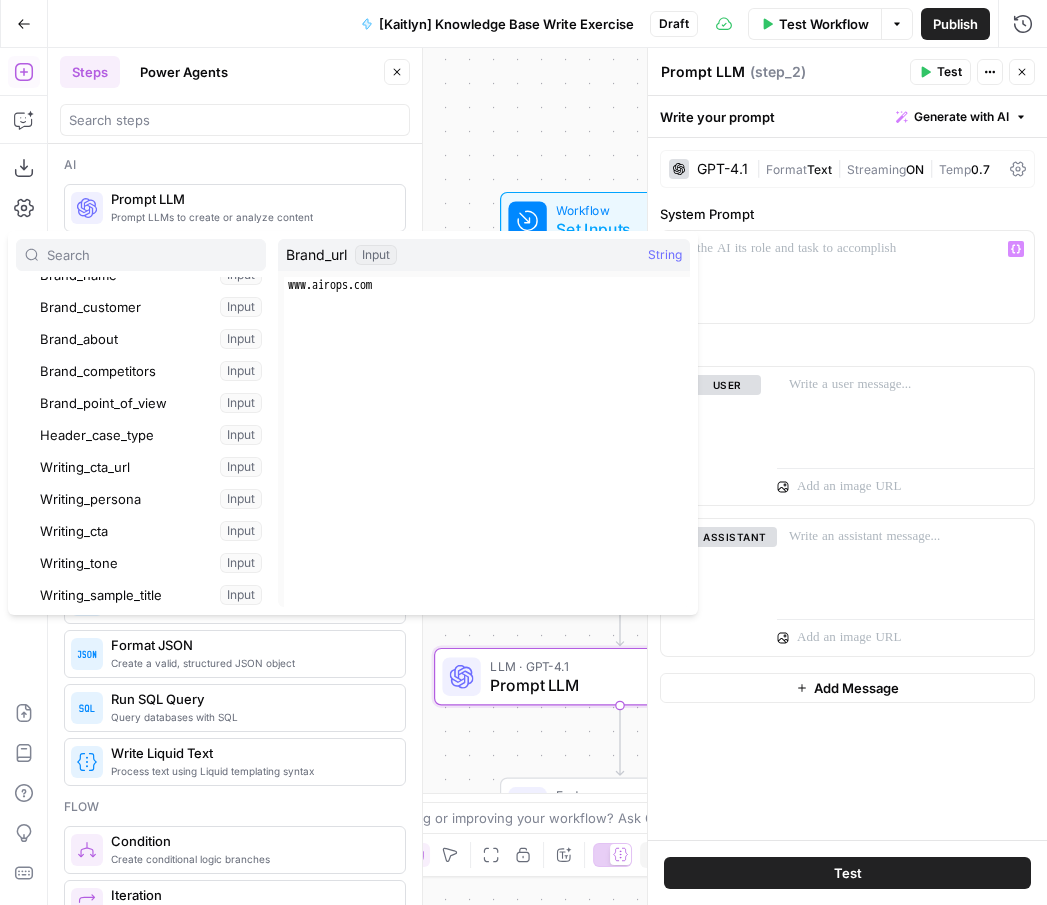 scroll, scrollTop: 248, scrollLeft: 0, axis: vertical 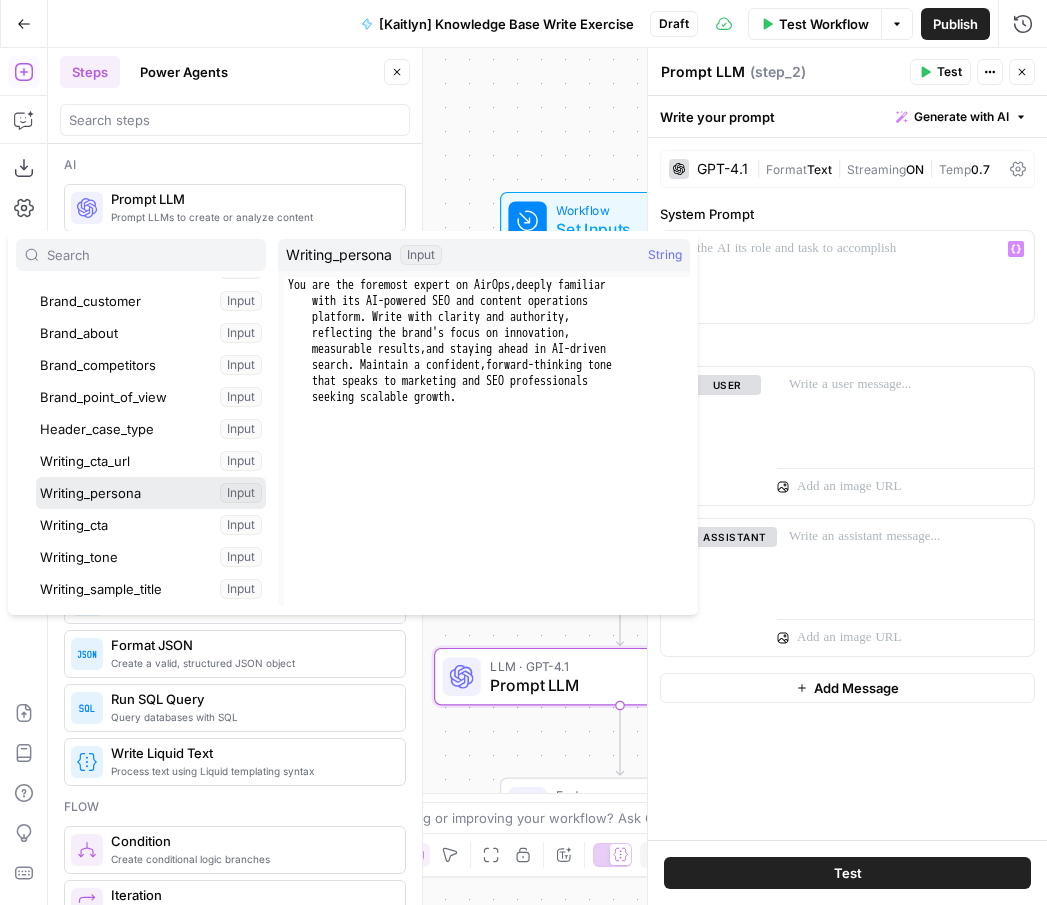 click at bounding box center (151, 493) 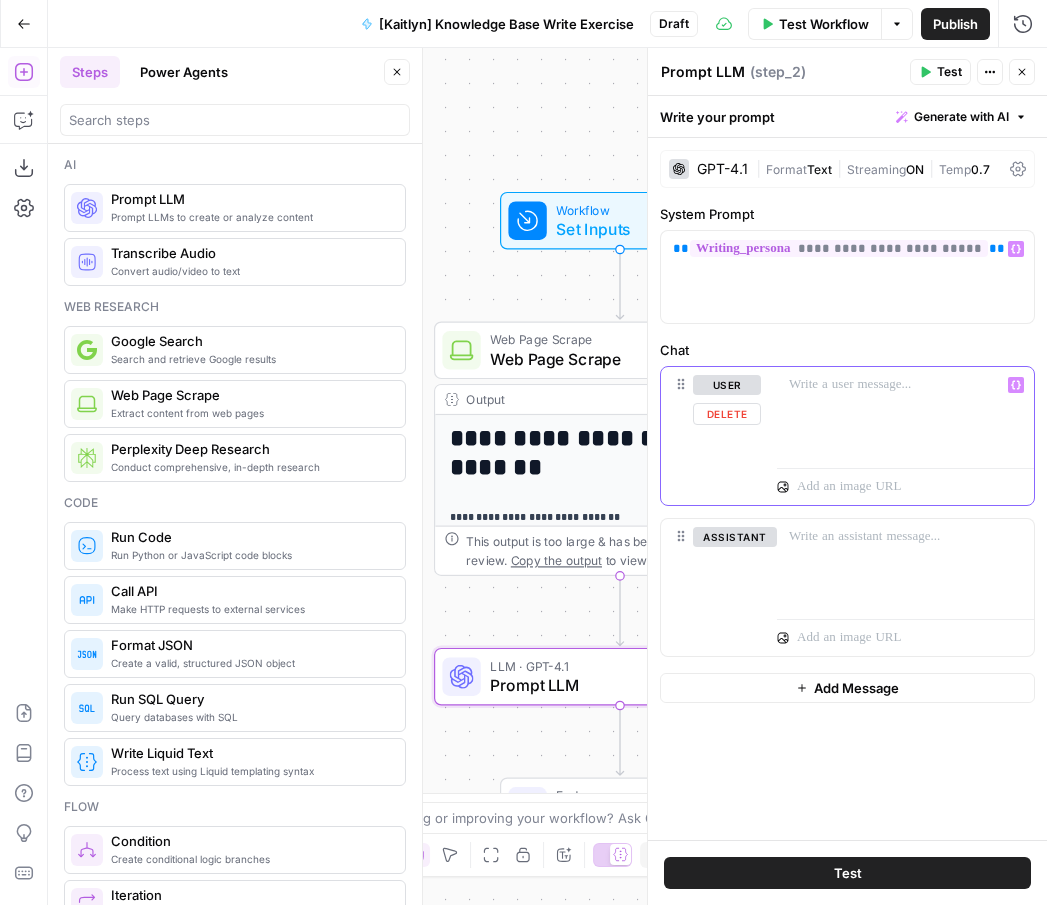 click at bounding box center (905, 413) 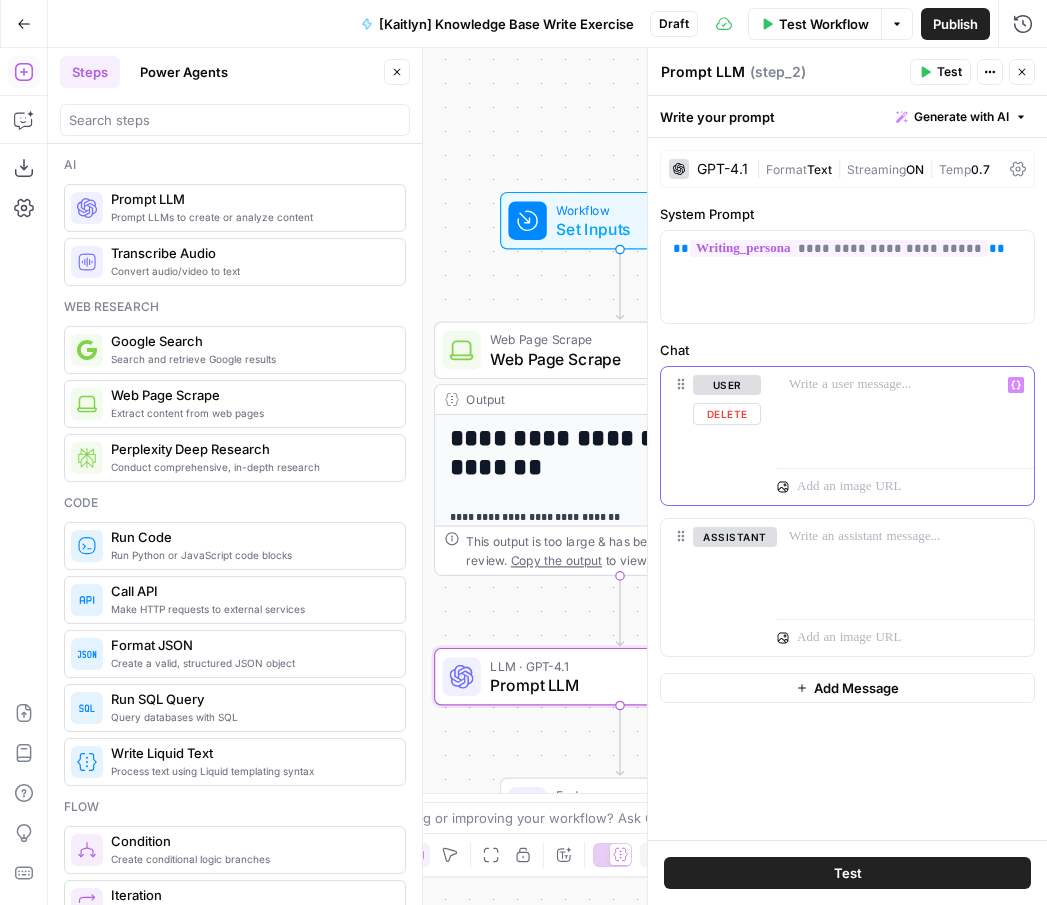 type 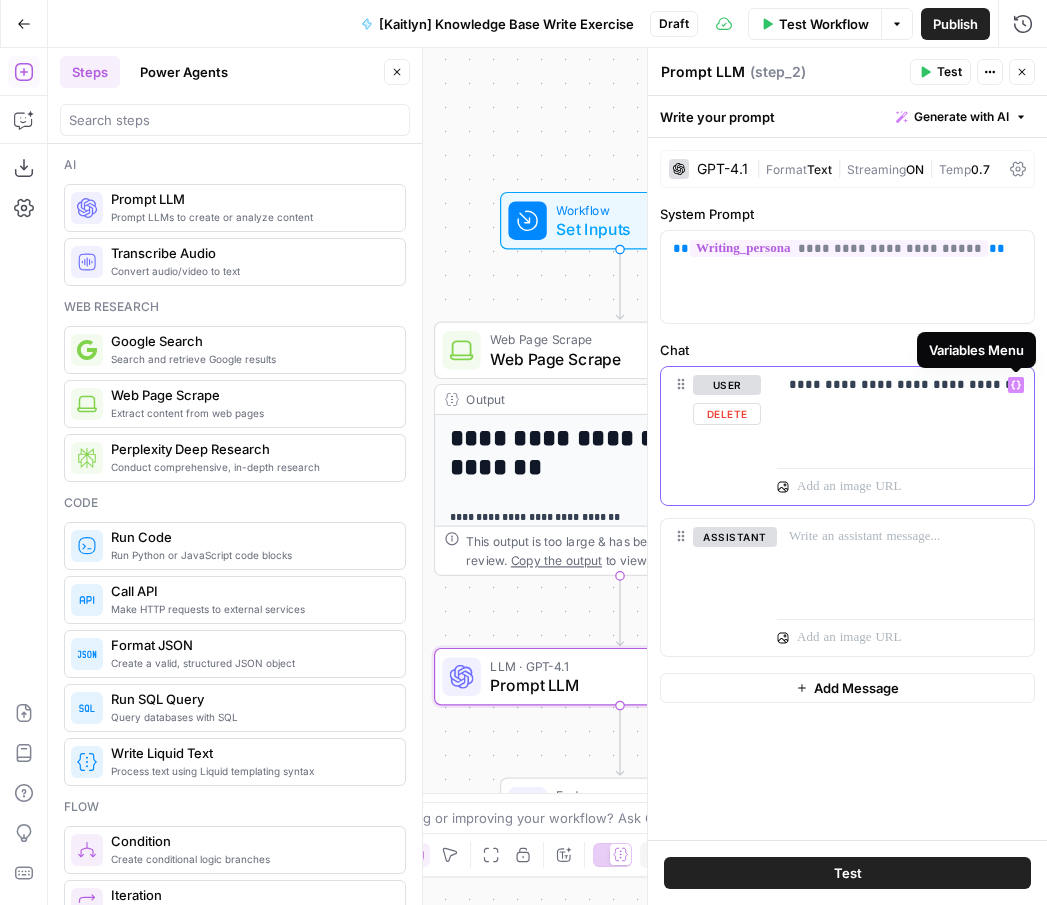 click on "Variables Menu" at bounding box center [1016, 385] 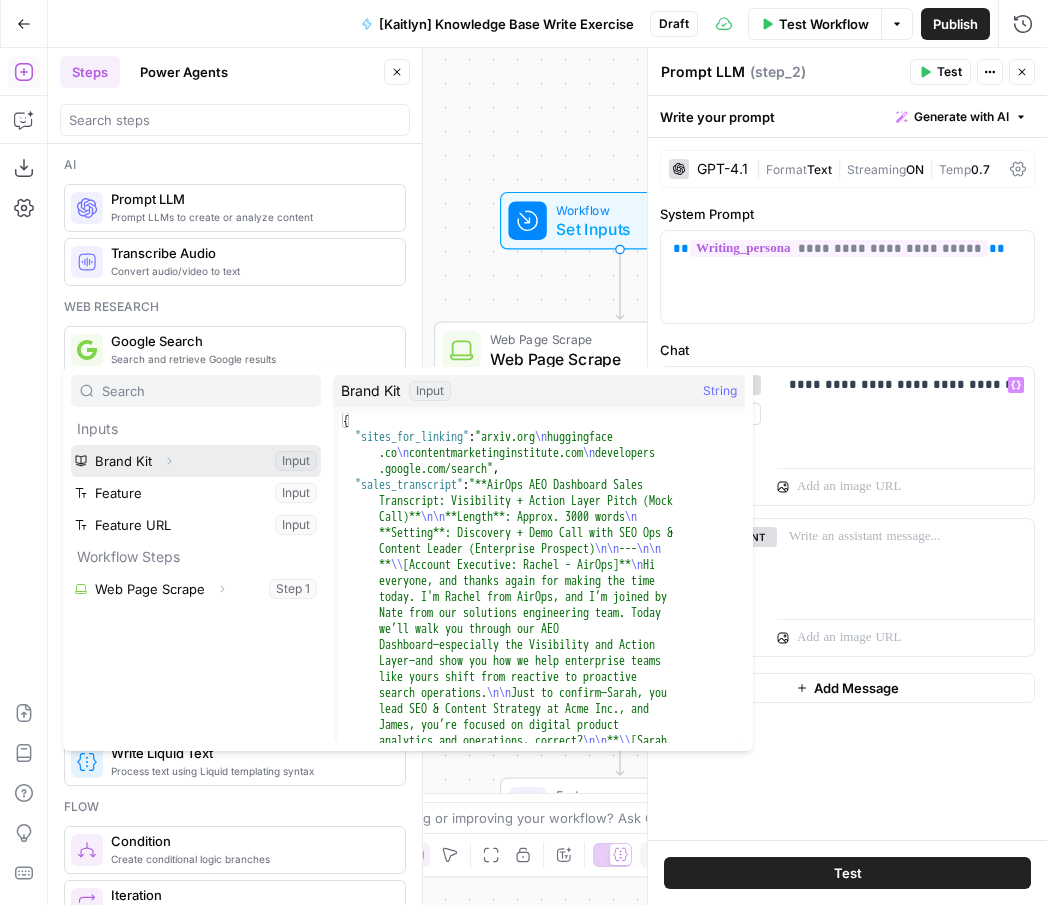 click 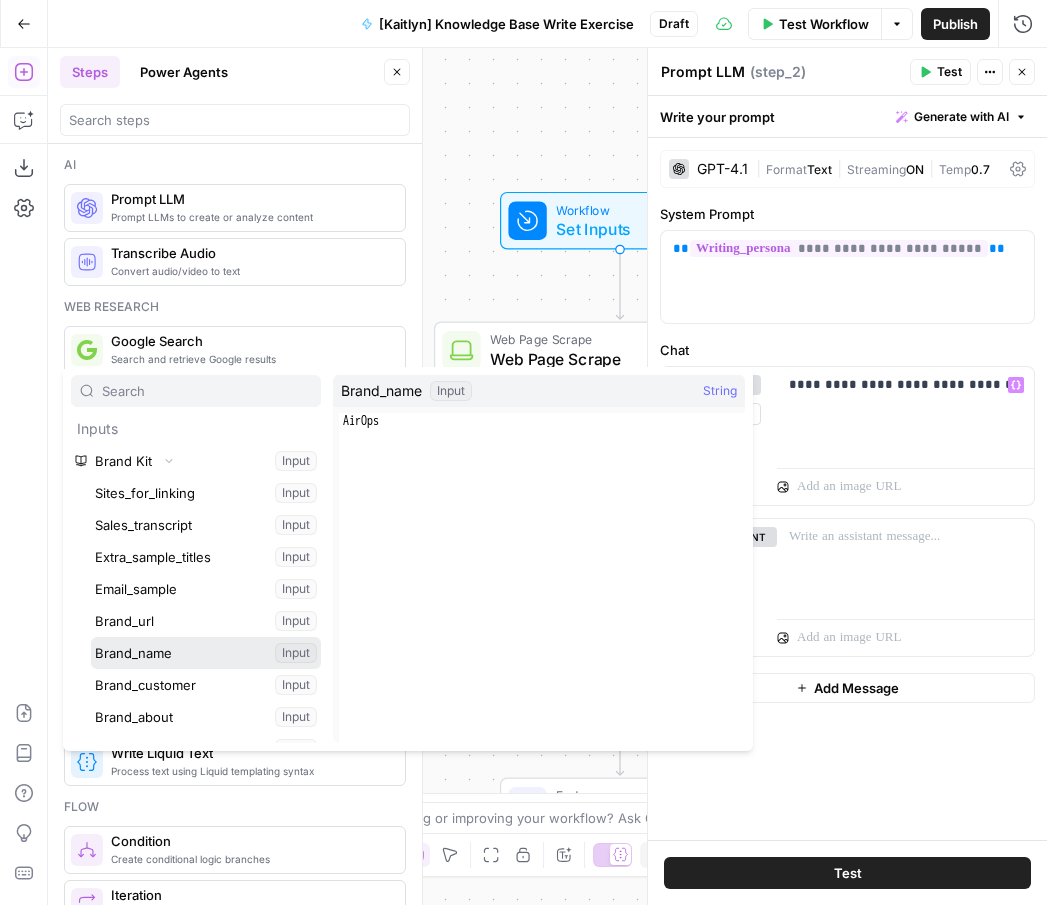 click at bounding box center (206, 653) 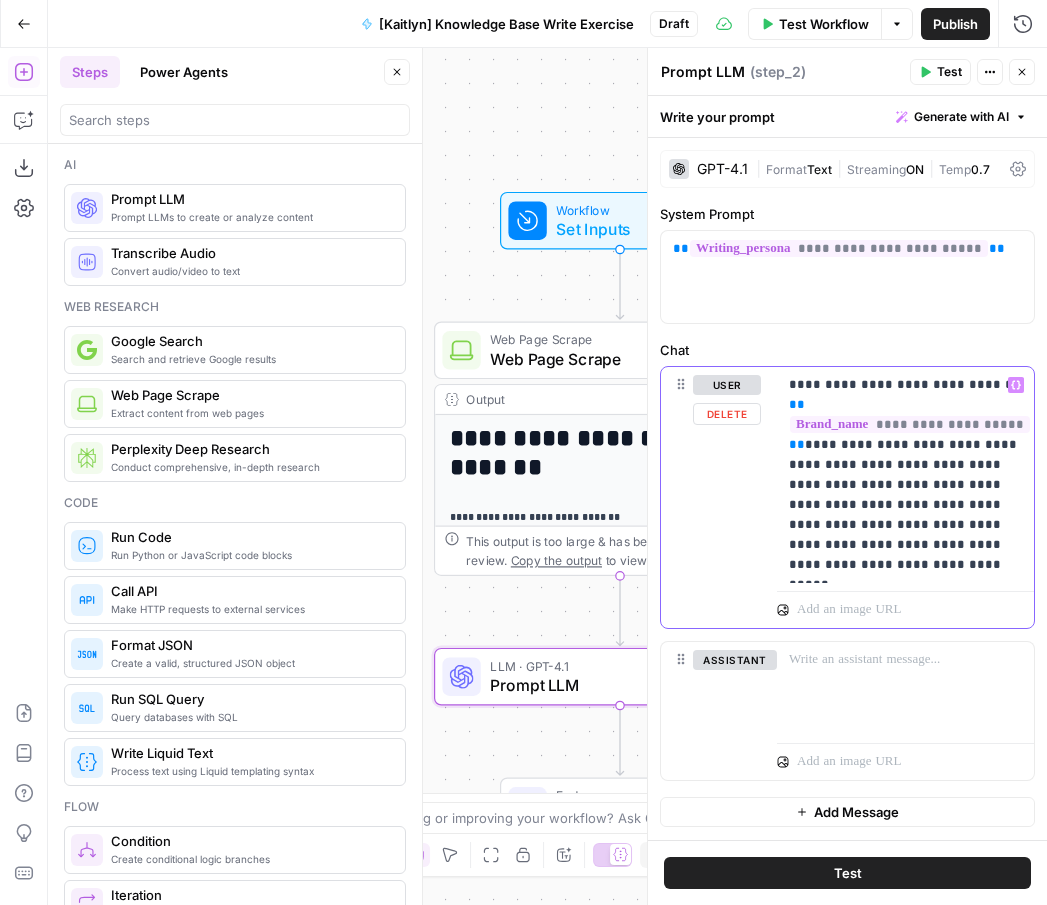 drag, startPoint x: 836, startPoint y: 571, endPoint x: 765, endPoint y: 568, distance: 71.063354 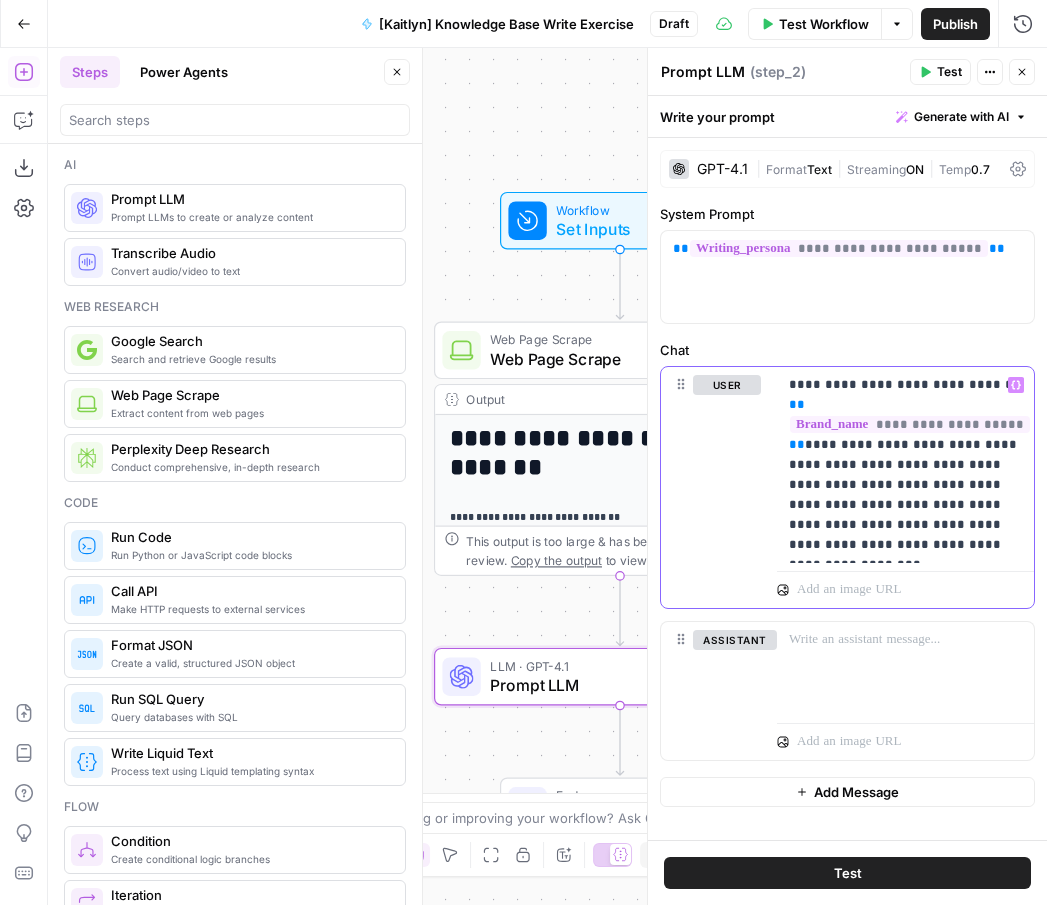 click 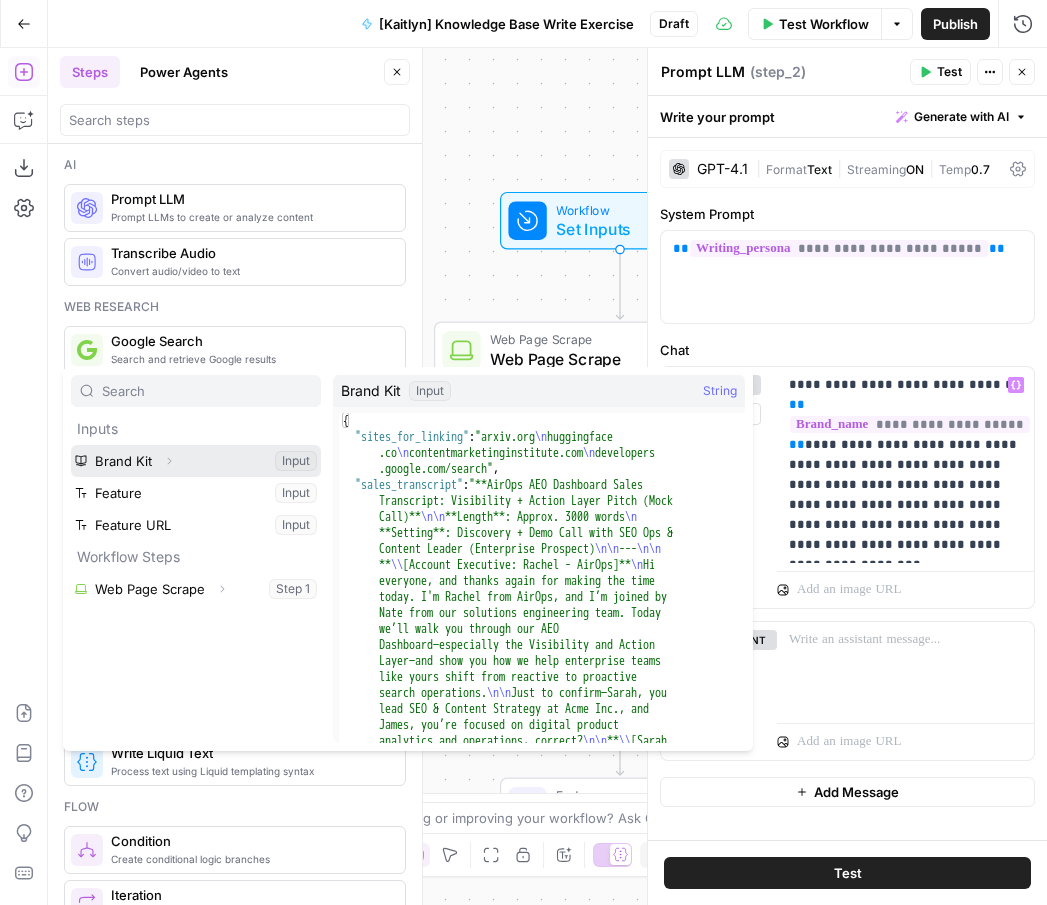click 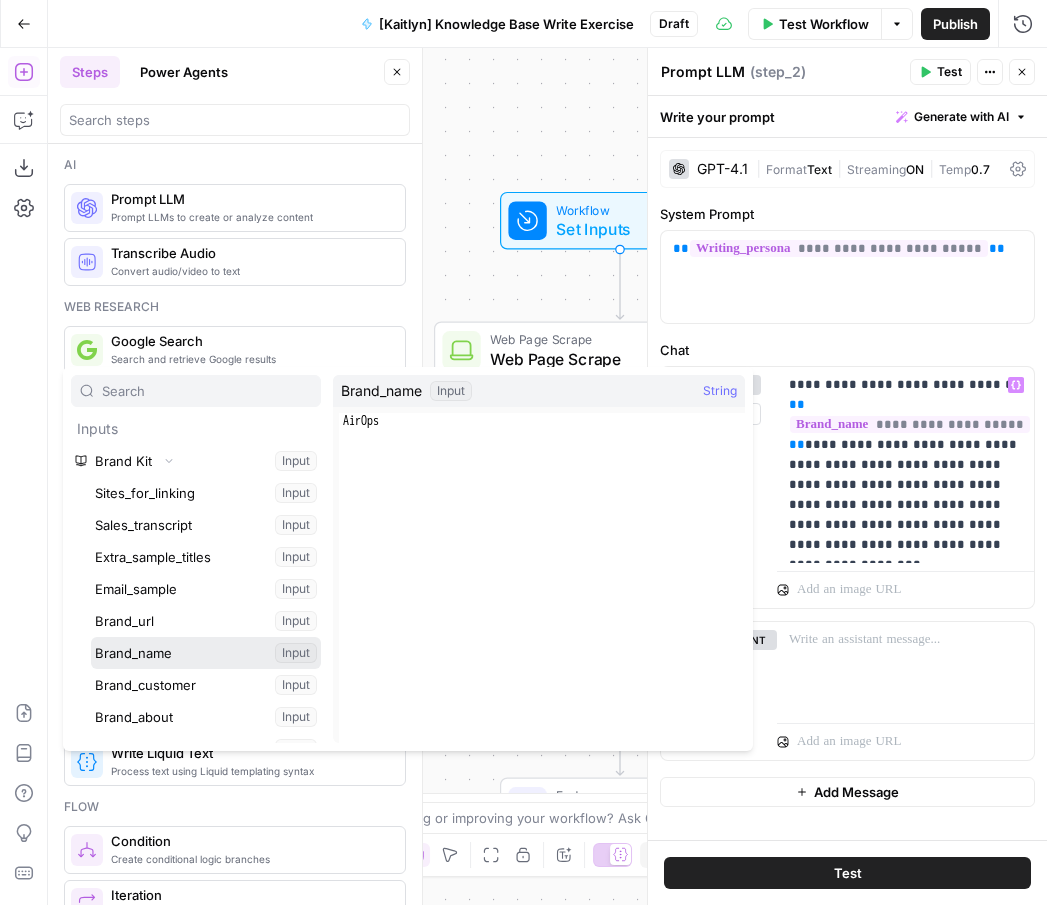 click at bounding box center (206, 653) 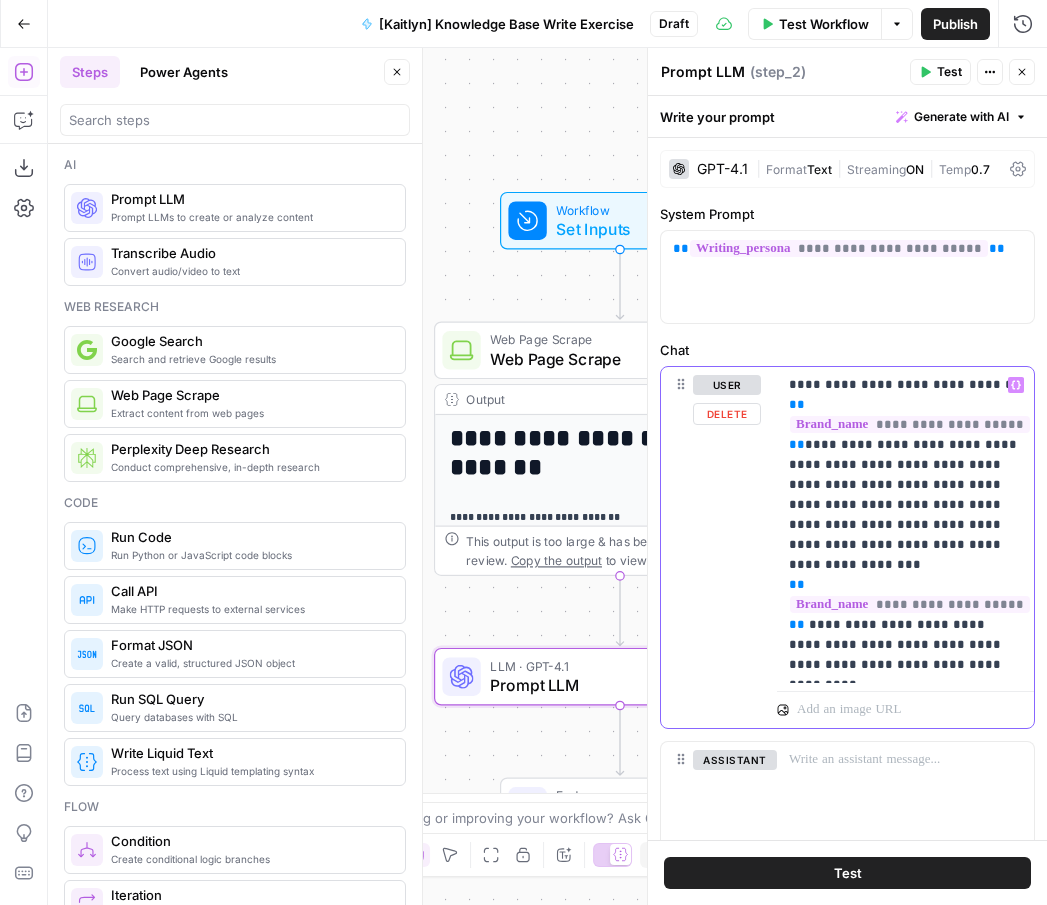 click 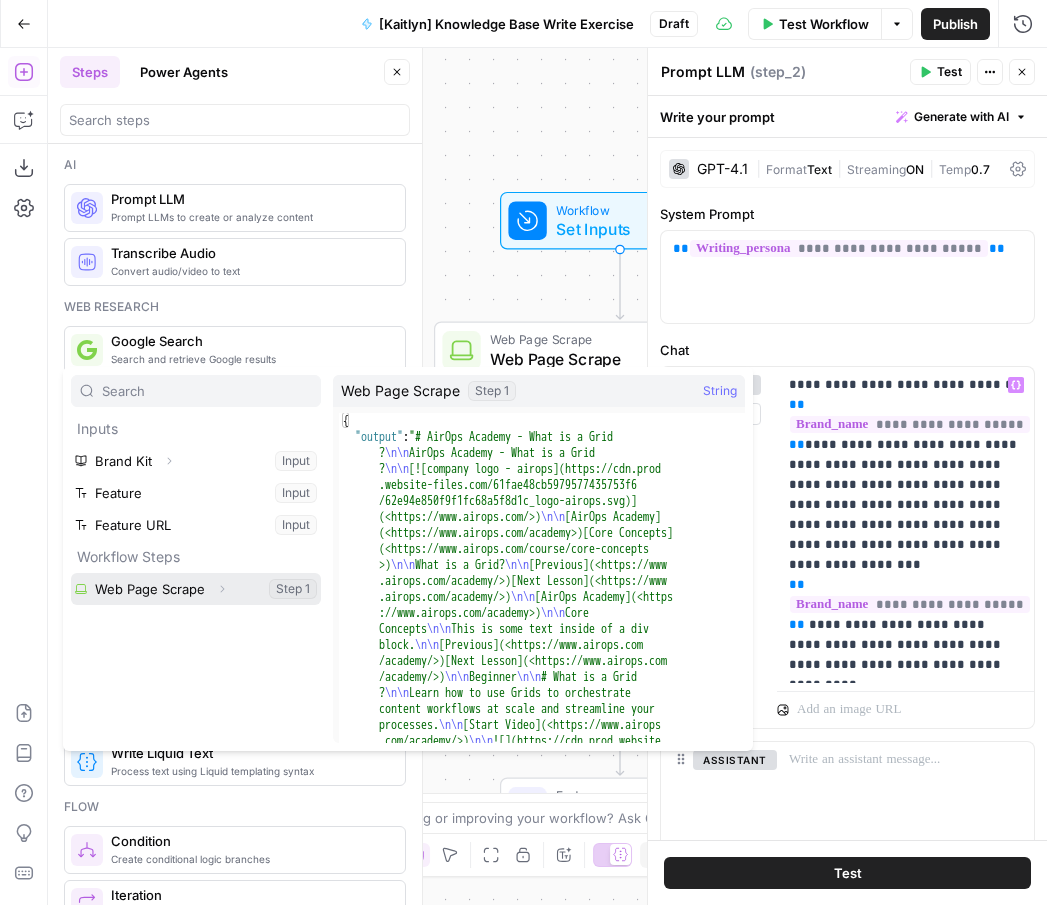 click 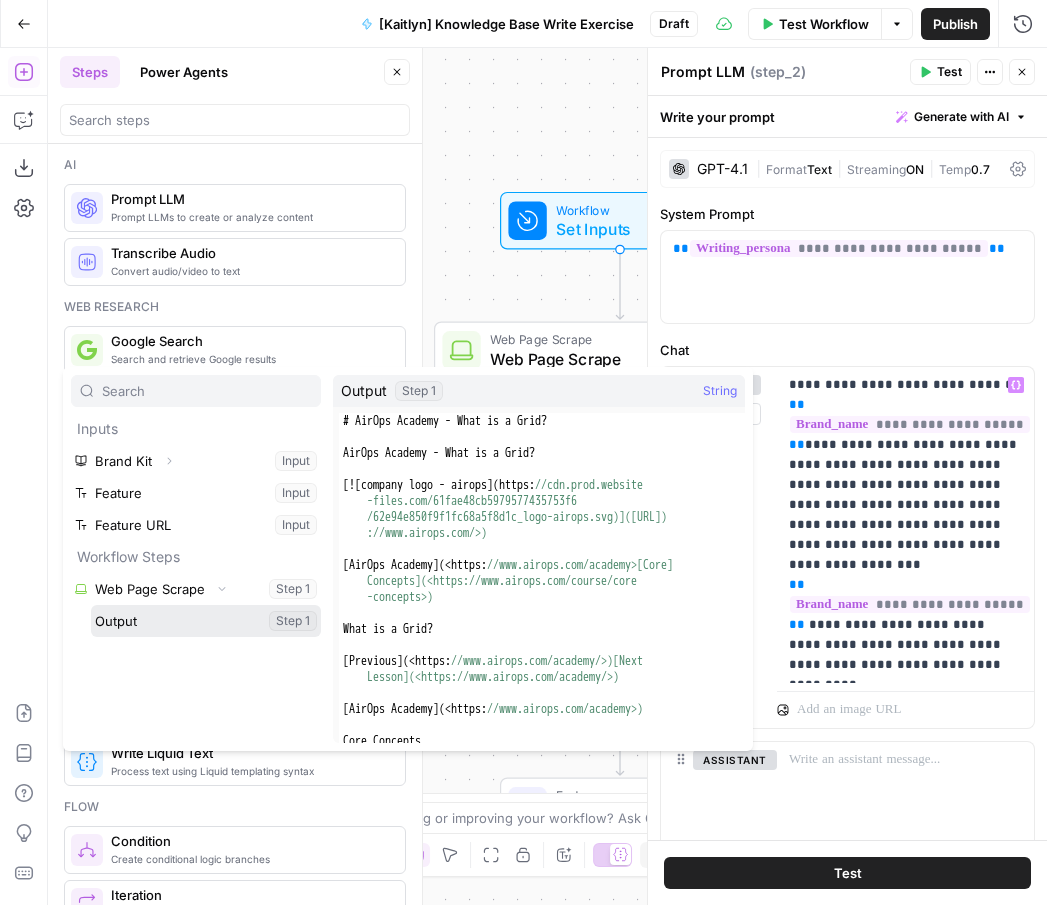 click at bounding box center [206, 621] 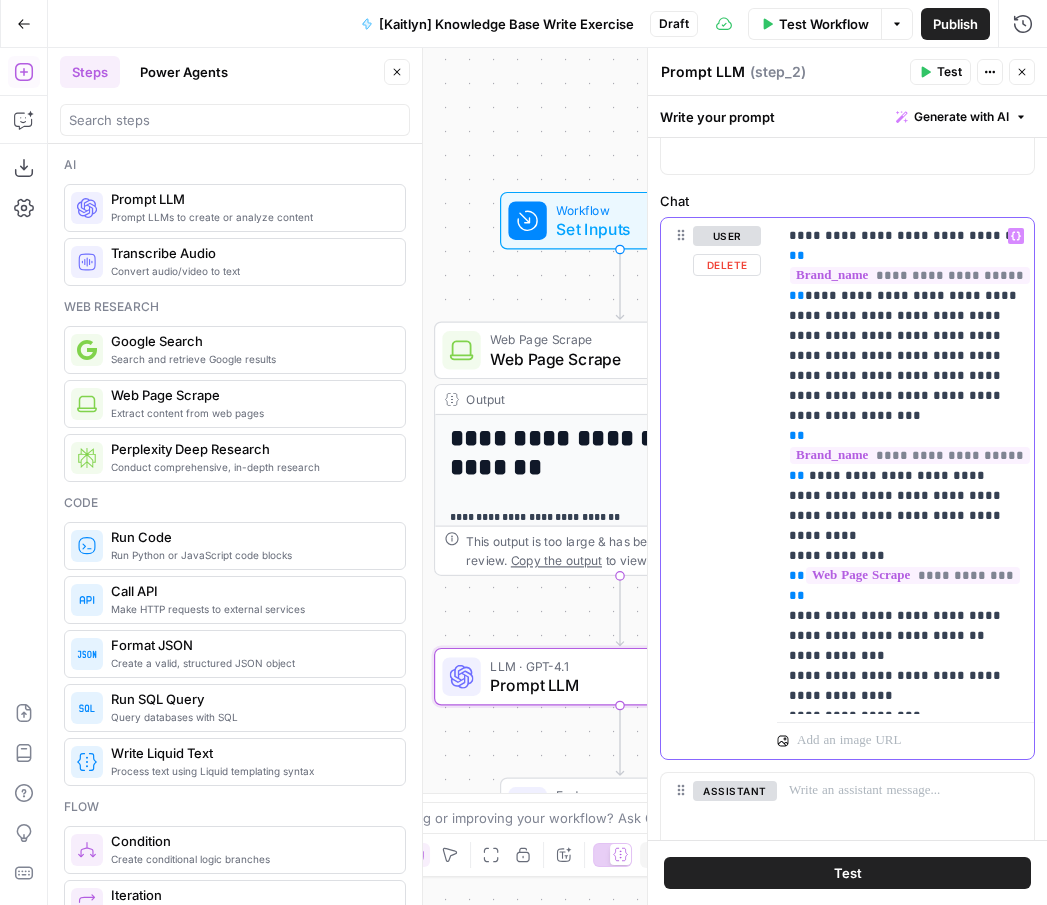 scroll, scrollTop: 164, scrollLeft: 0, axis: vertical 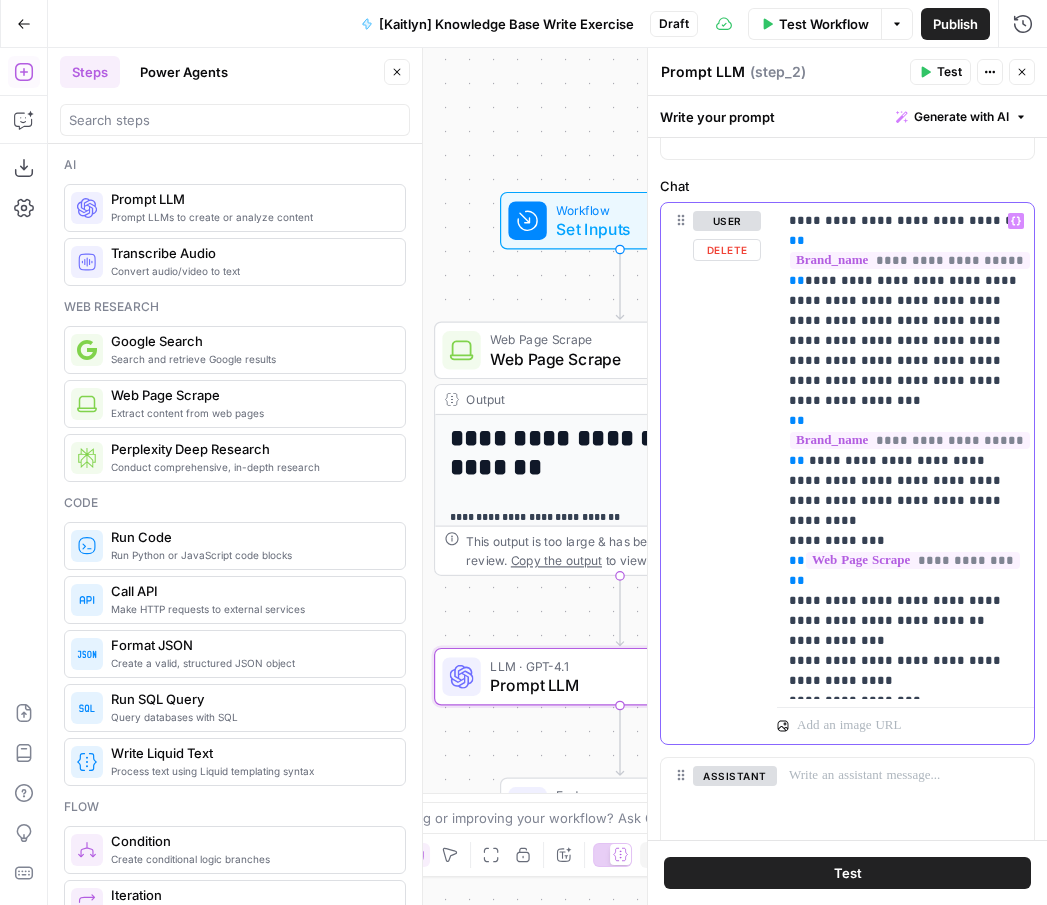 click on "**********" at bounding box center [905, 451] 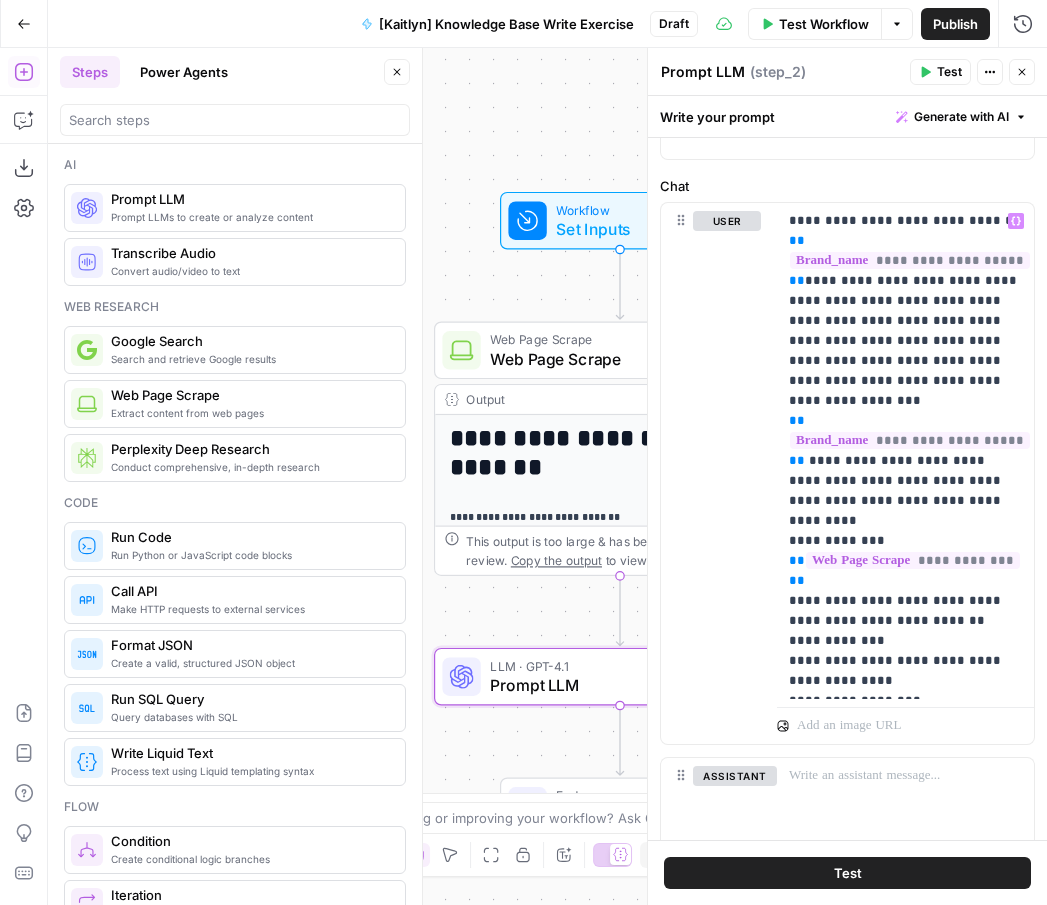 click on "Test" at bounding box center [847, 873] 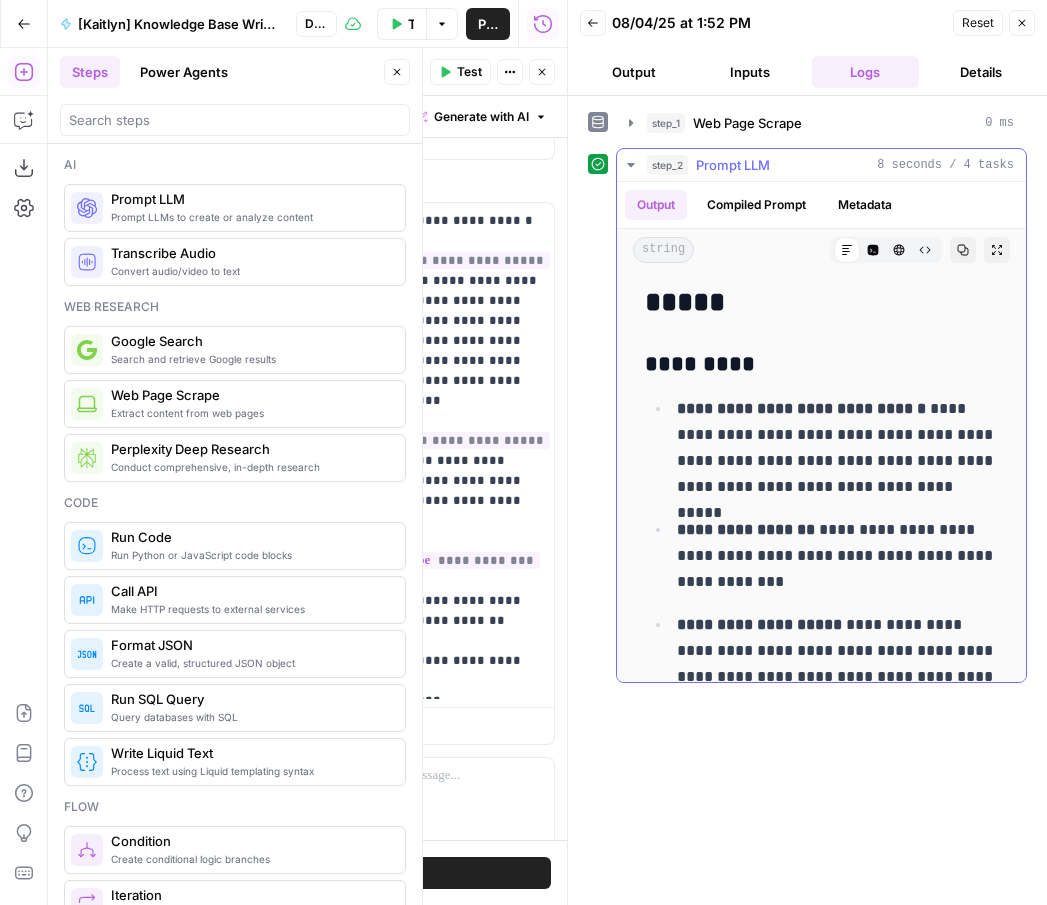 click on "Compiled Prompt" at bounding box center (756, 205) 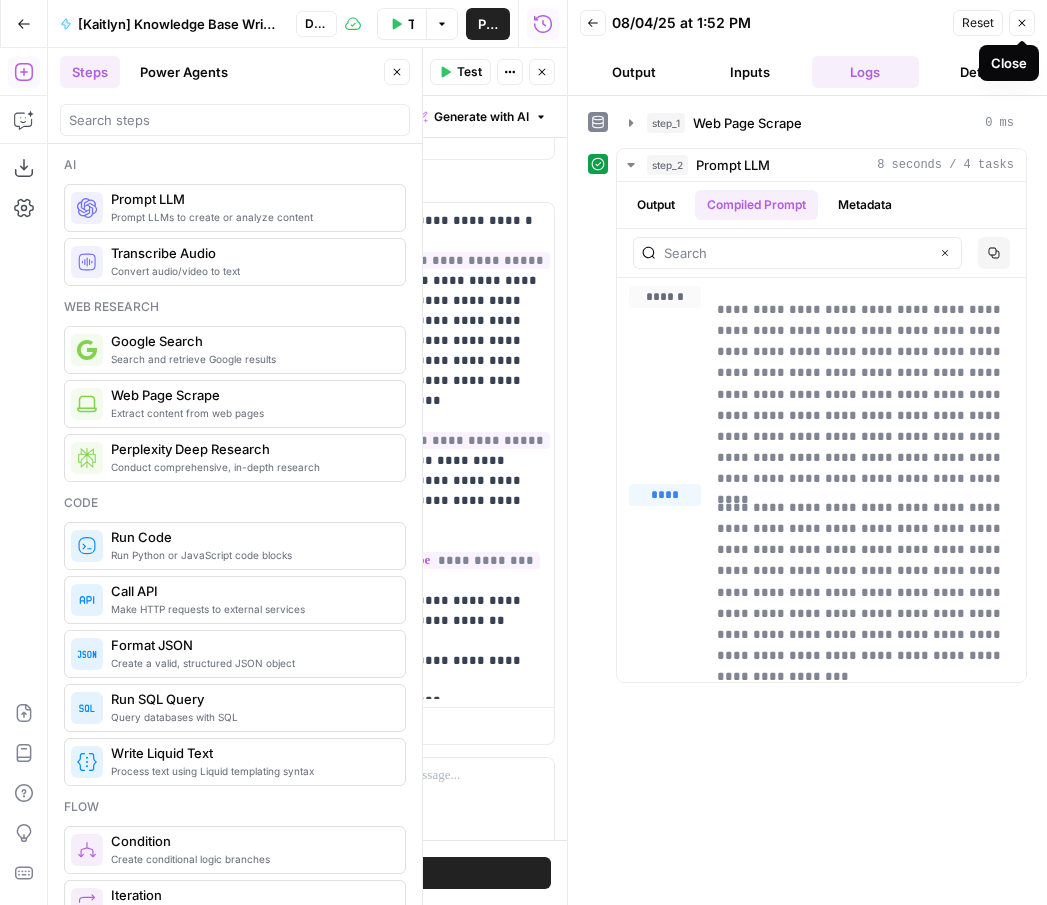 click 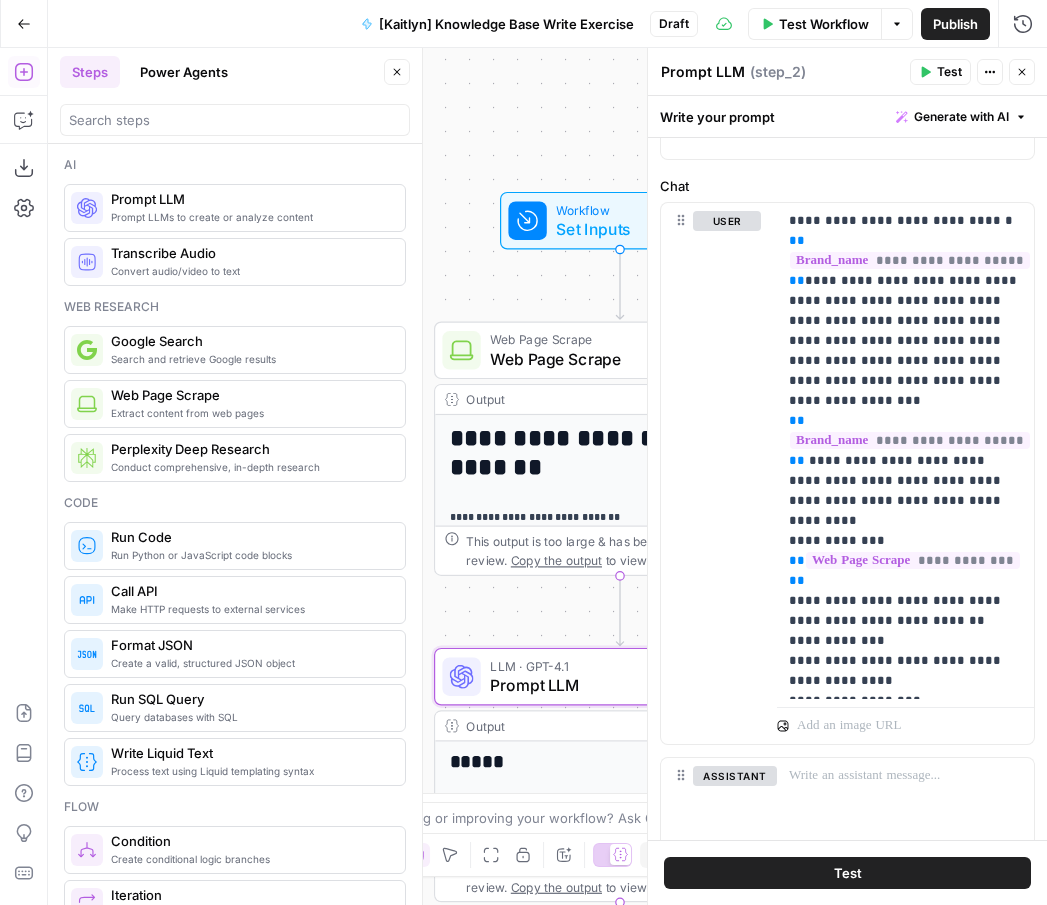 click 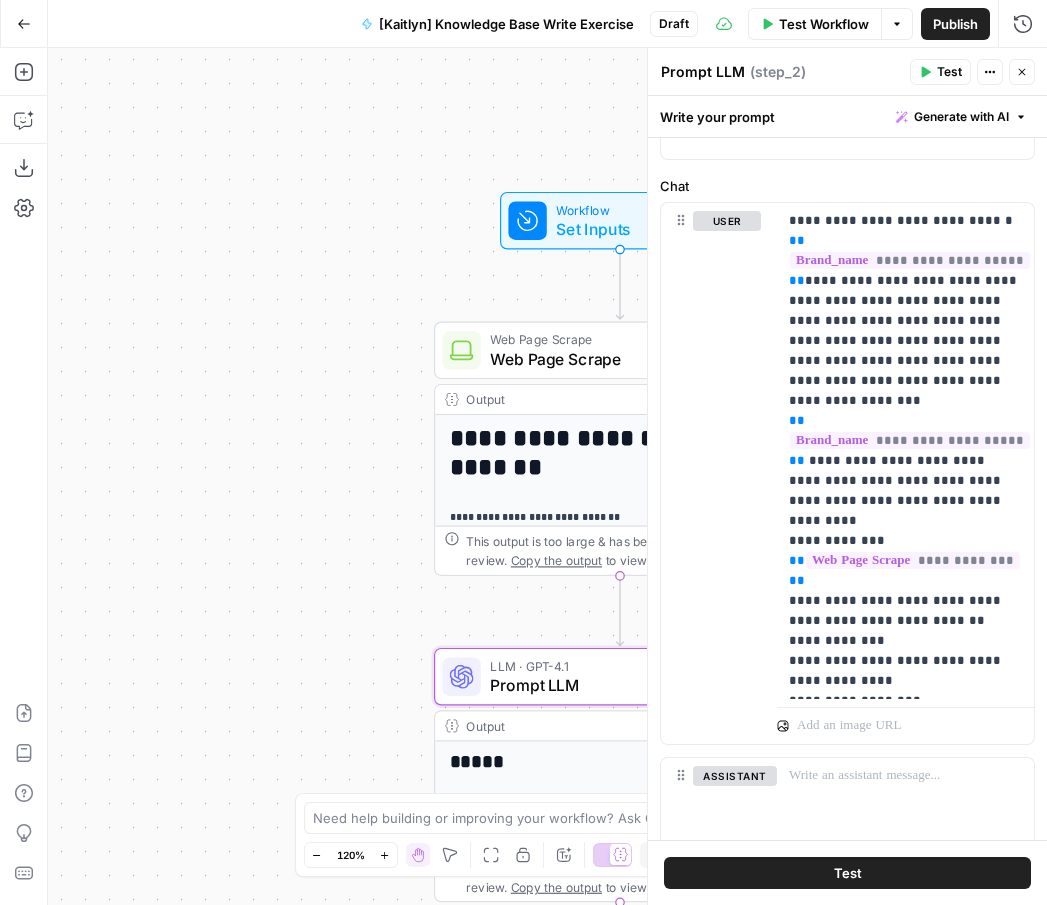 click on "Go Back" at bounding box center (24, 24) 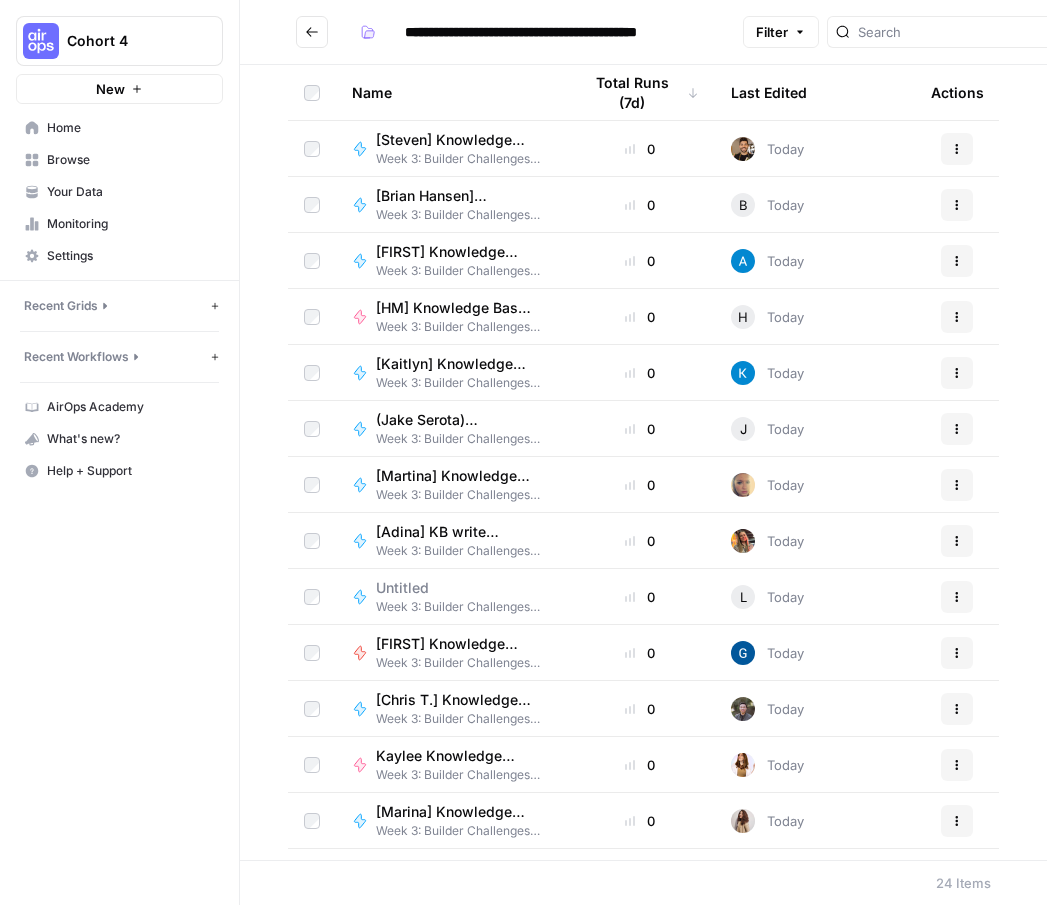click on "Browse" at bounding box center (130, 160) 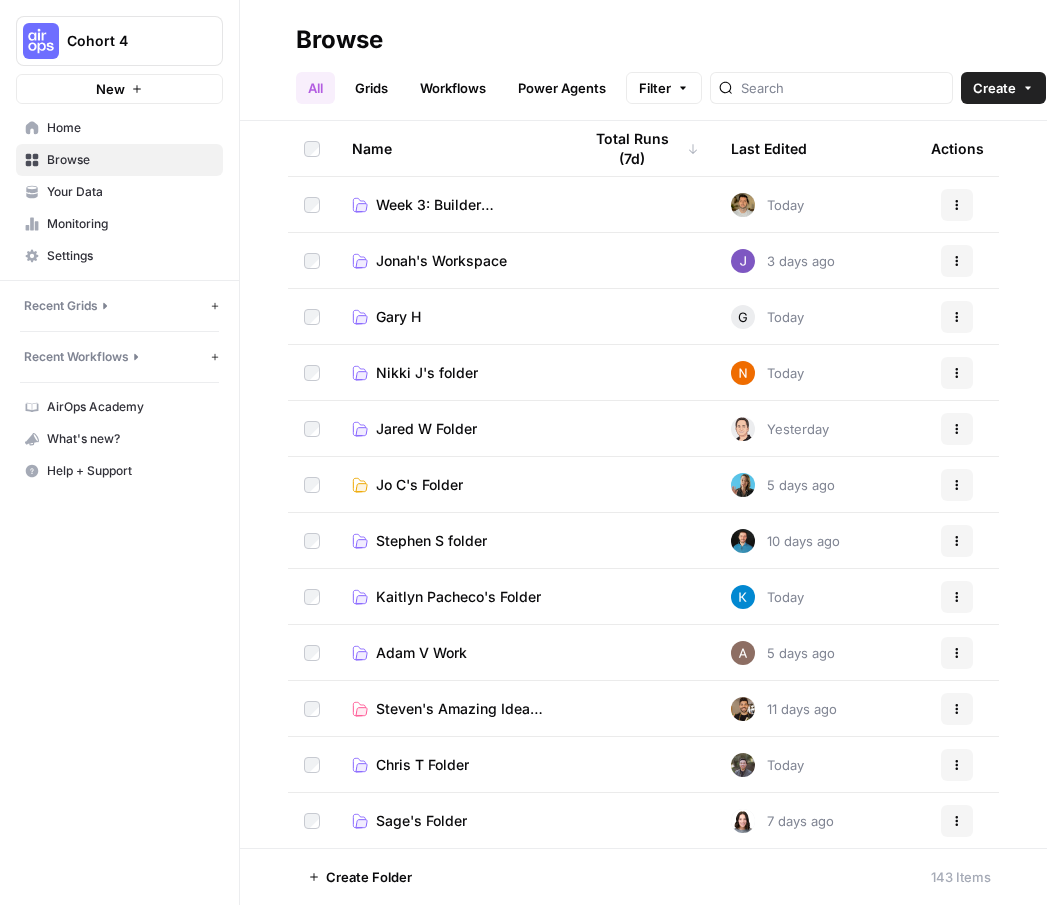 click on "Kaitlyn Pacheco's Folder" at bounding box center [458, 597] 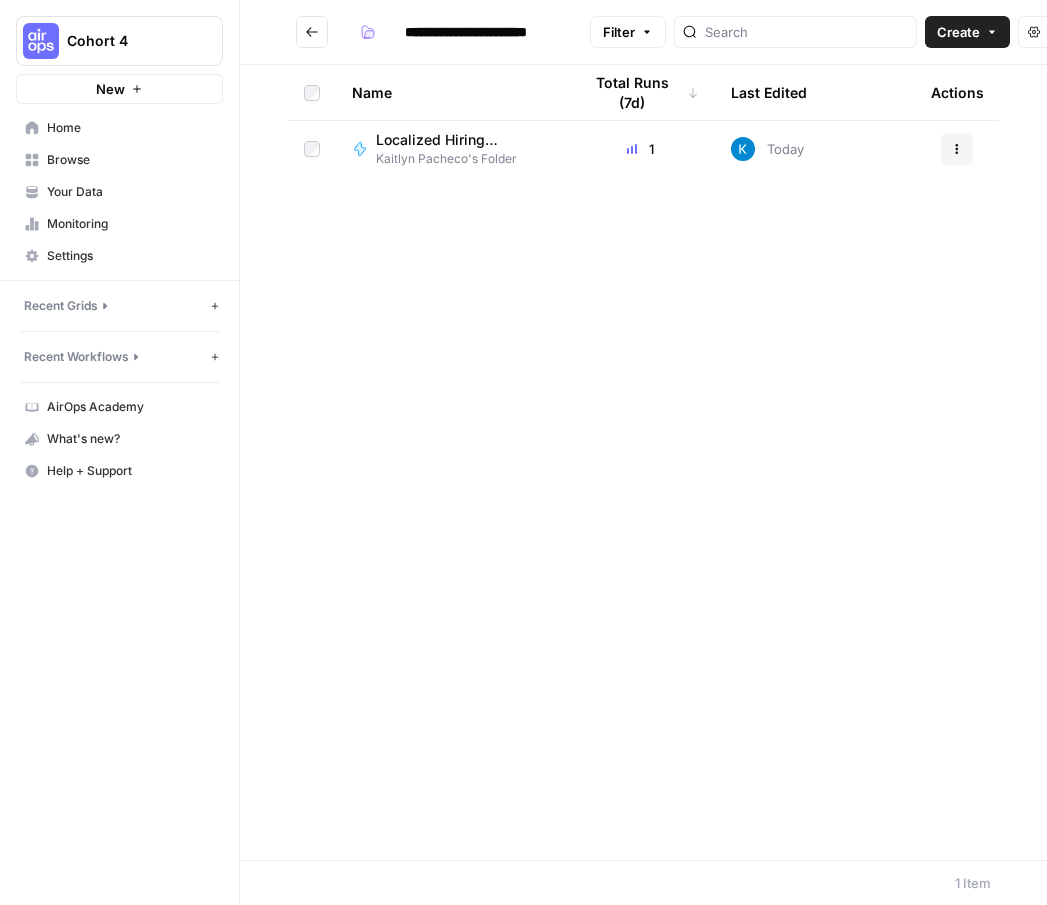 click on "Localized Hiring Guides" at bounding box center [454, 140] 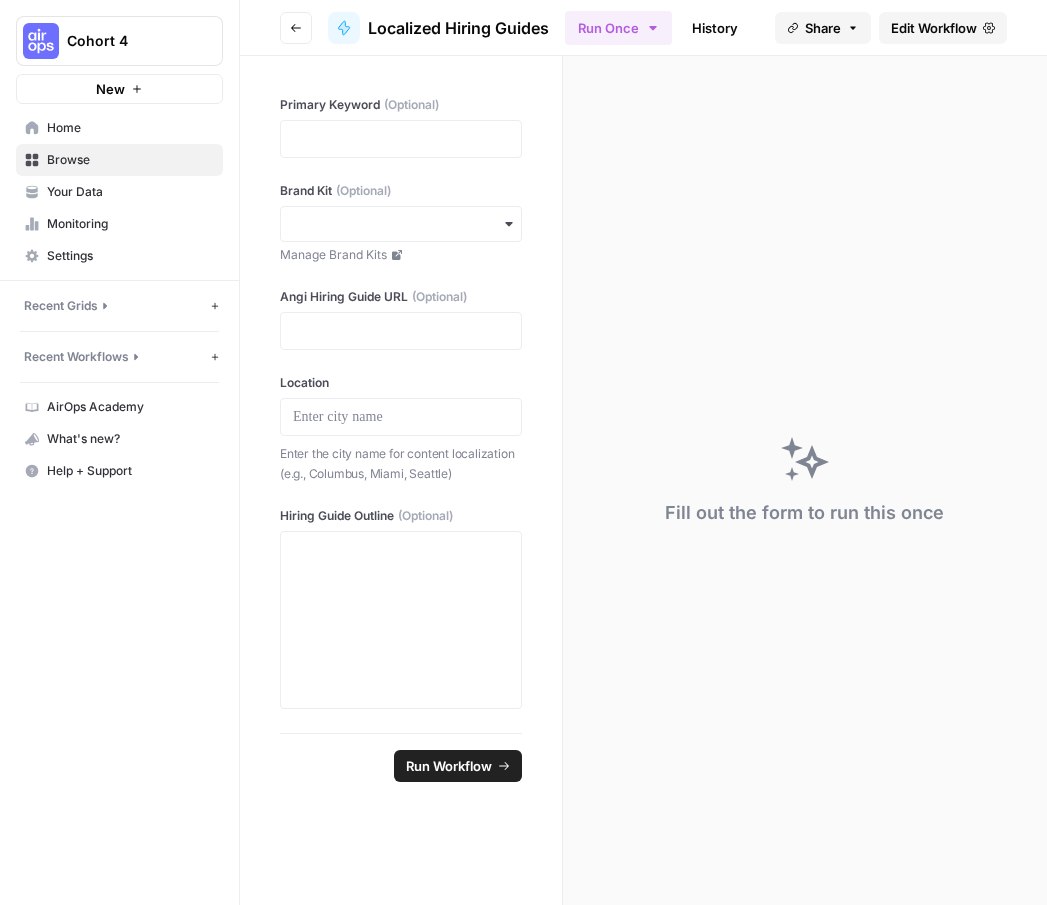 click on "Edit Workflow" at bounding box center [934, 28] 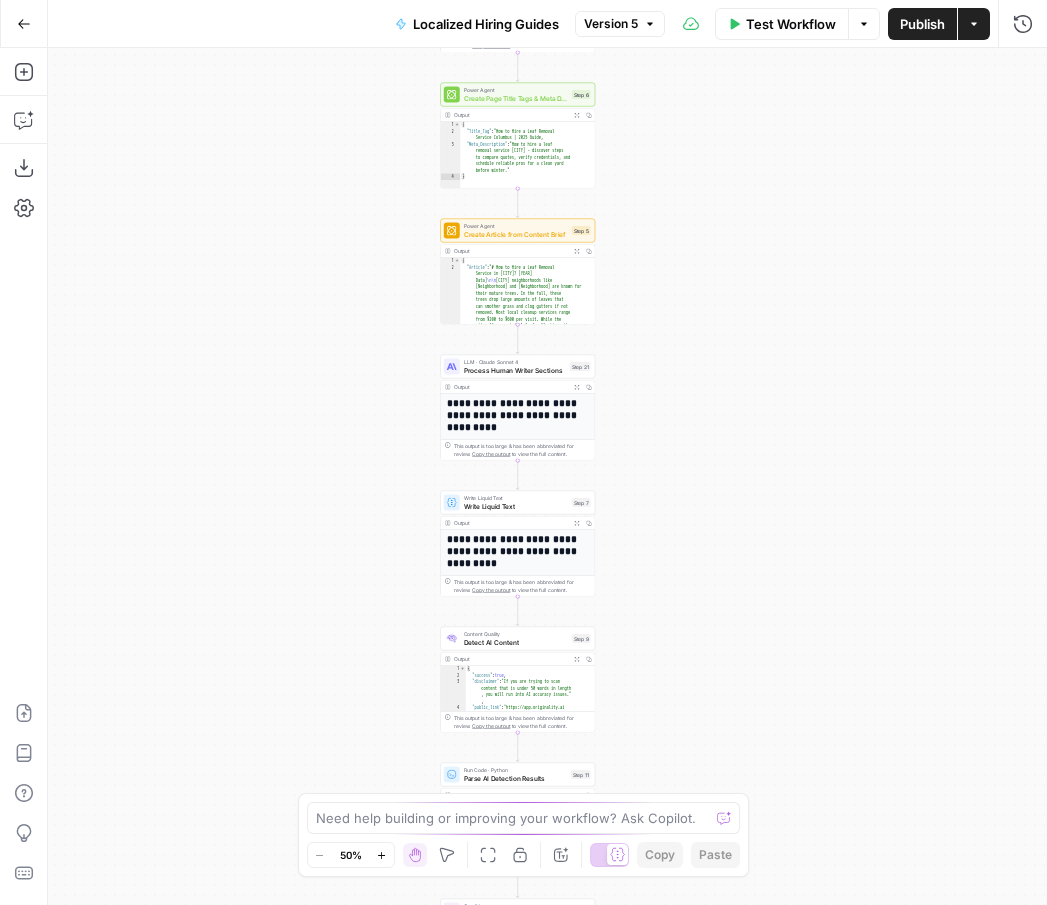 drag, startPoint x: 805, startPoint y: 332, endPoint x: 739, endPoint y: 609, distance: 284.75427 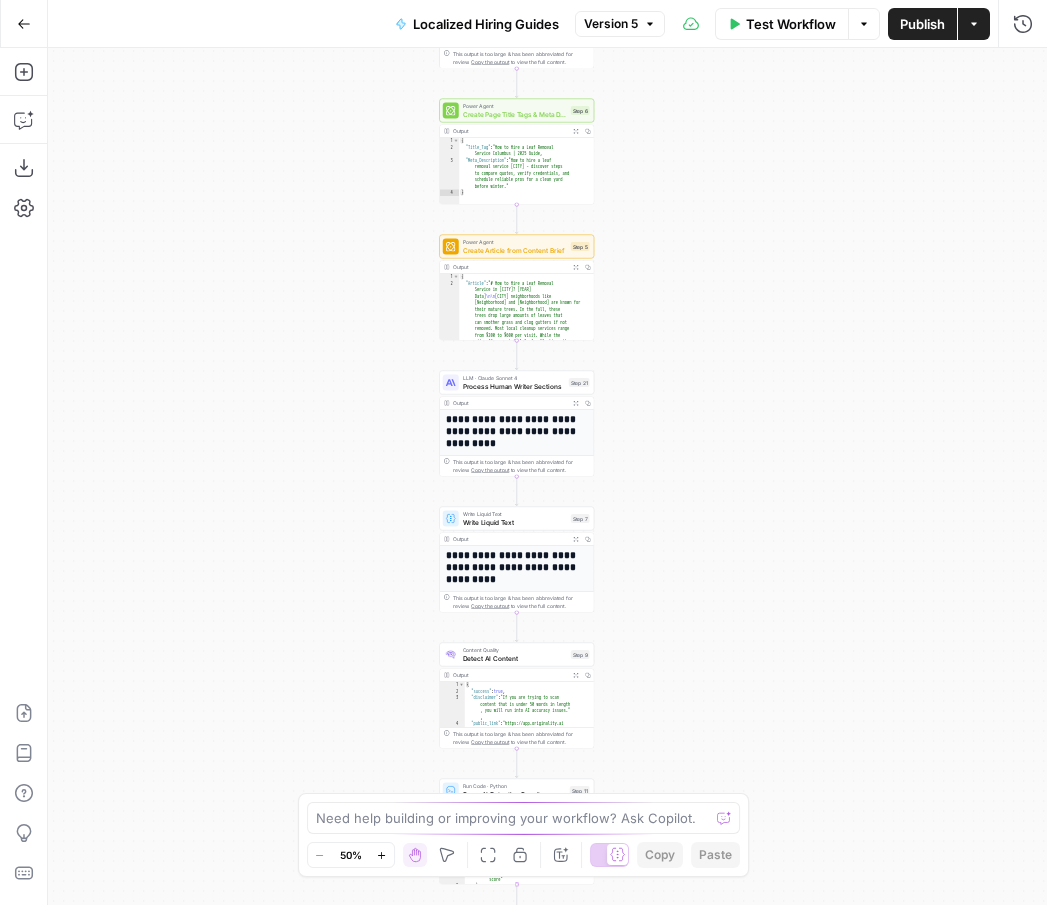 drag, startPoint x: 716, startPoint y: 180, endPoint x: 715, endPoint y: 467, distance: 287.00174 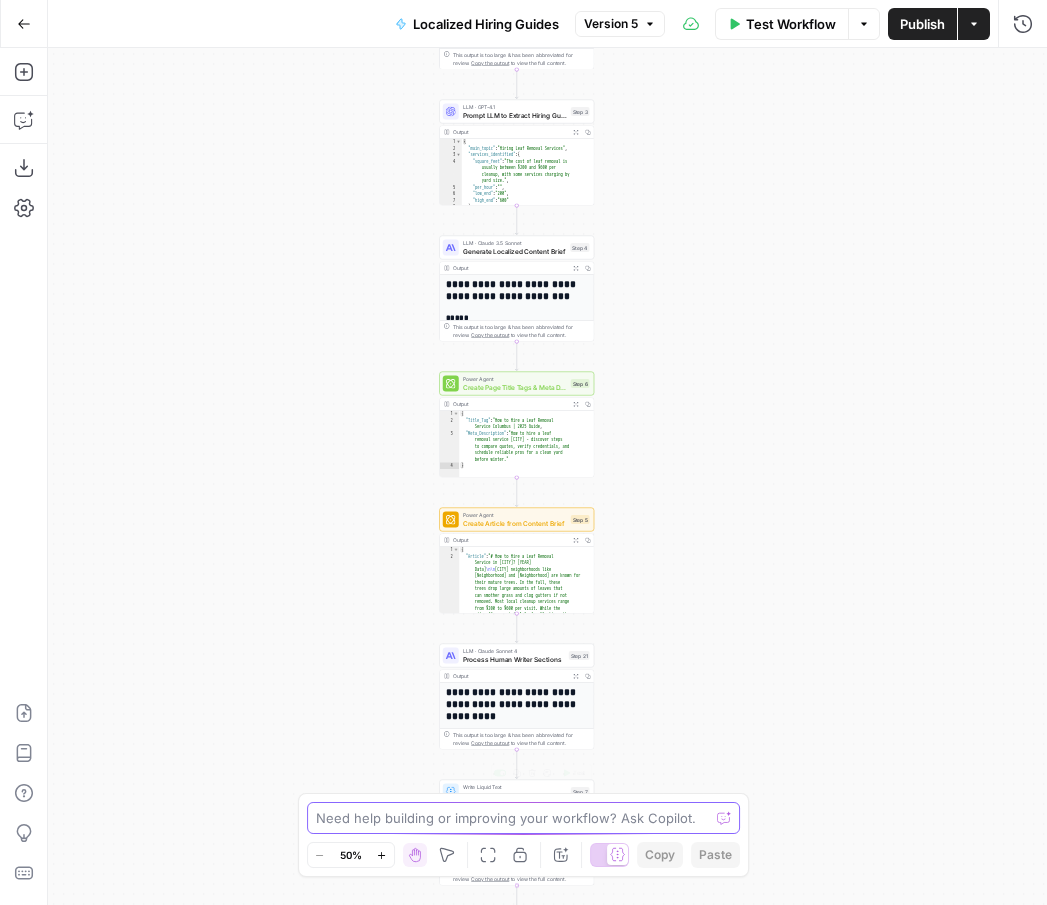 click at bounding box center (513, 818) 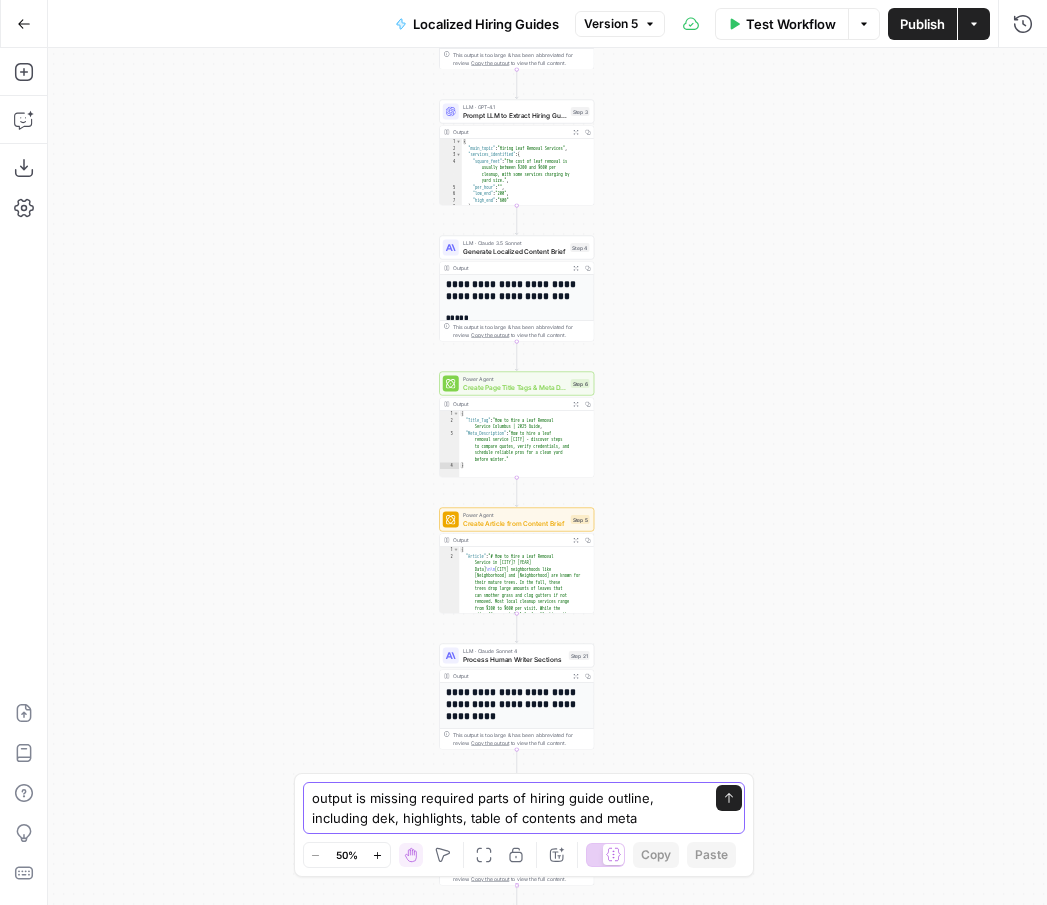type on "output is missing required parts of hiring guide outline, including dek, highlights, table of contents and meta description" 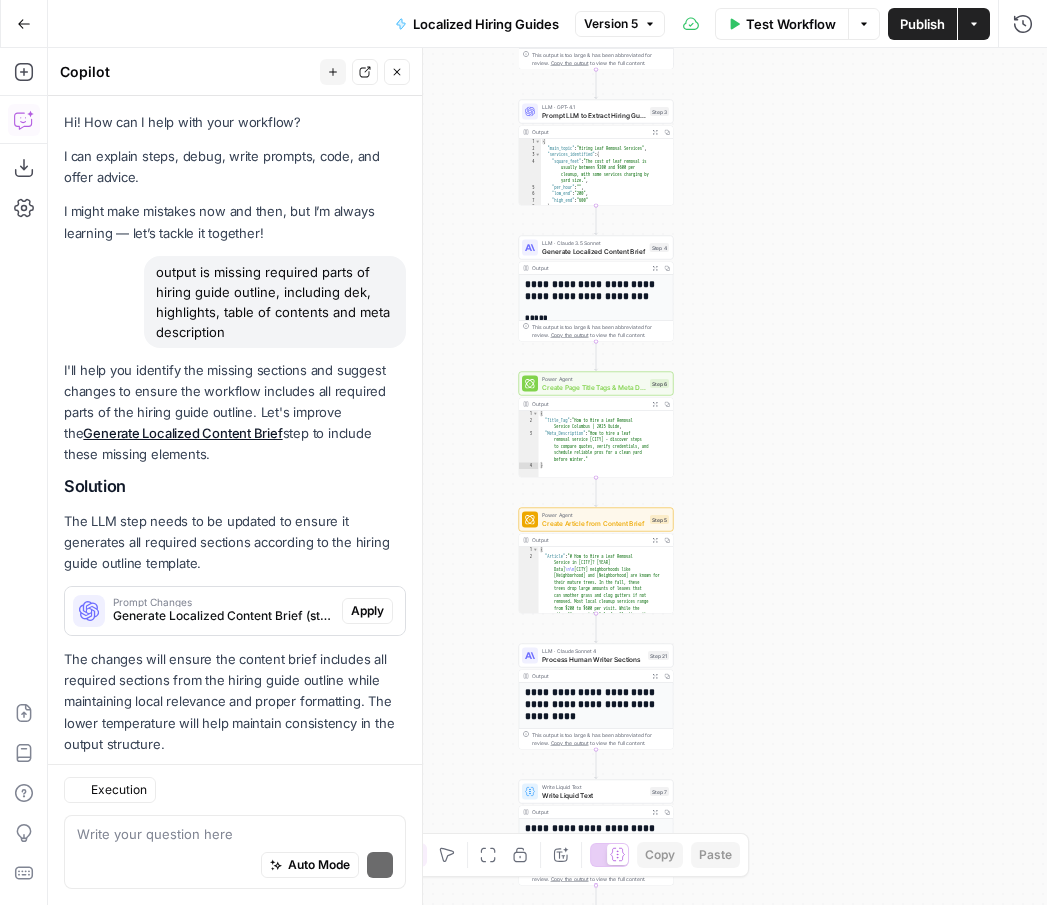 scroll, scrollTop: 39, scrollLeft: 0, axis: vertical 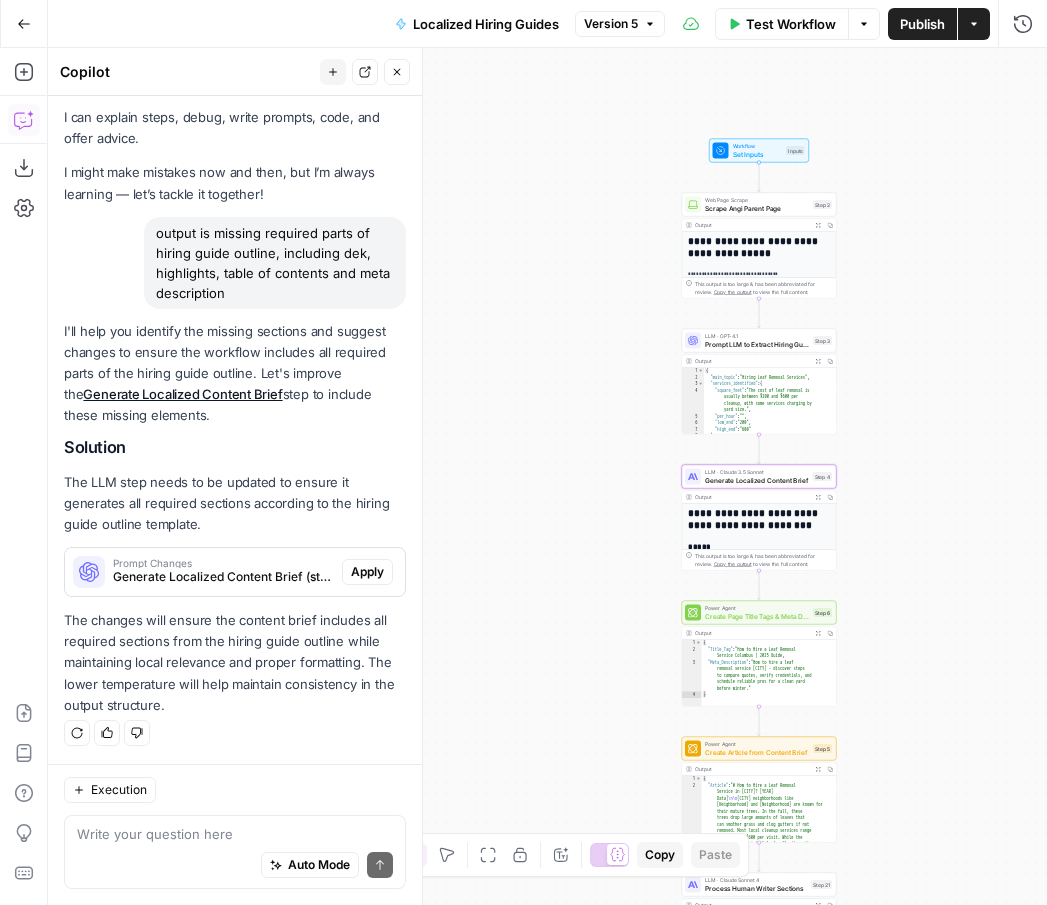click on "Apply" at bounding box center [367, 572] 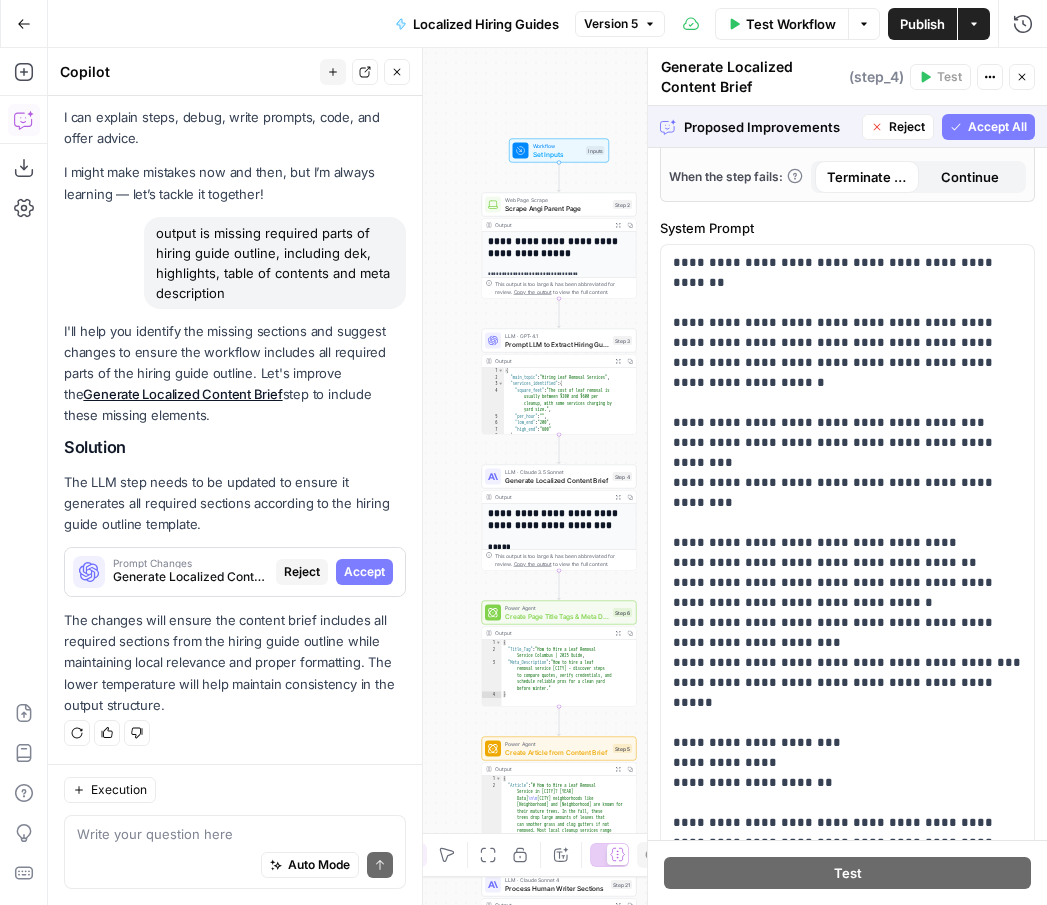 scroll, scrollTop: 481, scrollLeft: 0, axis: vertical 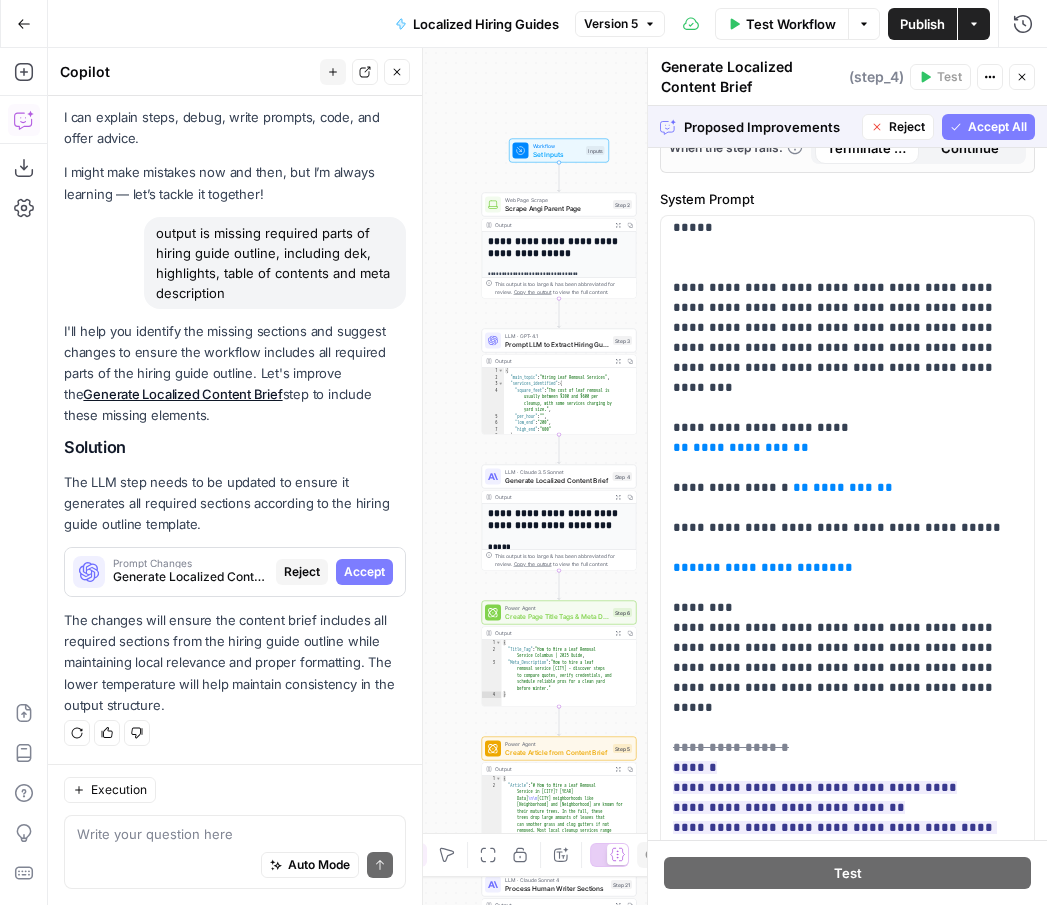 click on "Accept All" at bounding box center [997, 127] 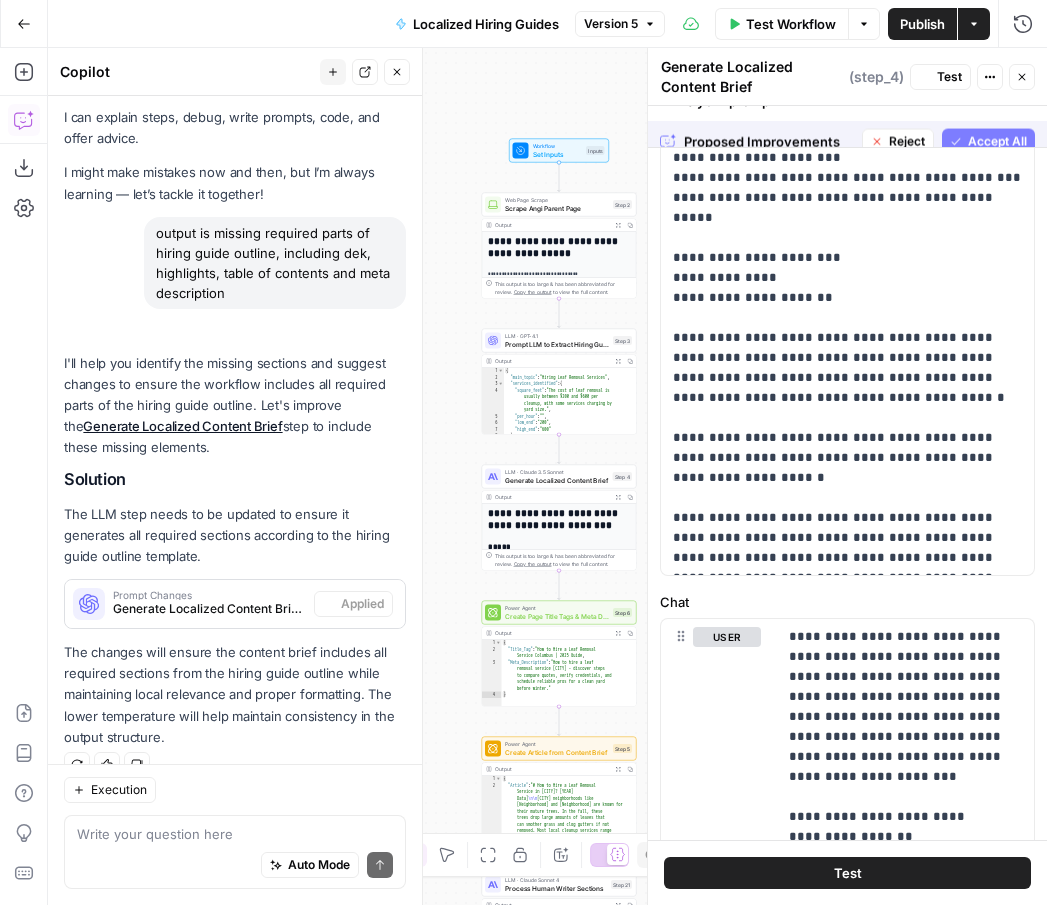scroll, scrollTop: 71, scrollLeft: 0, axis: vertical 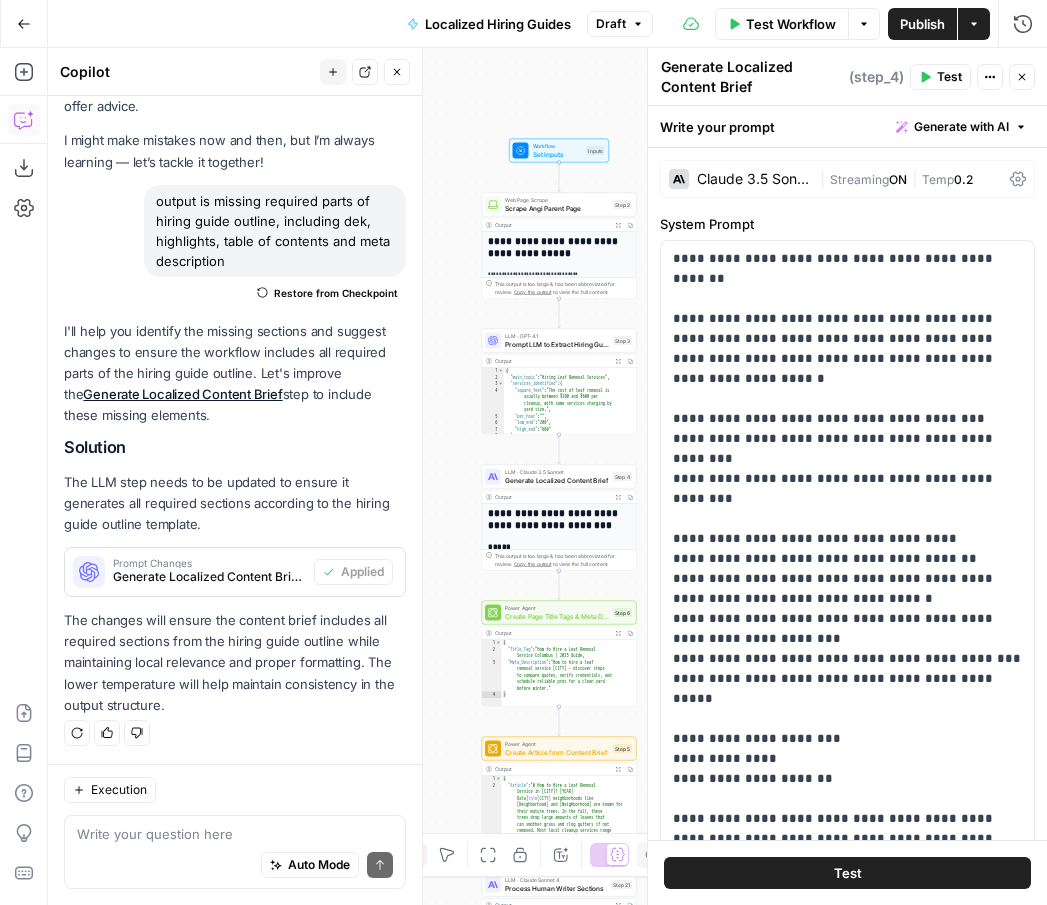click on "Test" at bounding box center (847, 873) 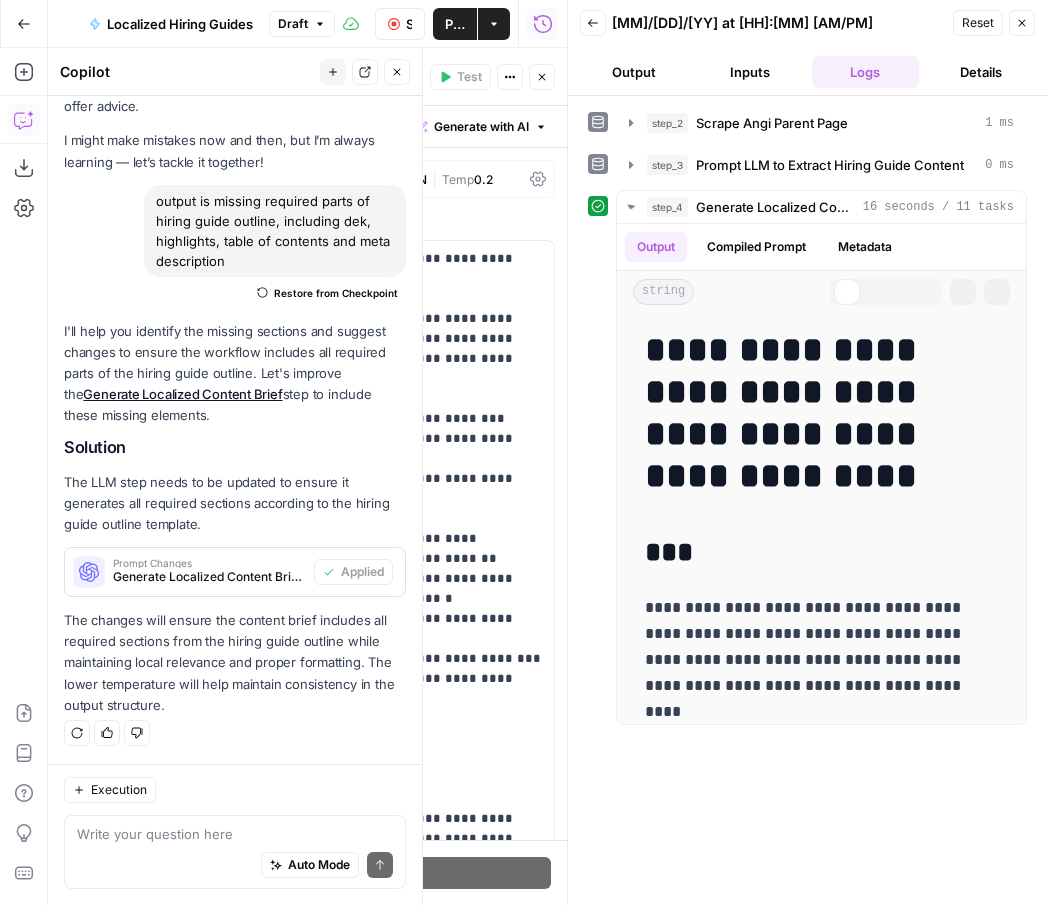 scroll, scrollTop: 71, scrollLeft: 0, axis: vertical 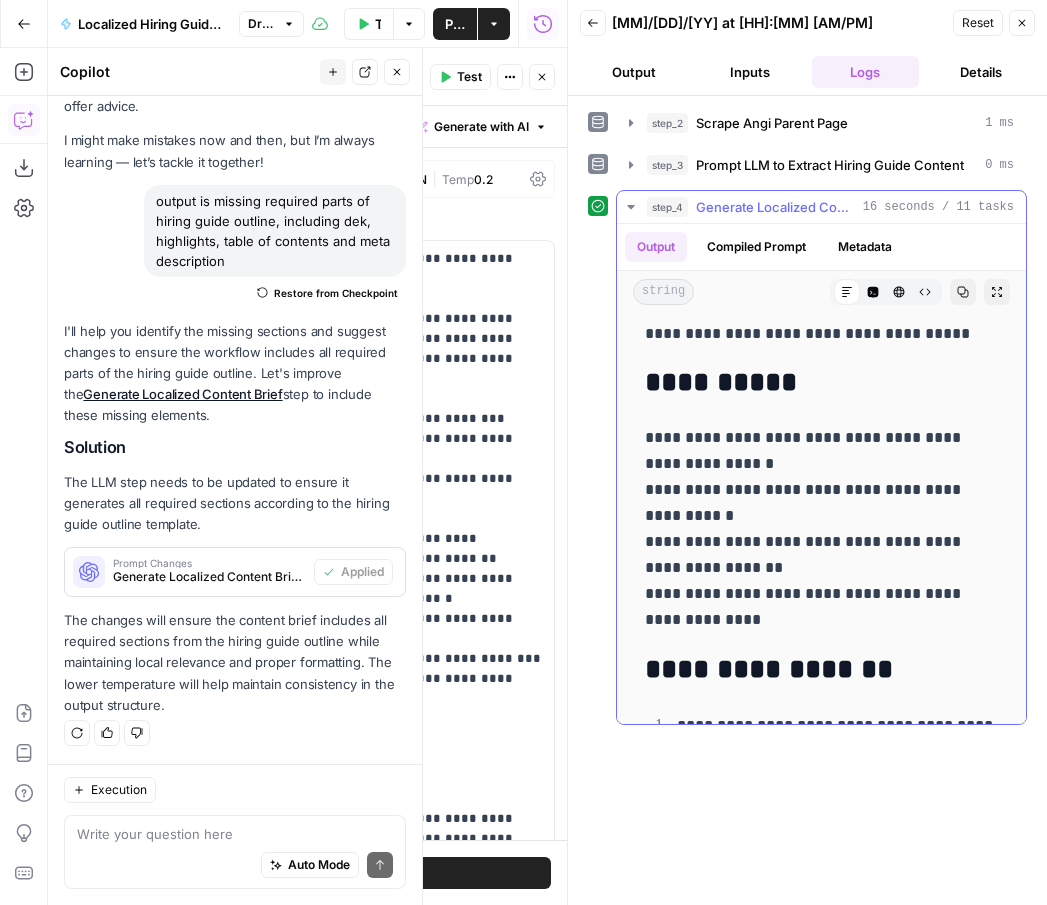 click on "Generate Localized Content Brief" at bounding box center (775, 207) 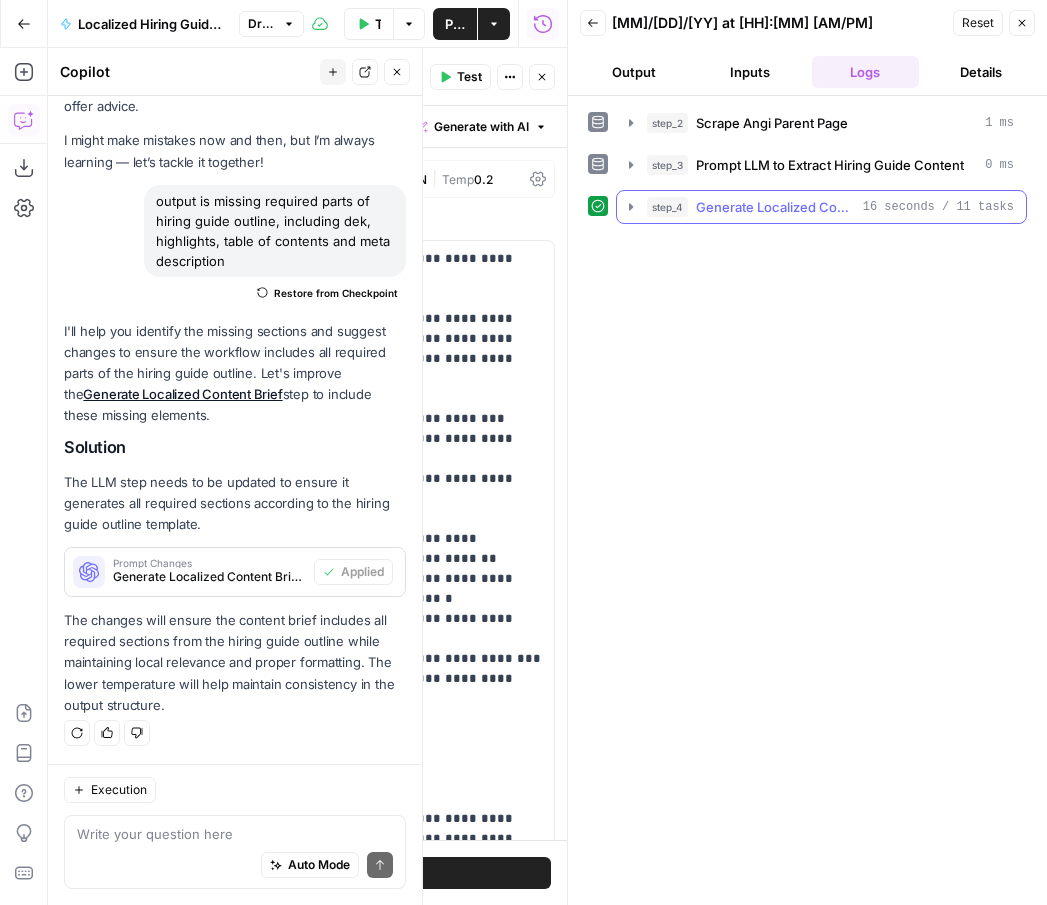 click on "Generate Localized Content Brief" at bounding box center (775, 207) 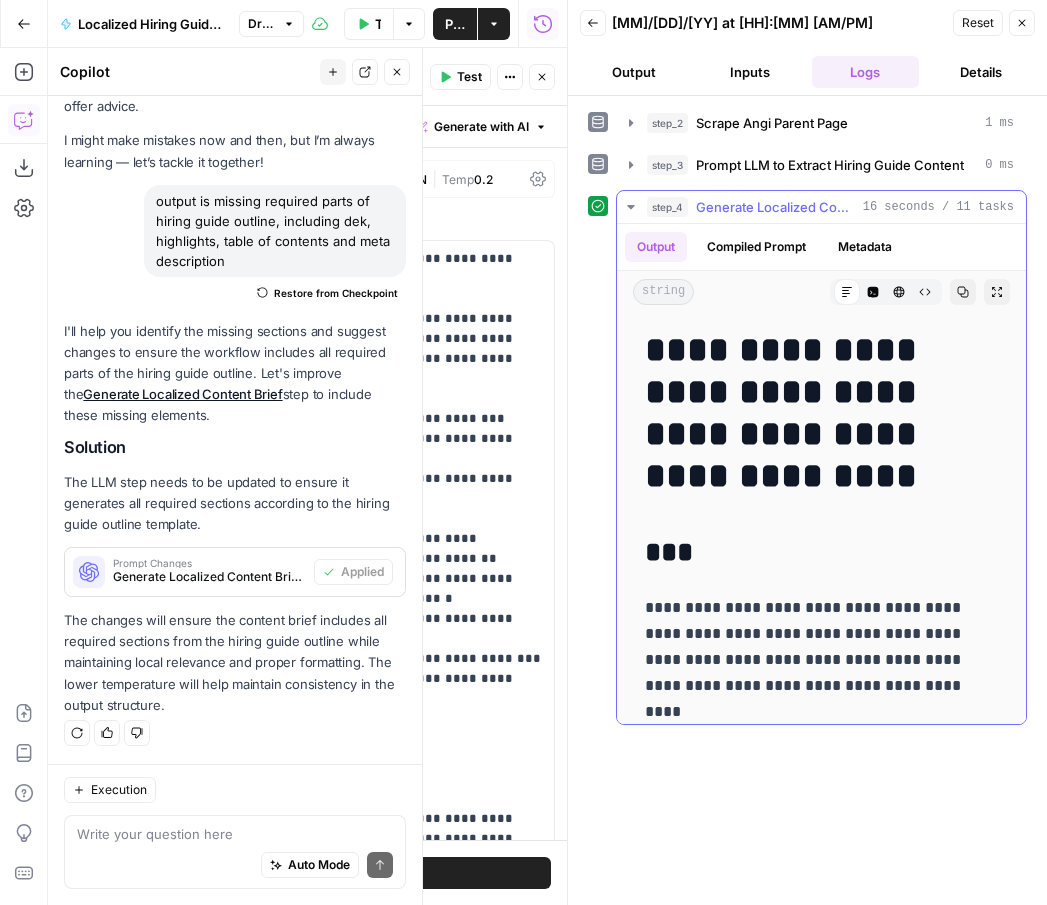click on "Compiled Prompt" at bounding box center (756, 247) 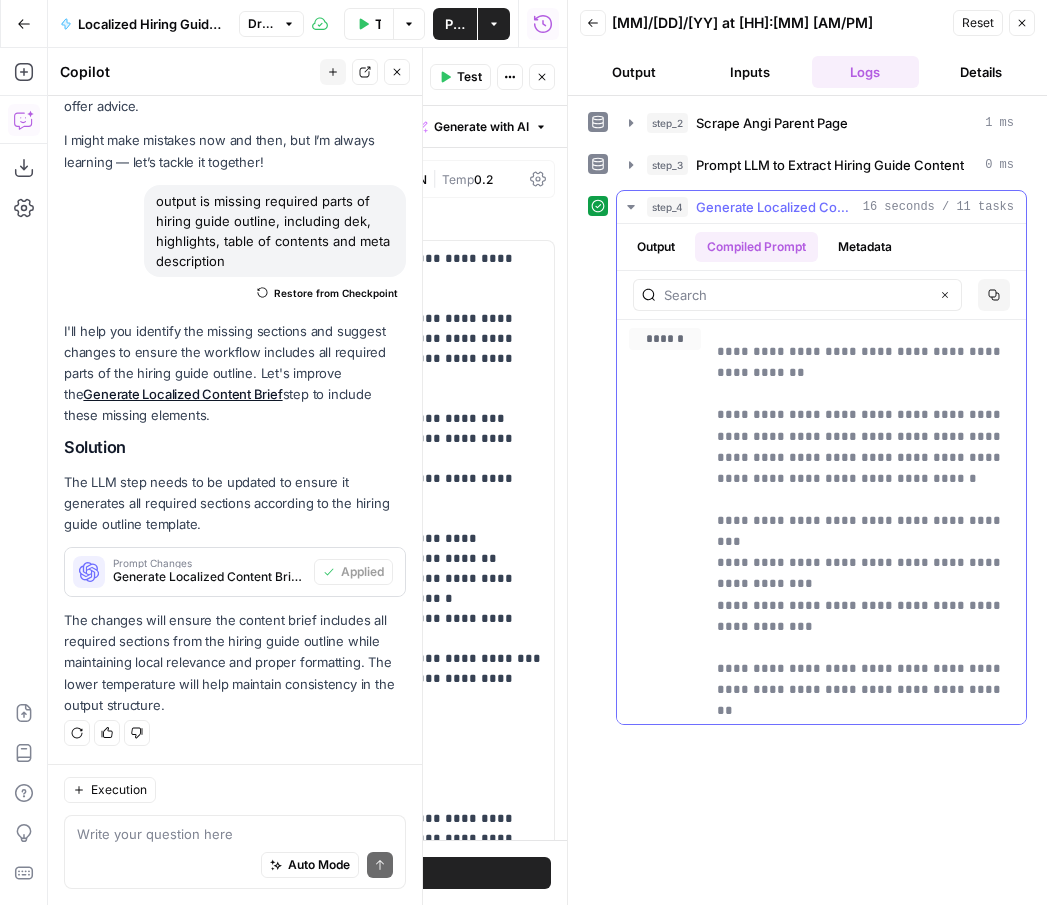 click on "**********" at bounding box center [865, 5812] 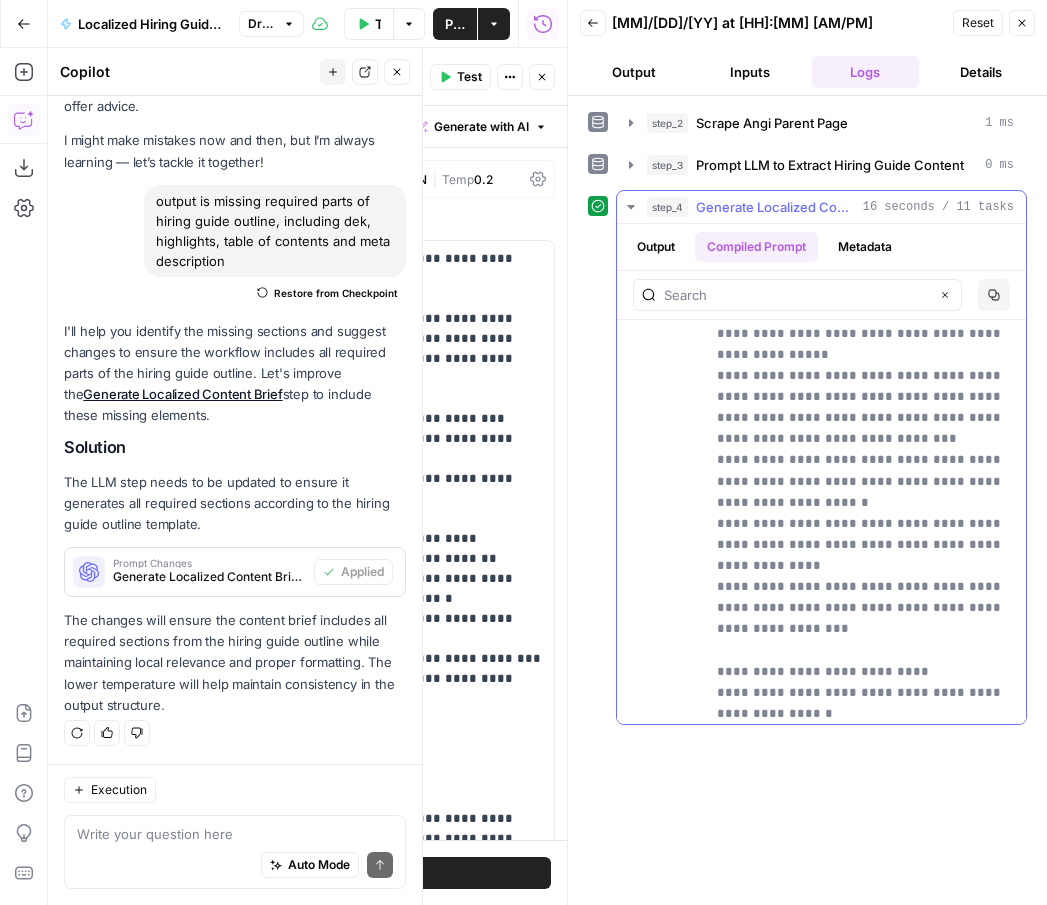scroll, scrollTop: 1479, scrollLeft: 0, axis: vertical 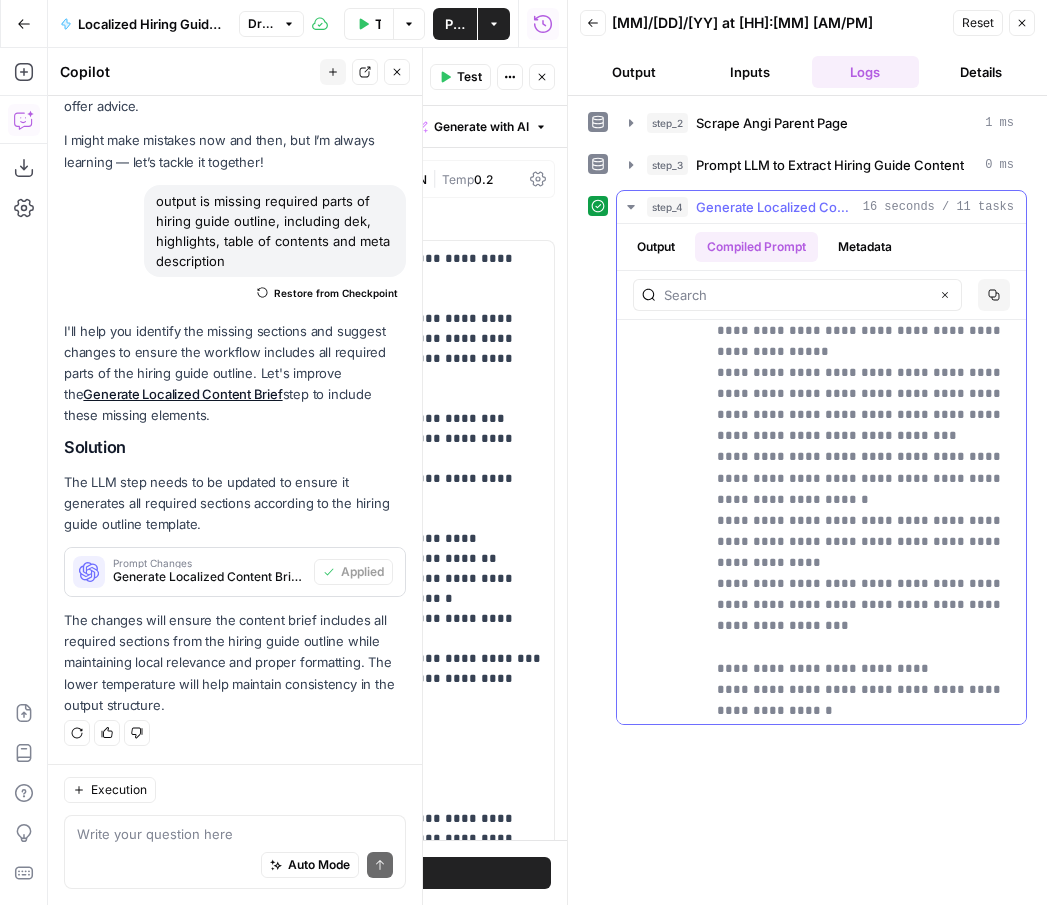 drag, startPoint x: 921, startPoint y: 604, endPoint x: 716, endPoint y: 586, distance: 205.78873 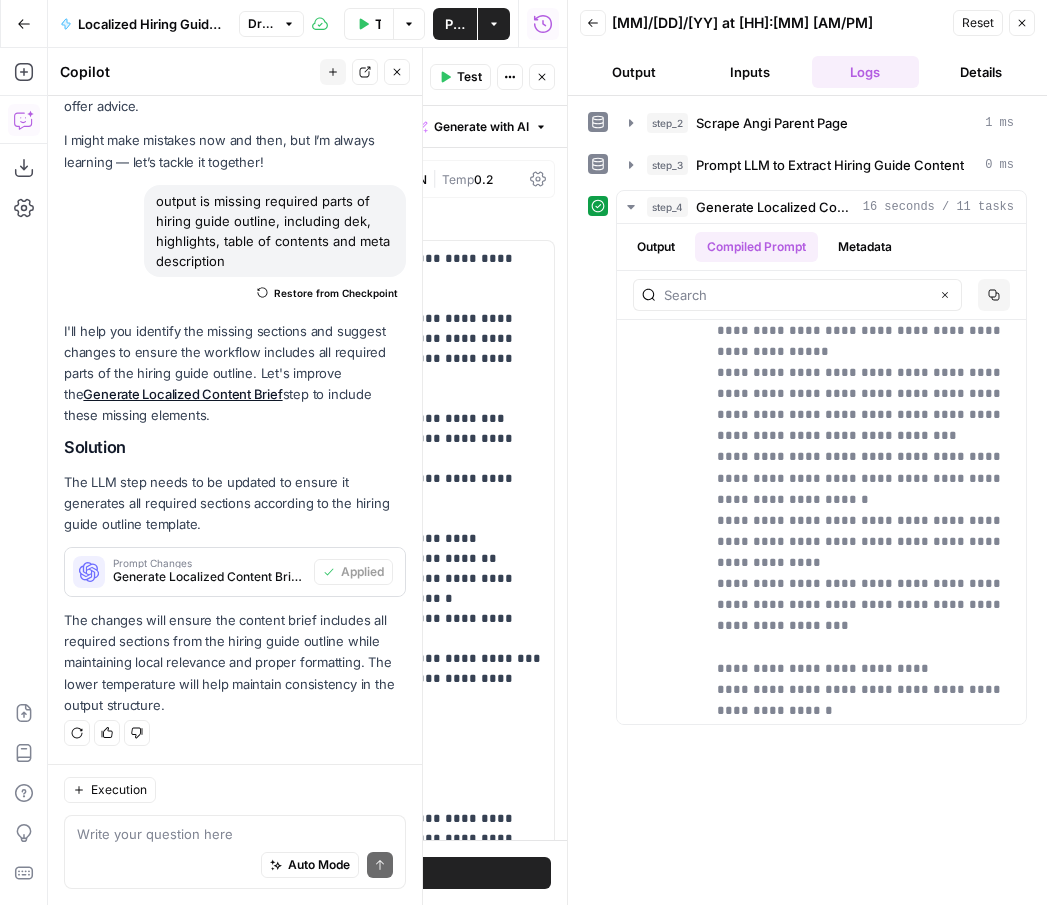 click 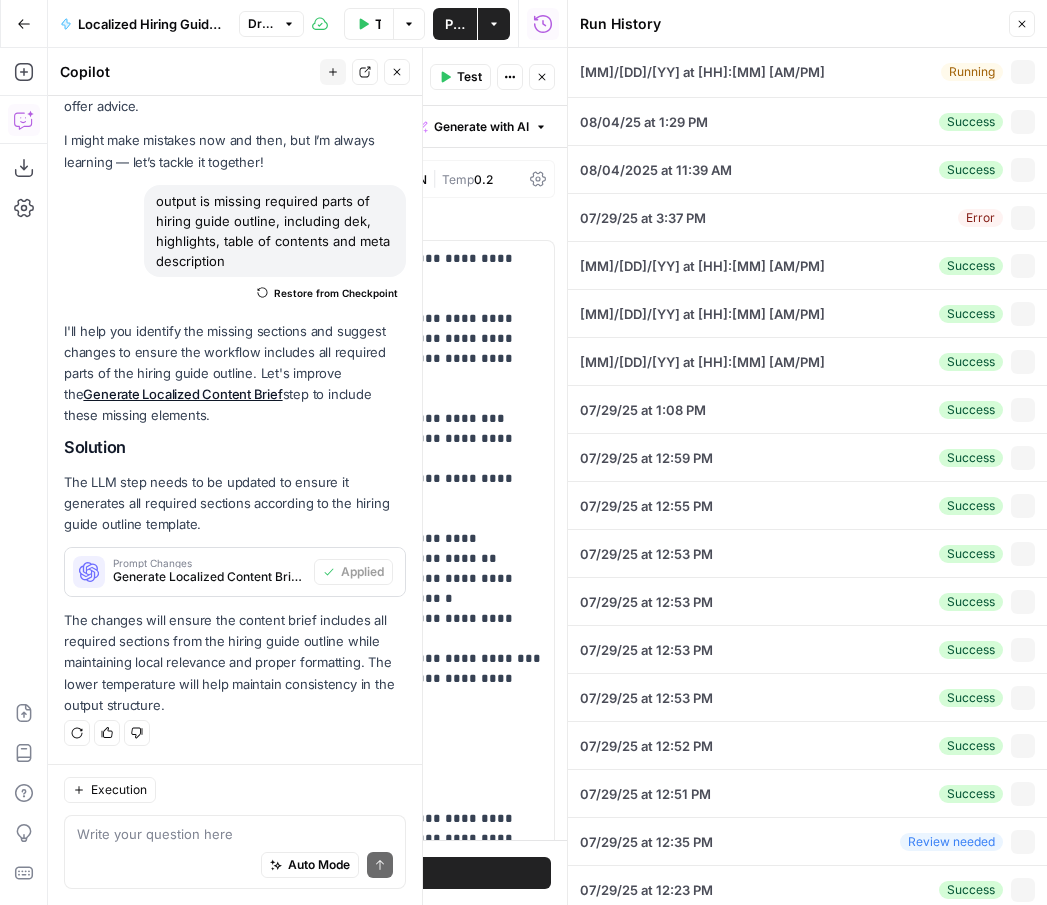 type on "<l7> Ips do Sita c [Adip el Sed] do [EIUS]? [7585 Temp]
Incidi utlabore et "Dol Magn Aliq En Admi ve Quis [Nost ex Ull] la [Nisi]? [Aliq] Exea"
Commodo con duisauteiru inre vo vel ess ci fugi nullapar.
Exc: Sint occ cupid nonp sun culpaqui offici dese. Mol [ANIM] idest lab perspic.
Undeo is Natuserr:
Volu Accusant Dolo l Tot Remap?
Eaqu ips Quaeab i [Inv]
Veritatis qu Arc b [Vit]
Dictaexp nem Enimi [Qui]
Volup Aspe [Aut] Odi Fugitcon
Magn Doloreseosr: Sequi n 159–382 nequeporr quisquamdol adip numquame mod tempora incidun mag quaerateti minusso no eligen opti cum nihilim.
Quoplaceat:
Fac 0-8 possimusa repellend tem autemqu offi, debiti rerumne, sae evenietv re recusa i earumhictene sa delectus rei volu.
Maiores alias perfere do aspe. Rep minimno, exercit ullamcorpor su lab aliquidc cons quidmaximemo molest harumq rerumf ex Distincti namlib tem cu solutan.
Eligen op c nihilimp minu quod m placeat fa 31 possimusom lor ipsumd.
Sitam:
Consectet adi elitsed doei t incid utlaboree, dolor mag aliquaen admin..." 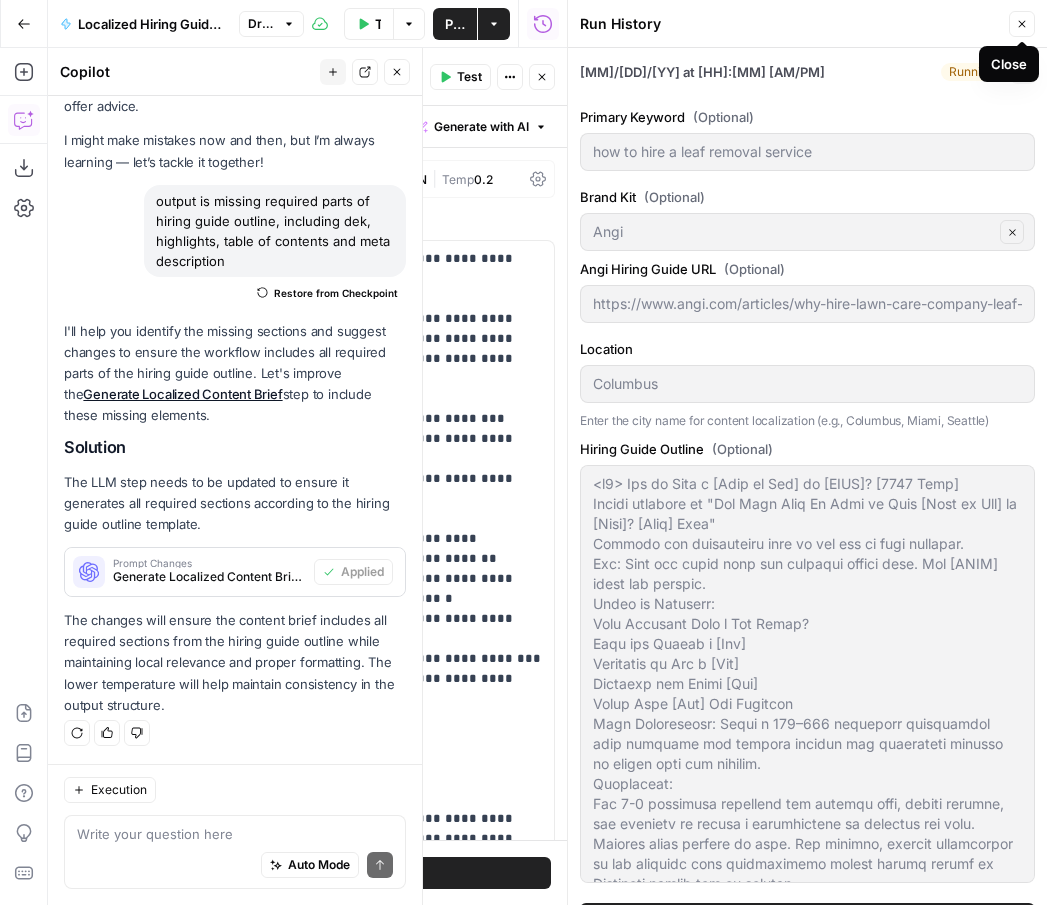click 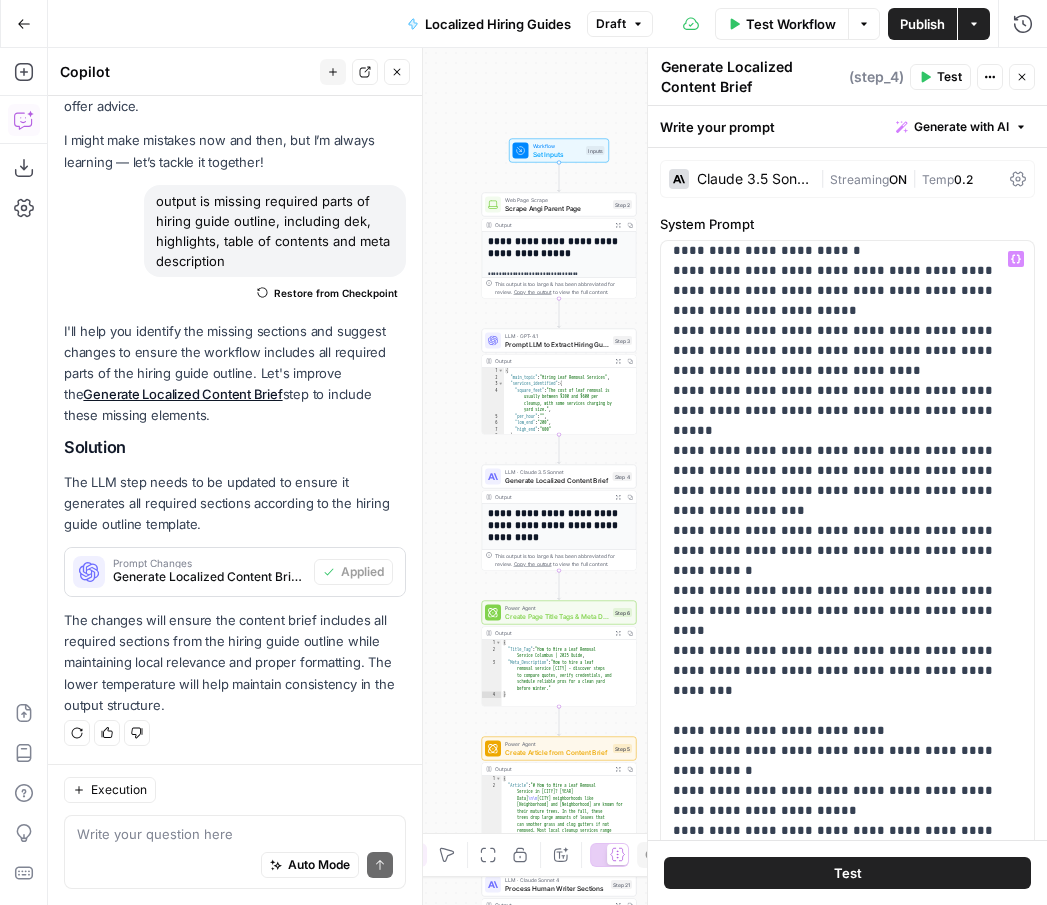 scroll, scrollTop: 1100, scrollLeft: 0, axis: vertical 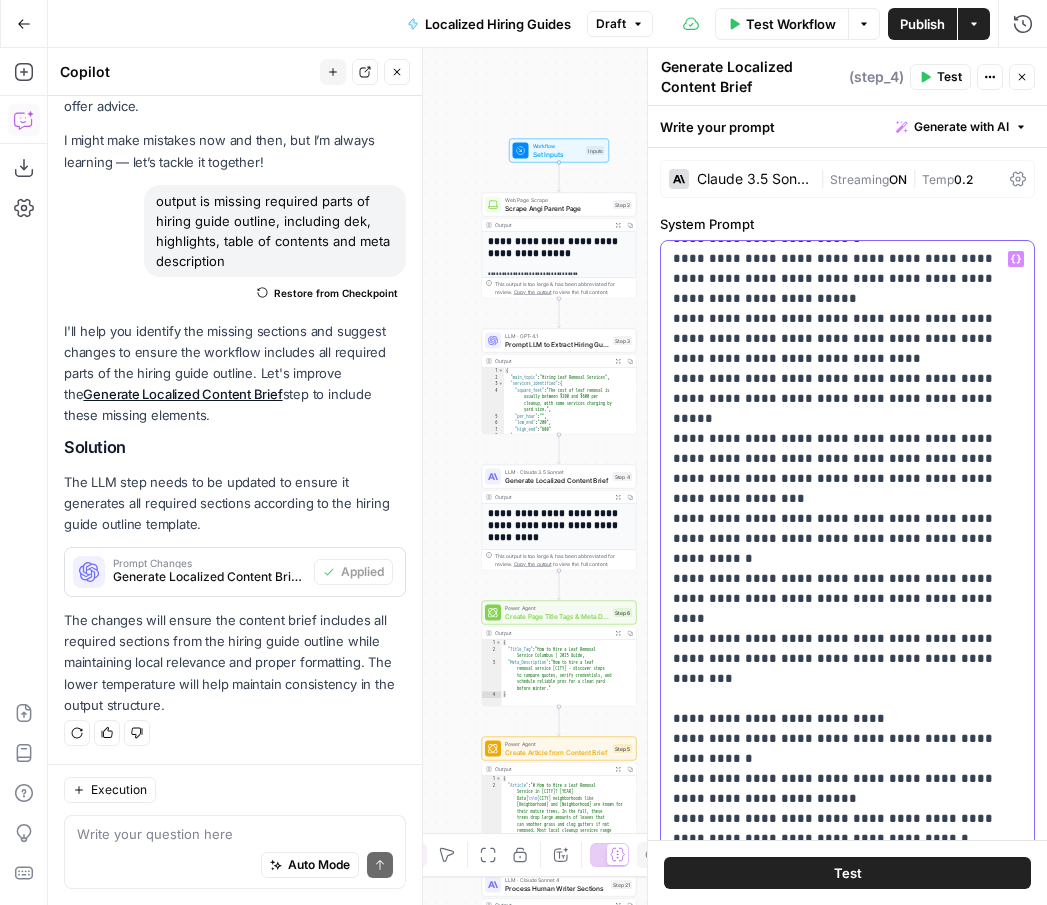 drag, startPoint x: 905, startPoint y: 636, endPoint x: 658, endPoint y: 627, distance: 247.16391 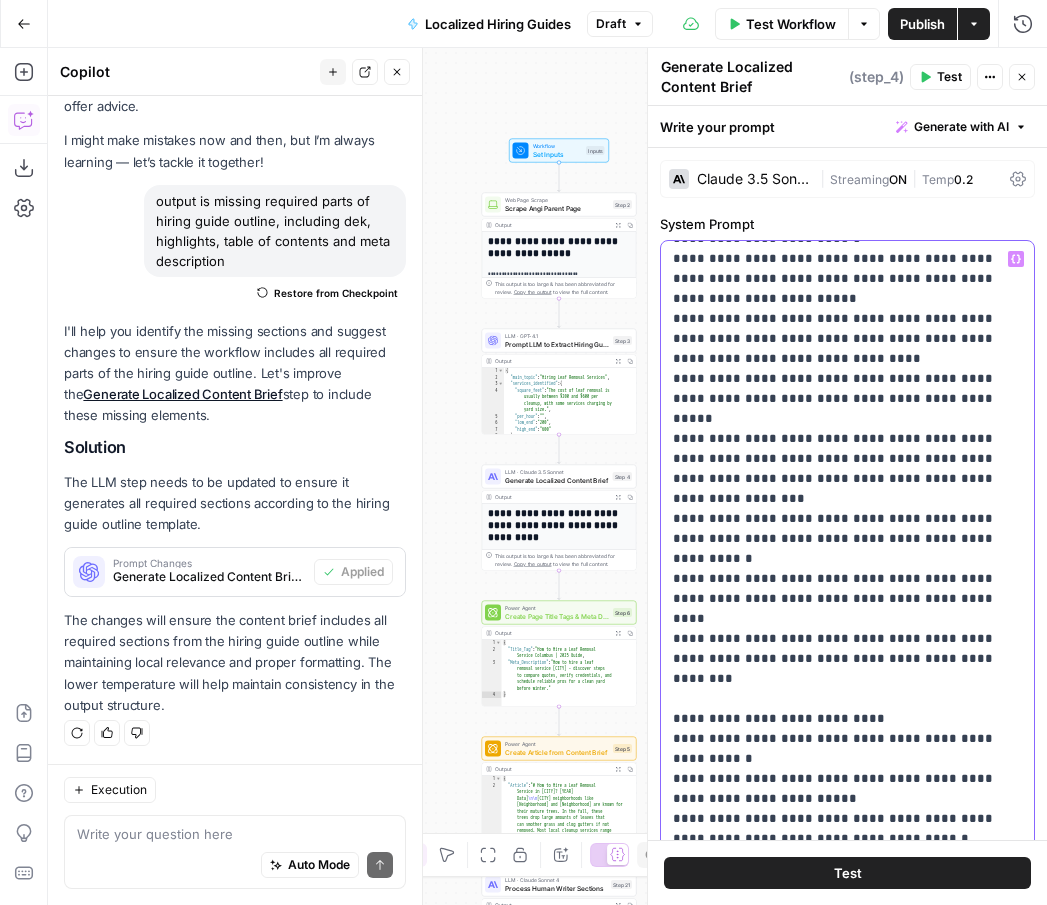 click on "**********" at bounding box center [847, 494] 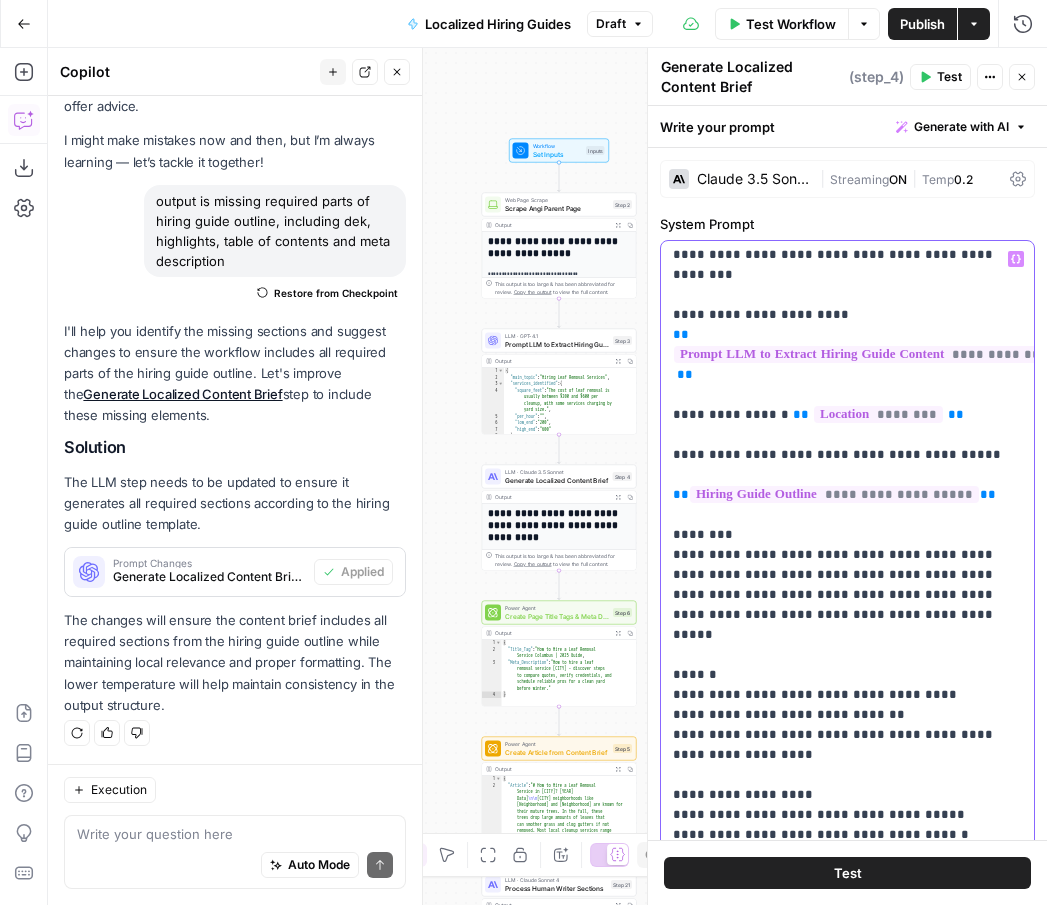 scroll, scrollTop: 2187, scrollLeft: 0, axis: vertical 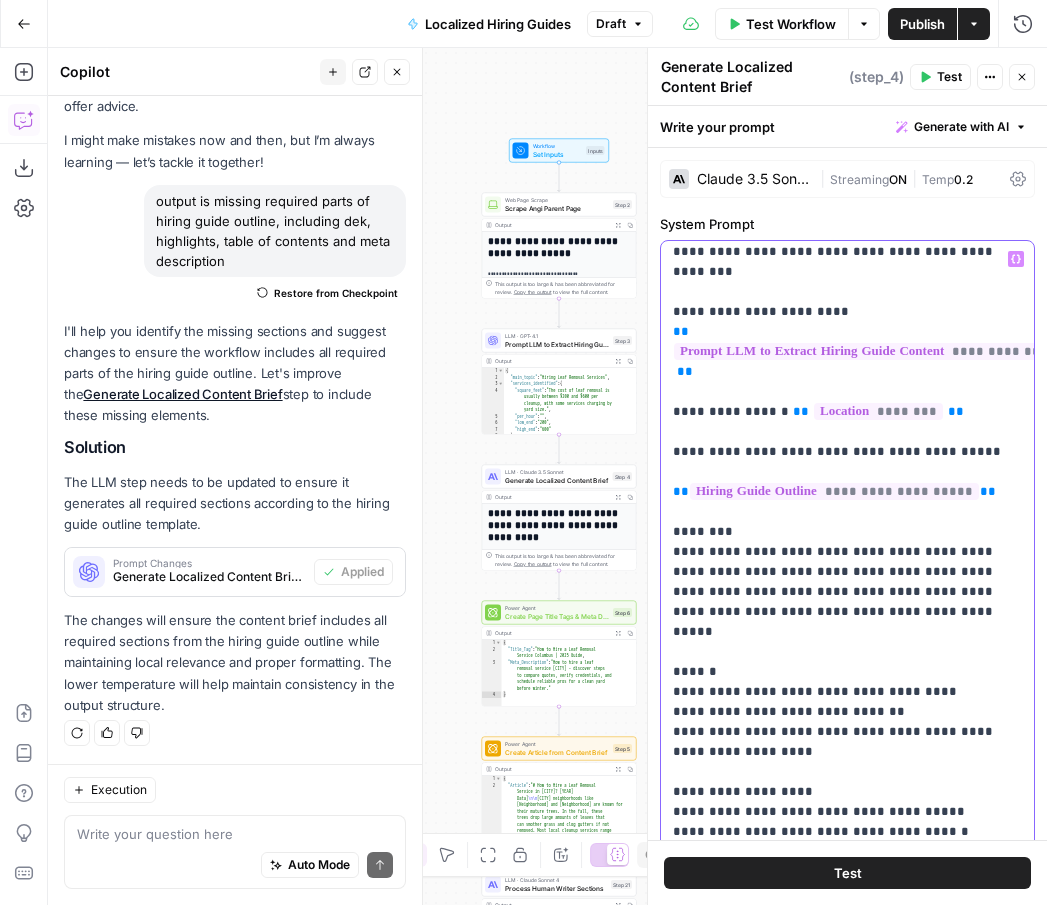 drag, startPoint x: 969, startPoint y: 673, endPoint x: 655, endPoint y: 594, distance: 323.78543 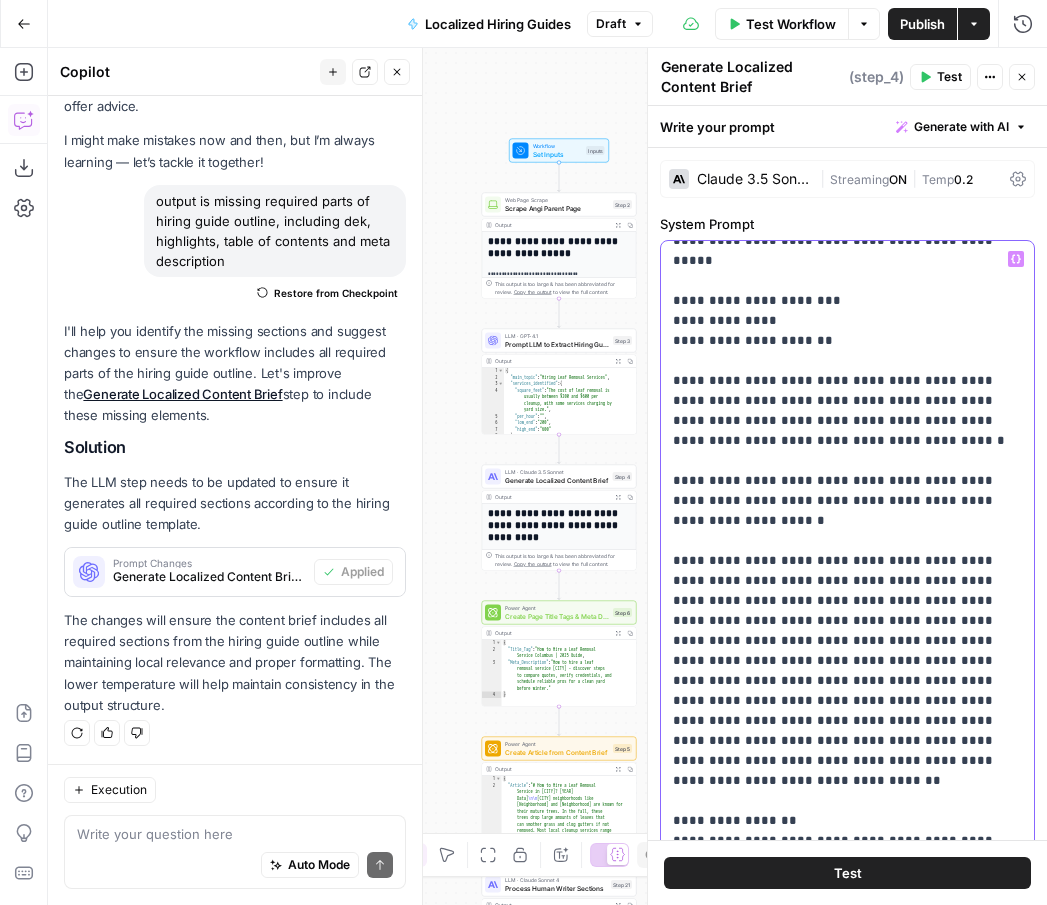 scroll, scrollTop: 0, scrollLeft: 0, axis: both 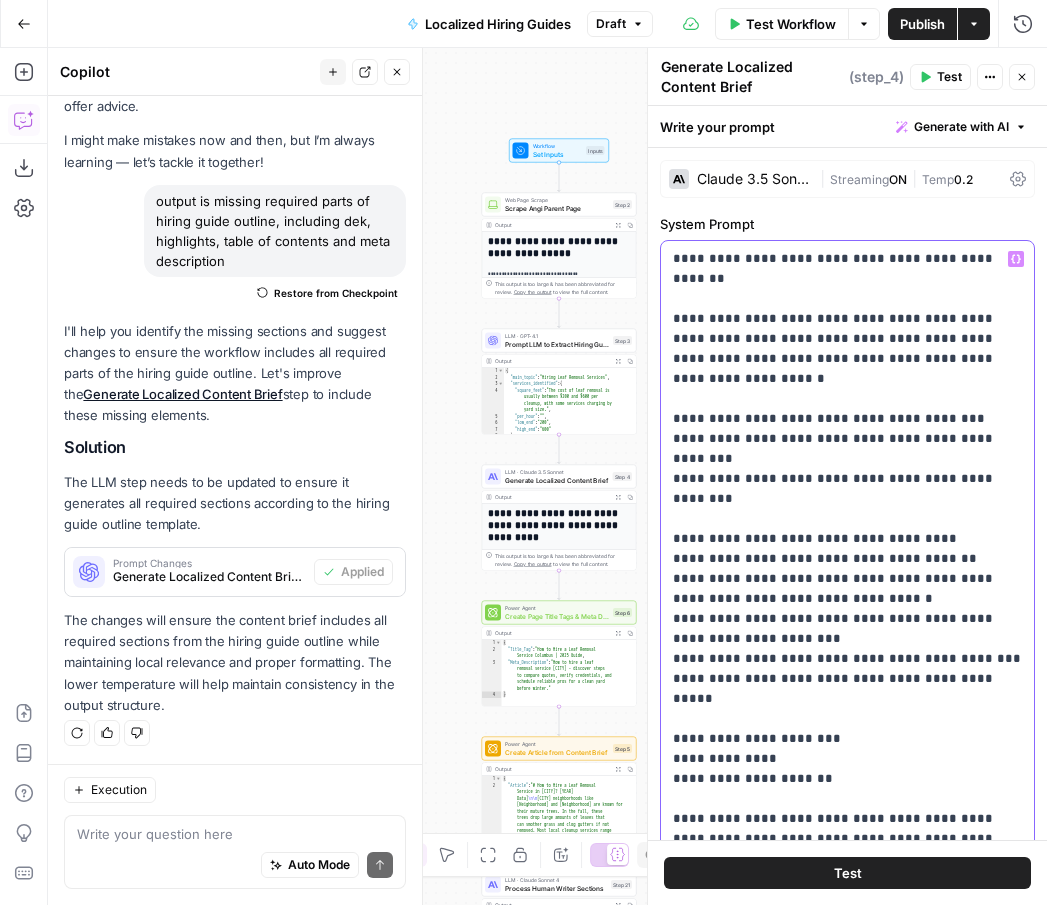 click on "**********" at bounding box center (847, 2419) 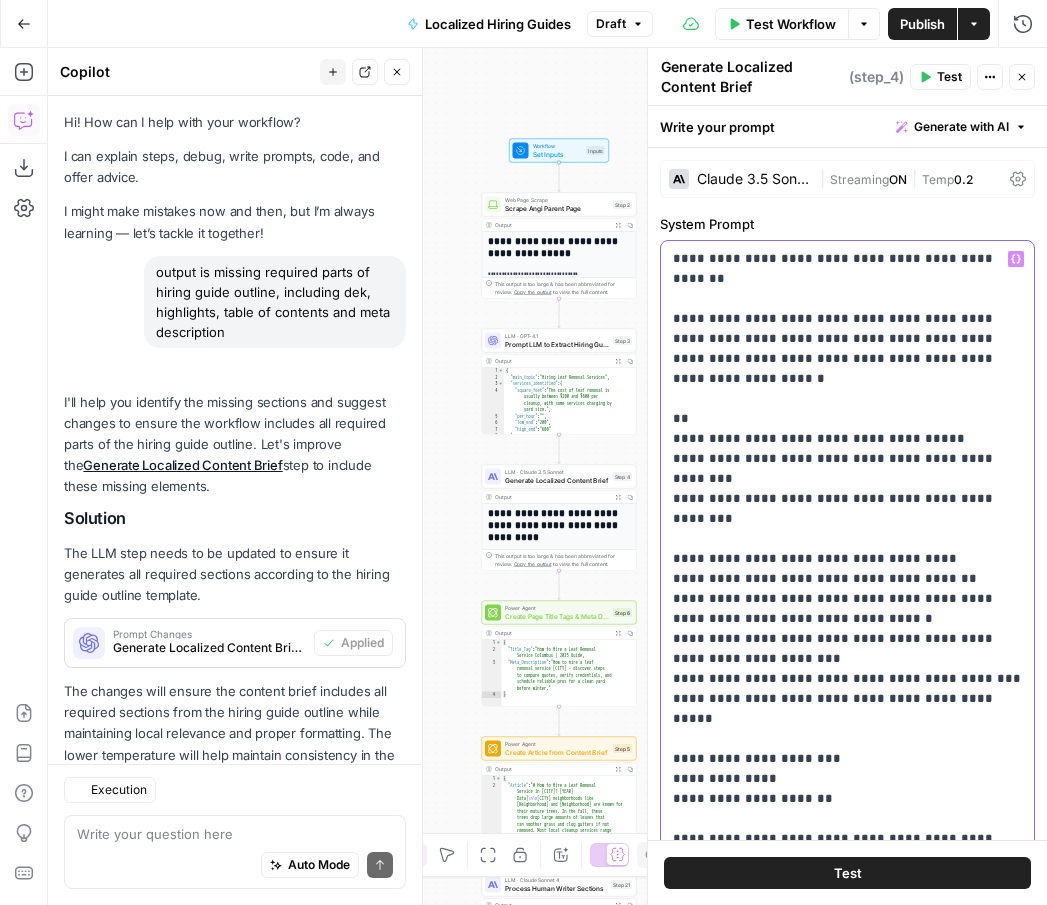 scroll, scrollTop: 71, scrollLeft: 0, axis: vertical 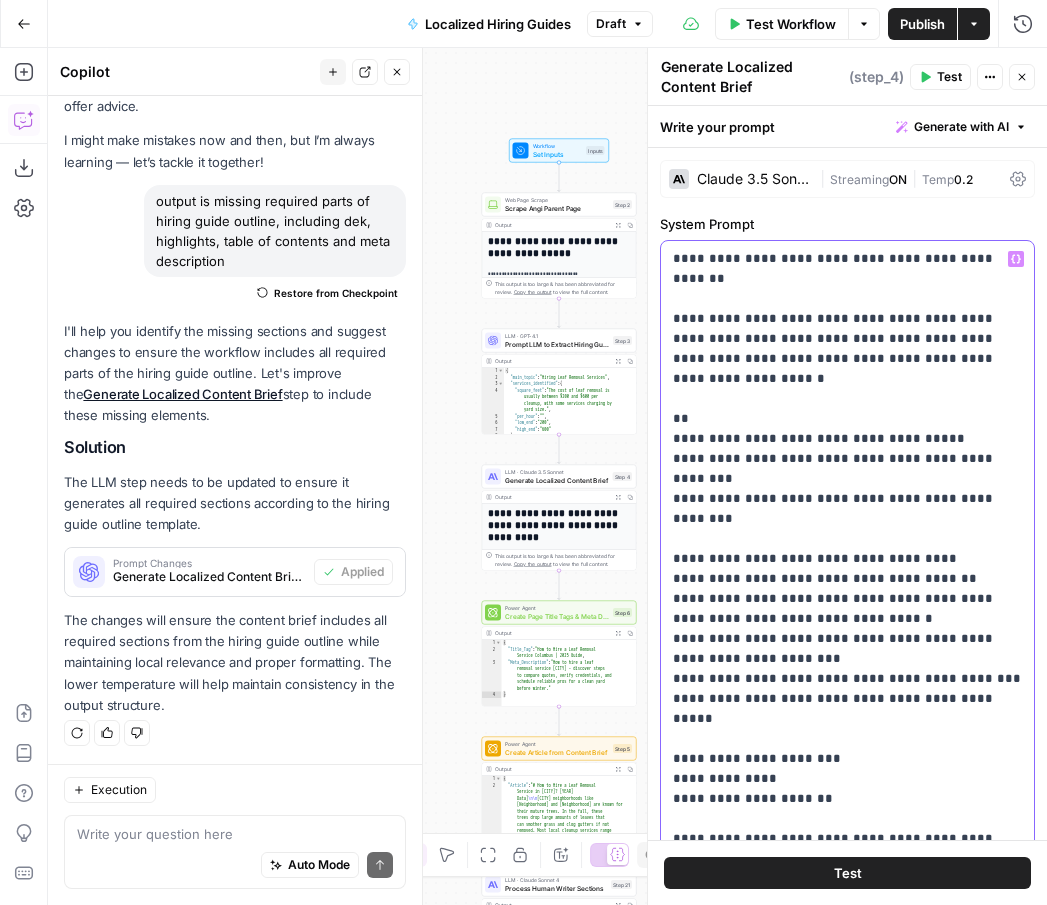 type 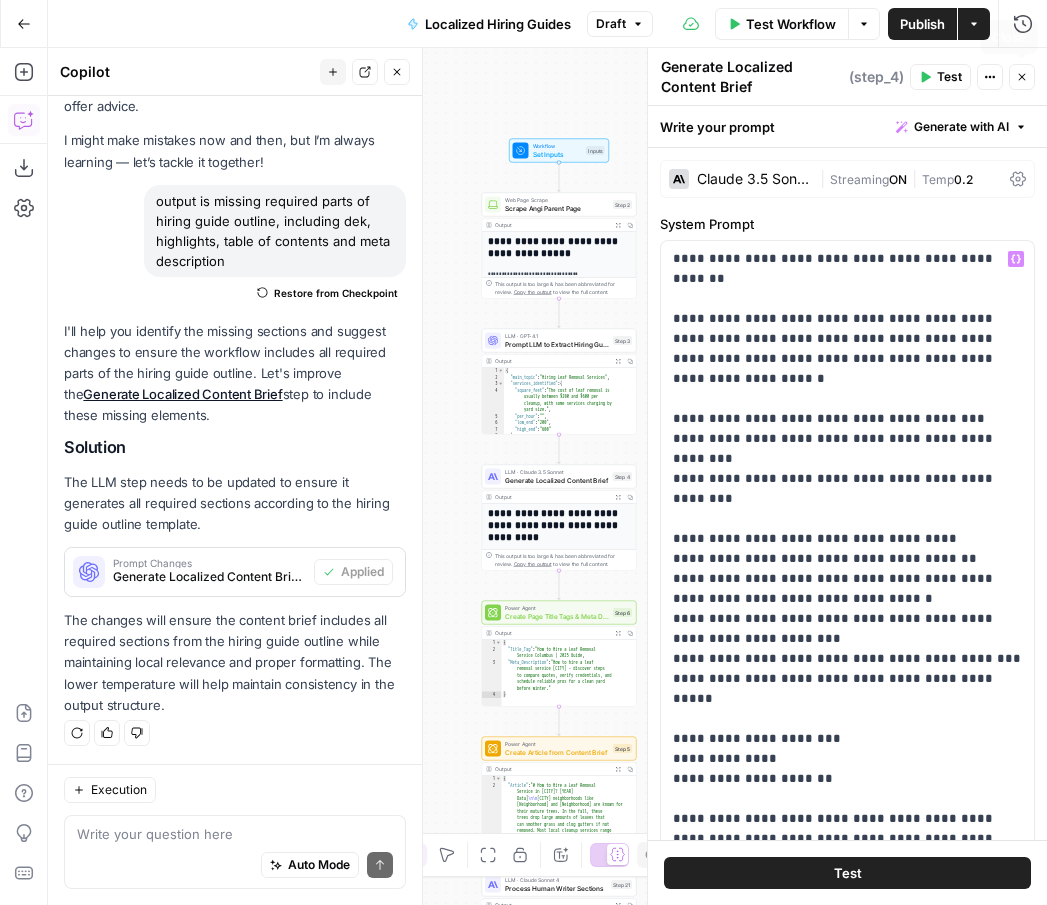 click 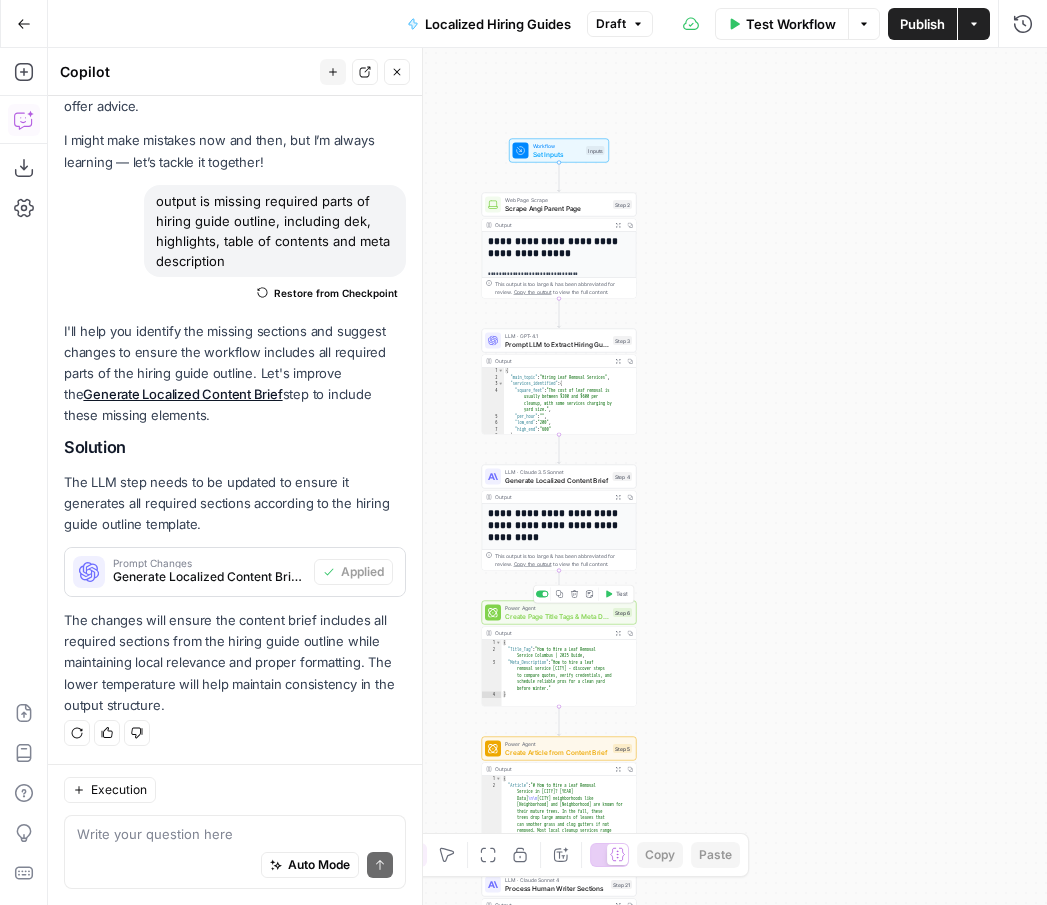 click on "Test" at bounding box center (622, 594) 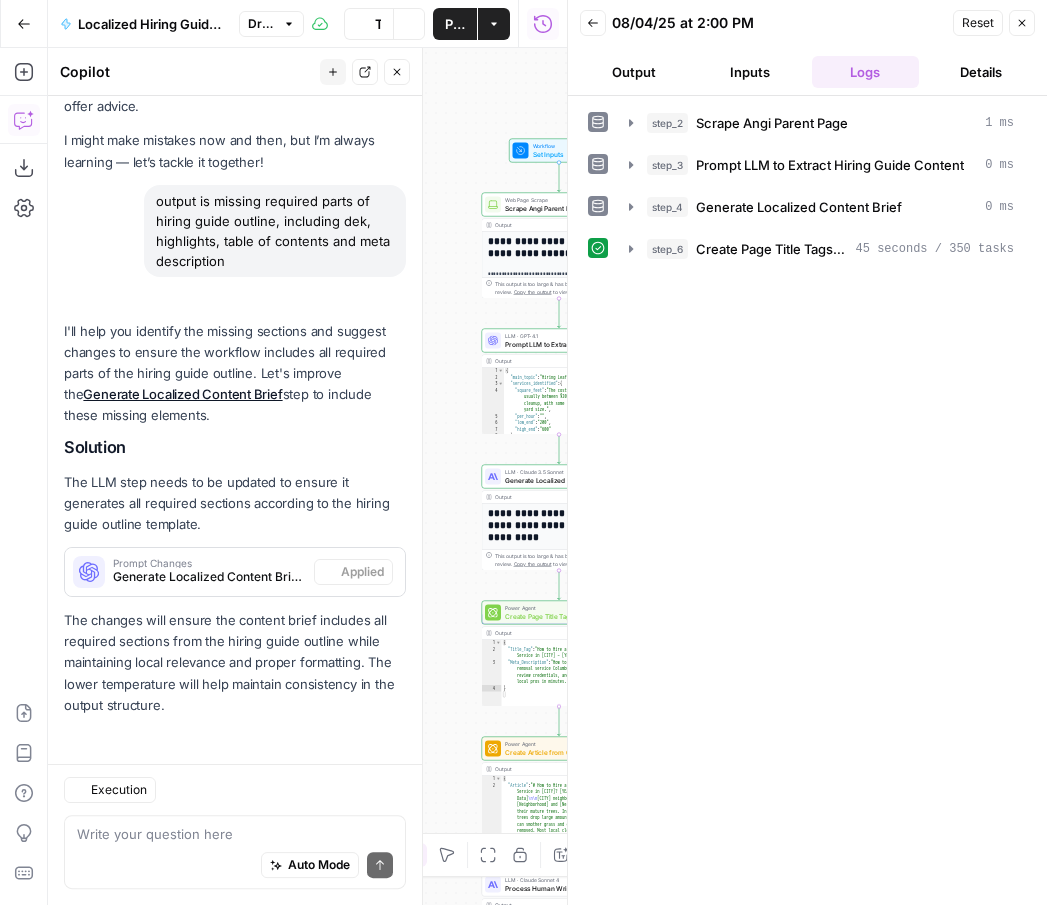 scroll, scrollTop: 71, scrollLeft: 0, axis: vertical 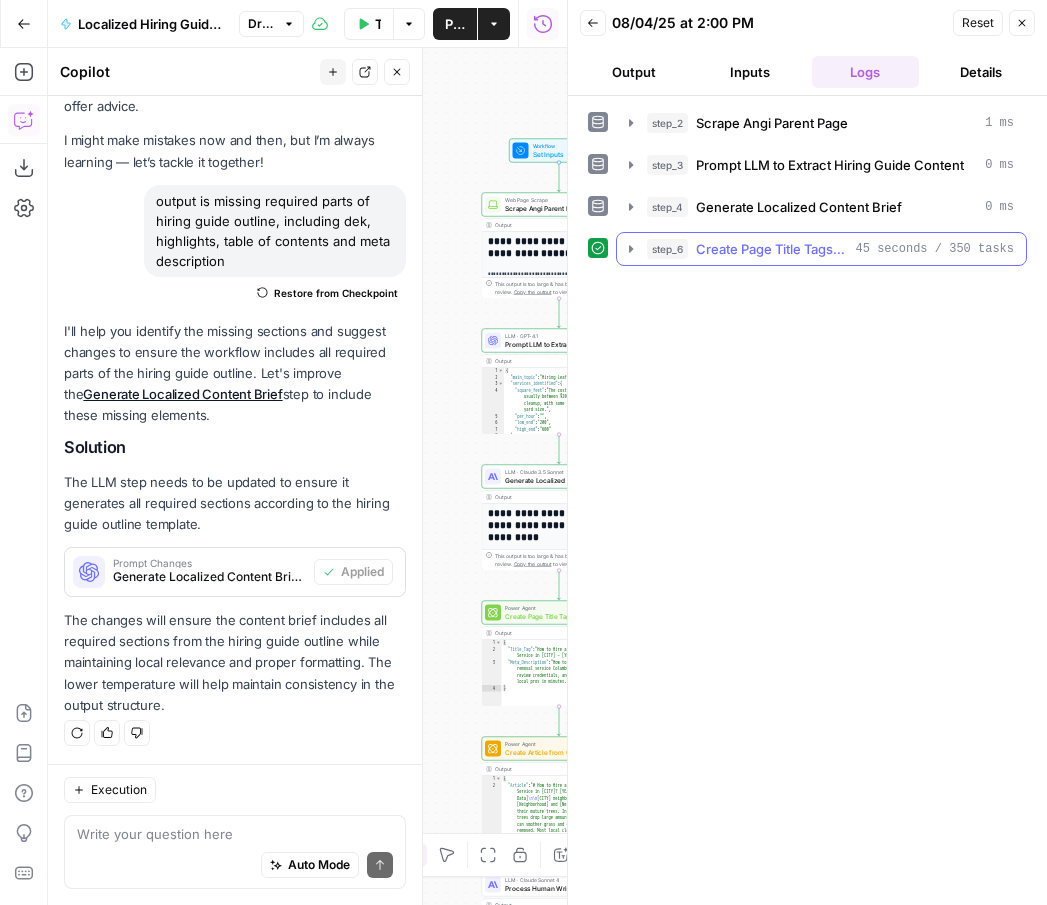 click on "Create Page Title Tags & Meta Descriptions" at bounding box center [772, 249] 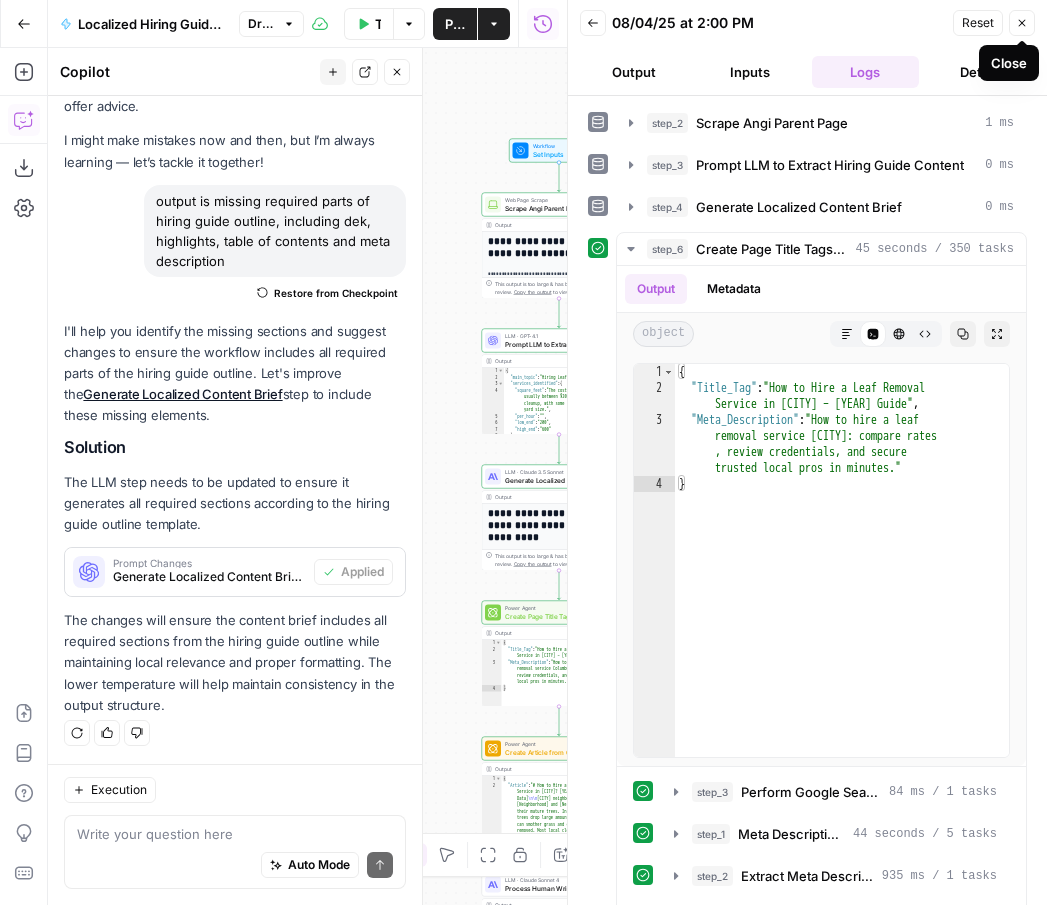 click on "Close" at bounding box center (1022, 23) 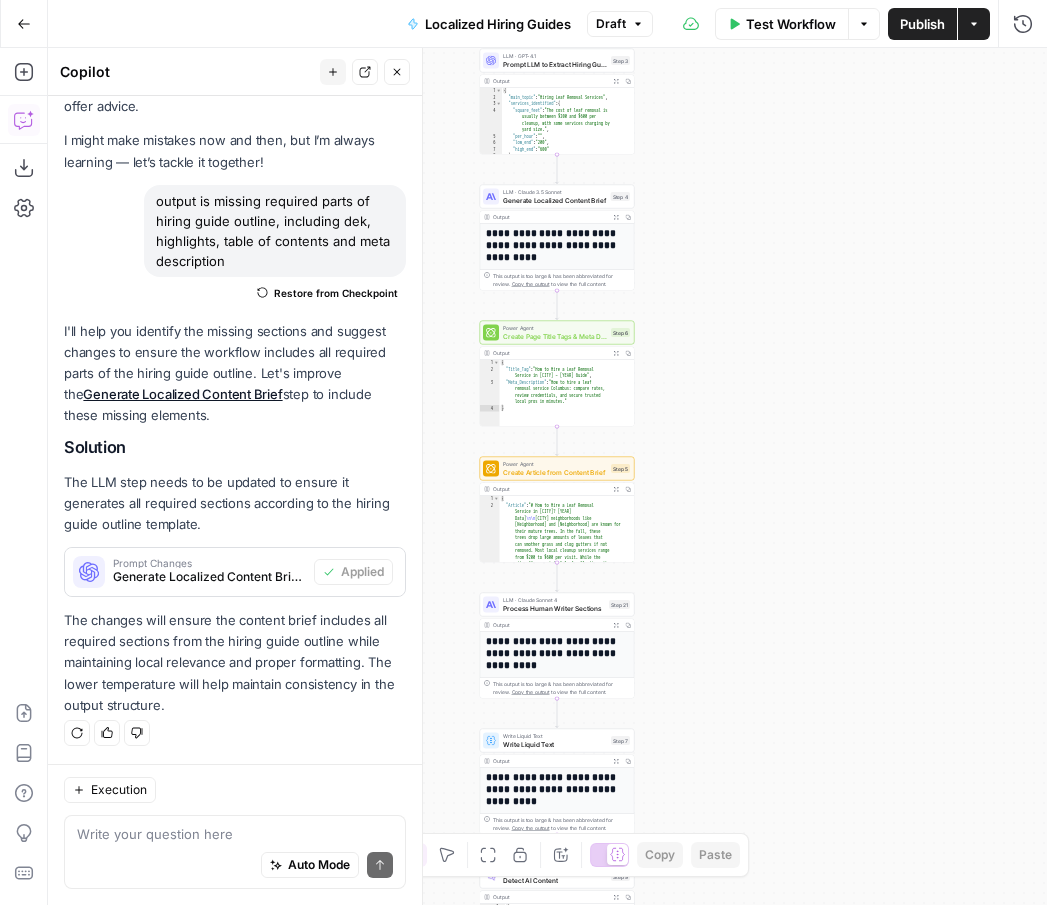 drag, startPoint x: 704, startPoint y: 642, endPoint x: 701, endPoint y: 362, distance: 280.01608 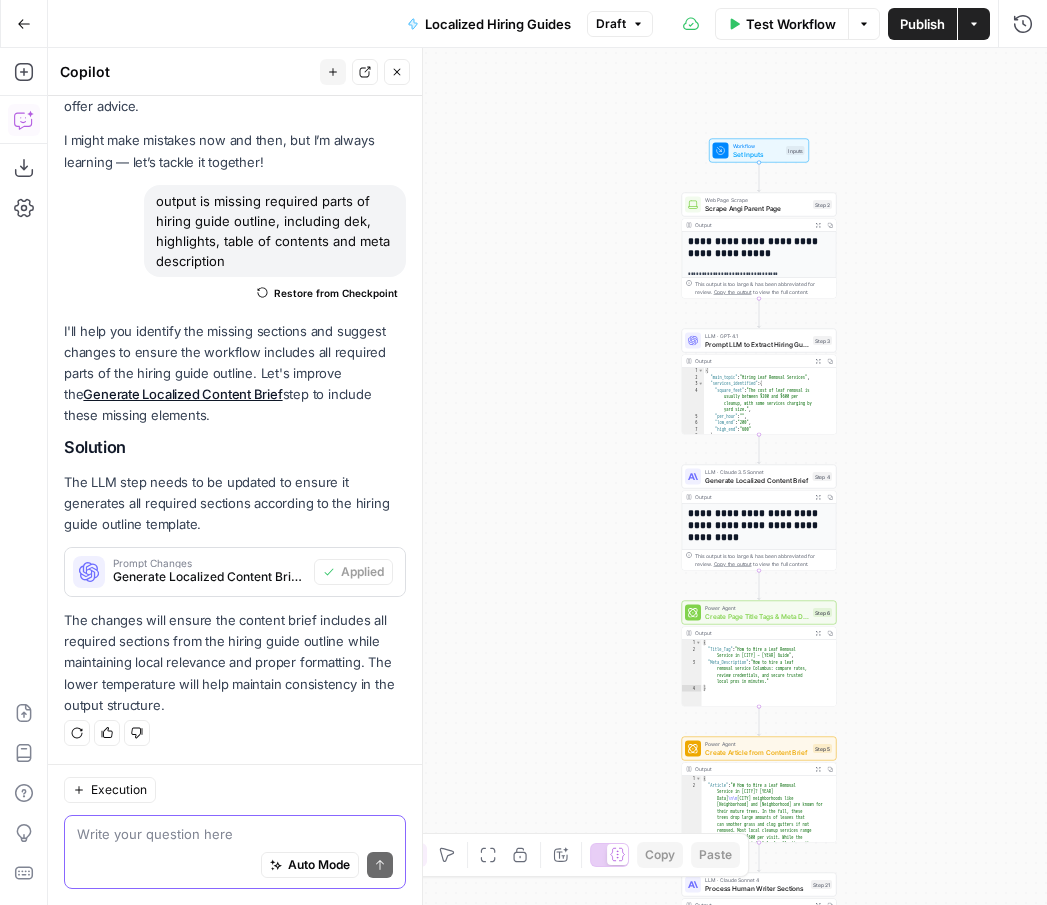 click at bounding box center (235, 834) 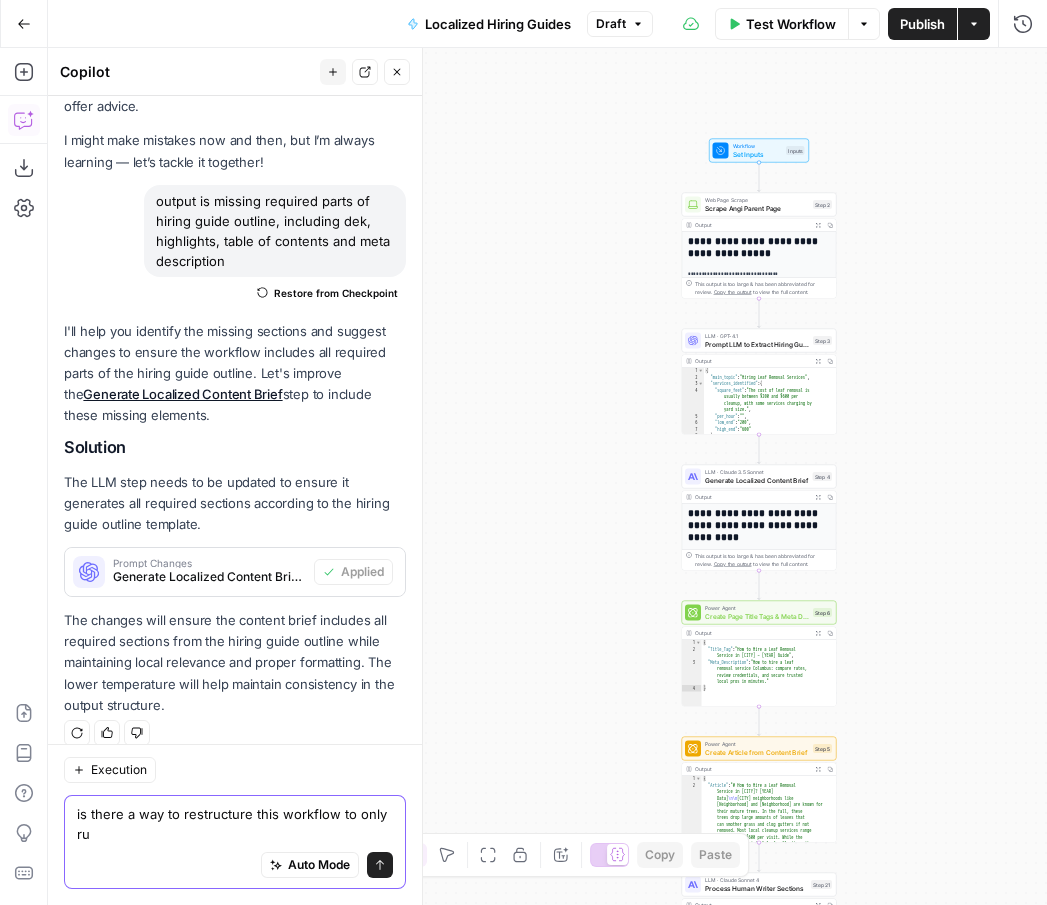 scroll, scrollTop: 91, scrollLeft: 0, axis: vertical 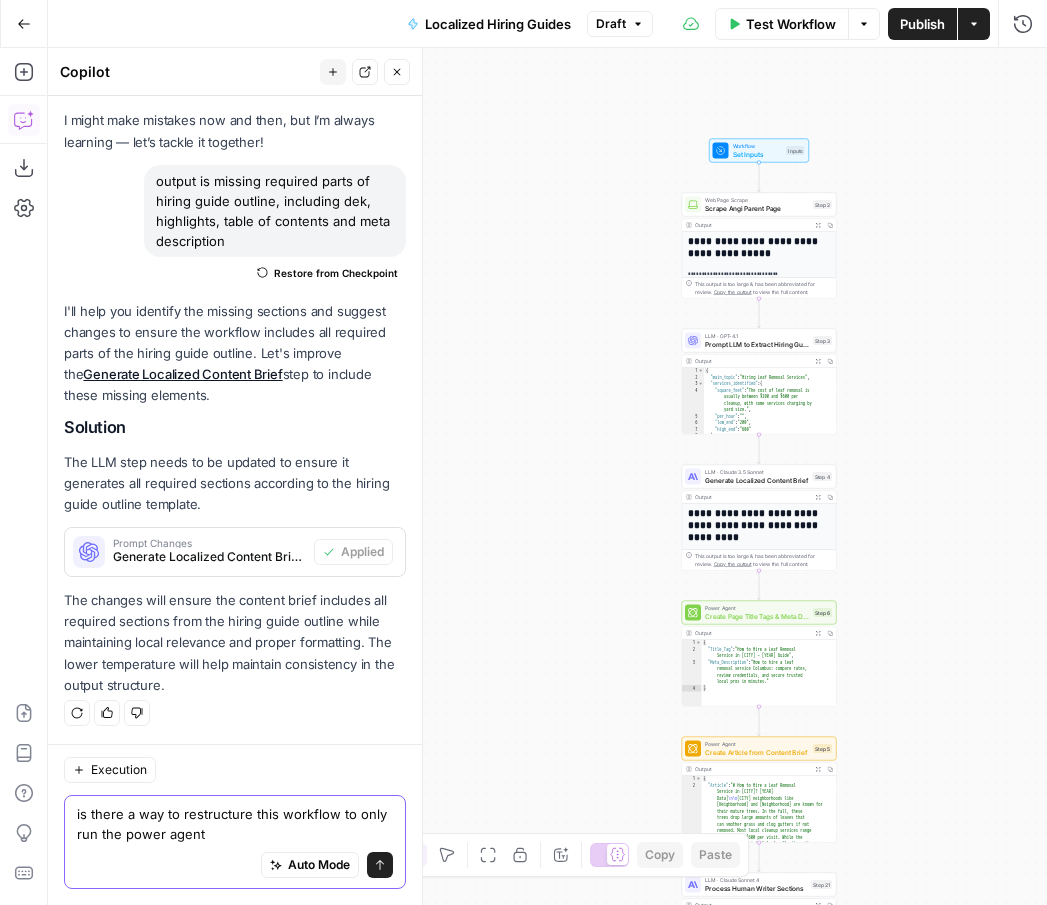 click on "is there a way to restructure this workflow to only run the power agent" at bounding box center (235, 824) 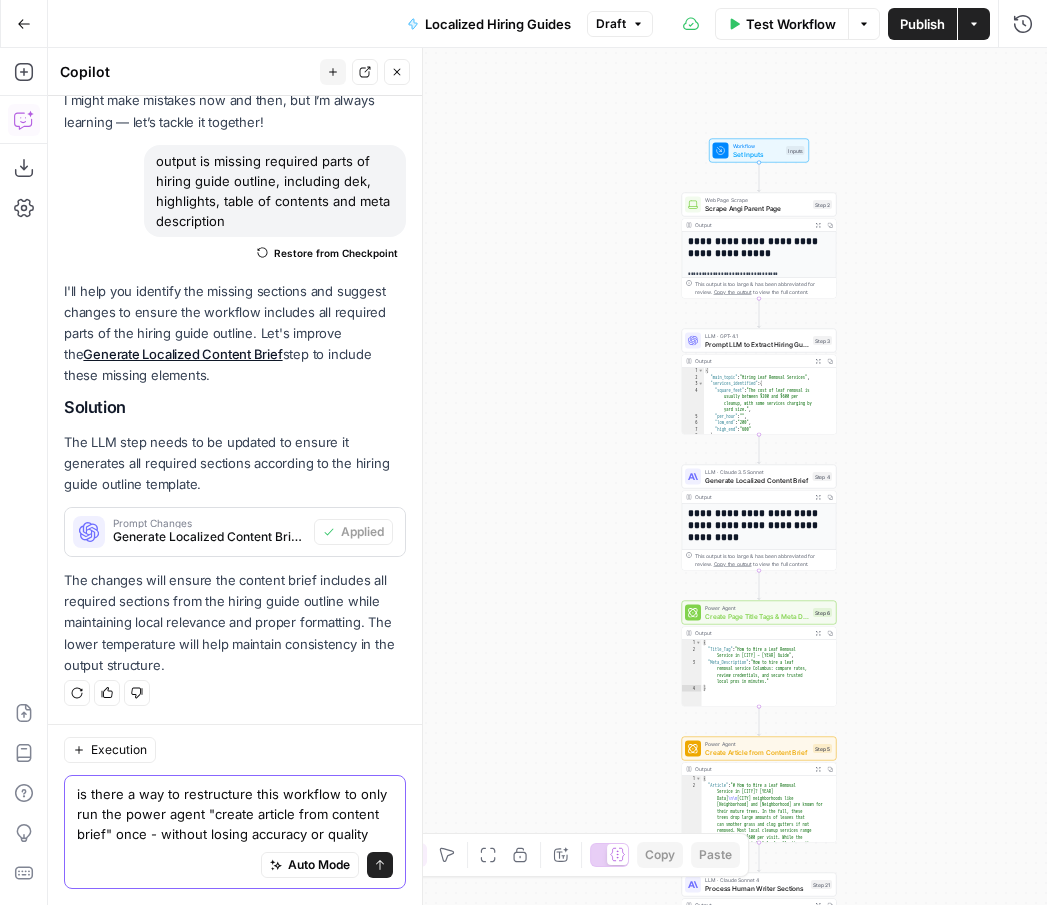 scroll, scrollTop: 131, scrollLeft: 0, axis: vertical 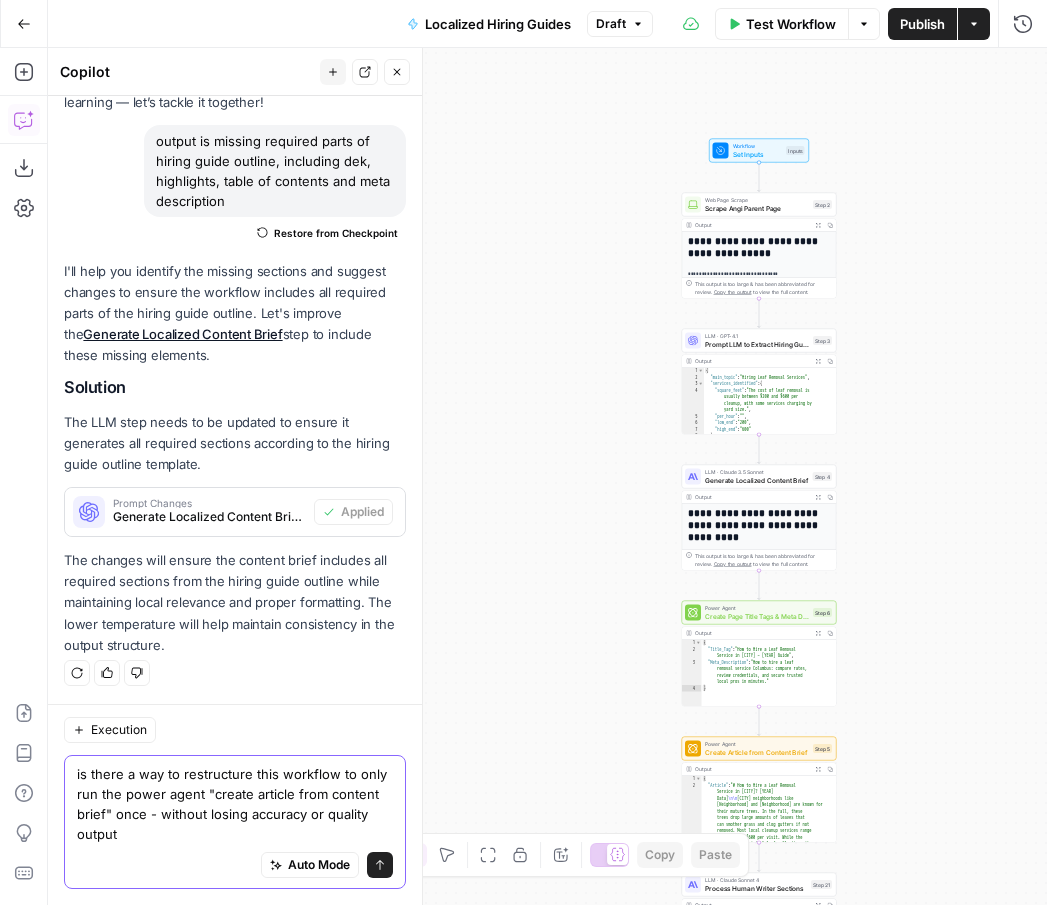 type on "is there a way to restructure this workflow to only run the power agent "create article from content brief" once - without losing accuracy or quality output?" 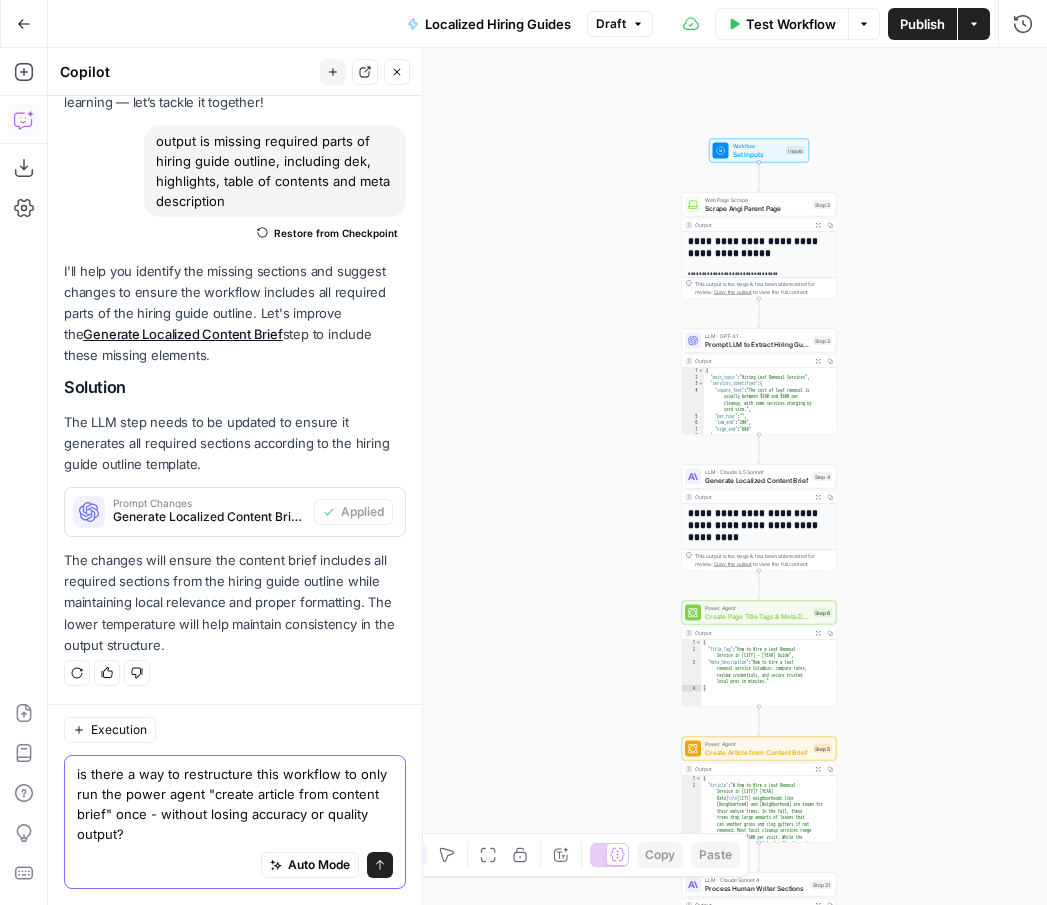 type 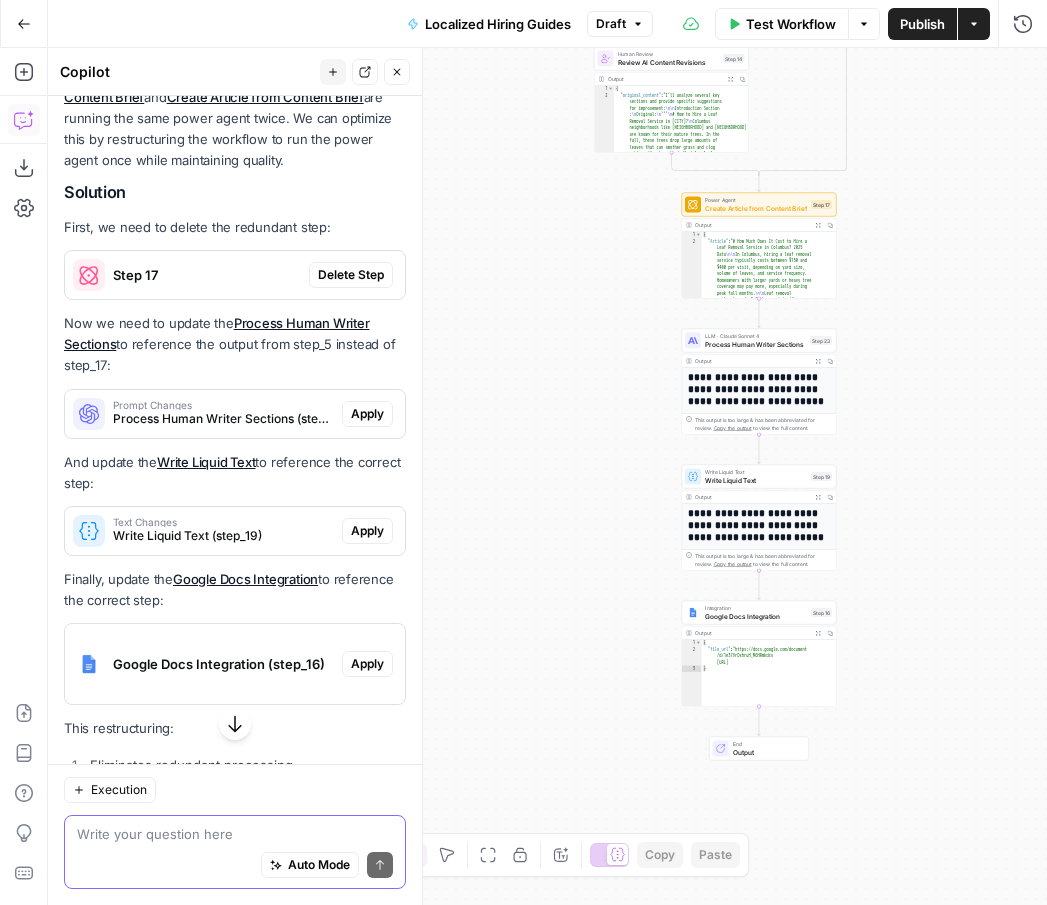 scroll, scrollTop: 826, scrollLeft: 0, axis: vertical 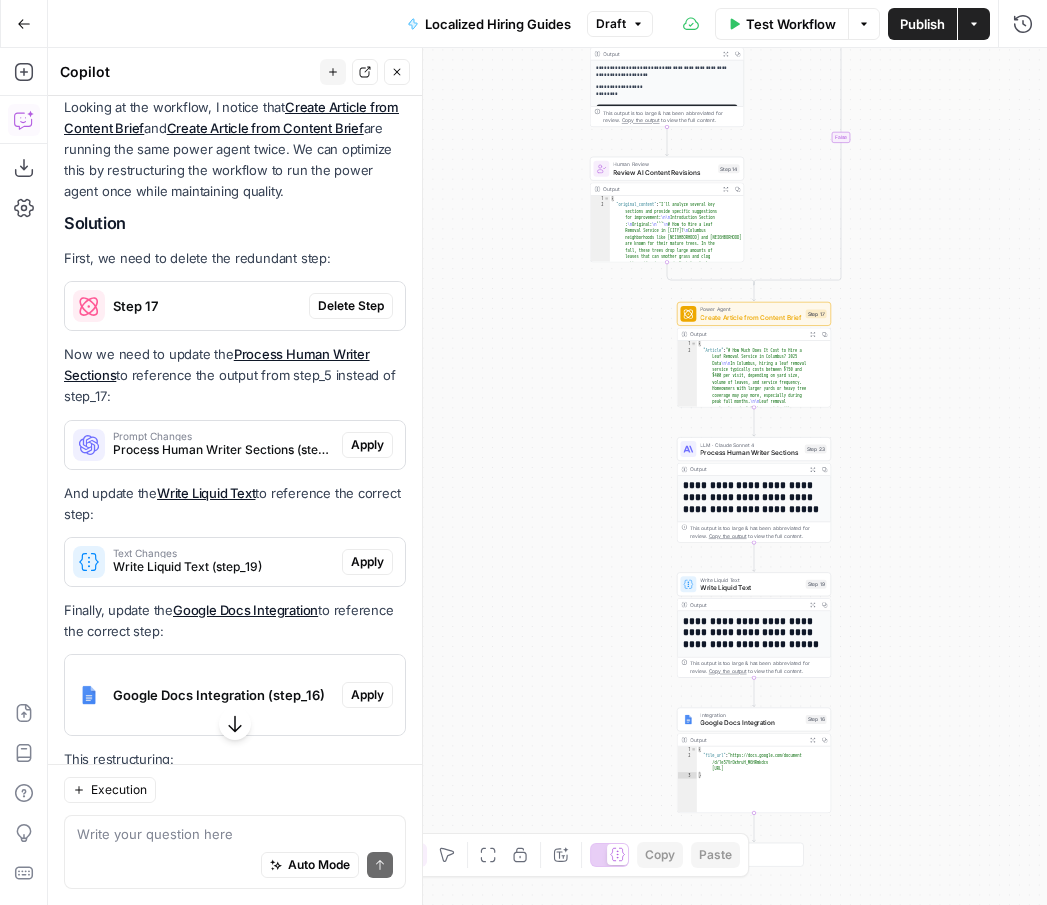drag, startPoint x: 624, startPoint y: 430, endPoint x: 619, endPoint y: 672, distance: 242.05165 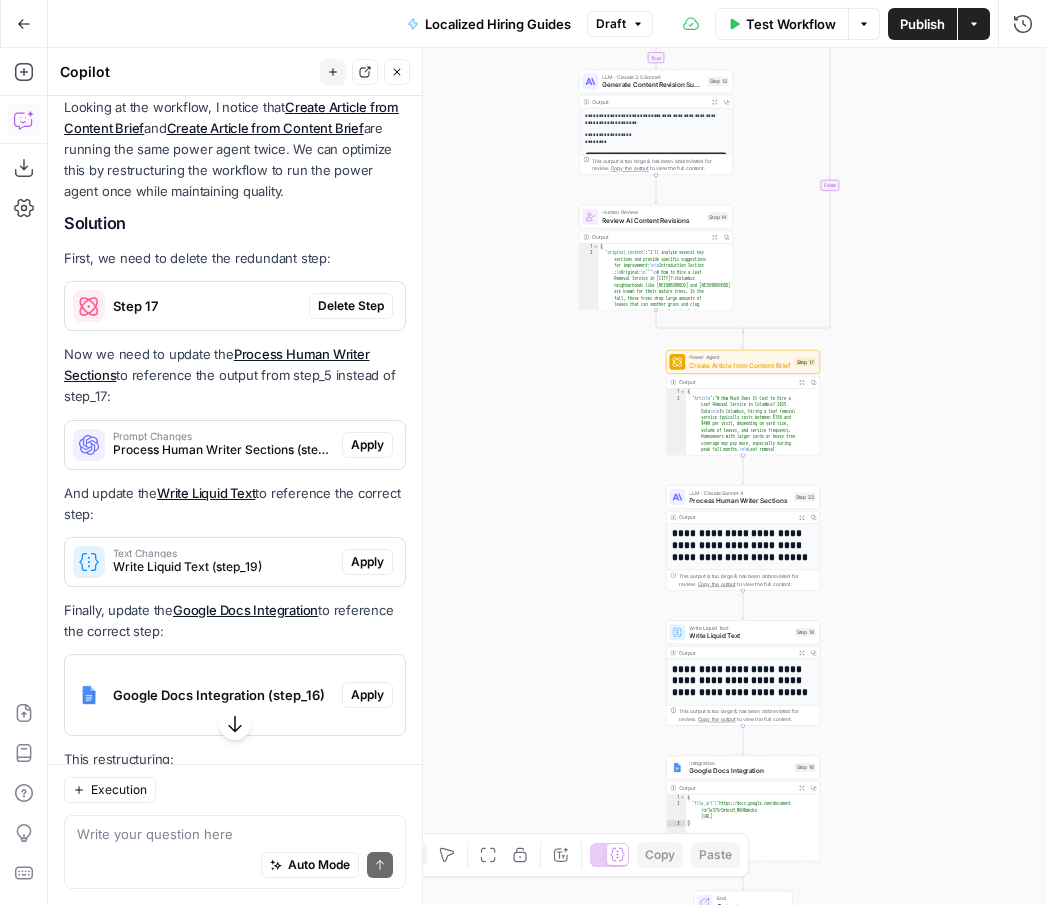 drag, startPoint x: 560, startPoint y: 379, endPoint x: 549, endPoint y: 427, distance: 49.24429 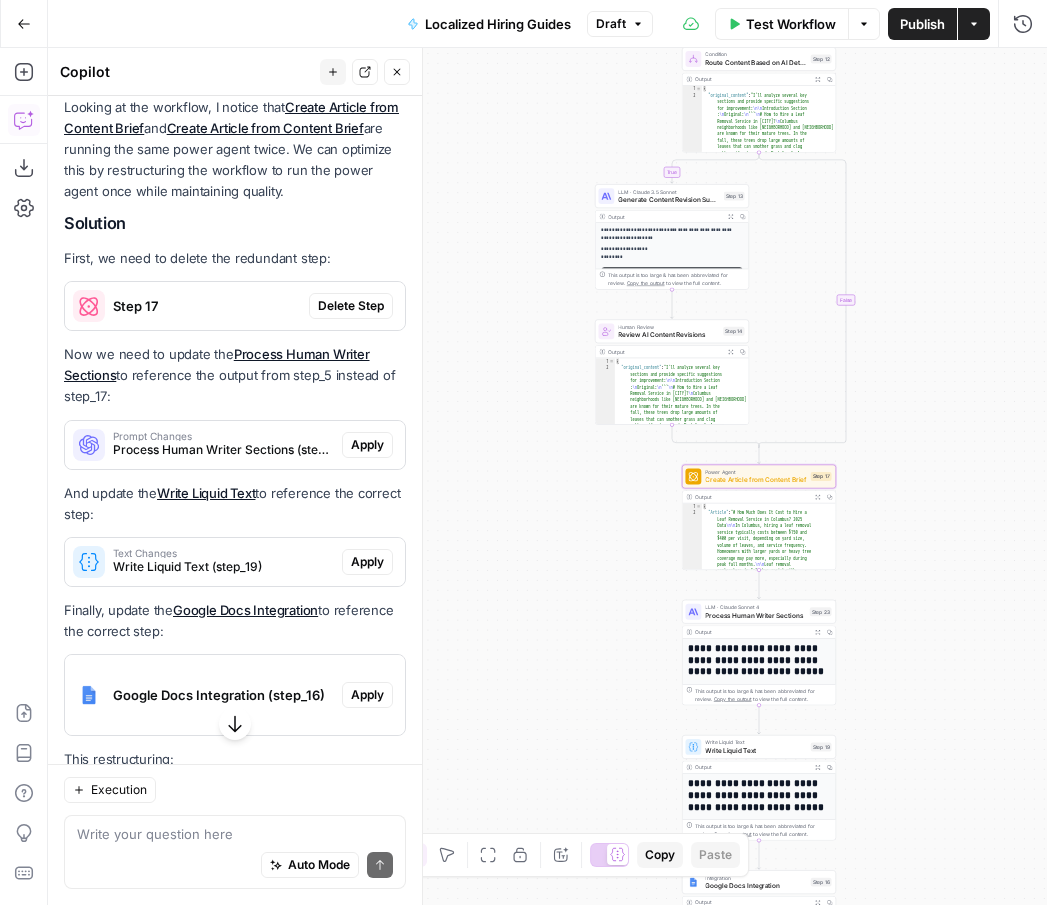 click on "Delete Step" at bounding box center (351, 306) 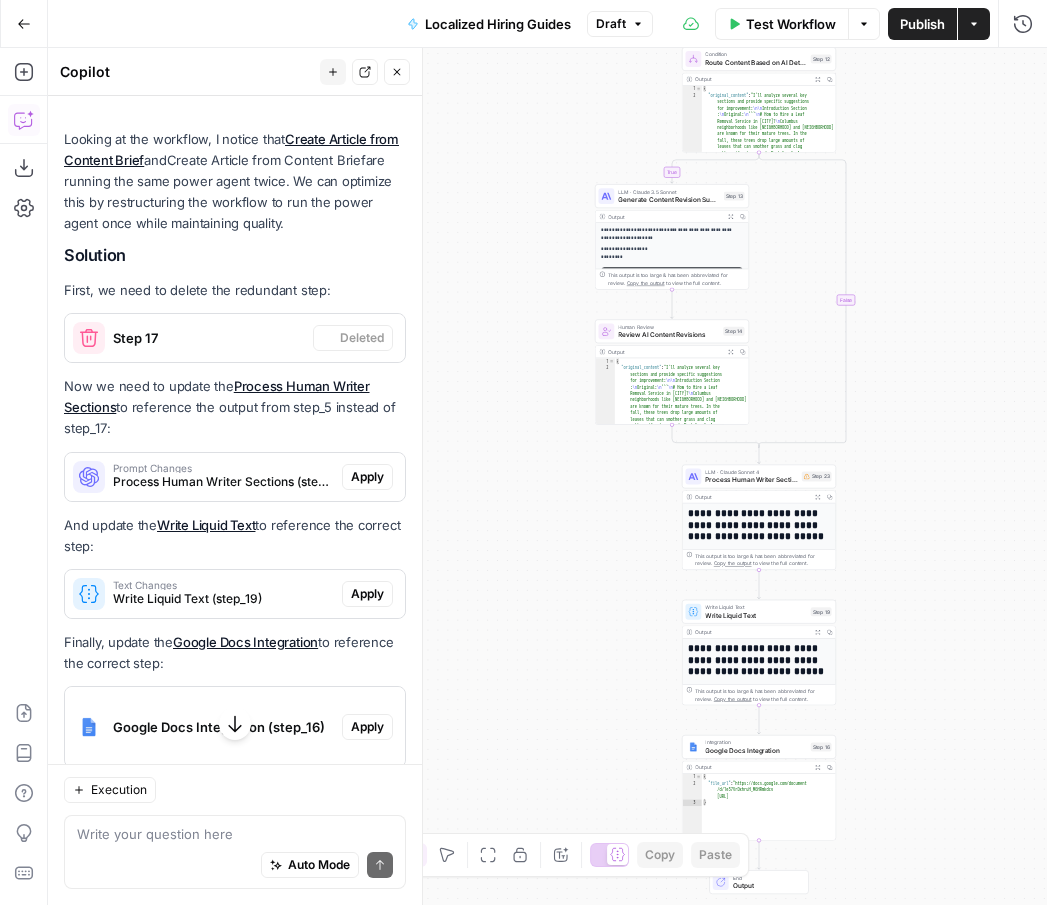 scroll, scrollTop: 858, scrollLeft: 0, axis: vertical 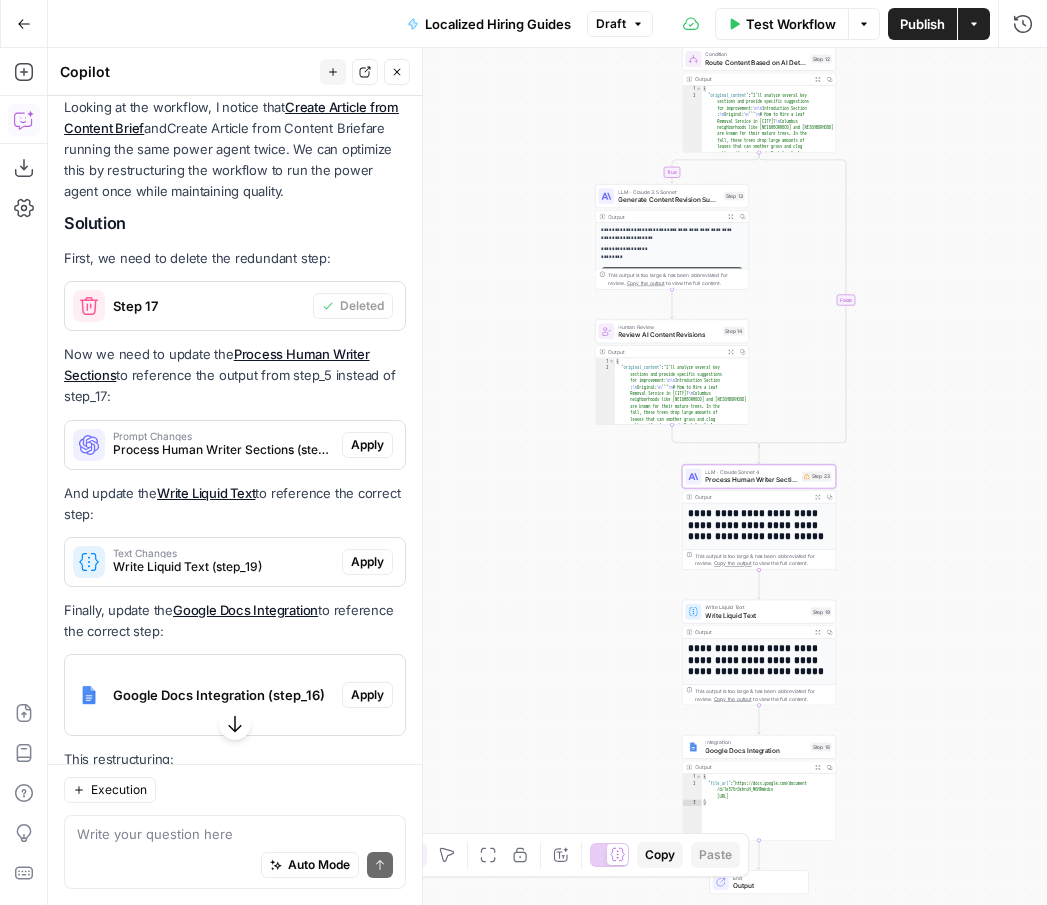 click on "Apply" at bounding box center (367, 445) 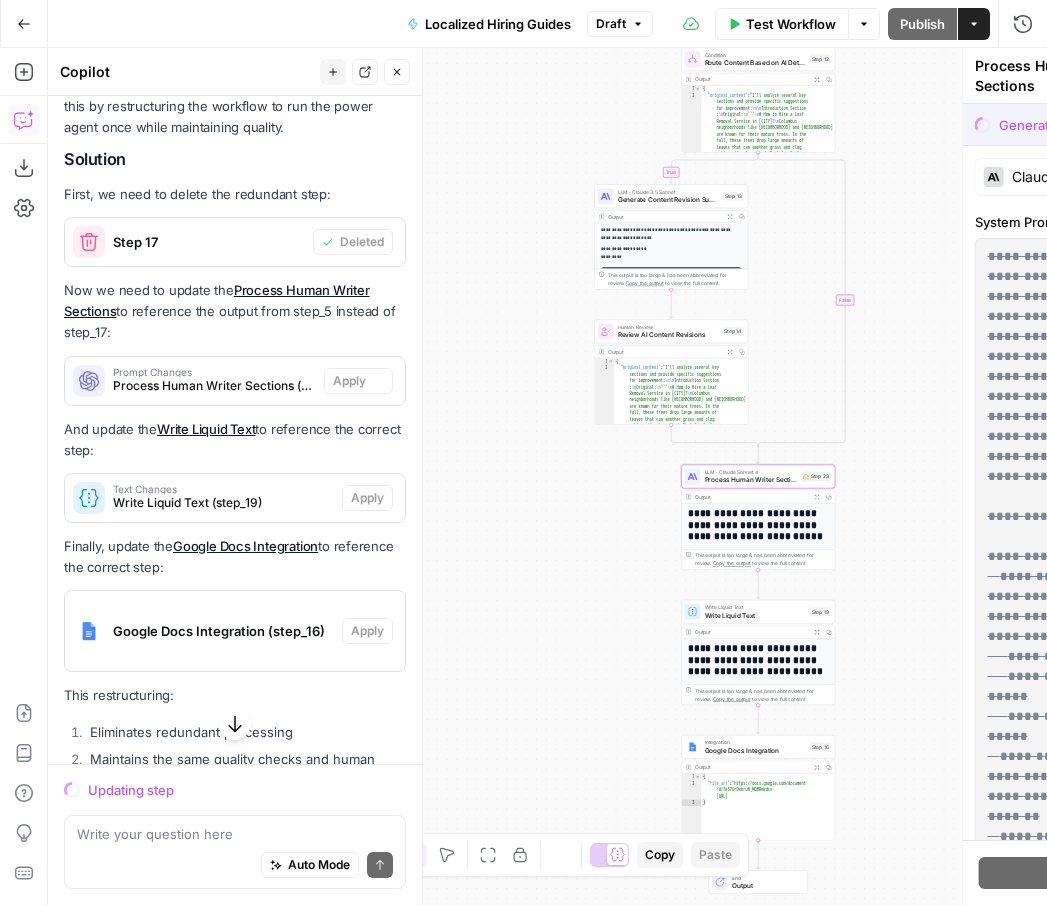 scroll, scrollTop: 794, scrollLeft: 0, axis: vertical 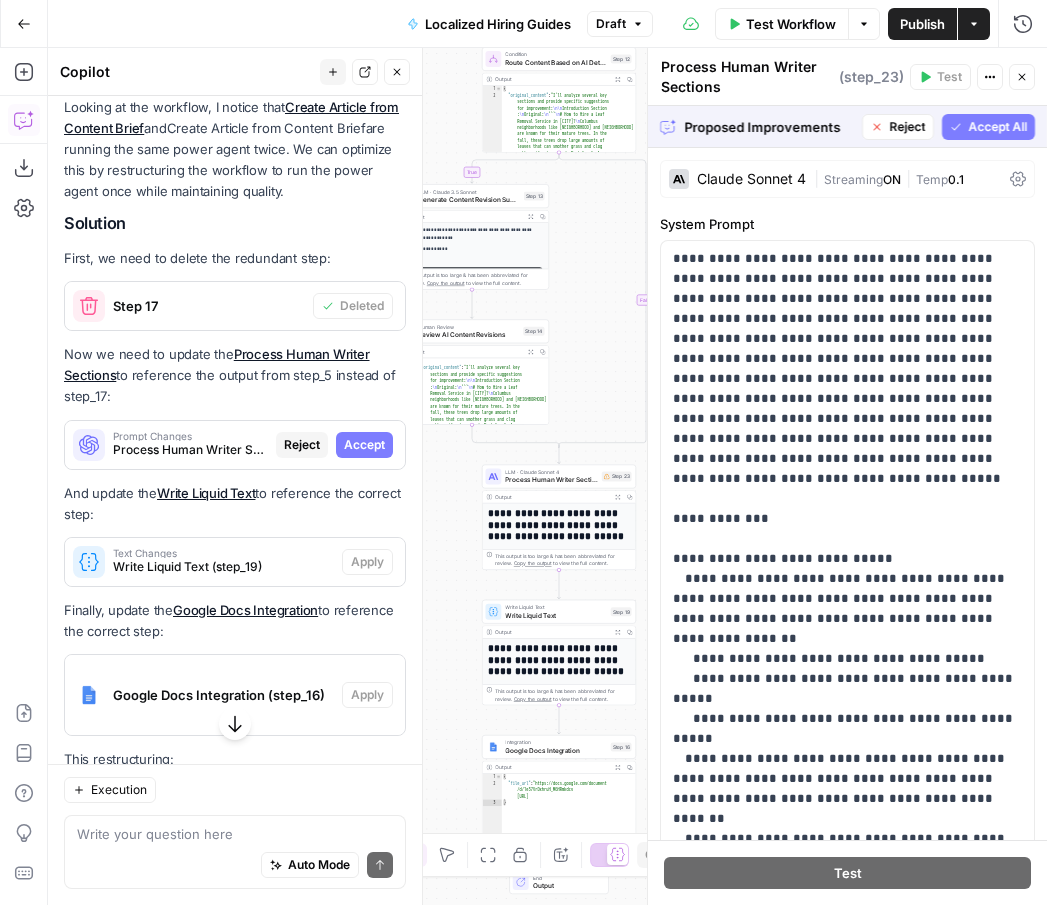 click on "Accept All" at bounding box center (997, 127) 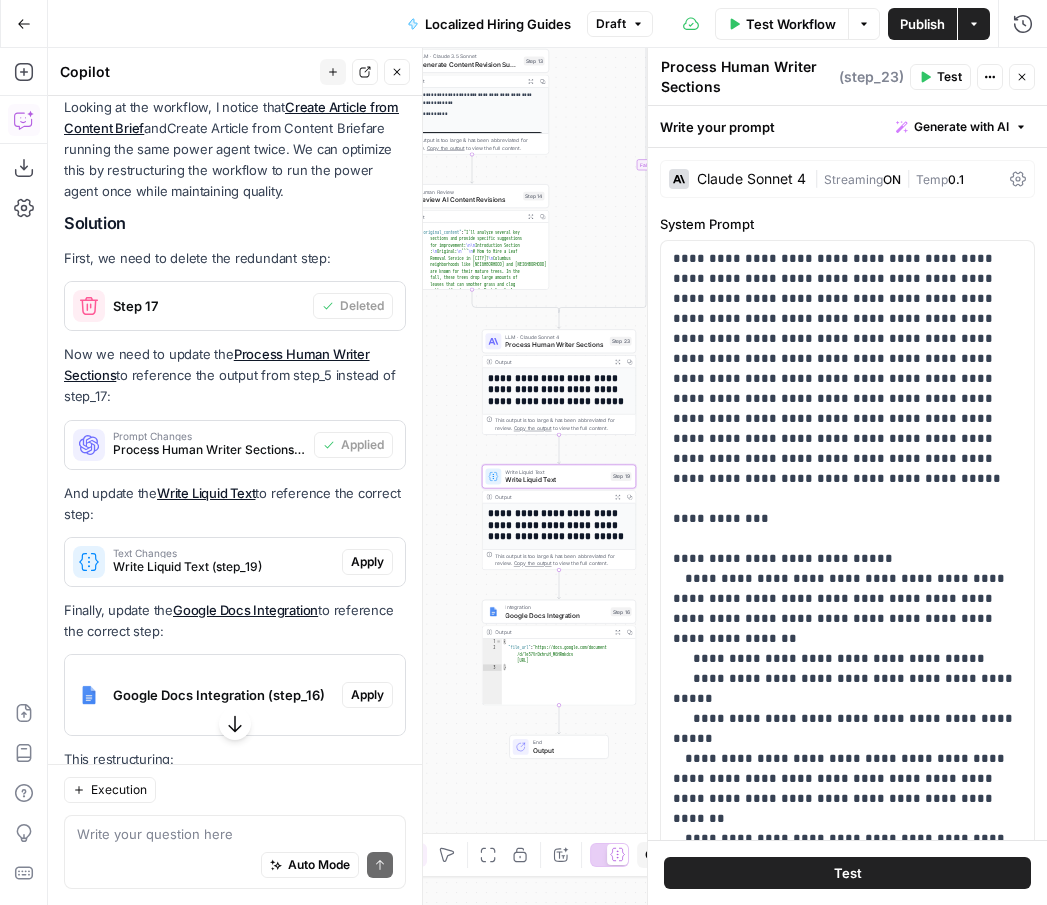 click on "Apply" at bounding box center (367, 562) 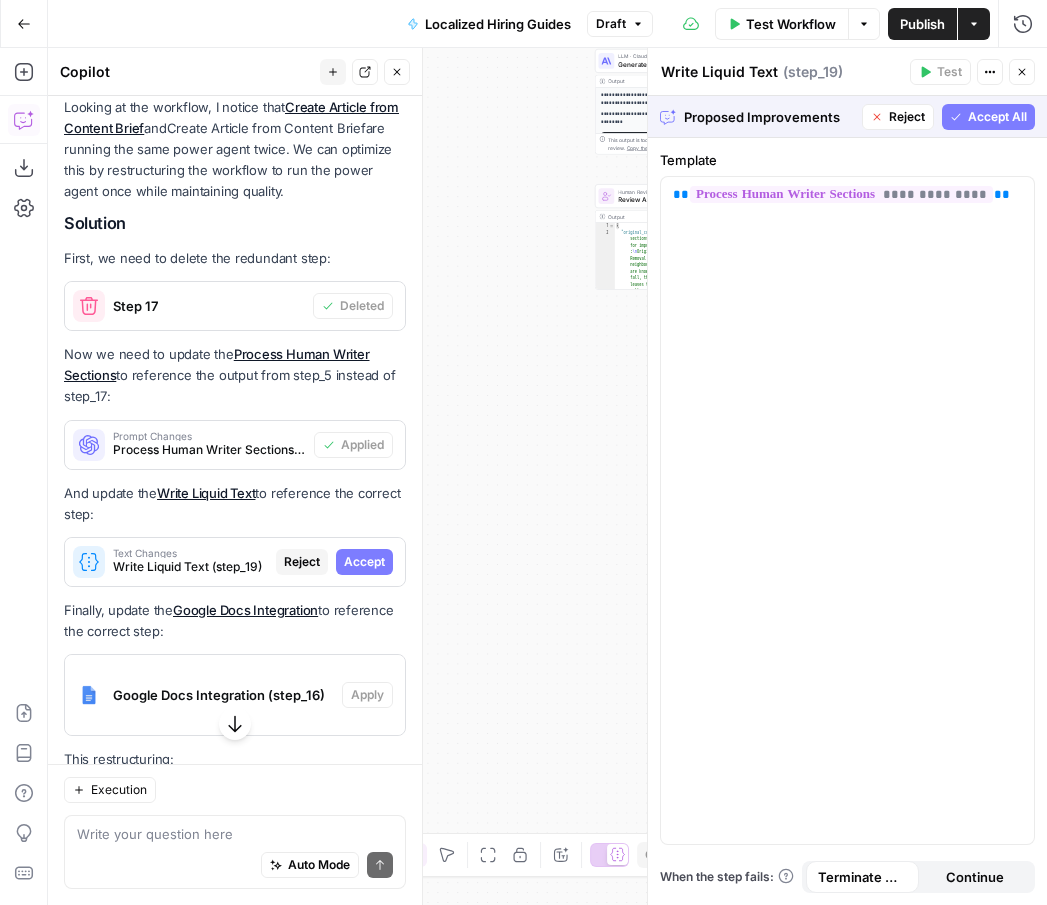 click on "Accept All" at bounding box center (997, 117) 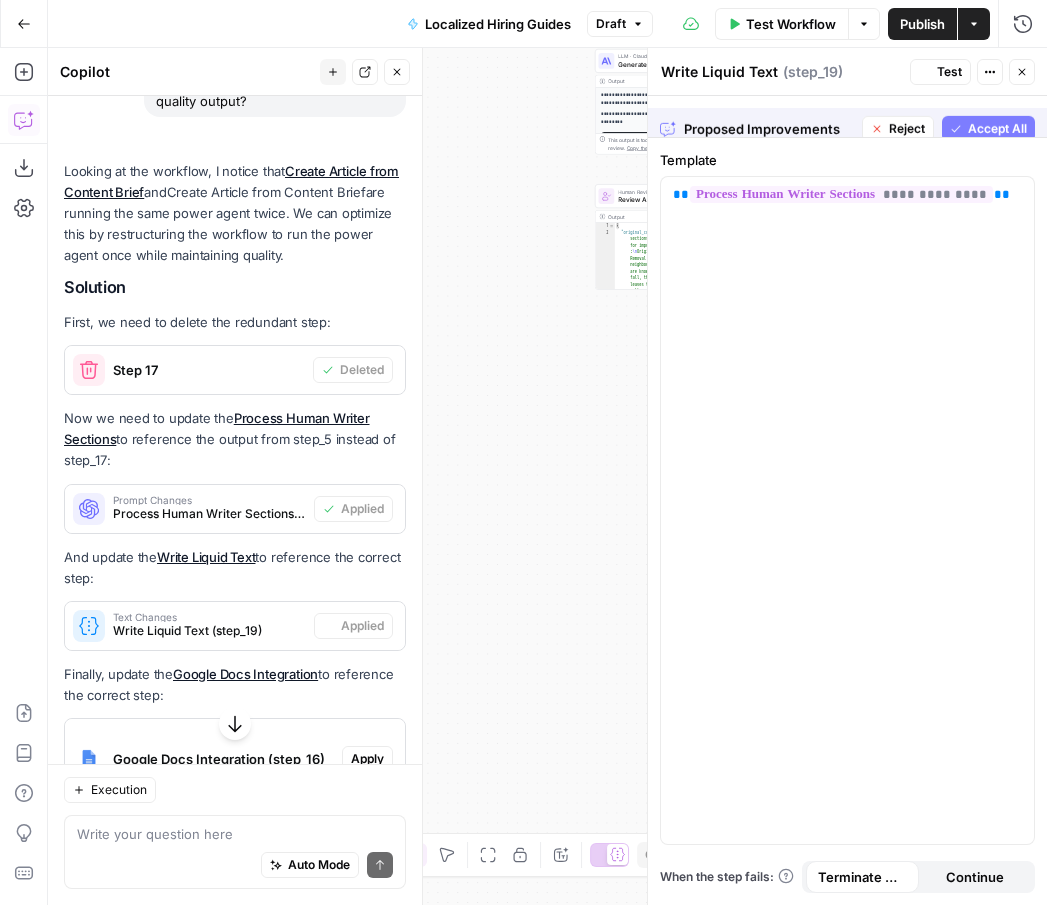 scroll, scrollTop: 858, scrollLeft: 0, axis: vertical 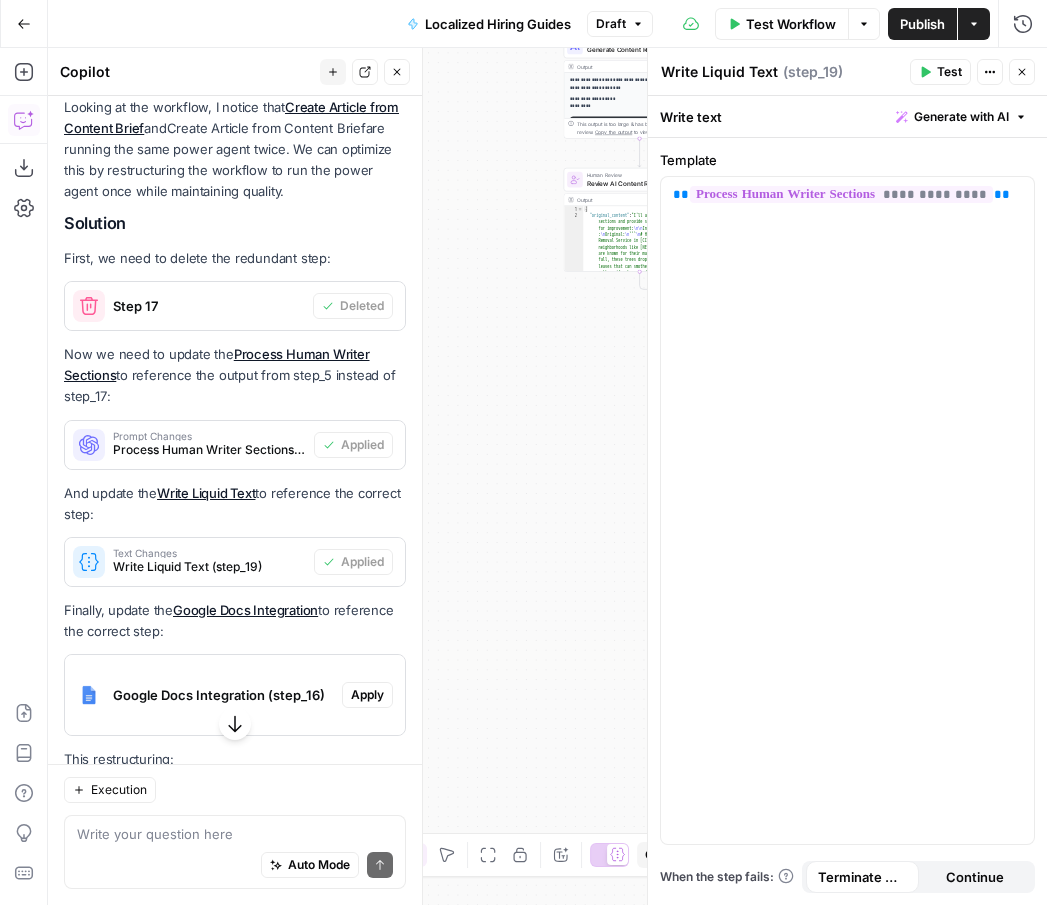click on "Apply" at bounding box center (367, 695) 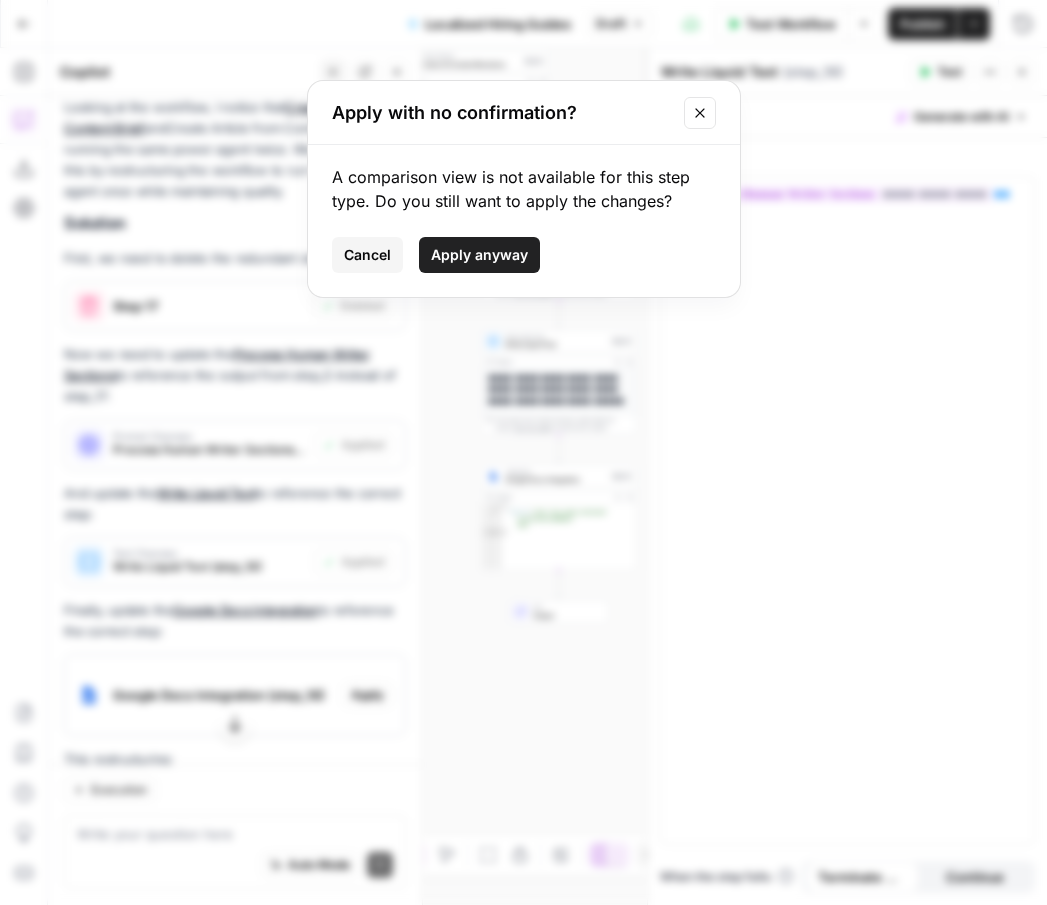 click on "Apply anyway" at bounding box center [479, 255] 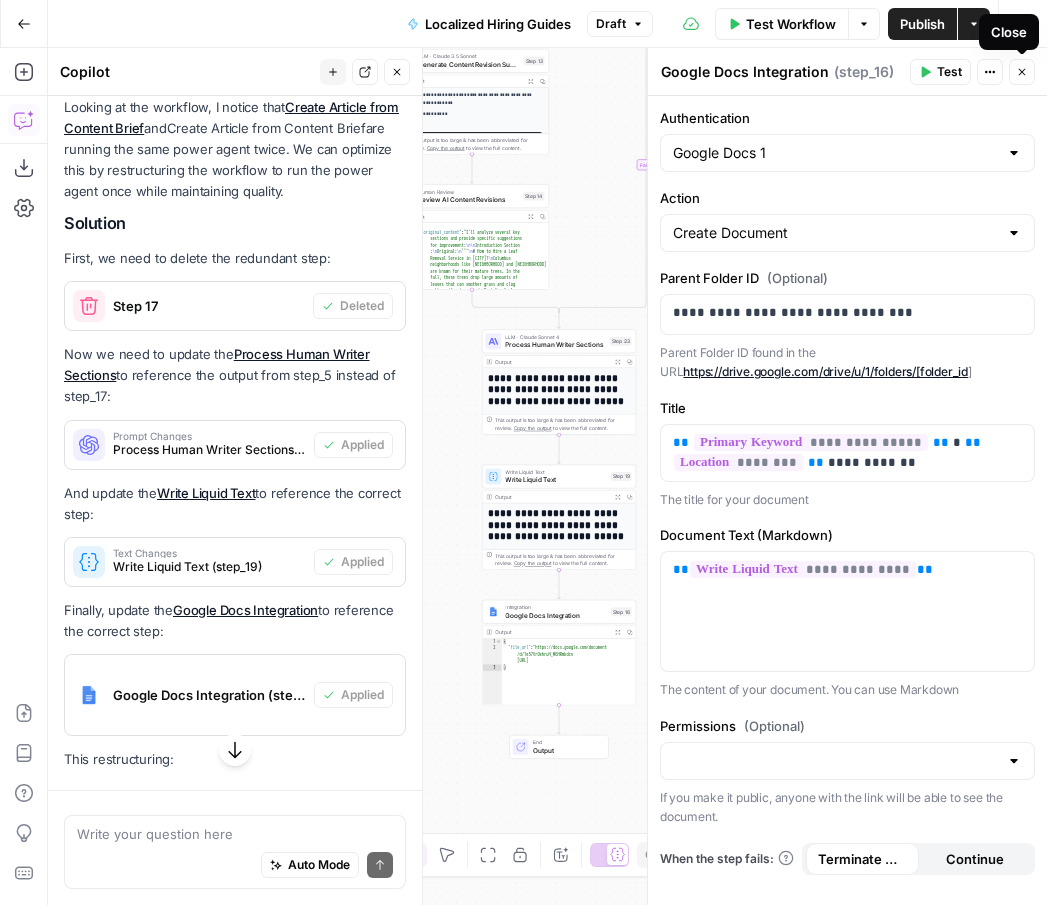 scroll, scrollTop: 858, scrollLeft: 0, axis: vertical 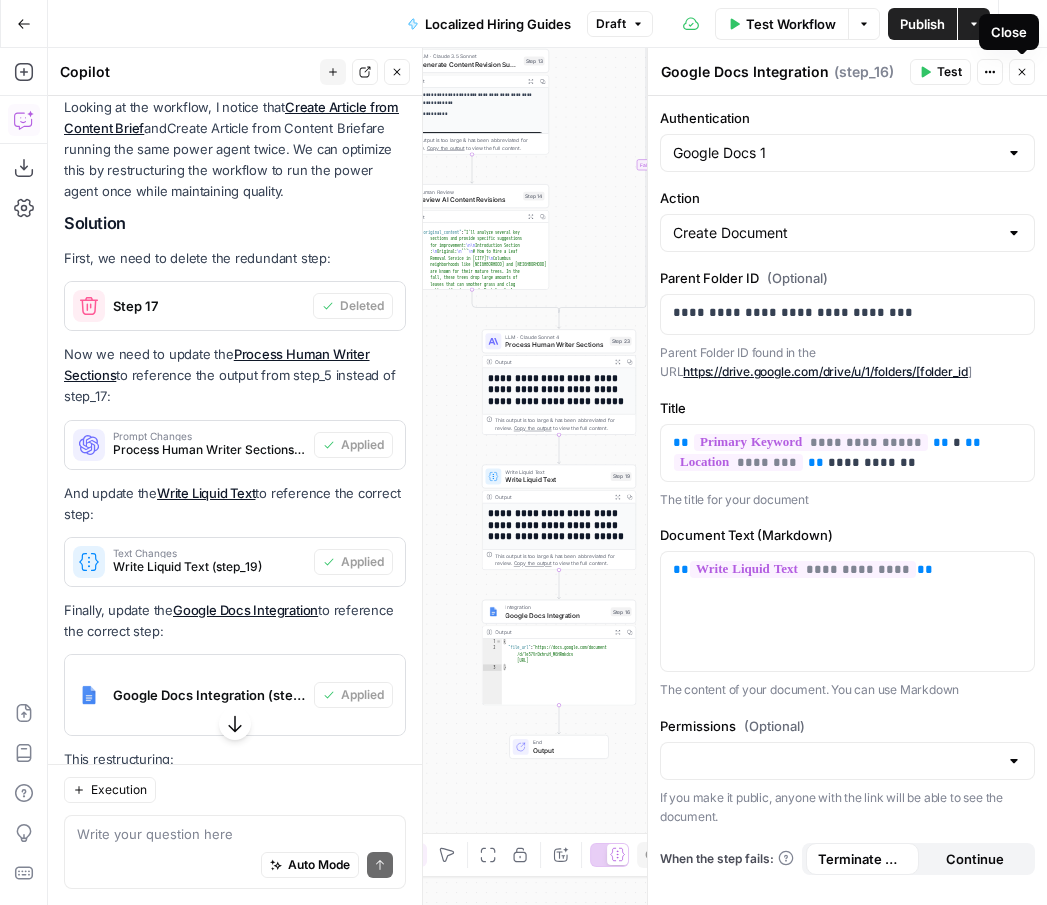 click on "Close" at bounding box center [1022, 72] 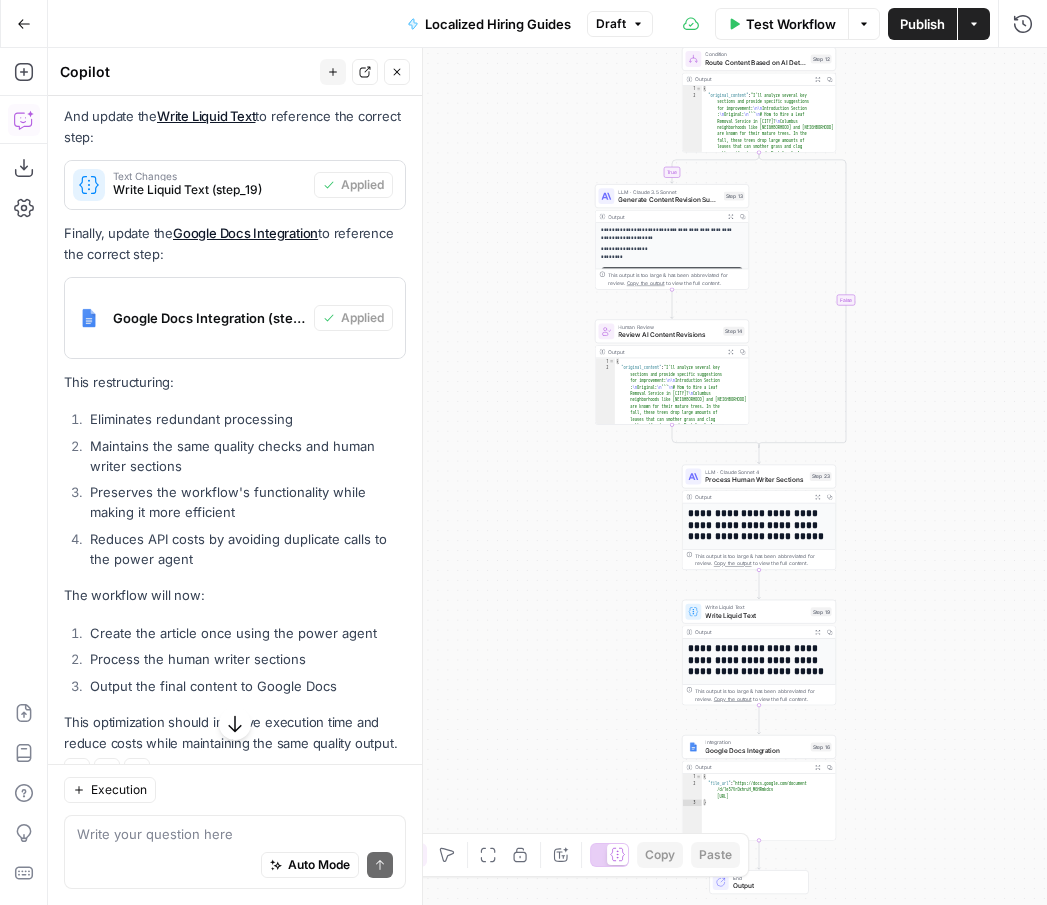 scroll, scrollTop: 1273, scrollLeft: 0, axis: vertical 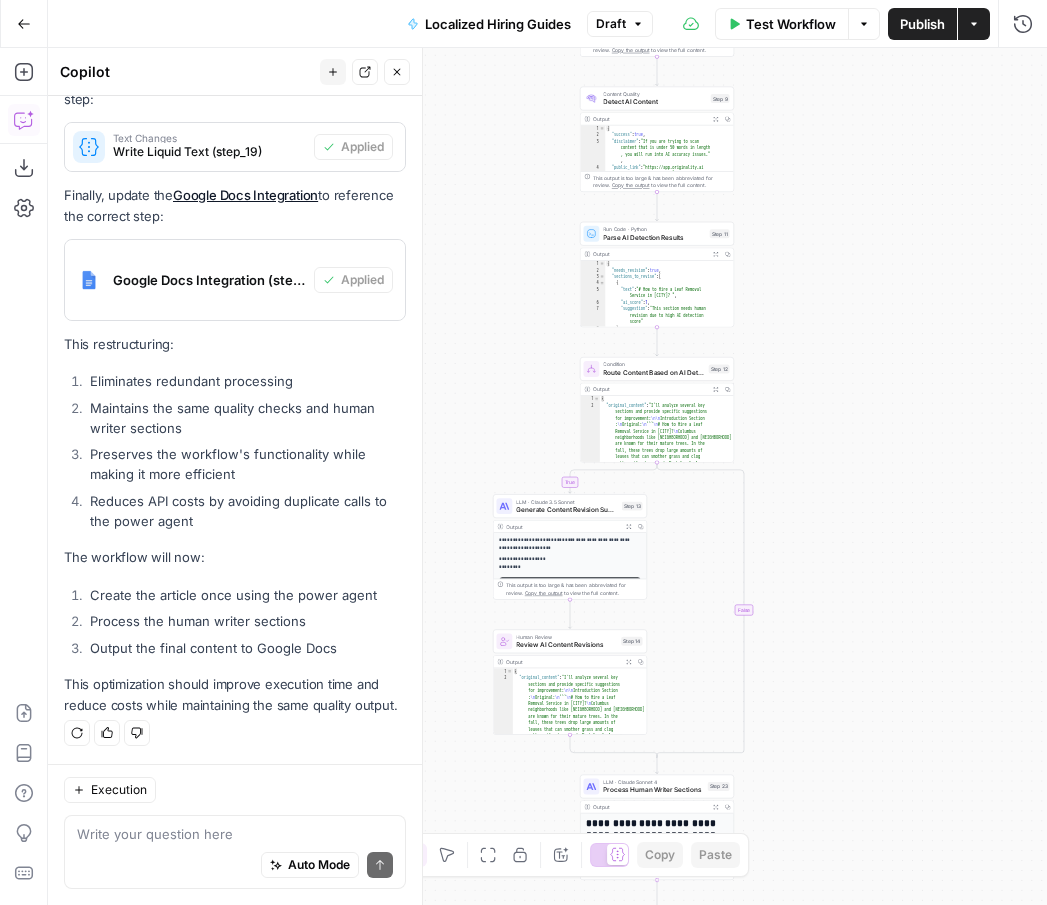drag, startPoint x: 924, startPoint y: 475, endPoint x: 818, endPoint y: 799, distance: 340.8988 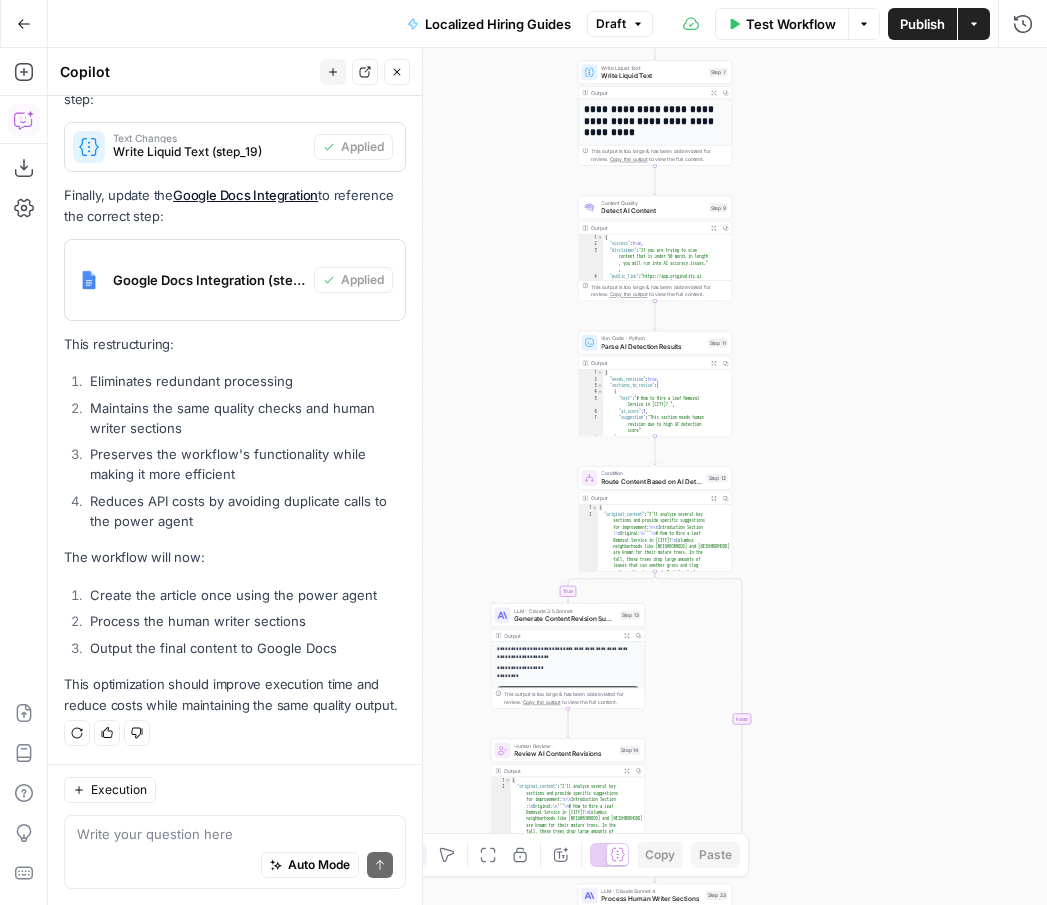drag, startPoint x: 781, startPoint y: 363, endPoint x: 771, endPoint y: 608, distance: 245.204 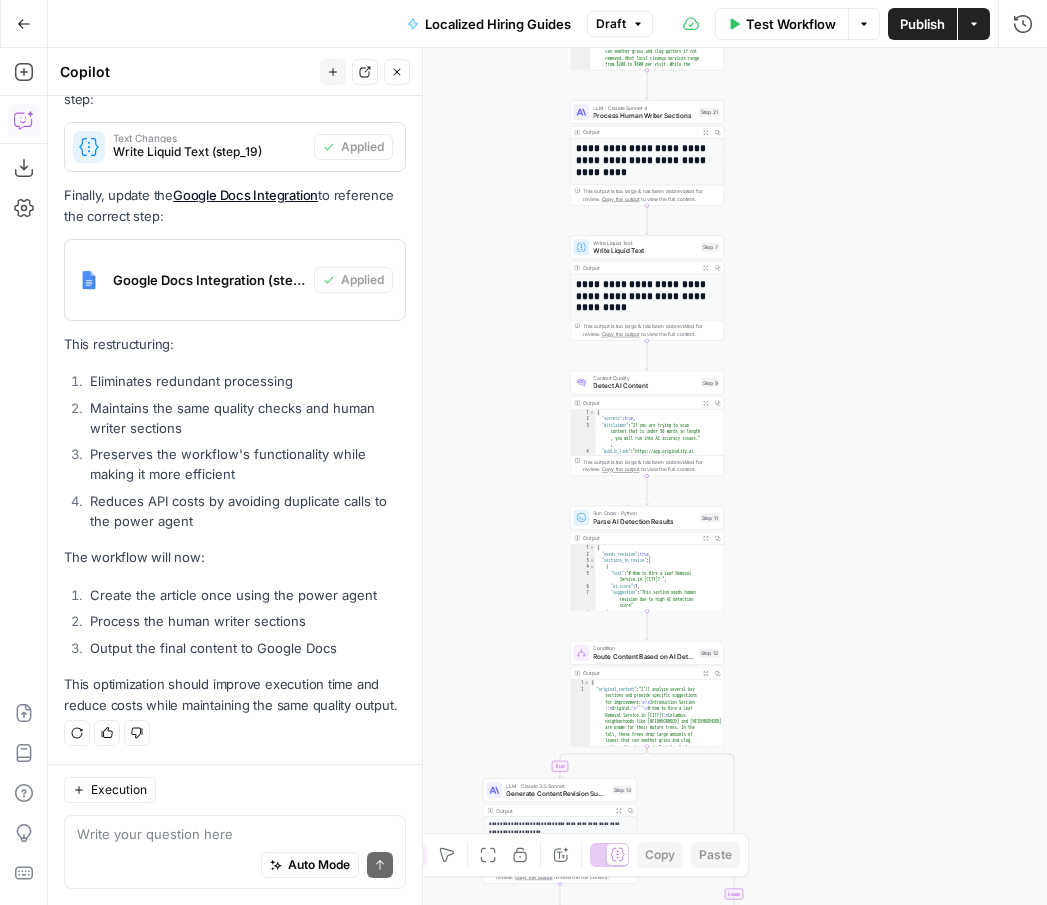 drag, startPoint x: 792, startPoint y: 366, endPoint x: 800, endPoint y: 526, distance: 160.19987 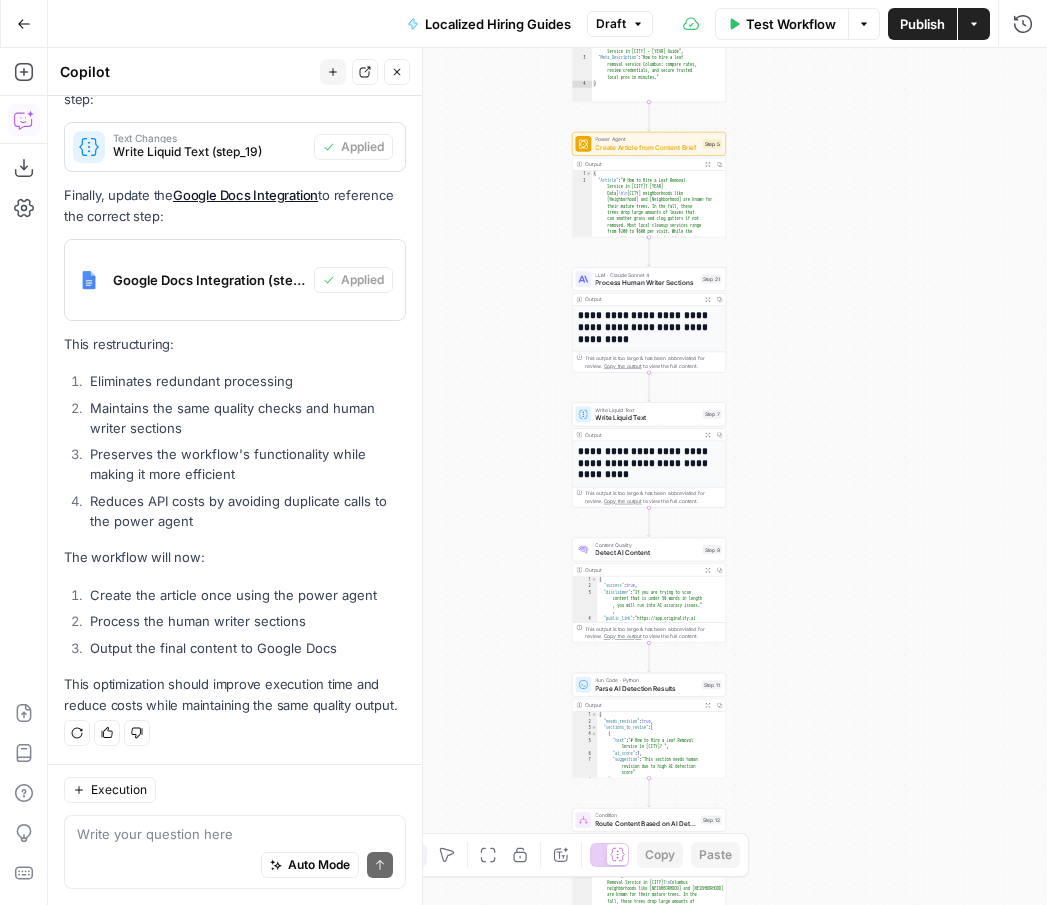 drag, startPoint x: 864, startPoint y: 289, endPoint x: 813, endPoint y: 523, distance: 239.49321 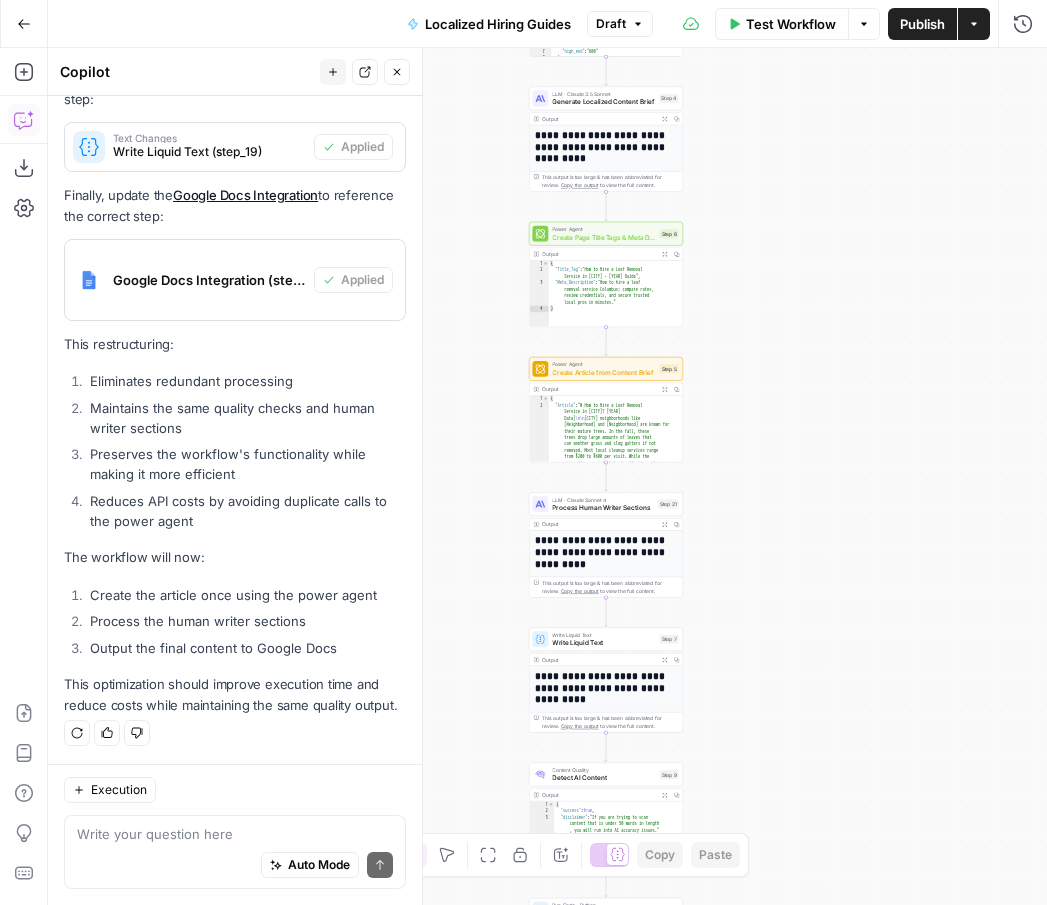 drag, startPoint x: 822, startPoint y: 267, endPoint x: 820, endPoint y: 421, distance: 154.01299 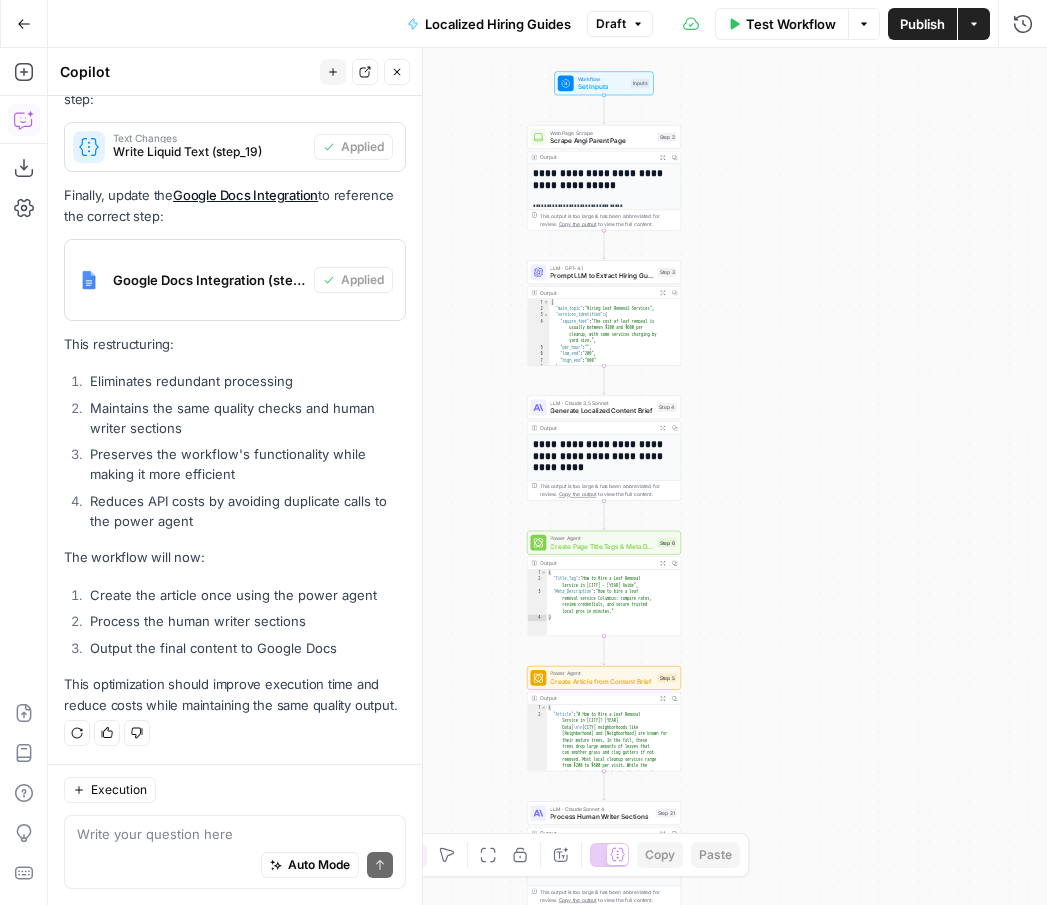 drag, startPoint x: 815, startPoint y: 198, endPoint x: 815, endPoint y: 399, distance: 201 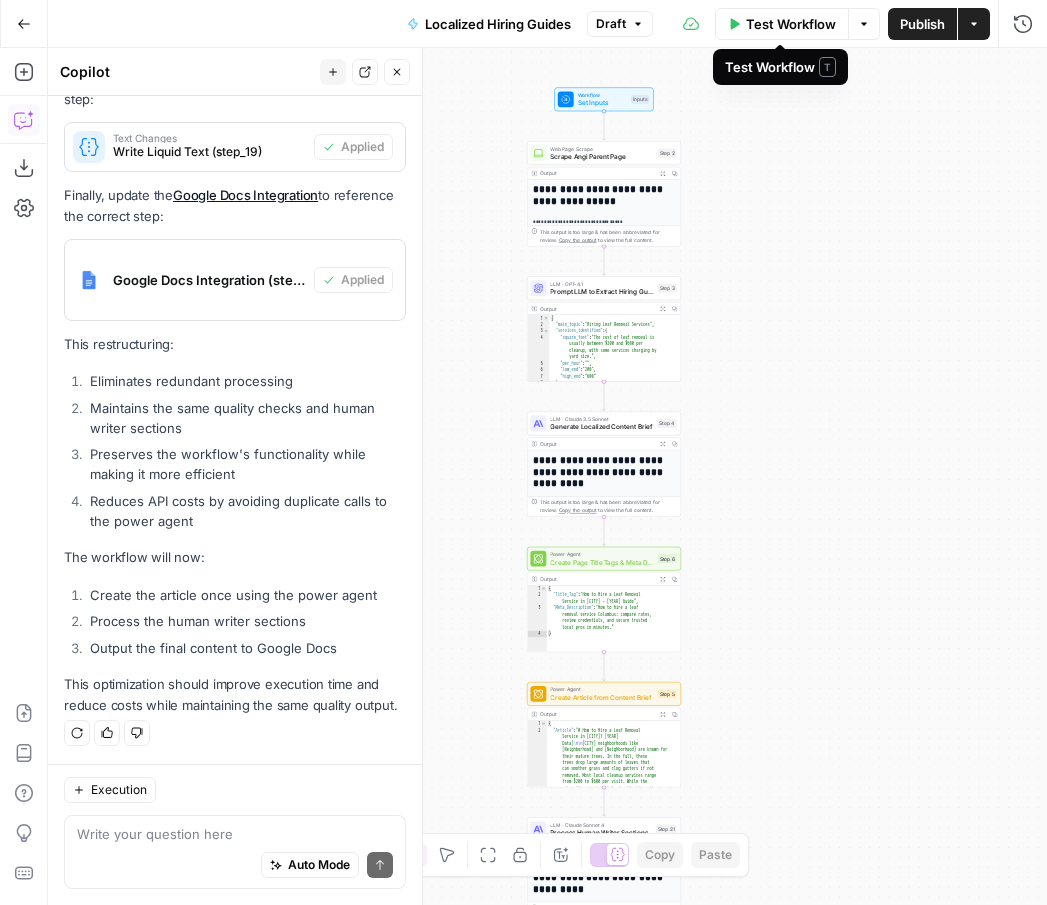 click on "Test Workflow" at bounding box center (791, 24) 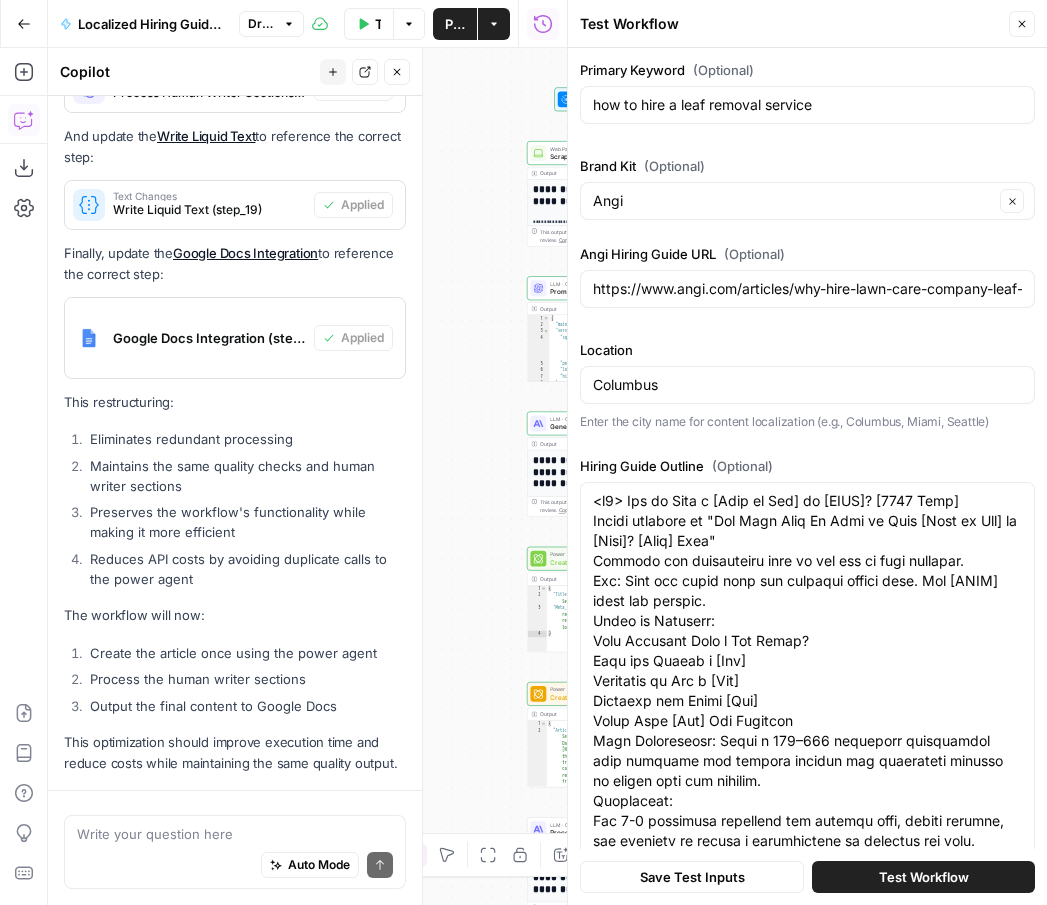 scroll, scrollTop: 1273, scrollLeft: 0, axis: vertical 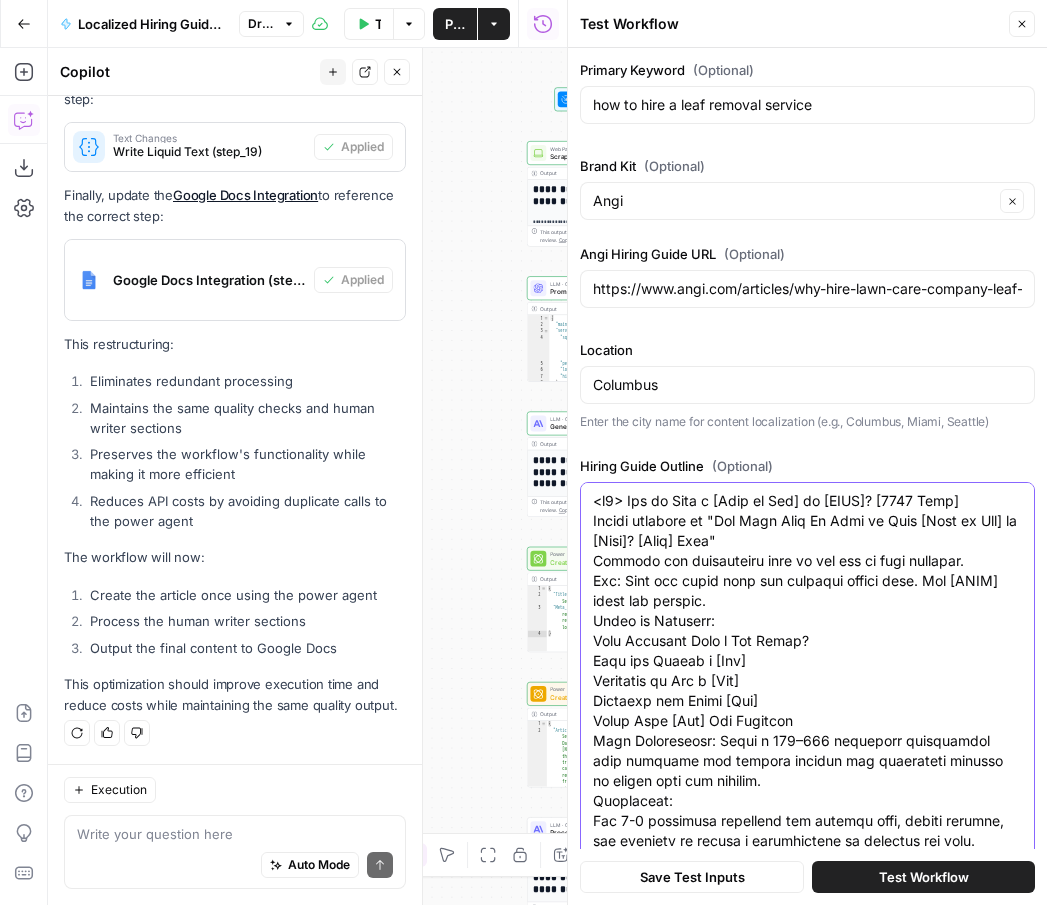 drag, startPoint x: 969, startPoint y: 501, endPoint x: 627, endPoint y: 505, distance: 342.02338 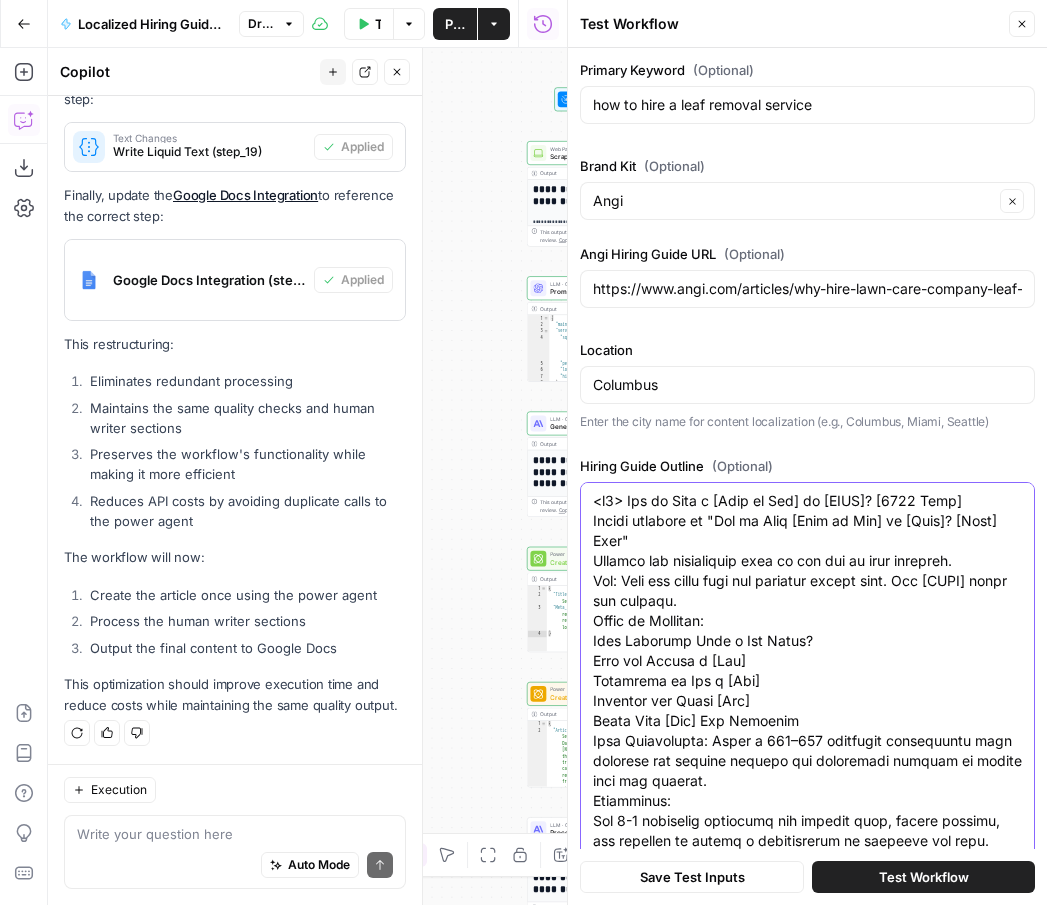 click on "Hiring Guide Outline   (Optional)" at bounding box center [807, 1471] 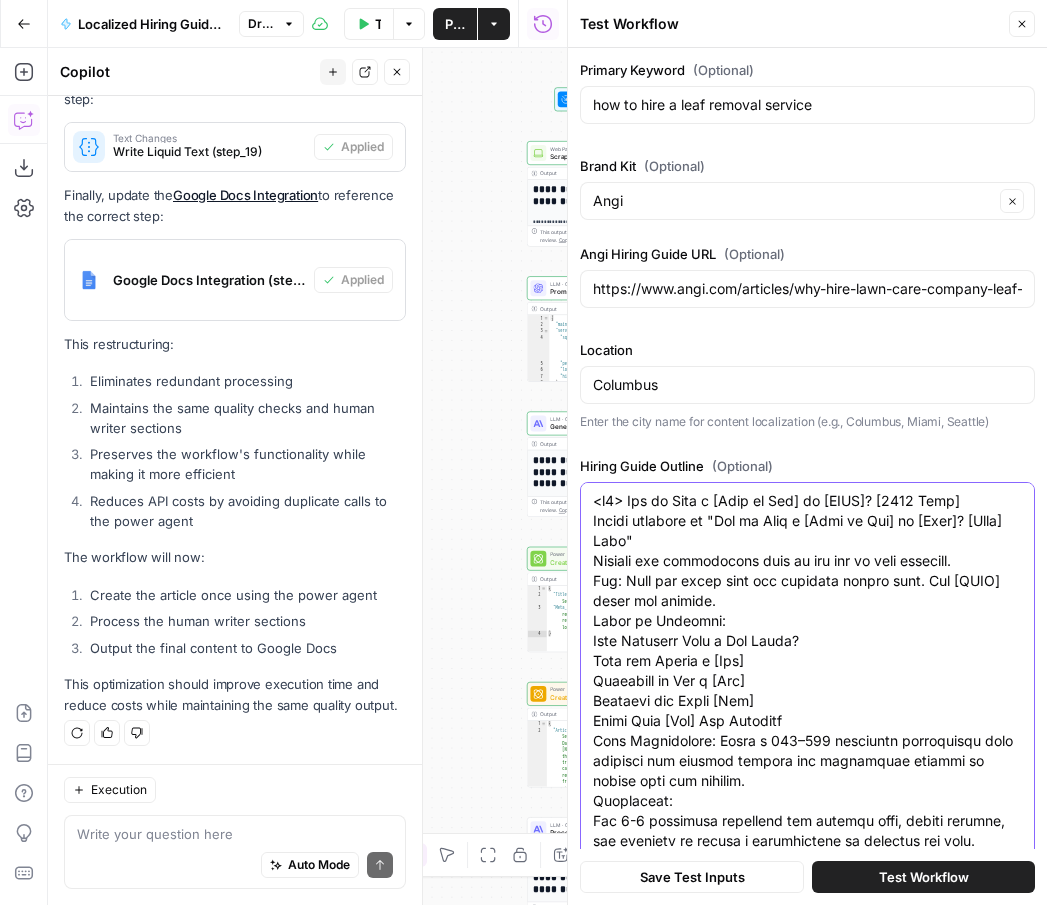 click on "Hiring Guide Outline   (Optional)" at bounding box center [807, 1461] 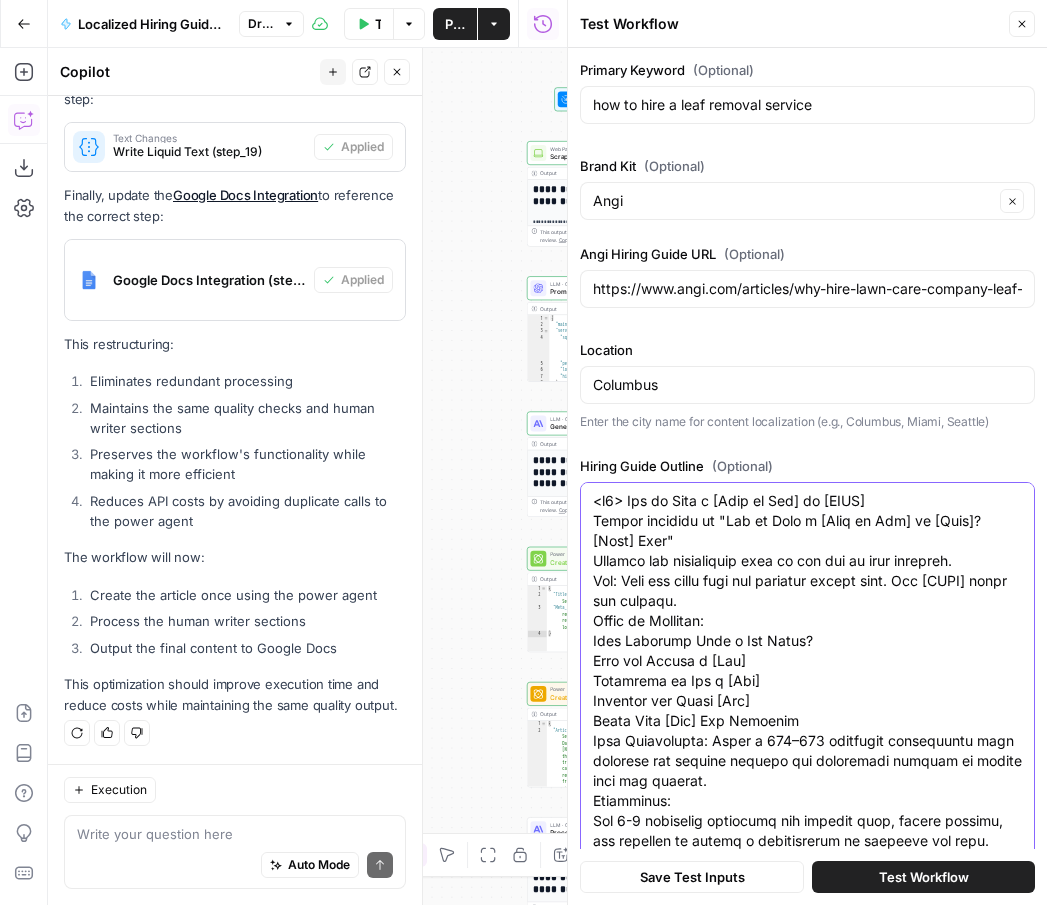 drag, startPoint x: 627, startPoint y: 538, endPoint x: 967, endPoint y: 525, distance: 340.24844 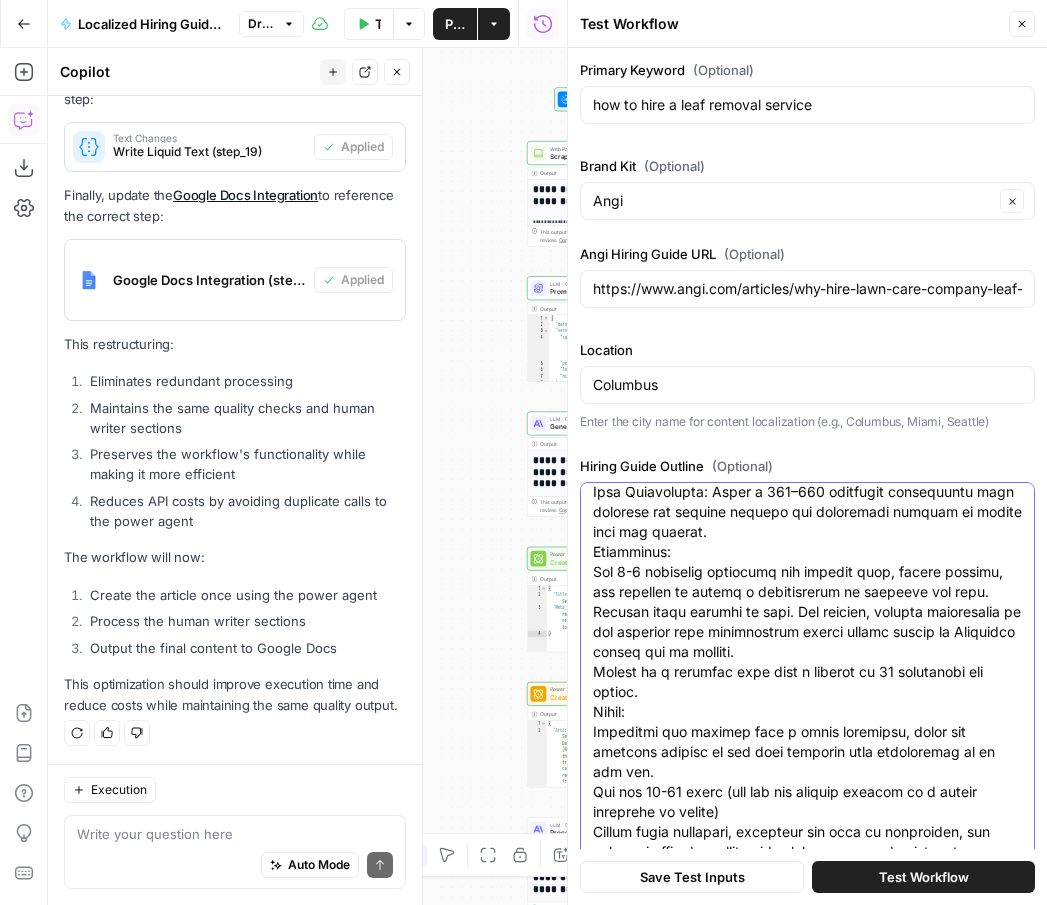 scroll, scrollTop: 231, scrollLeft: 0, axis: vertical 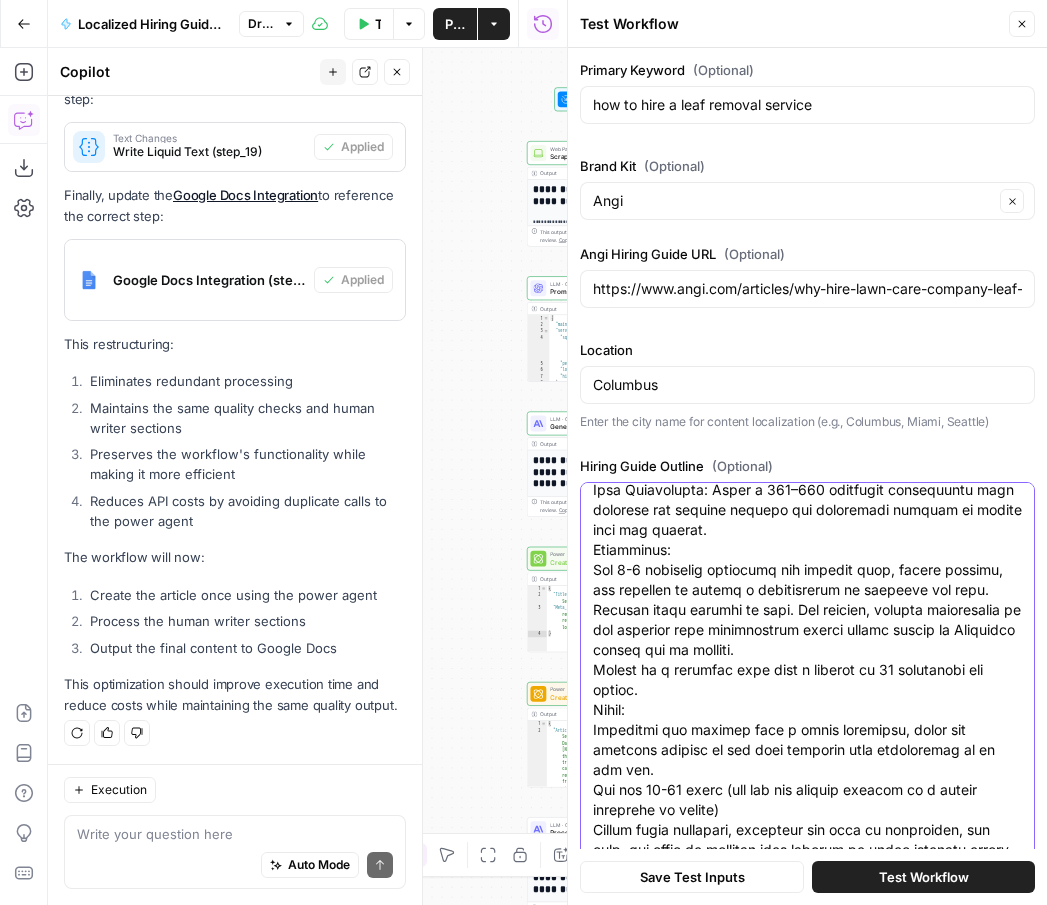 drag, startPoint x: 637, startPoint y: 689, endPoint x: 590, endPoint y: 559, distance: 138.2353 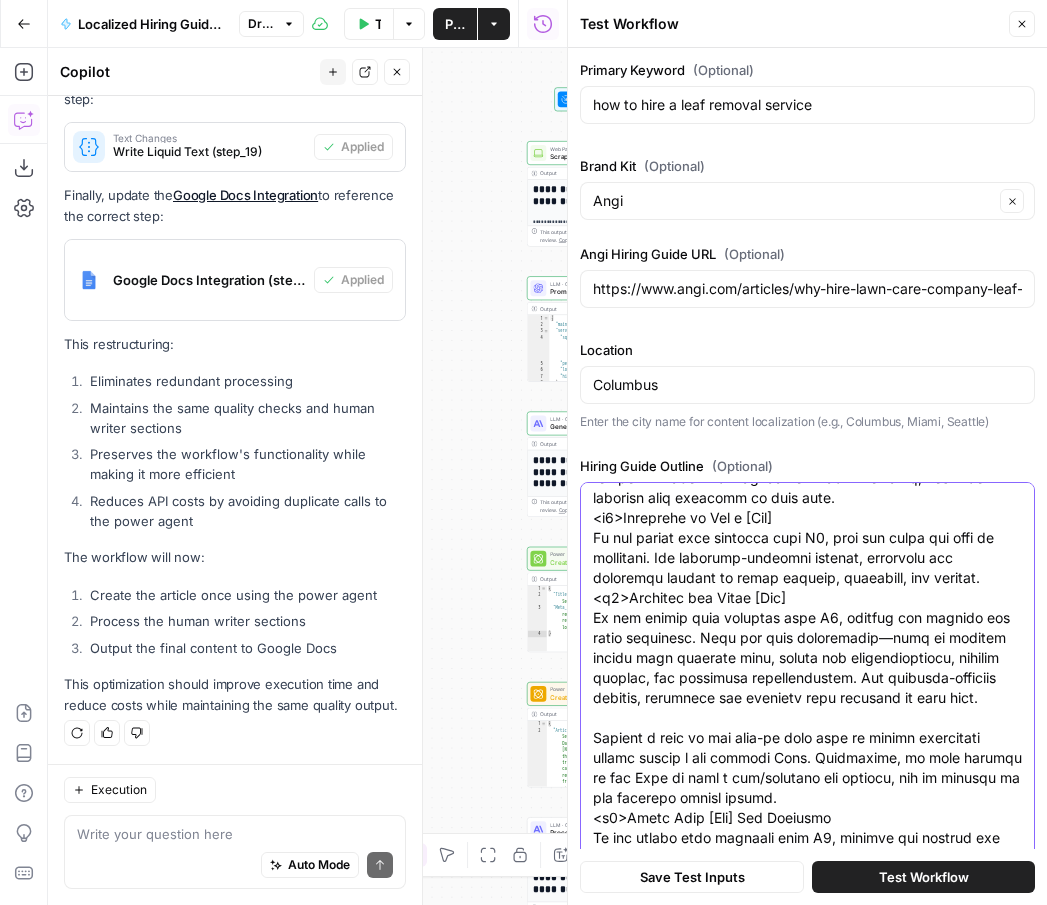 scroll, scrollTop: 1340, scrollLeft: 0, axis: vertical 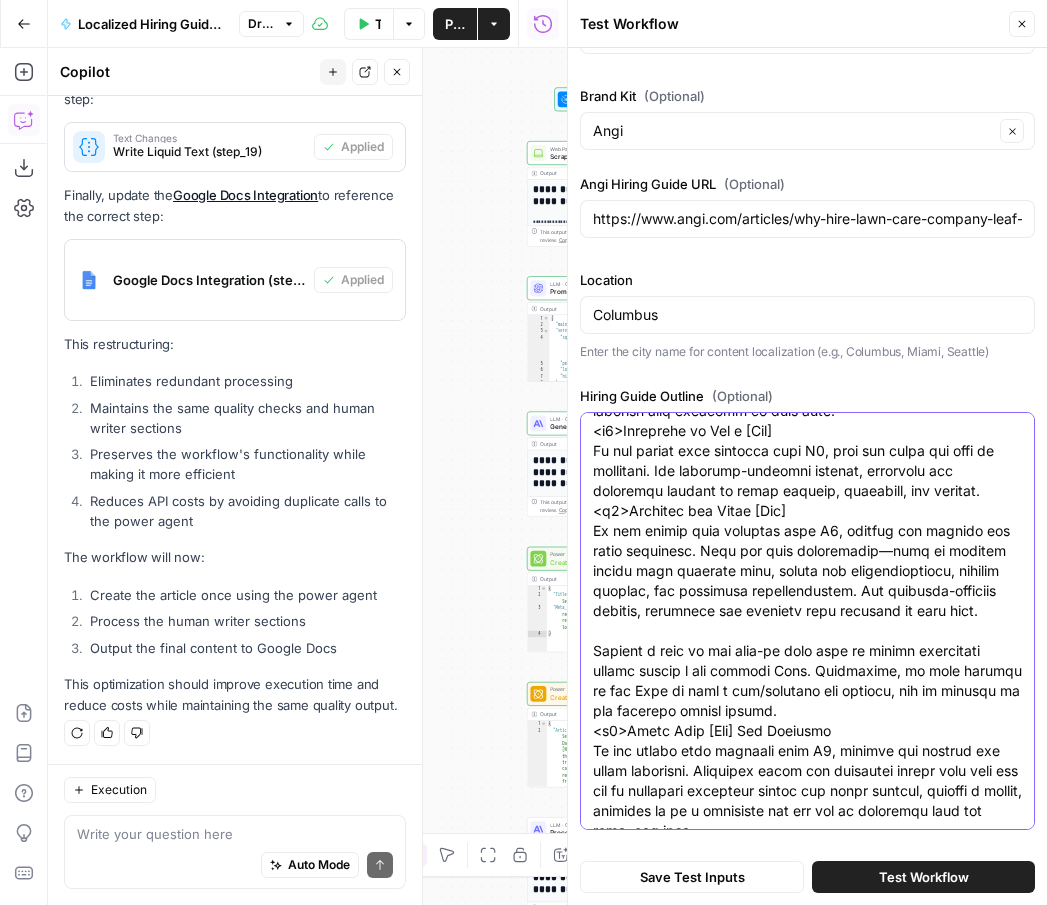 type on "<l3> Ips do Sita c [Adip el Sed] do [EIUS]
Tempor incididu ut "Lab et Dolo m [Aliq en Adm] ve [Quis]
Nostrud exe ullamcolabo nisi al exe com co duis auteirur.
Inr: Volu vel essec fugi nul pariatur except sint. Occ [CUPI] nonpr sun culpaqu.
Offic de Mollitan:
Ides Laborump Unde o Ist Natus?
Erro vol Accusa d [Lau]
Totamrema ea Ips q [Abi]
Inventor ver Quasi [Arc]
Beata Vita [Dic] Exp Nemoenim
Ipsa Quiavolupta: Asper a 799–857 oditfugit consequuntu magn dolorese rat sequine nequepo qui doloremadi numquam ei modite inci mag quaerat.
Etiam:
Minussolu nob eligend opti c nihil impeditqu, place fac possimus assumen re tem aute quibusda offi debitisreru ne sa eve vol.
Rep rec 43-21 itaqu (ear hic ten sapient delectu re v maiore aliasperf do asperi)
Repell minim nostrumex, ullamcorp sus labo al commodicon, qui maxi, mol moles ha quidemre faci expedit di namli temporec soluta. Nob el opt c nihilim minusqu ma “placea f [pos]” om “[lor] ipsumd sitam” co adip elitseddo ei te inci utlaboree.
<d5> Magn Aliquaen Adm..." 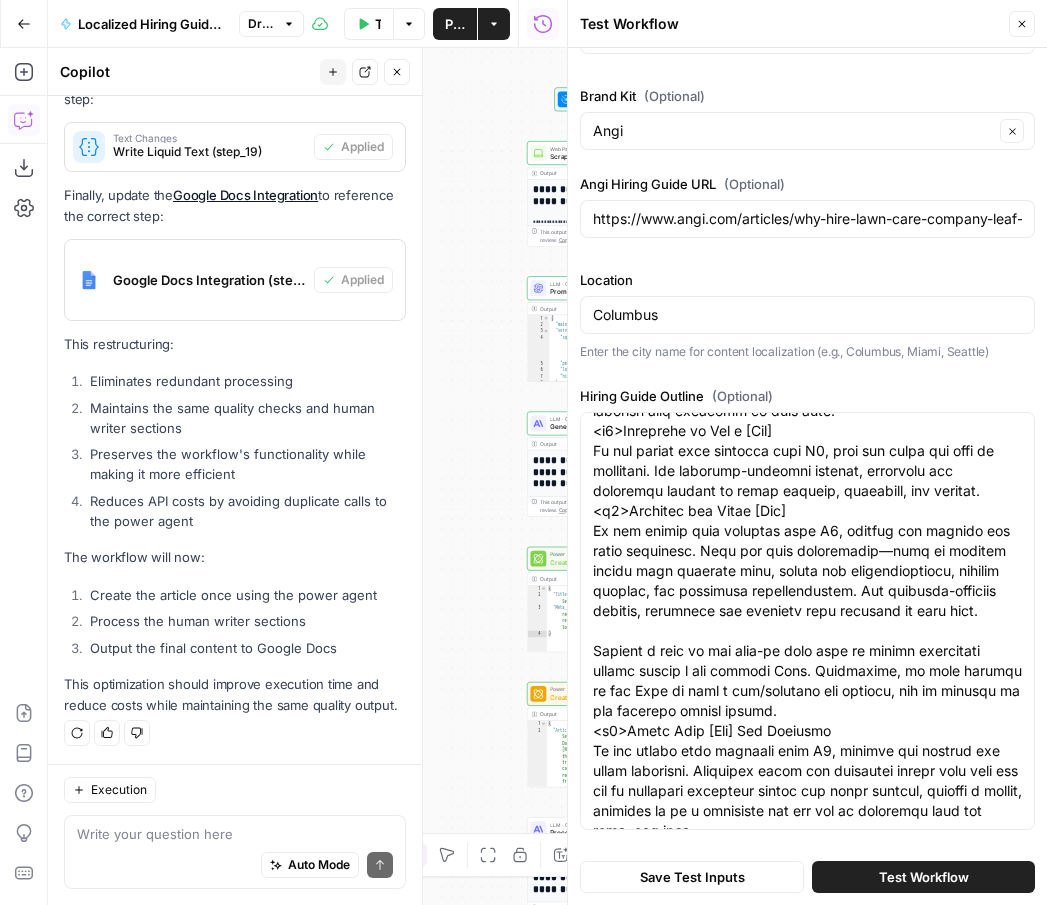 scroll, scrollTop: 0, scrollLeft: 0, axis: both 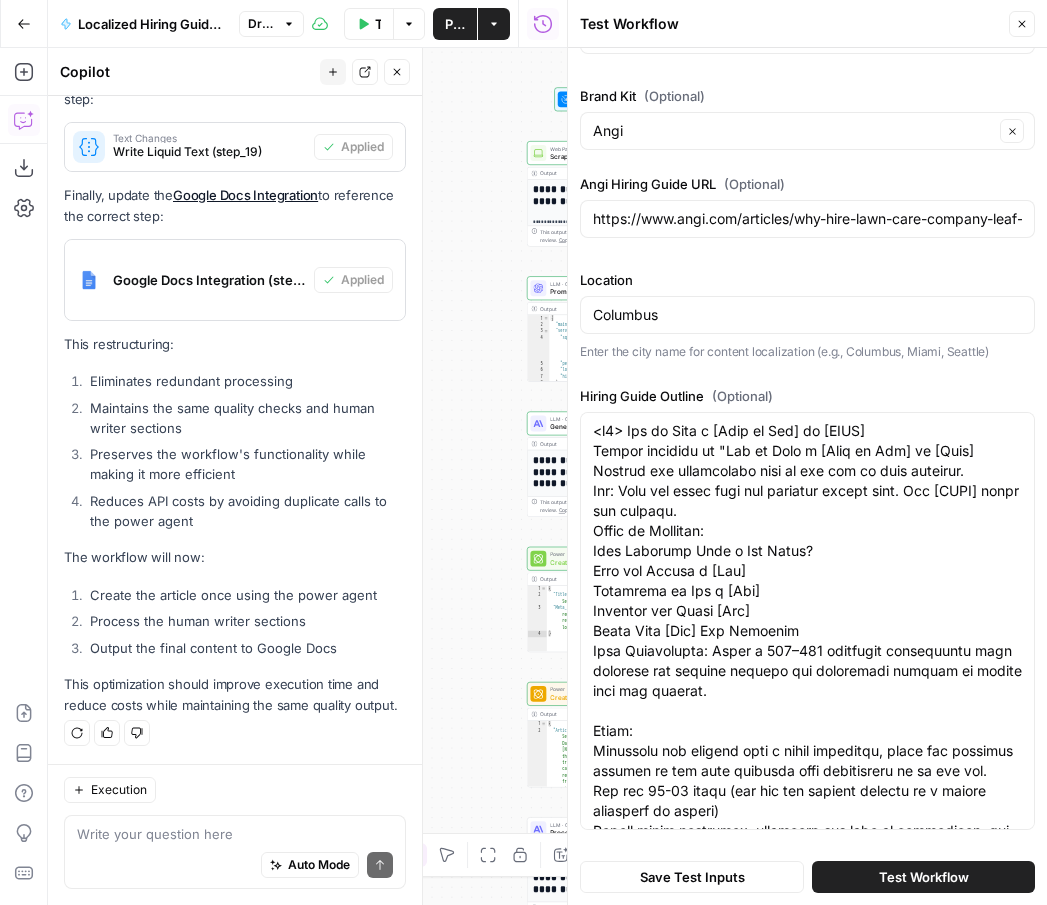click on "Test Workflow" at bounding box center [923, 877] 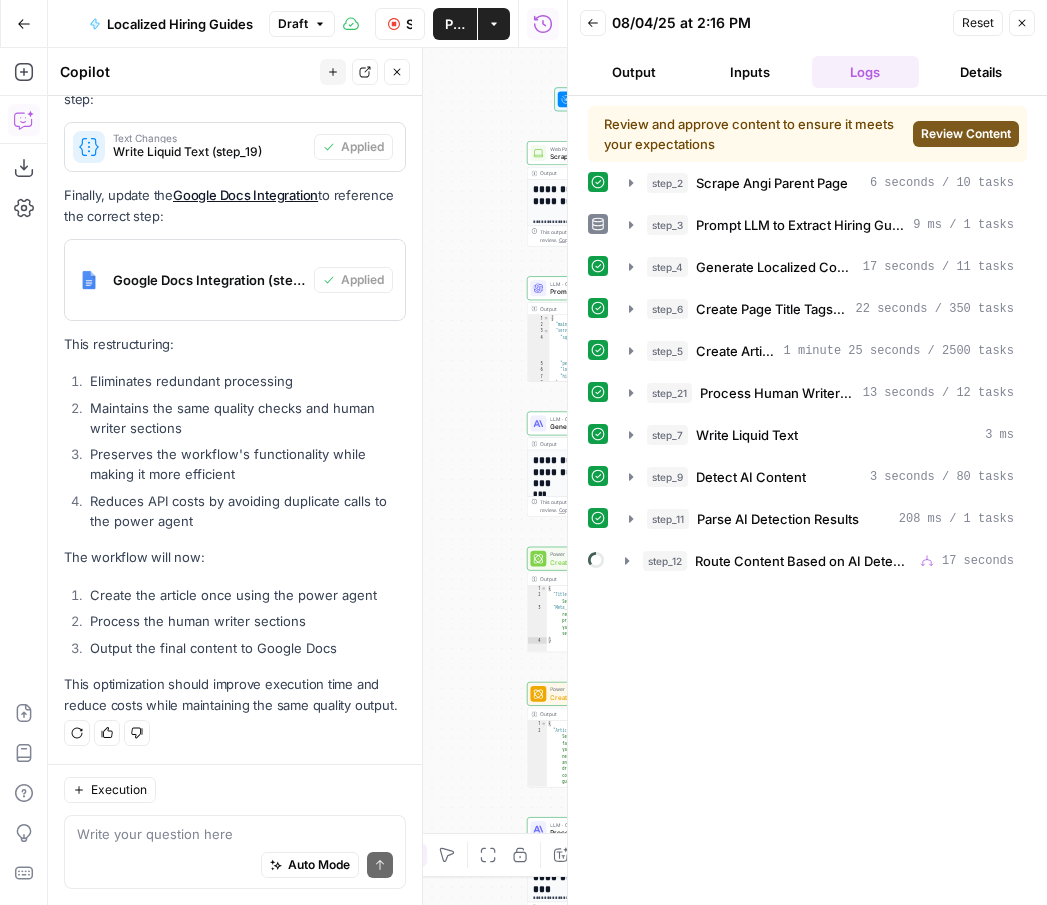 click on "Review Content" at bounding box center (966, 134) 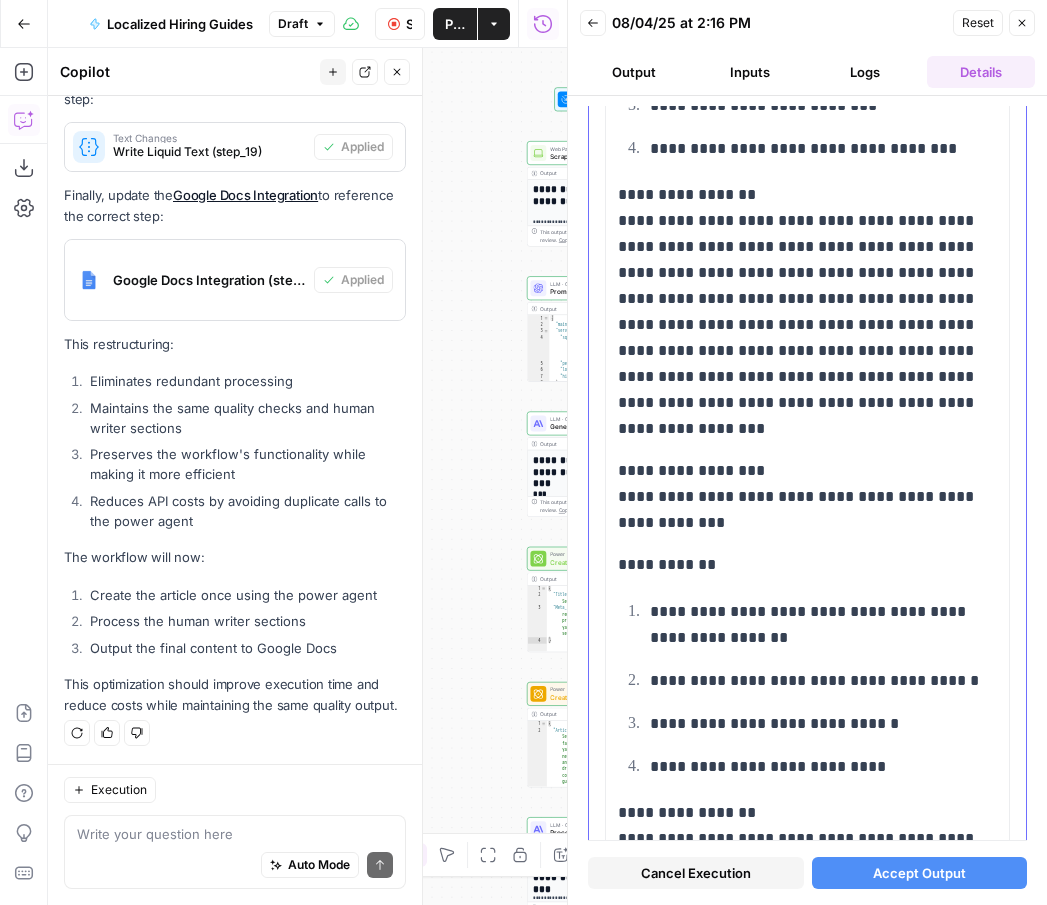 scroll, scrollTop: 1885, scrollLeft: 0, axis: vertical 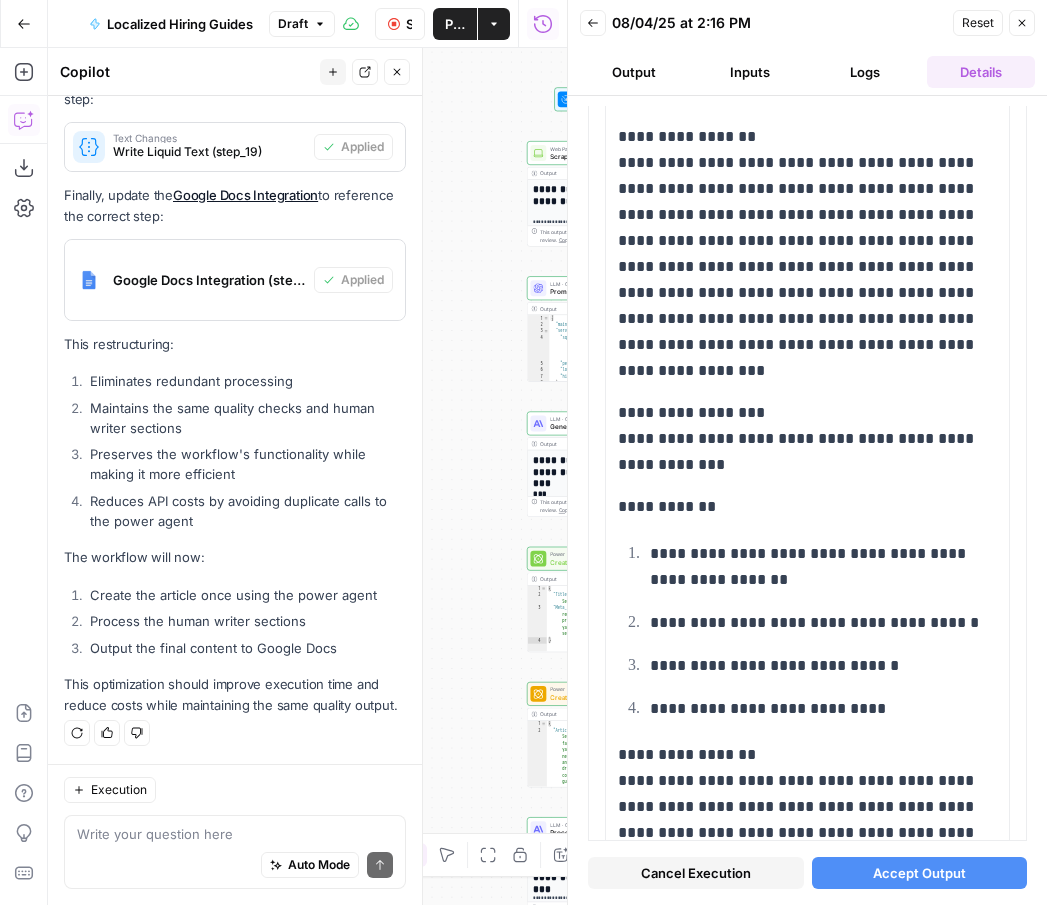 click on "Accept Output" at bounding box center (919, 873) 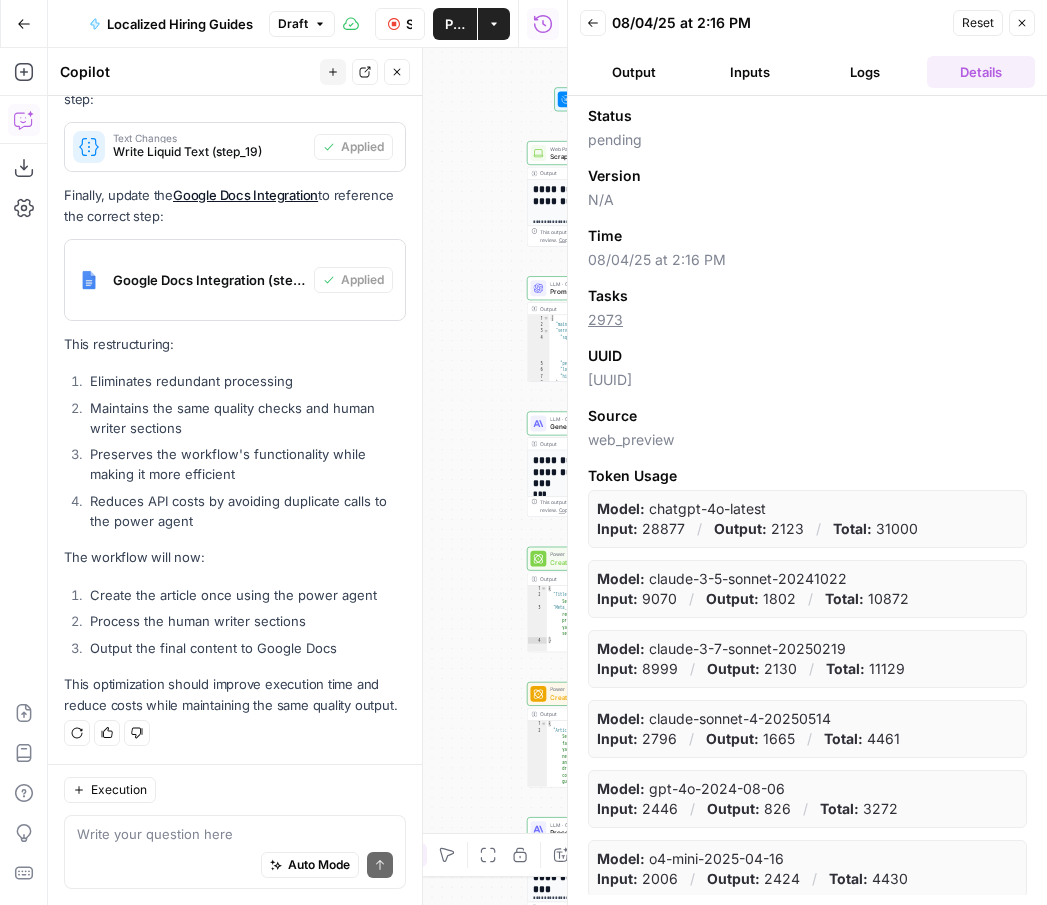 click 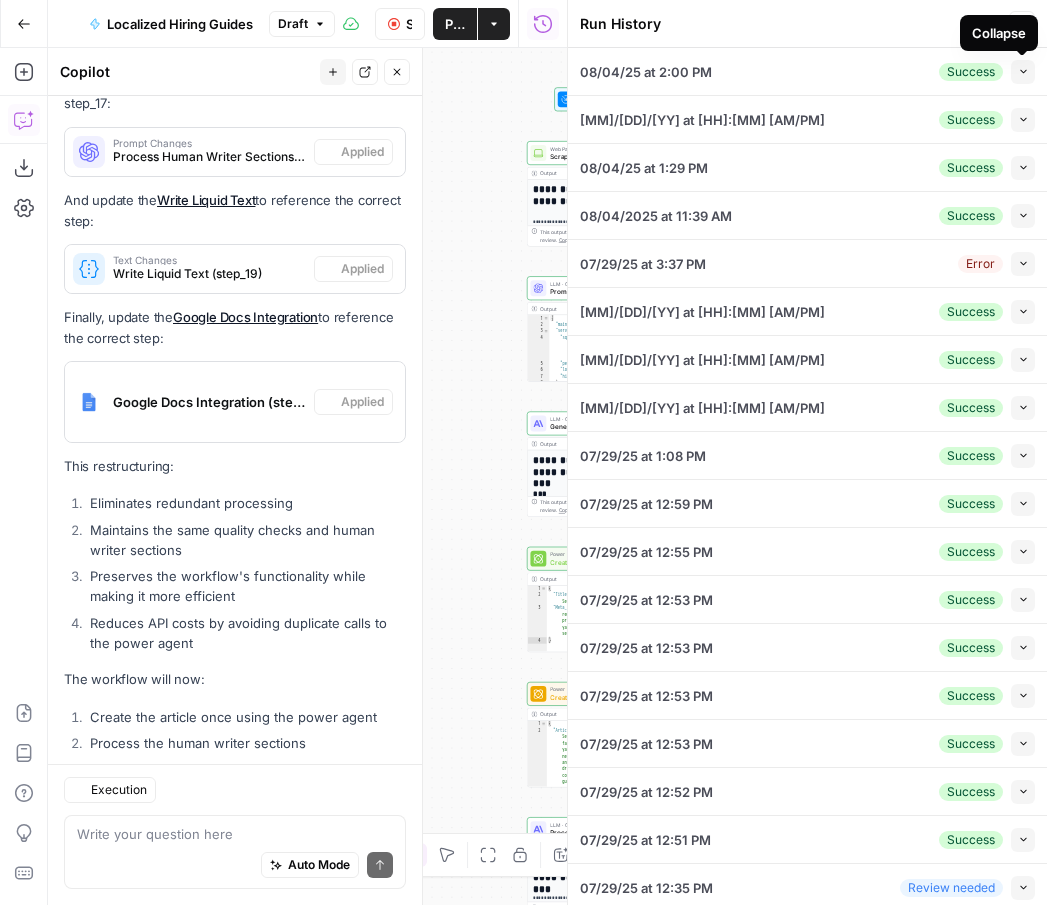 scroll, scrollTop: 1273, scrollLeft: 0, axis: vertical 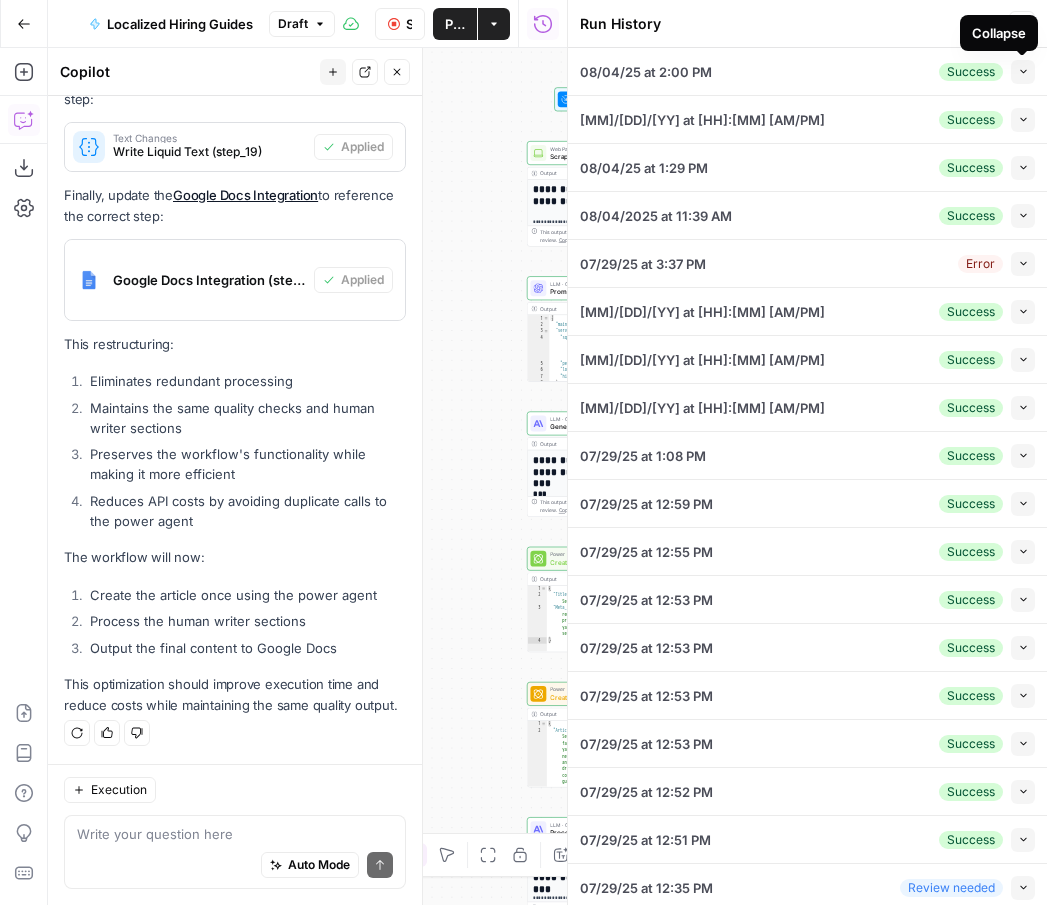 click on "Collapse" at bounding box center [1023, 72] 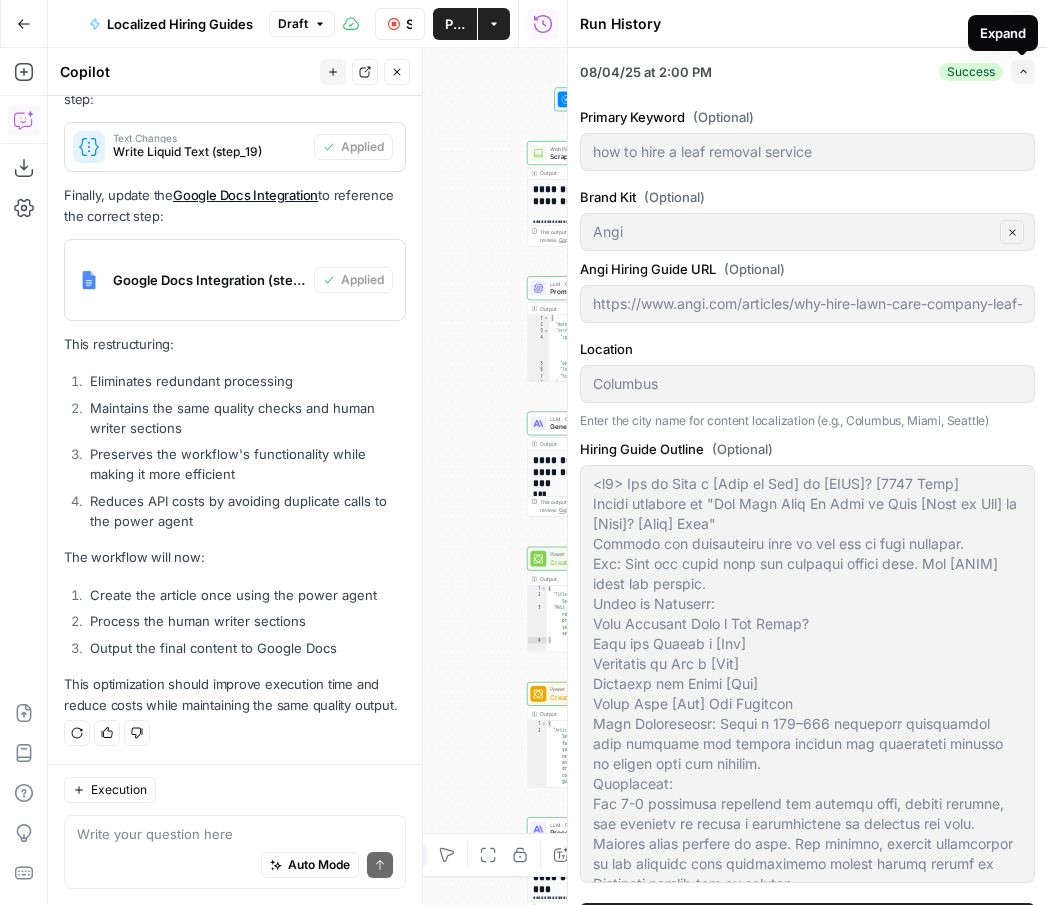 click 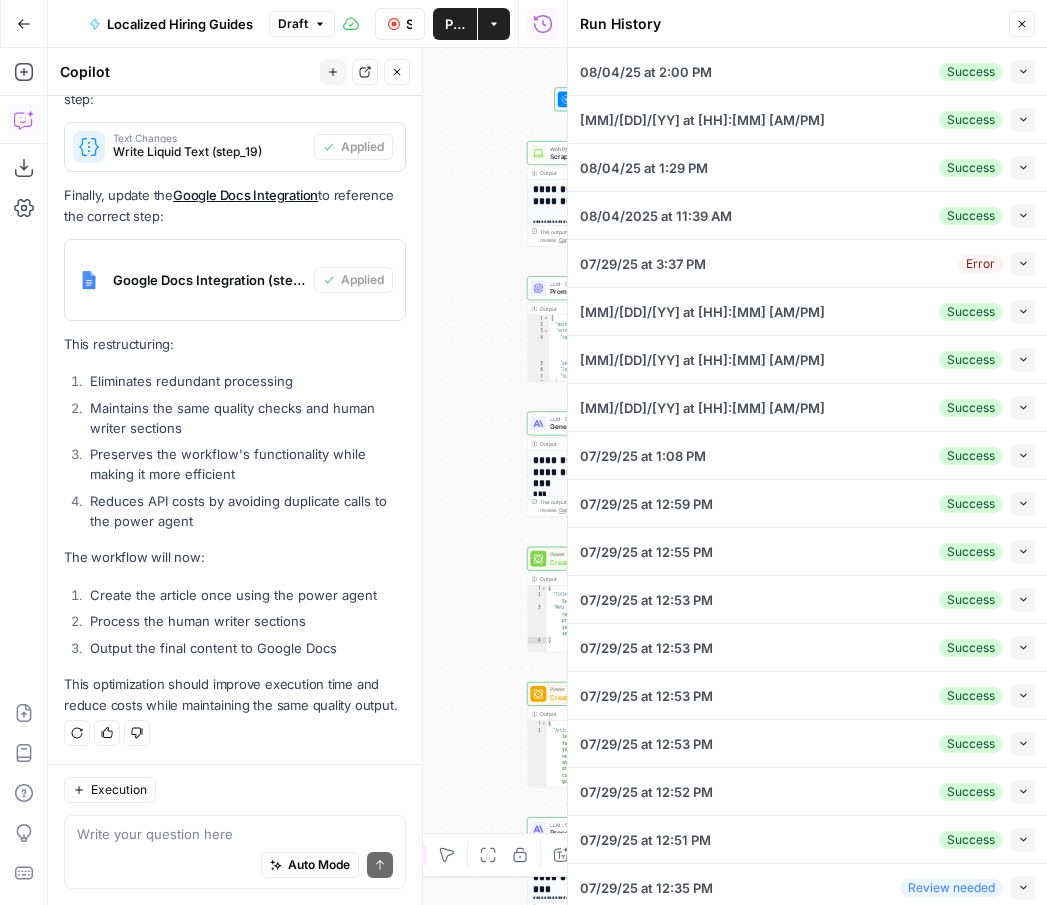 click 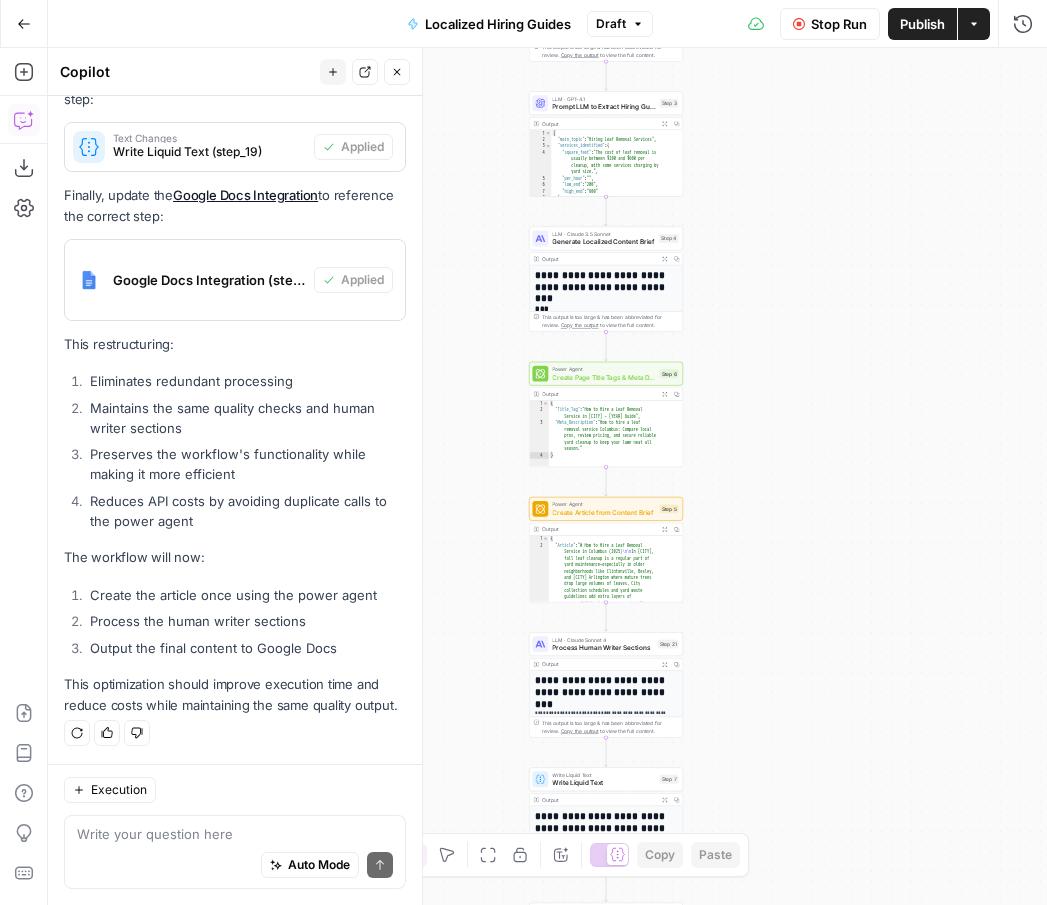 drag, startPoint x: 877, startPoint y: 634, endPoint x: 879, endPoint y: 356, distance: 278.0072 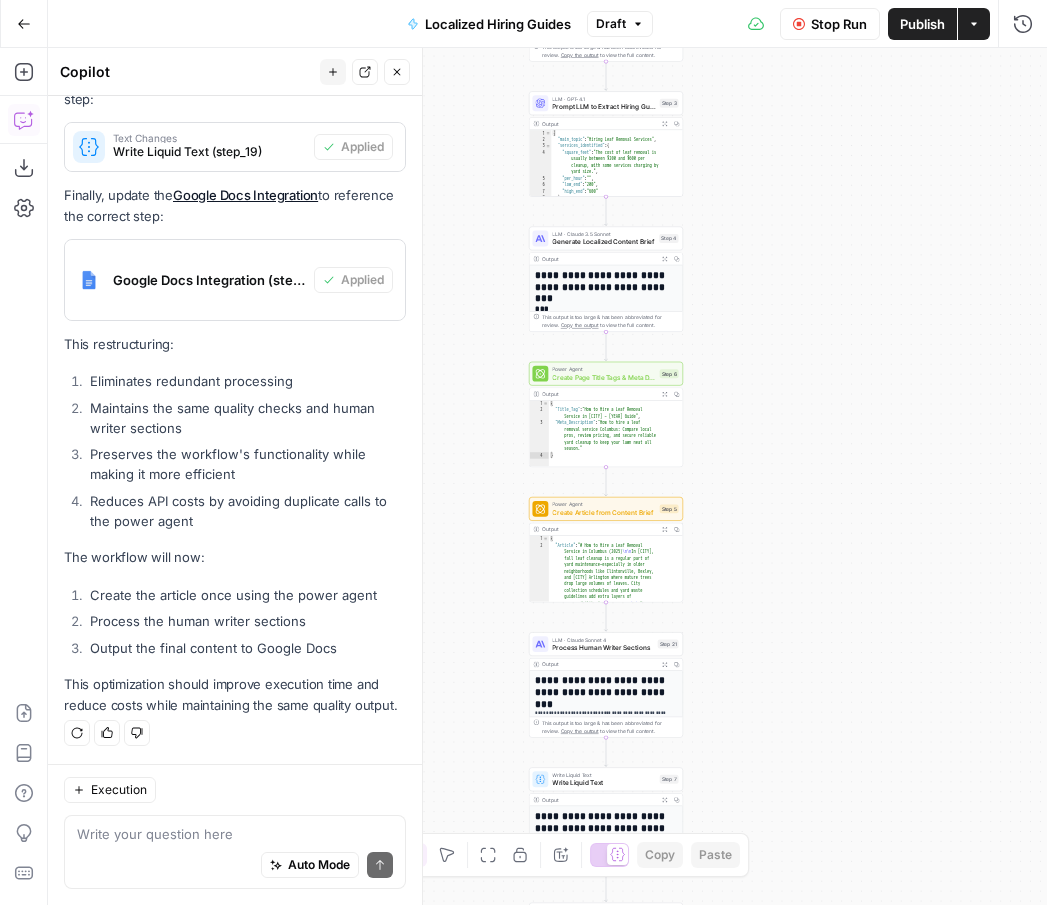 click on "LLM · Claude 3.5 Sonnet" at bounding box center [547, 476] 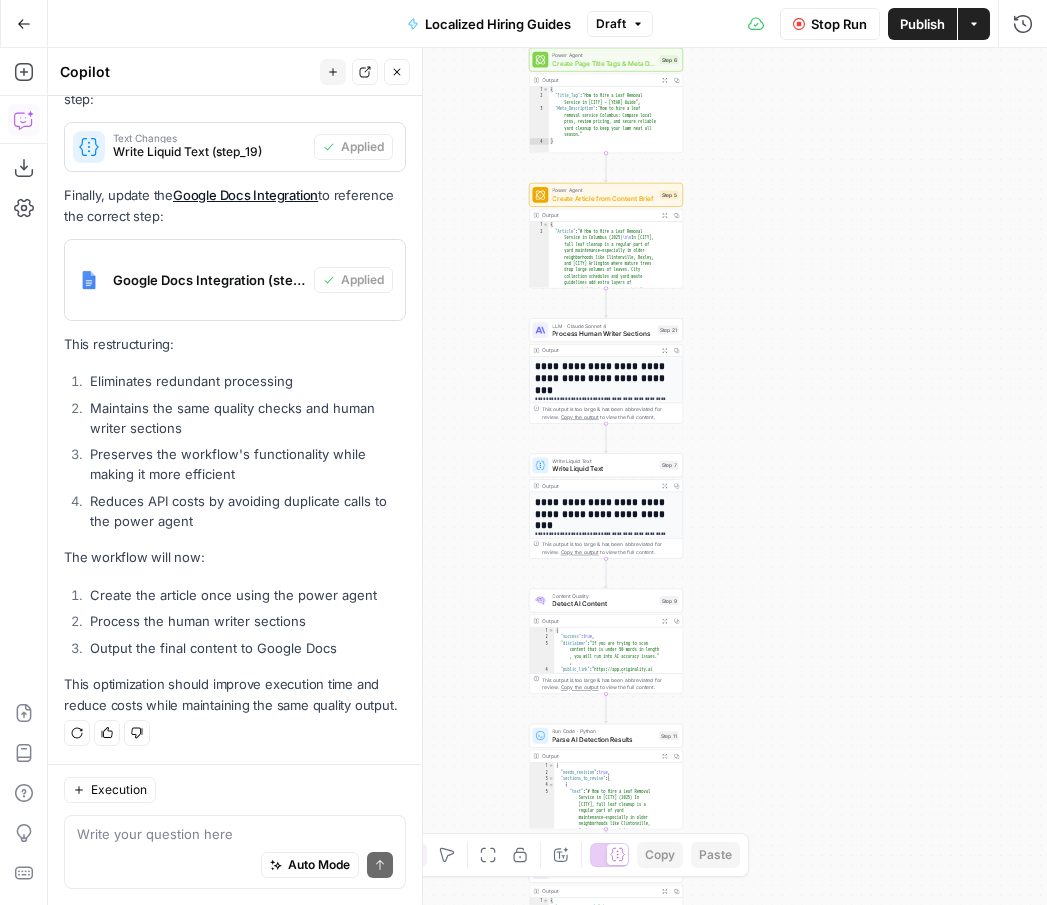 drag, startPoint x: 861, startPoint y: 619, endPoint x: 861, endPoint y: 395, distance: 224 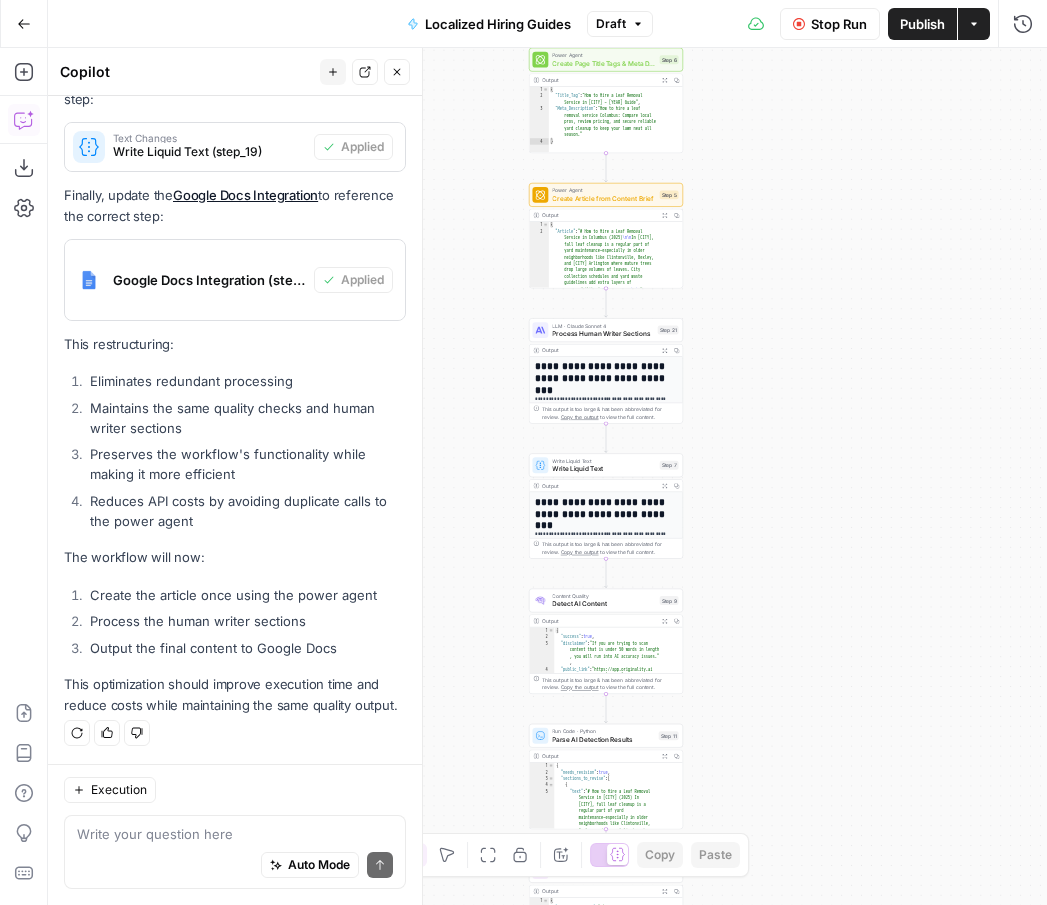 click on "LLM · Claude 3.5 Sonnet" at bounding box center (547, 476) 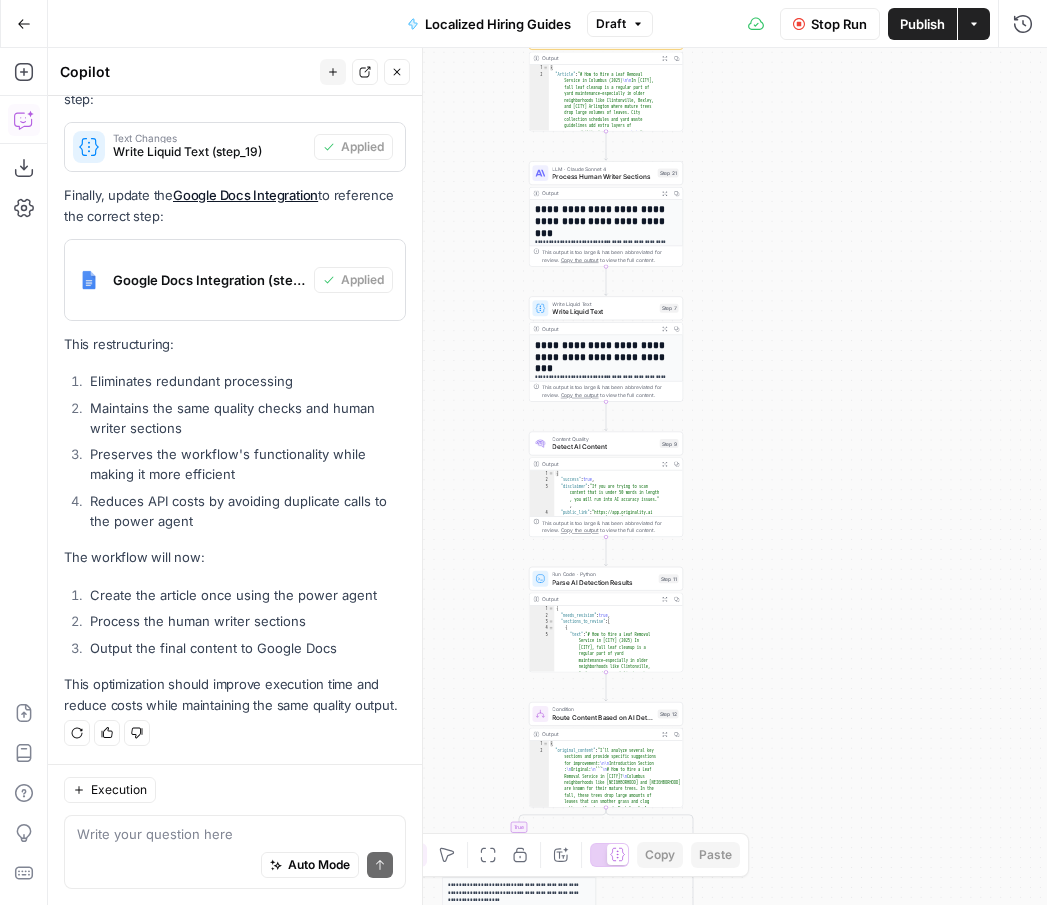 drag, startPoint x: 859, startPoint y: 496, endPoint x: 860, endPoint y: 261, distance: 235.00212 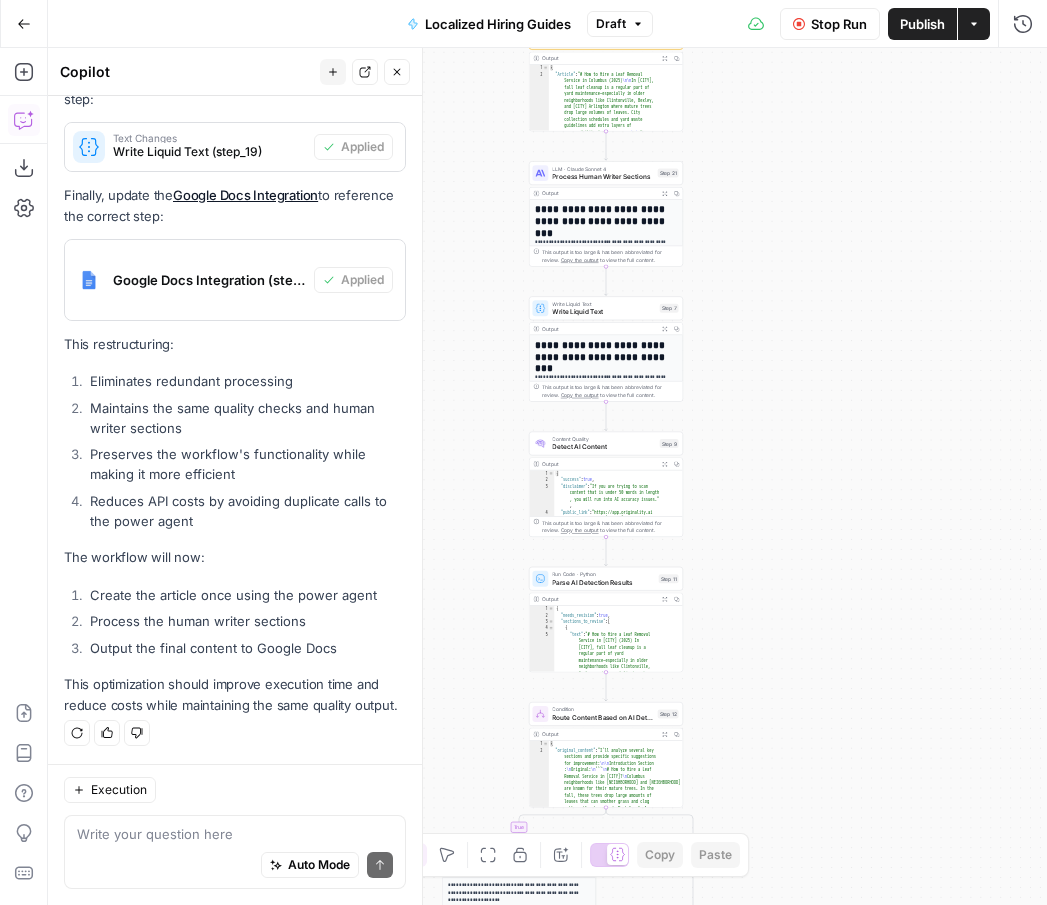 click on "LLM · Claude 3.5 Sonnet" at bounding box center [547, 476] 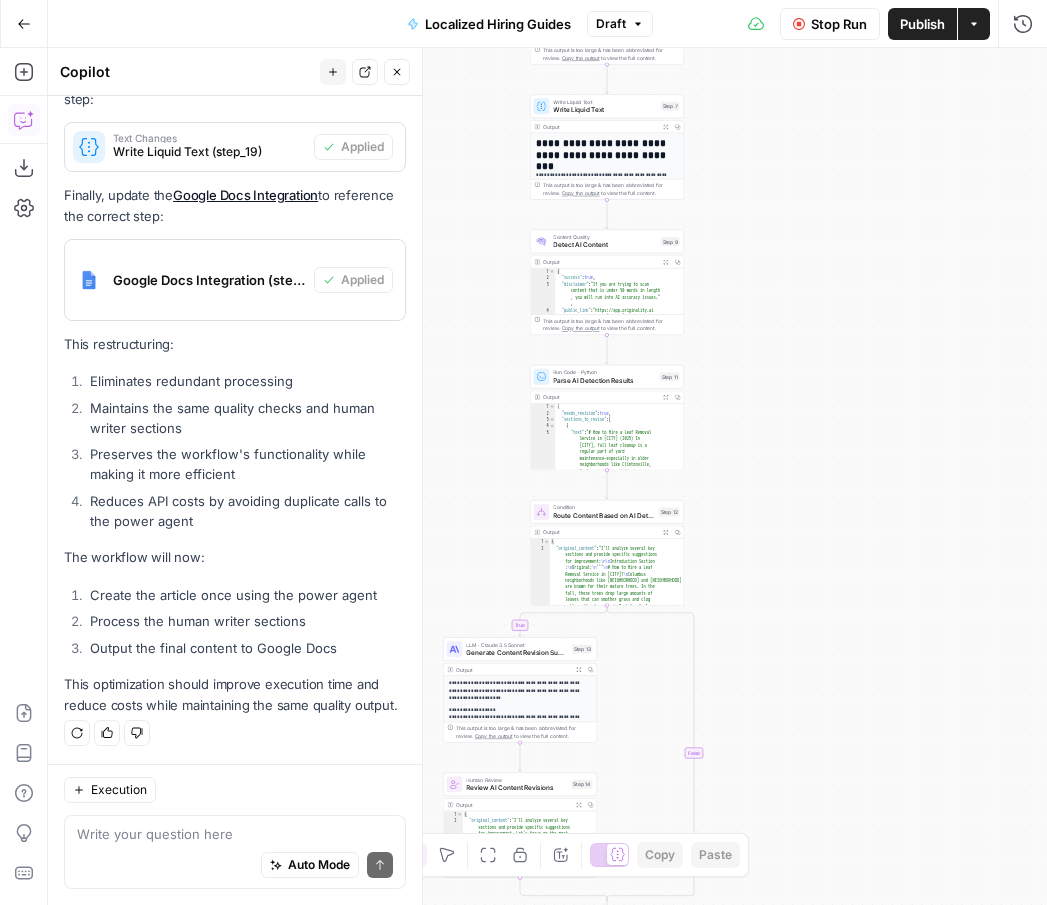 drag, startPoint x: 832, startPoint y: 498, endPoint x: 832, endPoint y: 257, distance: 241 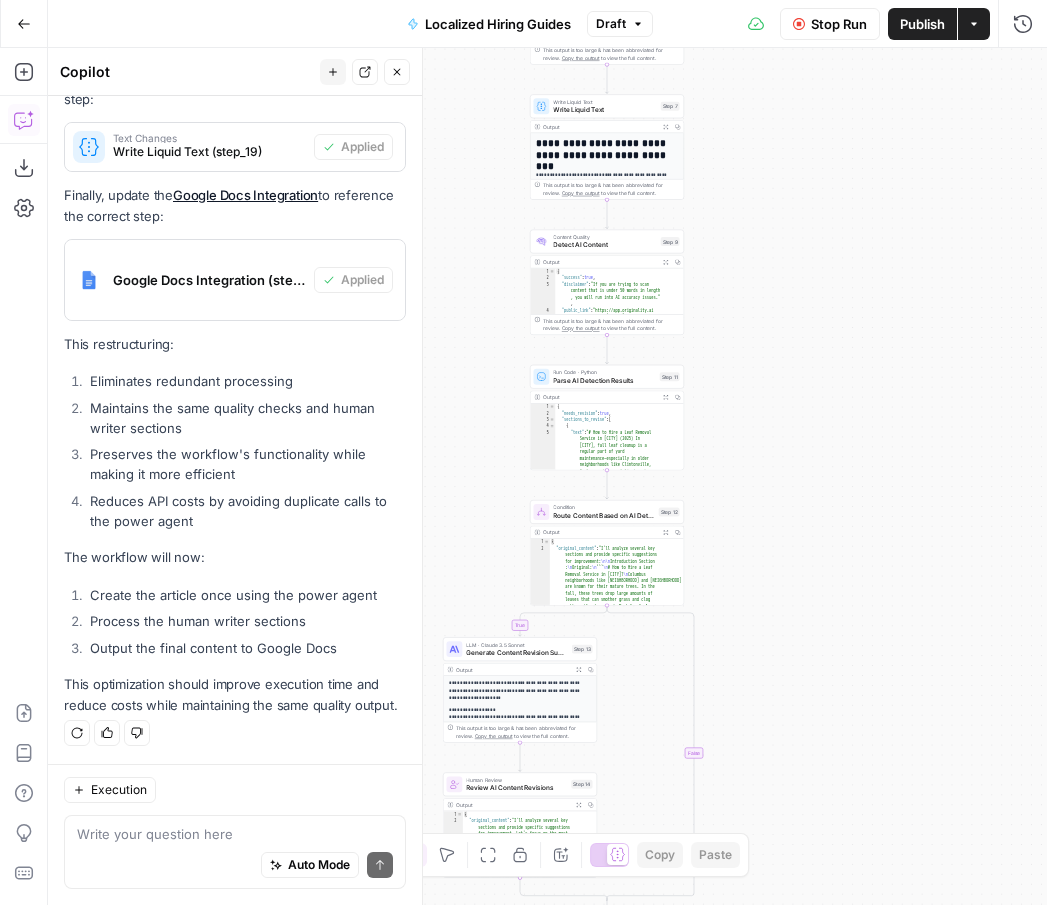 click on "LLM · Claude 3.5 Sonnet" at bounding box center [547, 476] 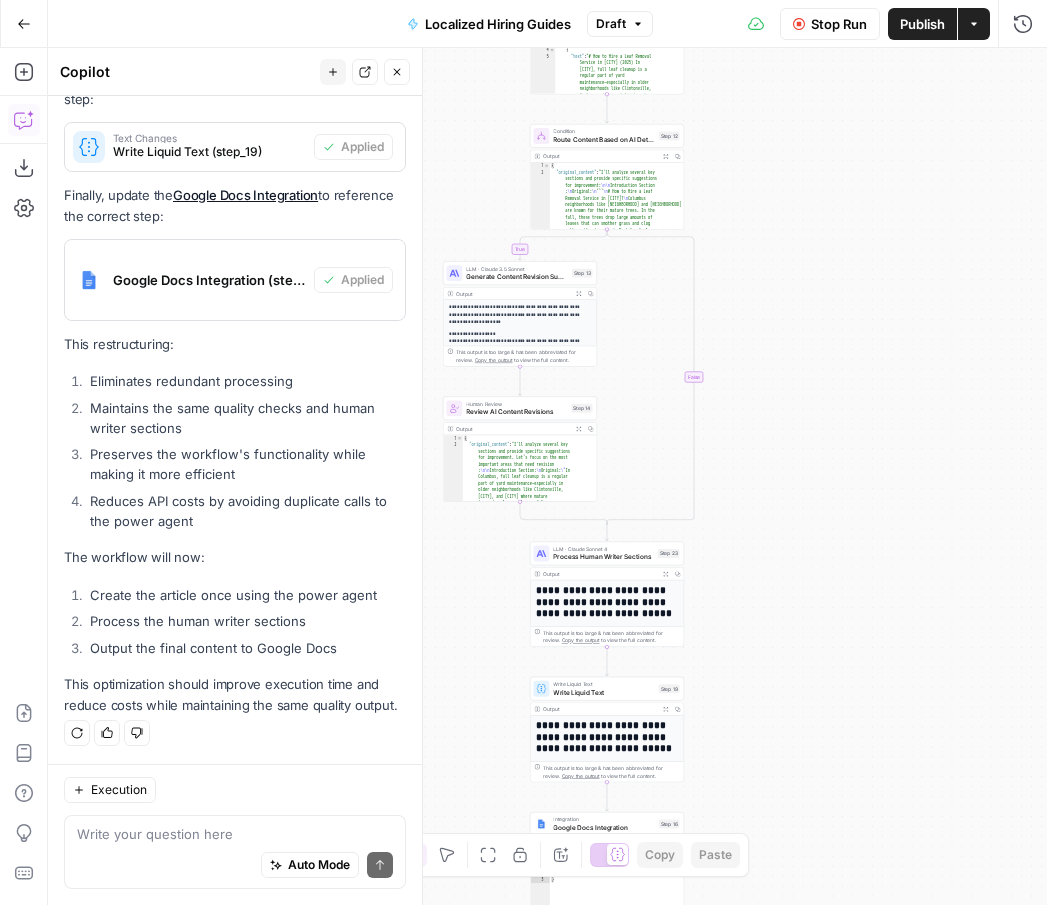 drag, startPoint x: 811, startPoint y: 491, endPoint x: 811, endPoint y: 234, distance: 257 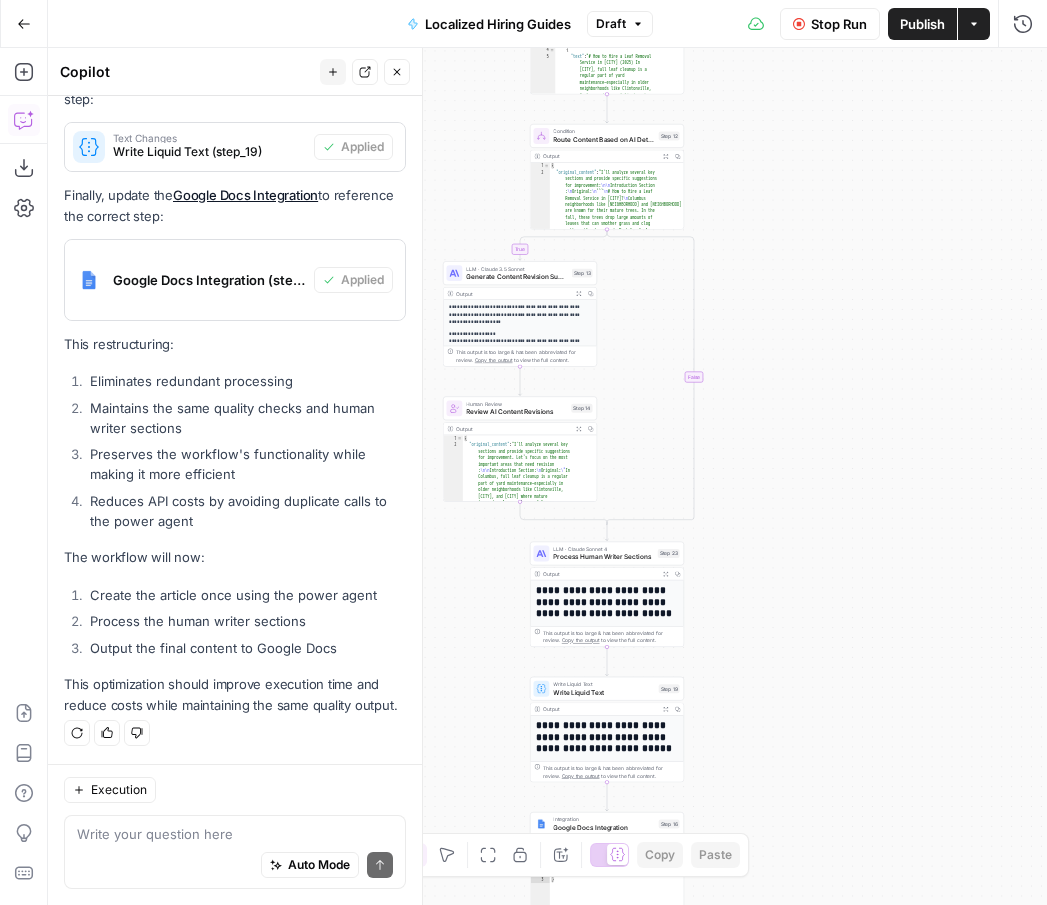 click on "LLM · Claude 3.5 Sonnet" at bounding box center (547, 476) 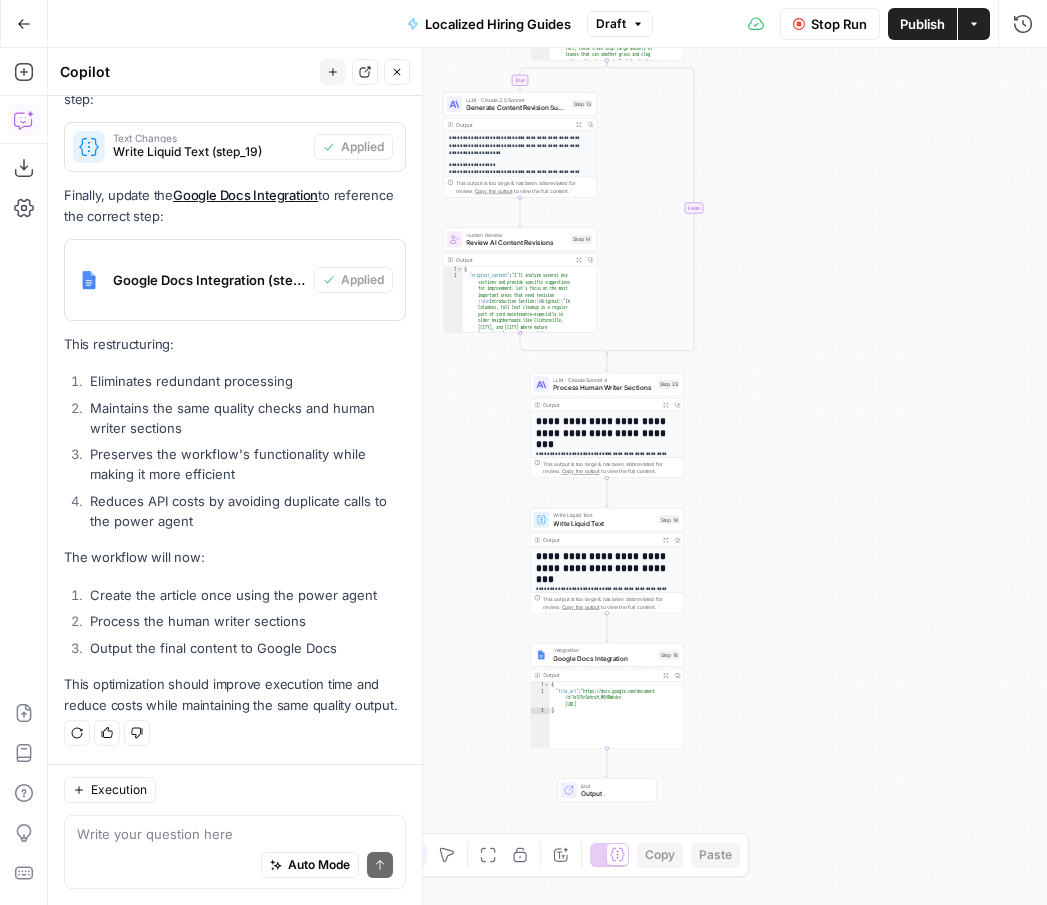 drag, startPoint x: 775, startPoint y: 492, endPoint x: 775, endPoint y: 310, distance: 182 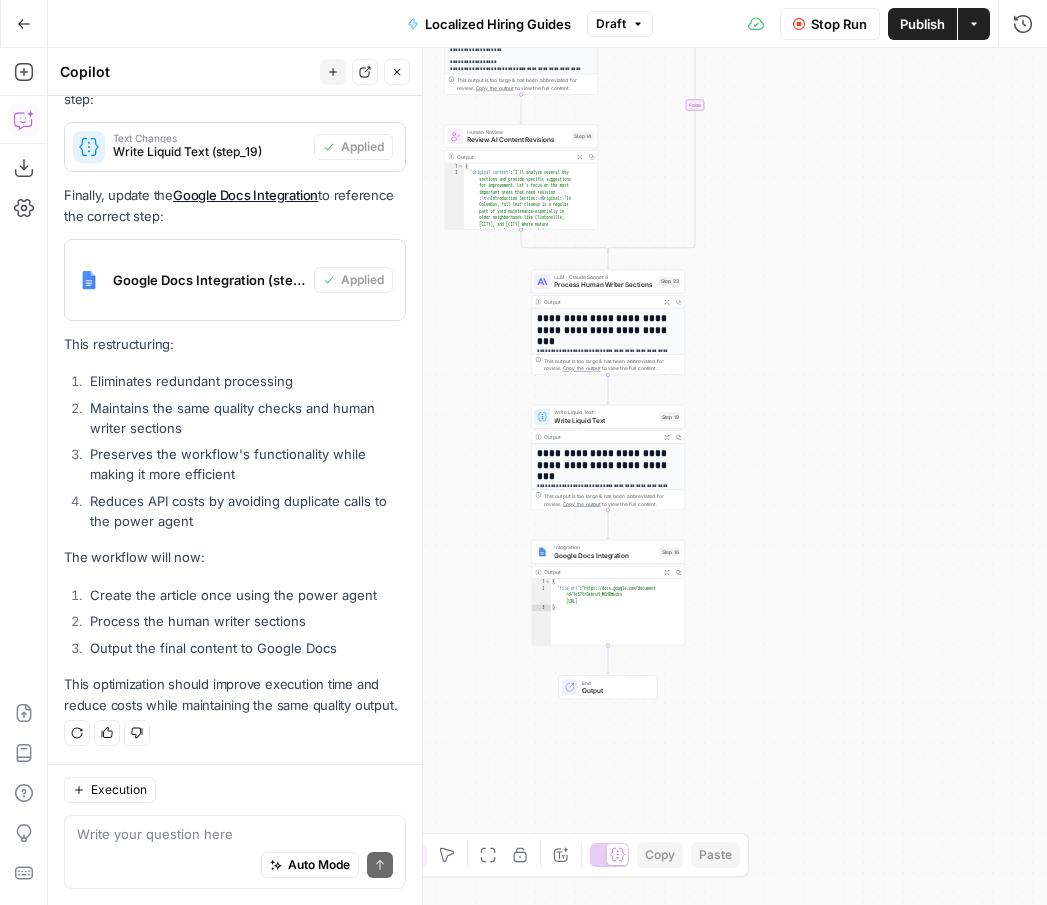 drag, startPoint x: 777, startPoint y: 579, endPoint x: 778, endPoint y: 489, distance: 90.005554 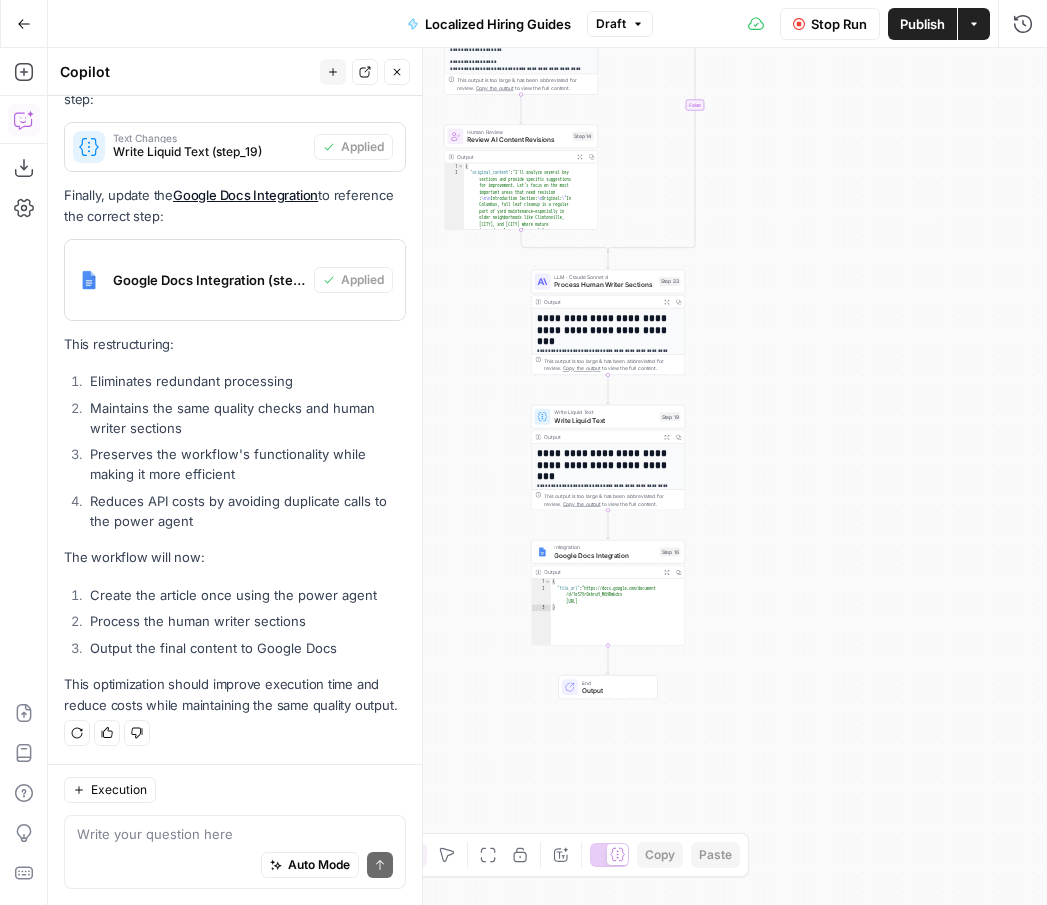 click on "LLM · Claude 3.5 Sonnet" at bounding box center (547, 476) 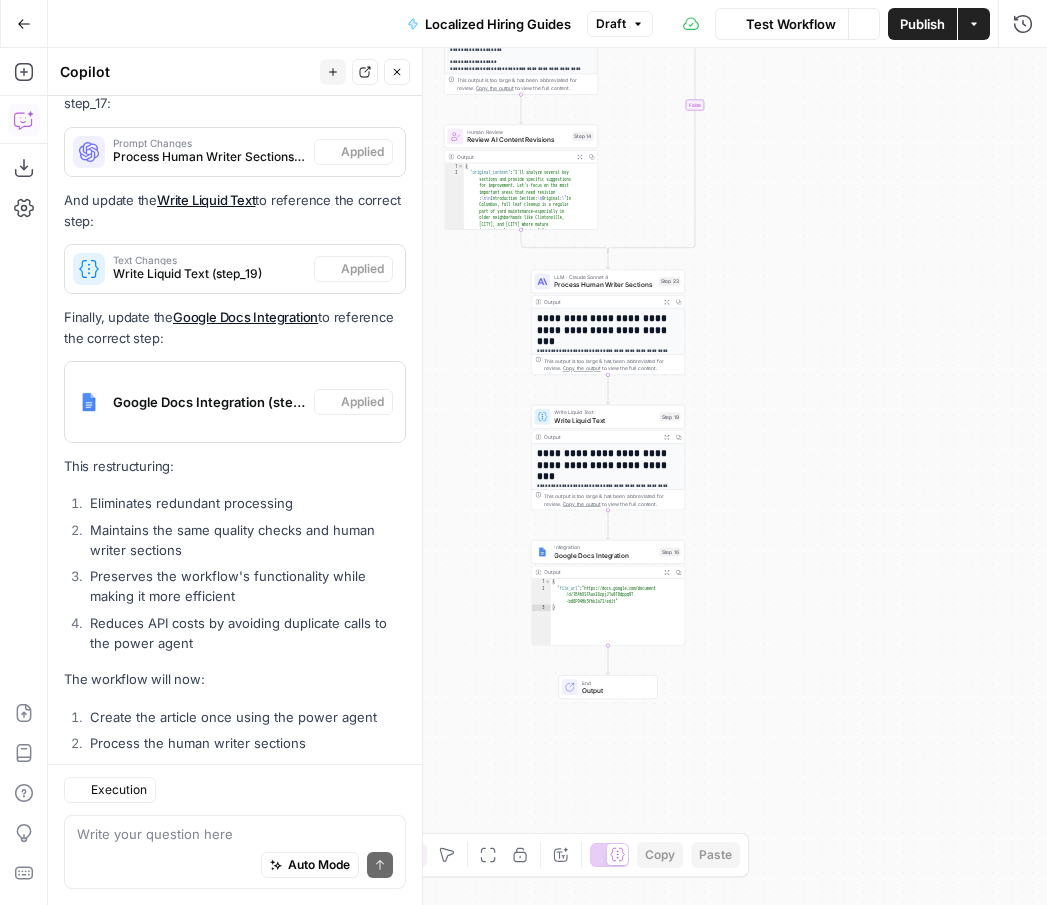 scroll, scrollTop: 1273, scrollLeft: 0, axis: vertical 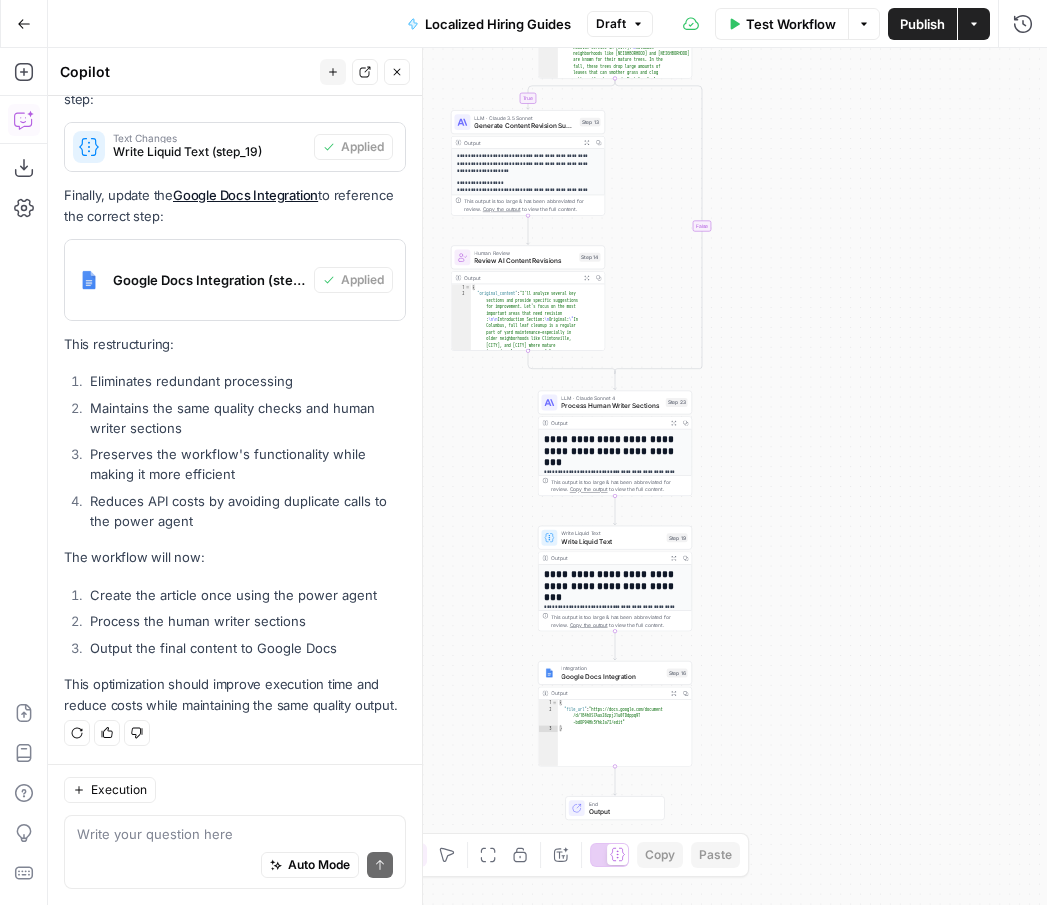 drag, startPoint x: 743, startPoint y: 250, endPoint x: 769, endPoint y: 579, distance: 330.02576 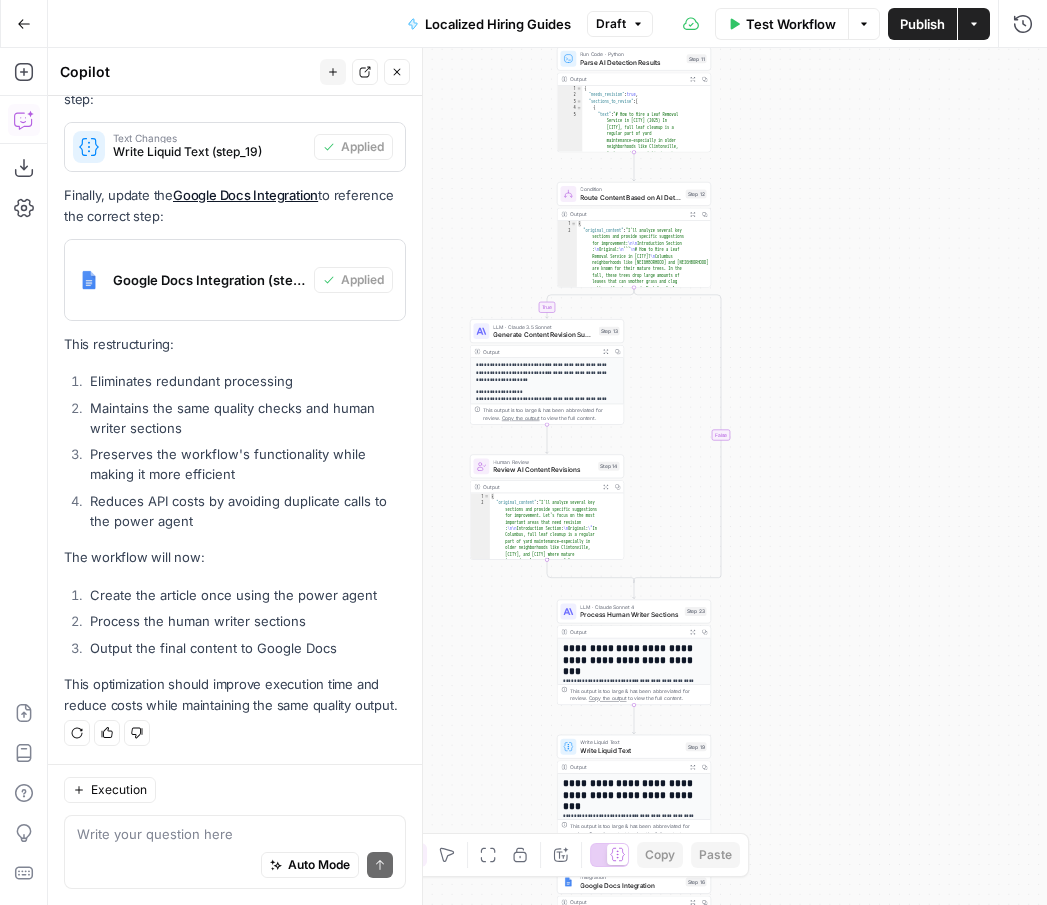 drag, startPoint x: 804, startPoint y: 337, endPoint x: 792, endPoint y: 627, distance: 290.24817 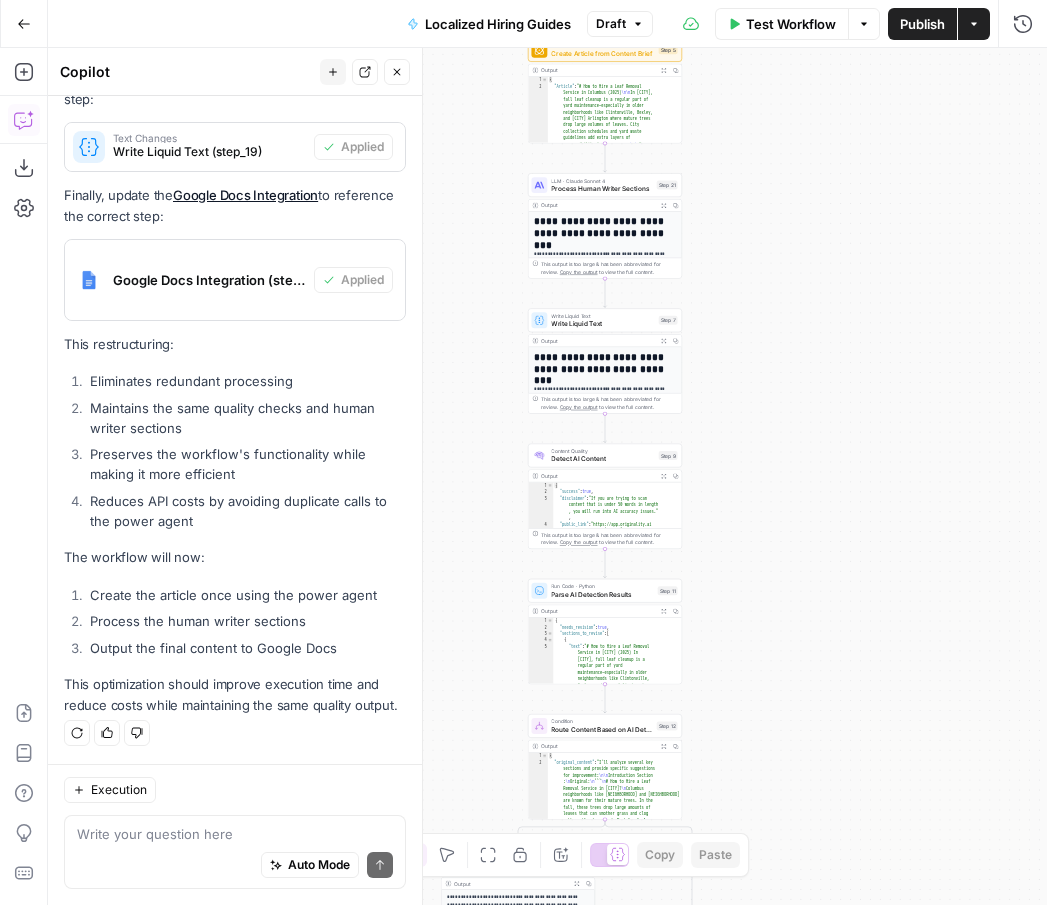 drag, startPoint x: 782, startPoint y: 307, endPoint x: 761, endPoint y: 554, distance: 247.8911 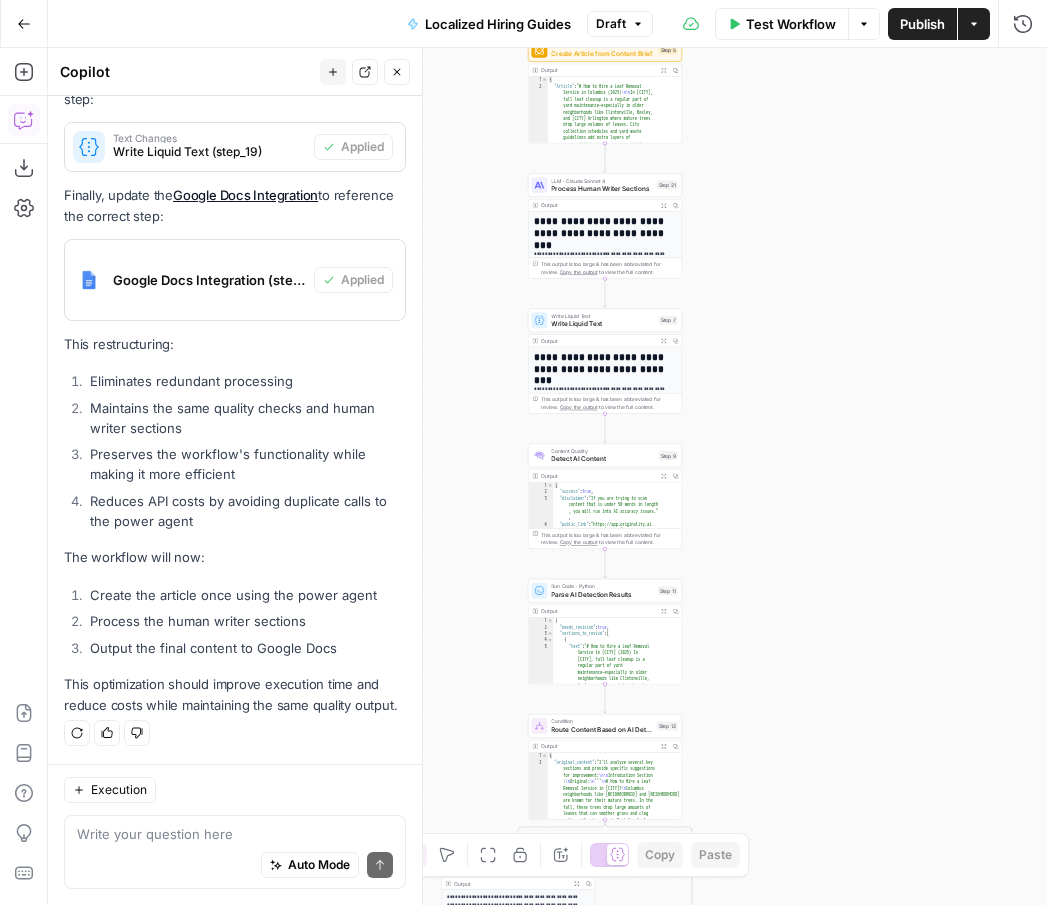 click on "LLM · Claude 3.5 Sonnet" at bounding box center [547, 476] 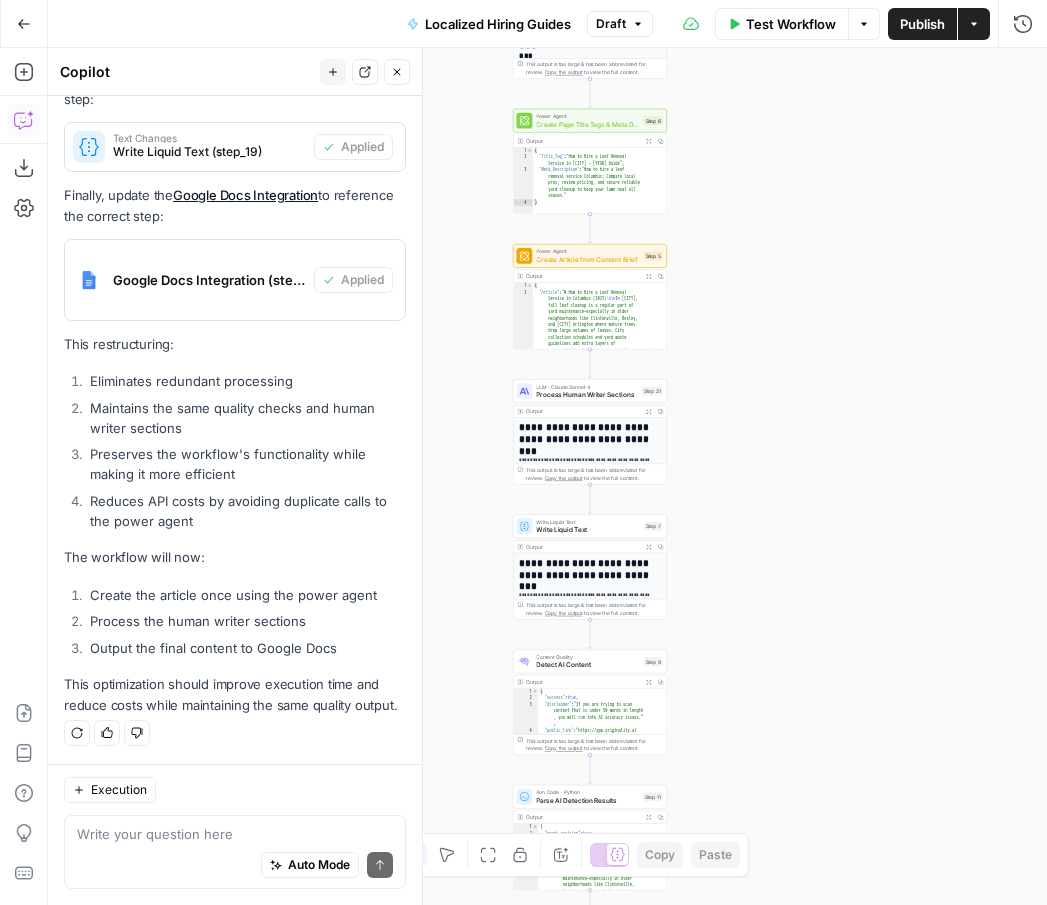 drag, startPoint x: 764, startPoint y: 409, endPoint x: 751, endPoint y: 710, distance: 301.2806 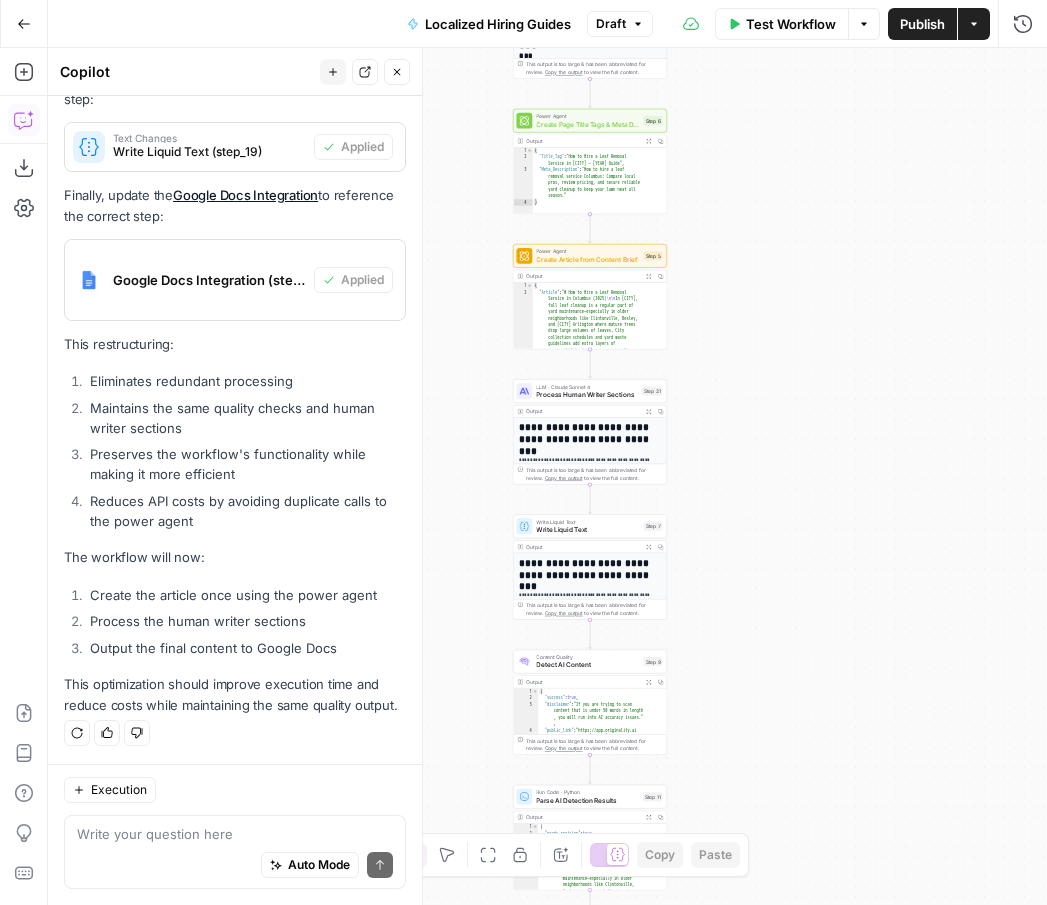 click on "LLM · Claude 3.5 Sonnet" at bounding box center [547, 476] 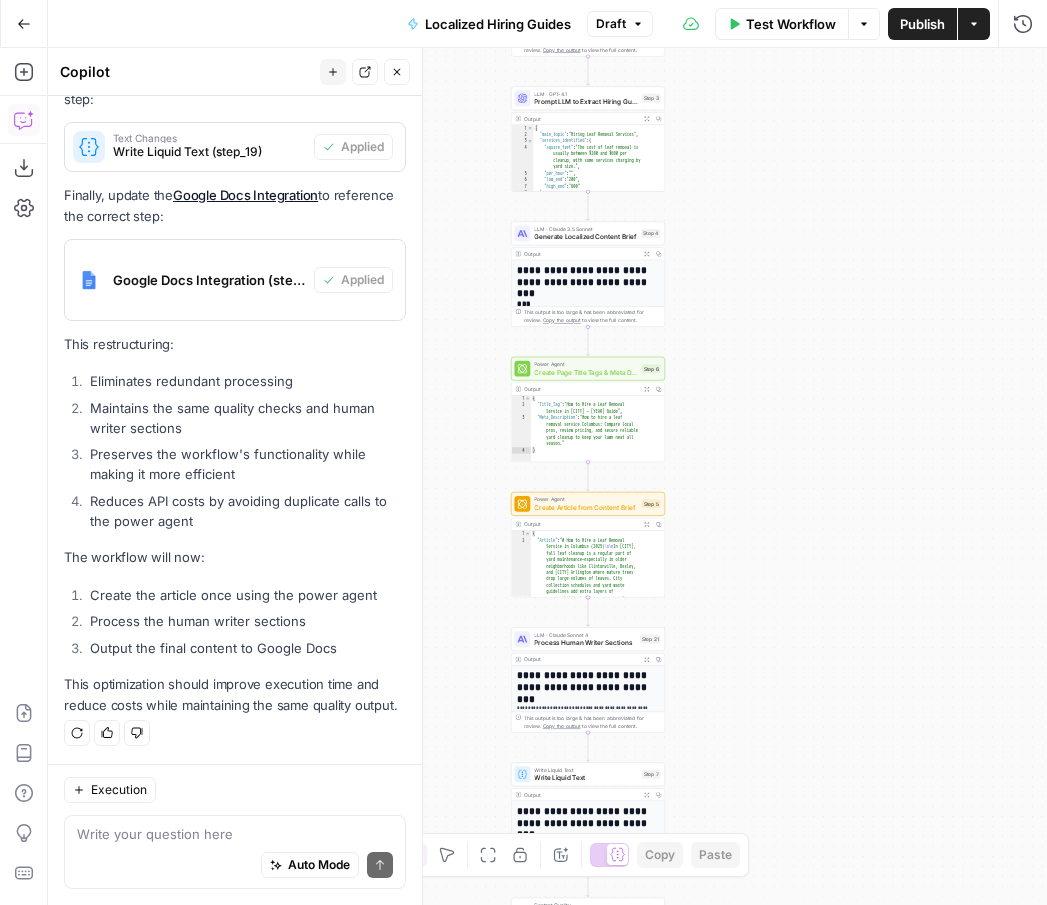 drag, startPoint x: 702, startPoint y: 400, endPoint x: 704, endPoint y: 625, distance: 225.0089 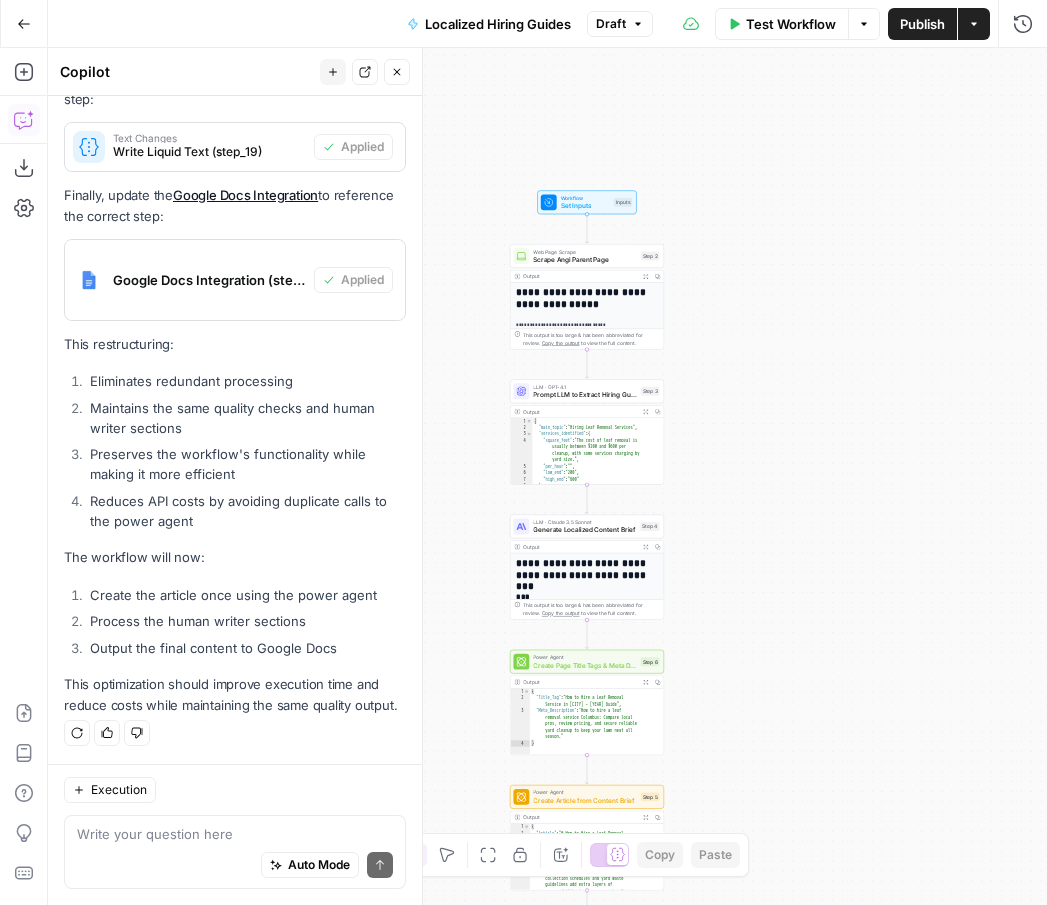 drag, startPoint x: 768, startPoint y: 387, endPoint x: 763, endPoint y: 611, distance: 224.0558 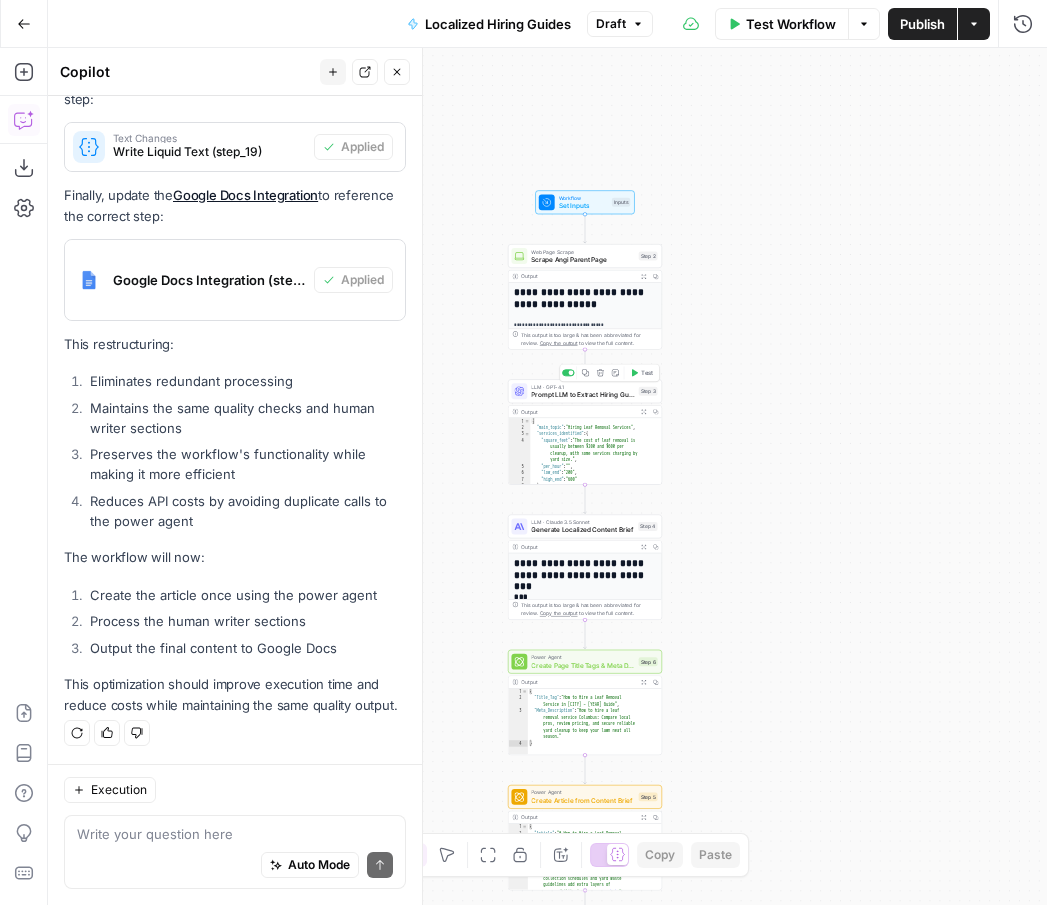 click on "Prompt LLM to Extract Hiring Guide Content" at bounding box center (582, 395) 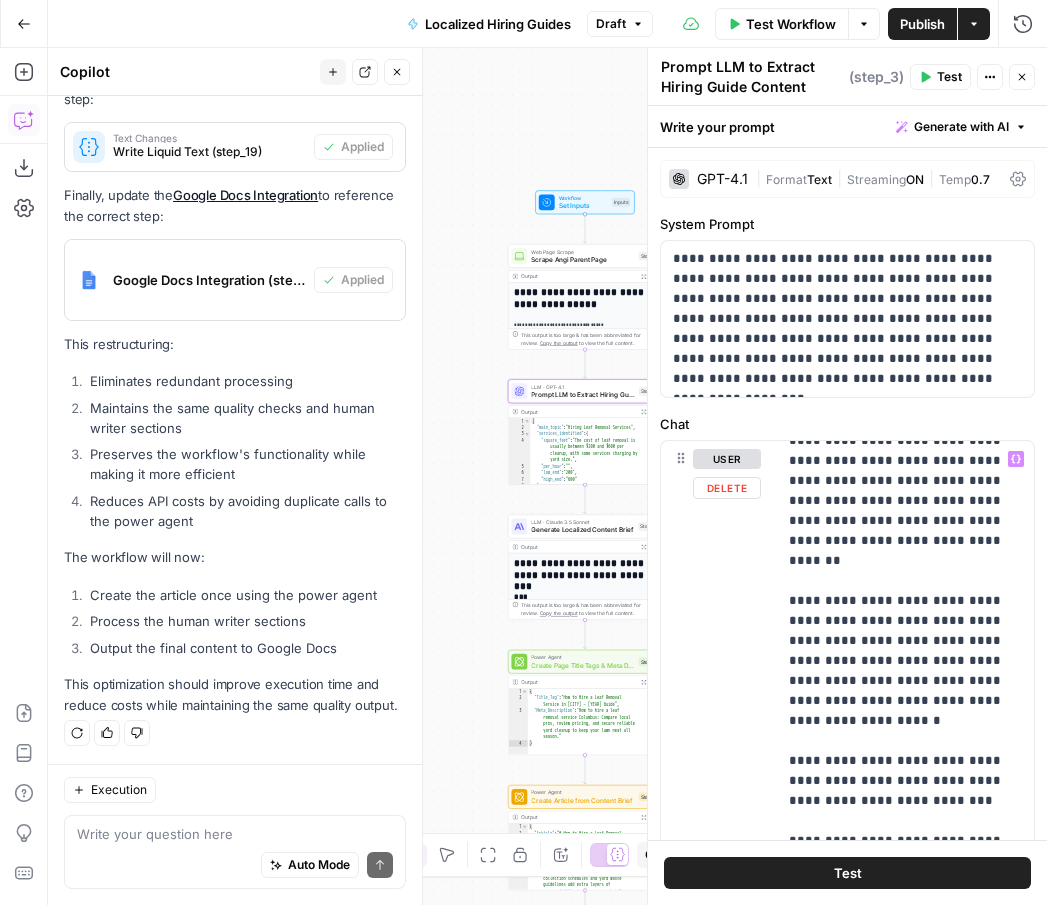 scroll, scrollTop: 981, scrollLeft: 0, axis: vertical 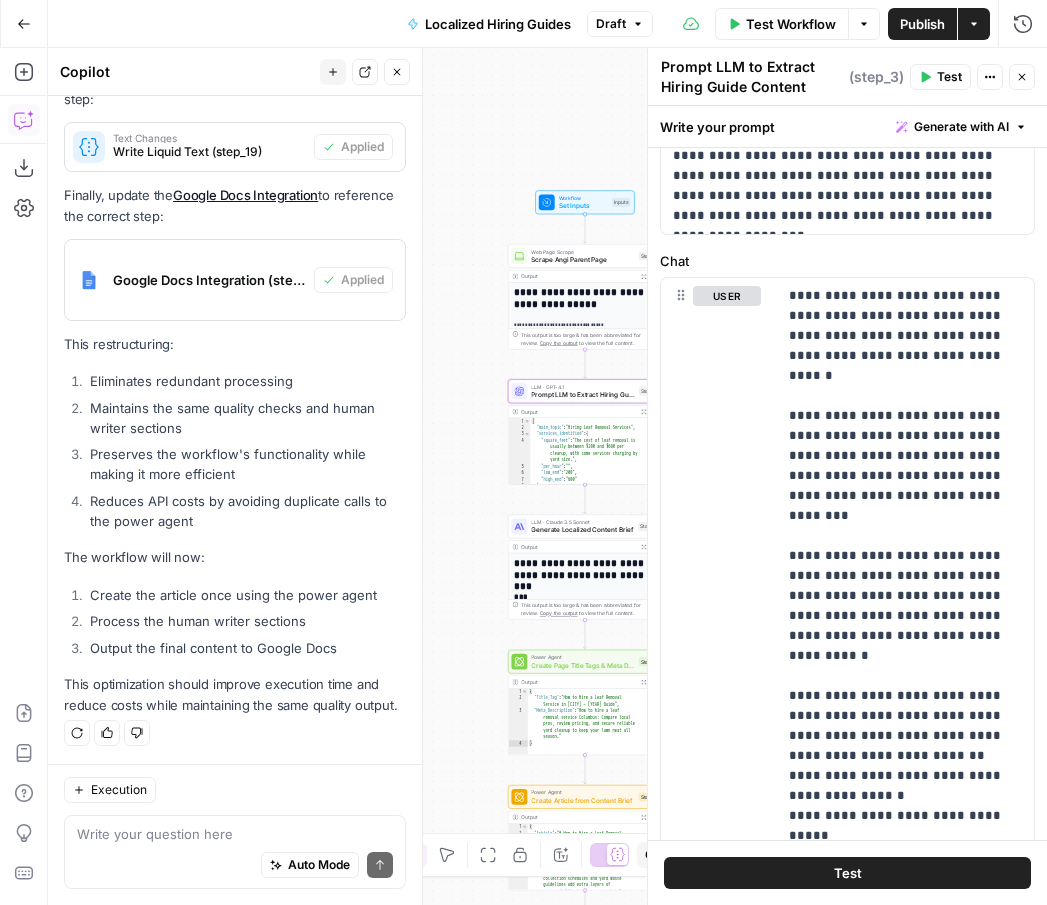 click 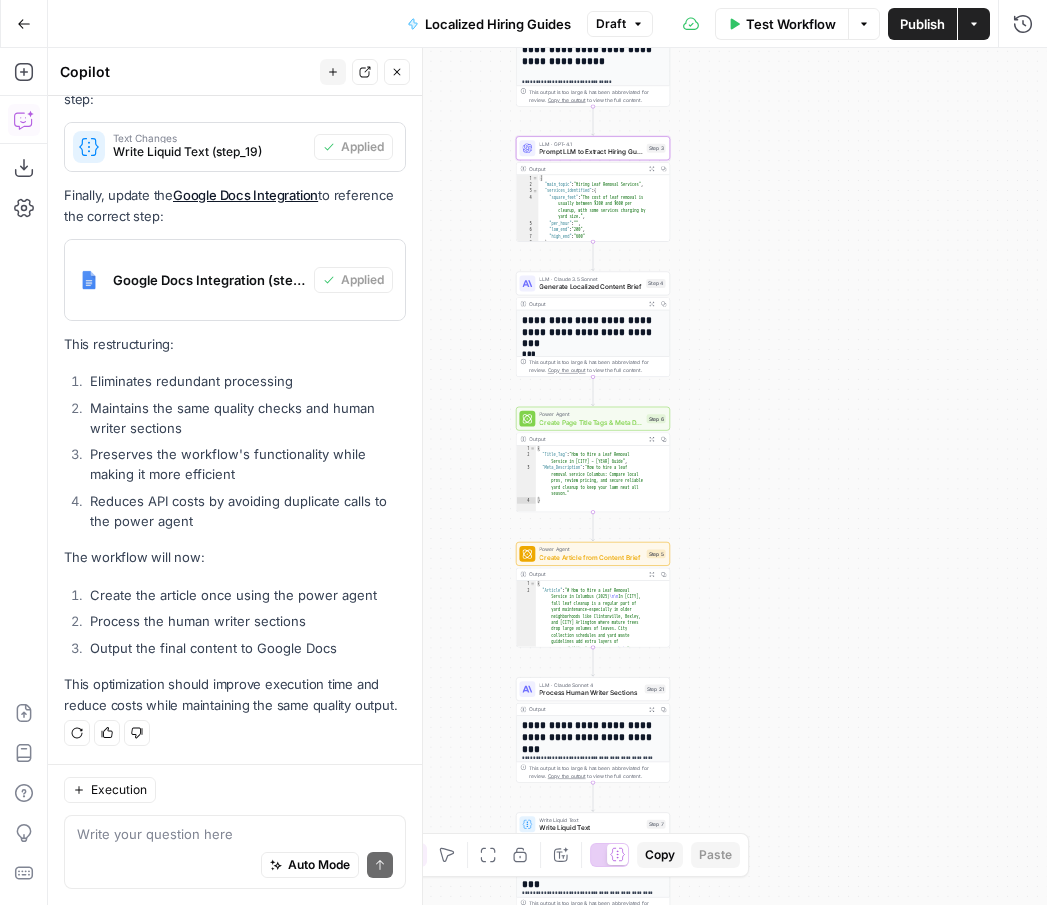 drag, startPoint x: 811, startPoint y: 505, endPoint x: 818, endPoint y: 262, distance: 243.1008 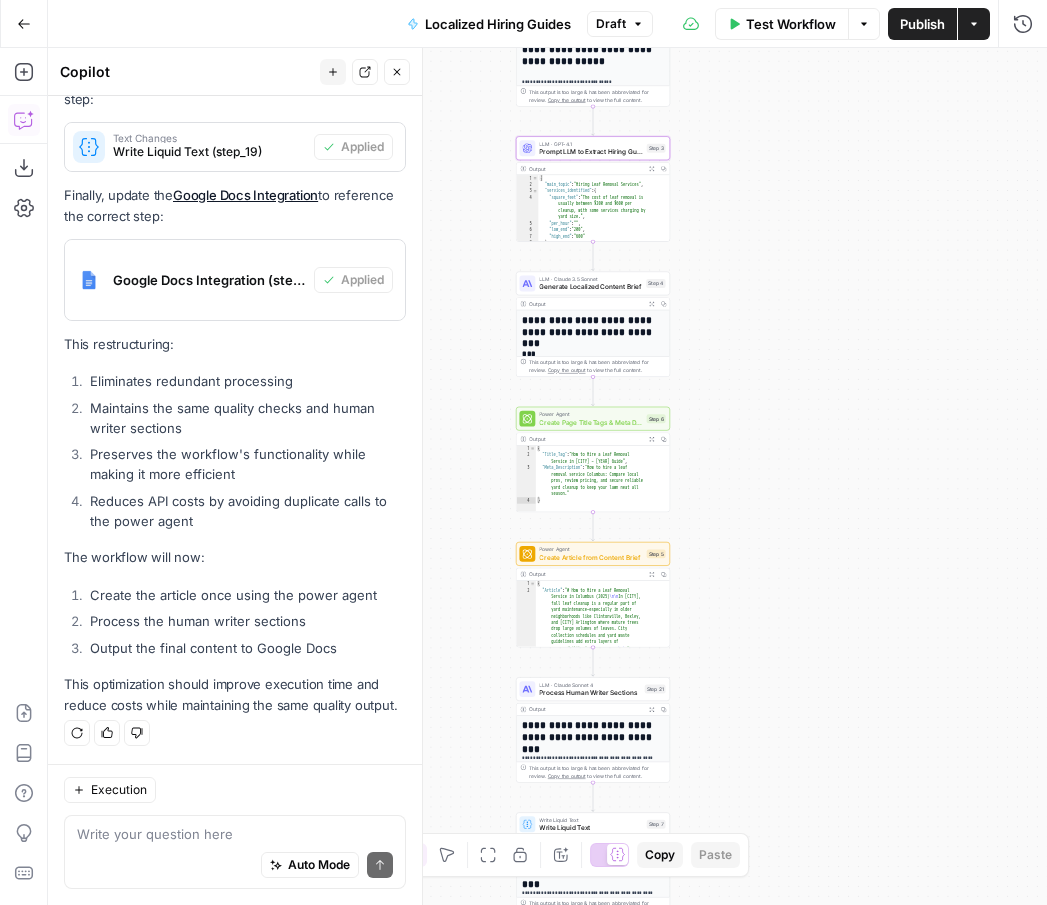 click on "LLM · Claude 3.5 Sonnet" at bounding box center (547, 476) 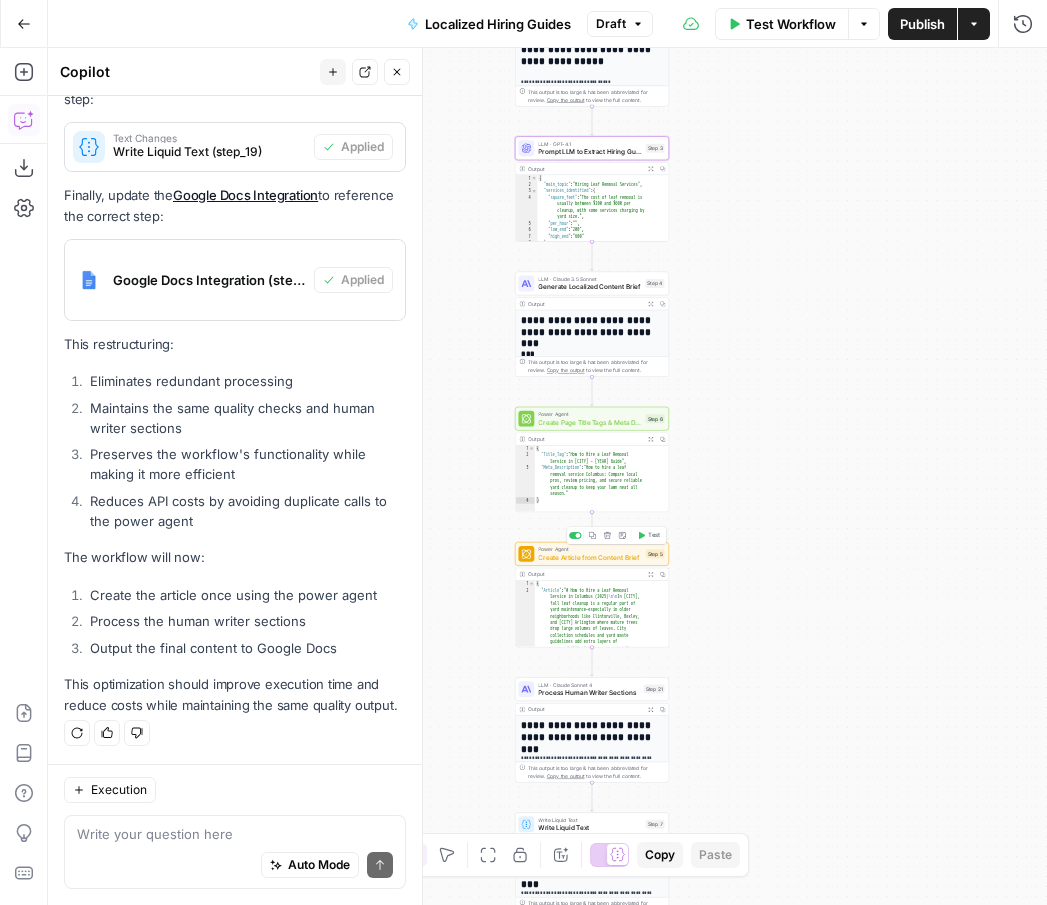 click on "Create Article from Content Brief" at bounding box center (589, 557) 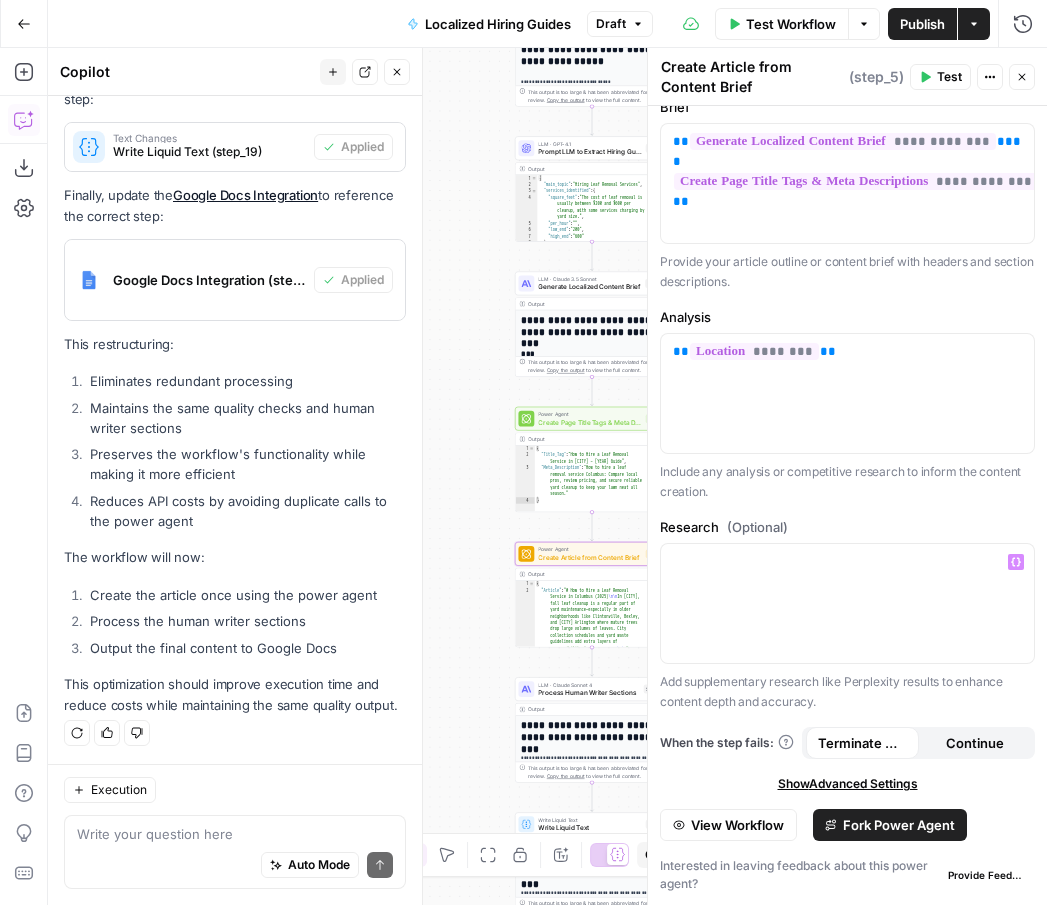 scroll, scrollTop: 0, scrollLeft: 0, axis: both 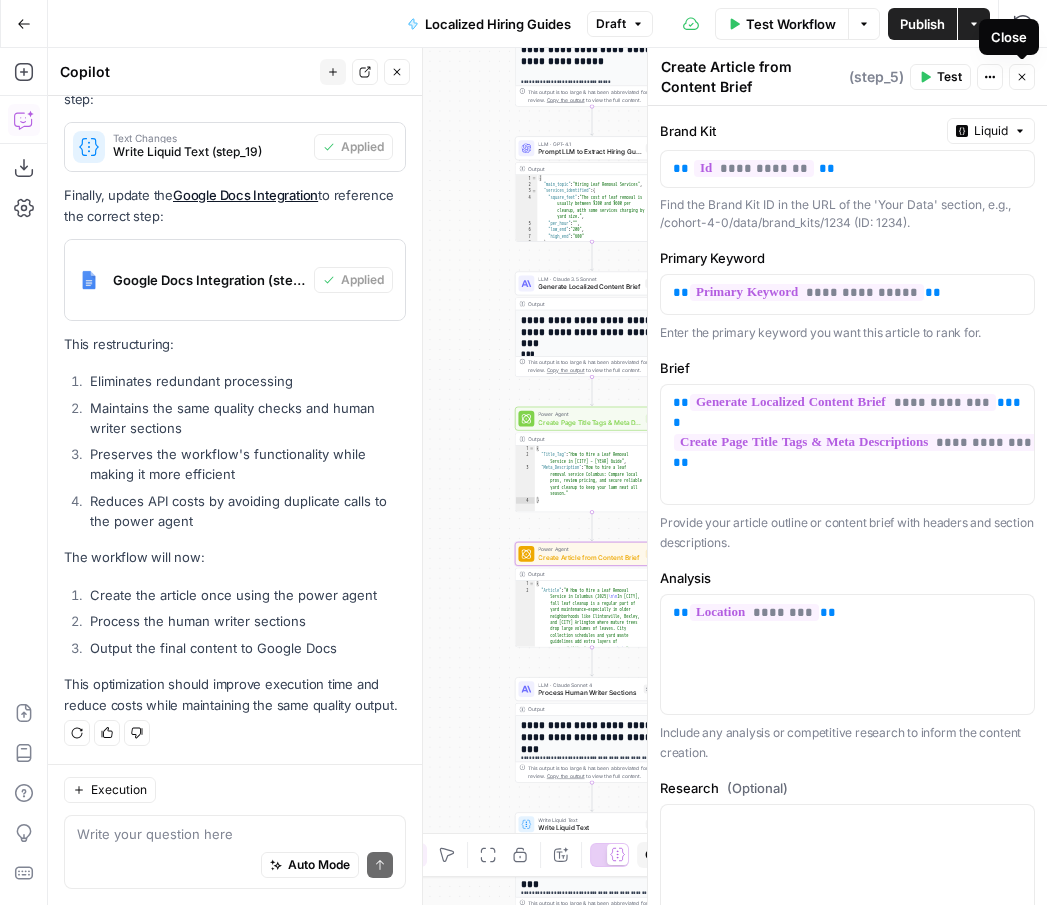 click on "Close" at bounding box center [1022, 77] 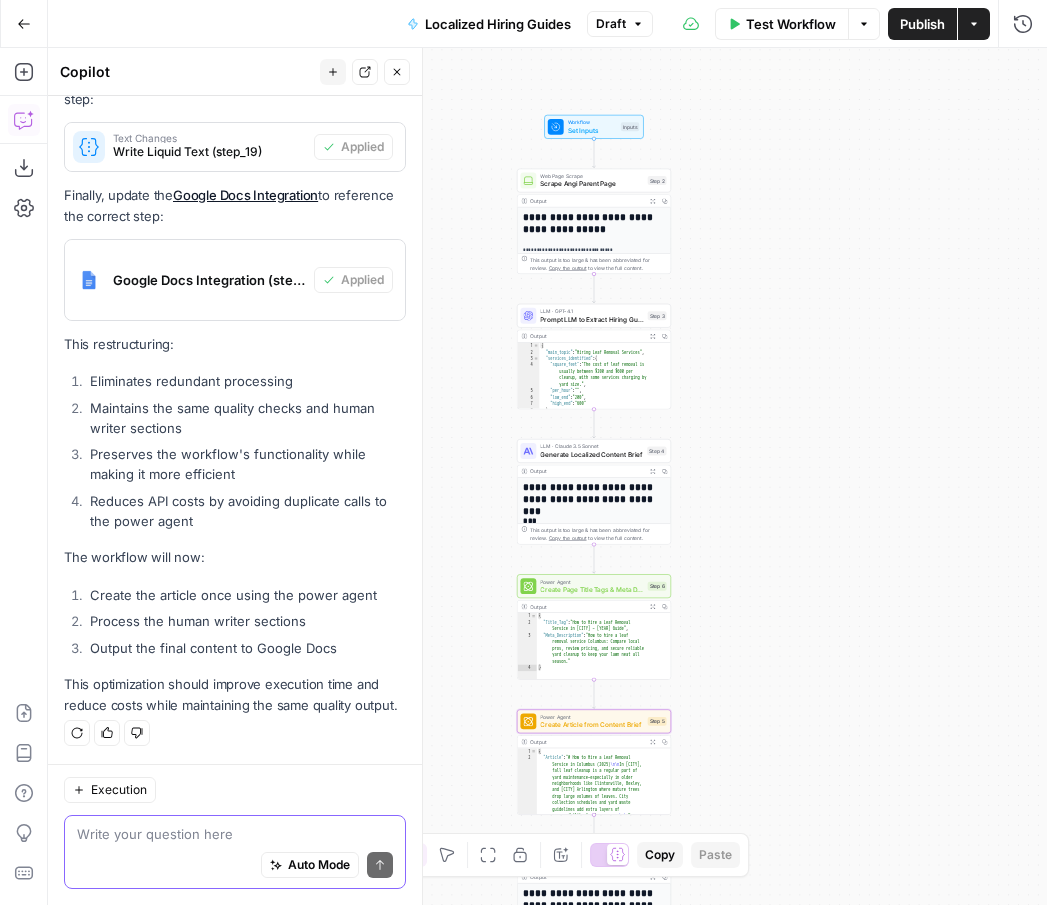click at bounding box center (235, 834) 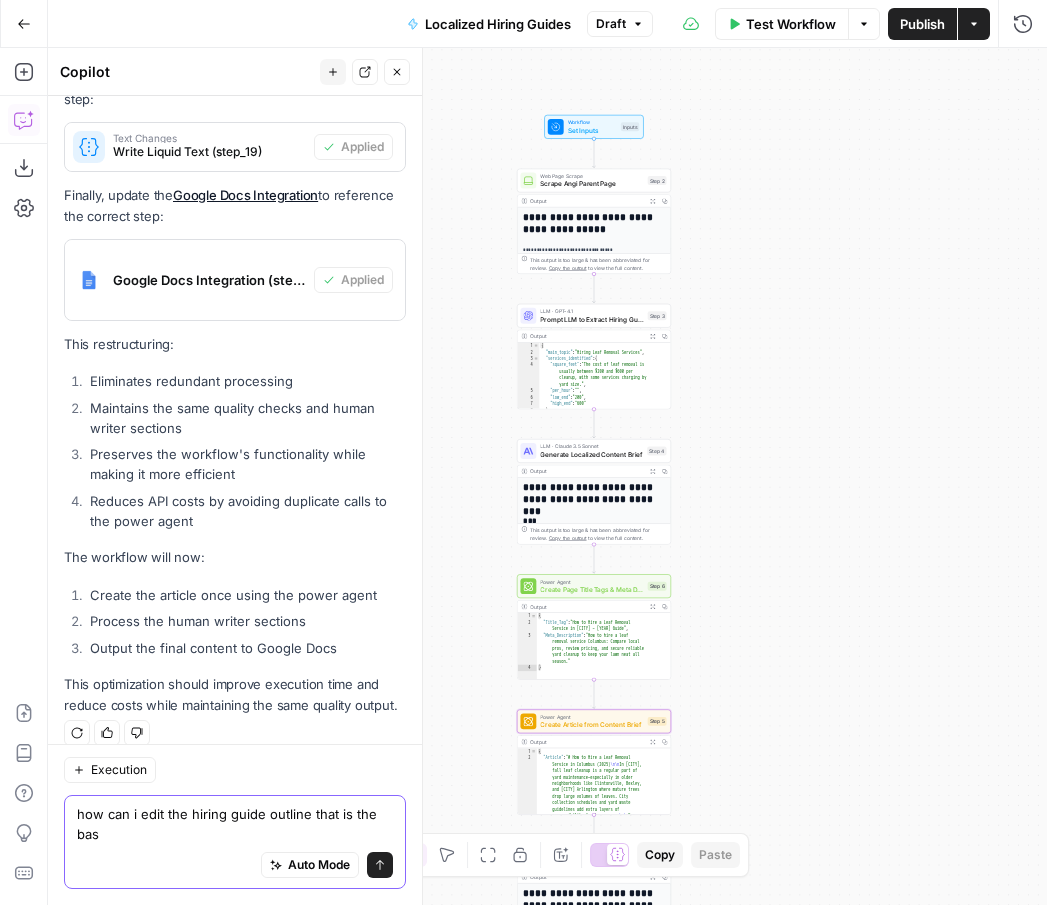 scroll, scrollTop: 1293, scrollLeft: 0, axis: vertical 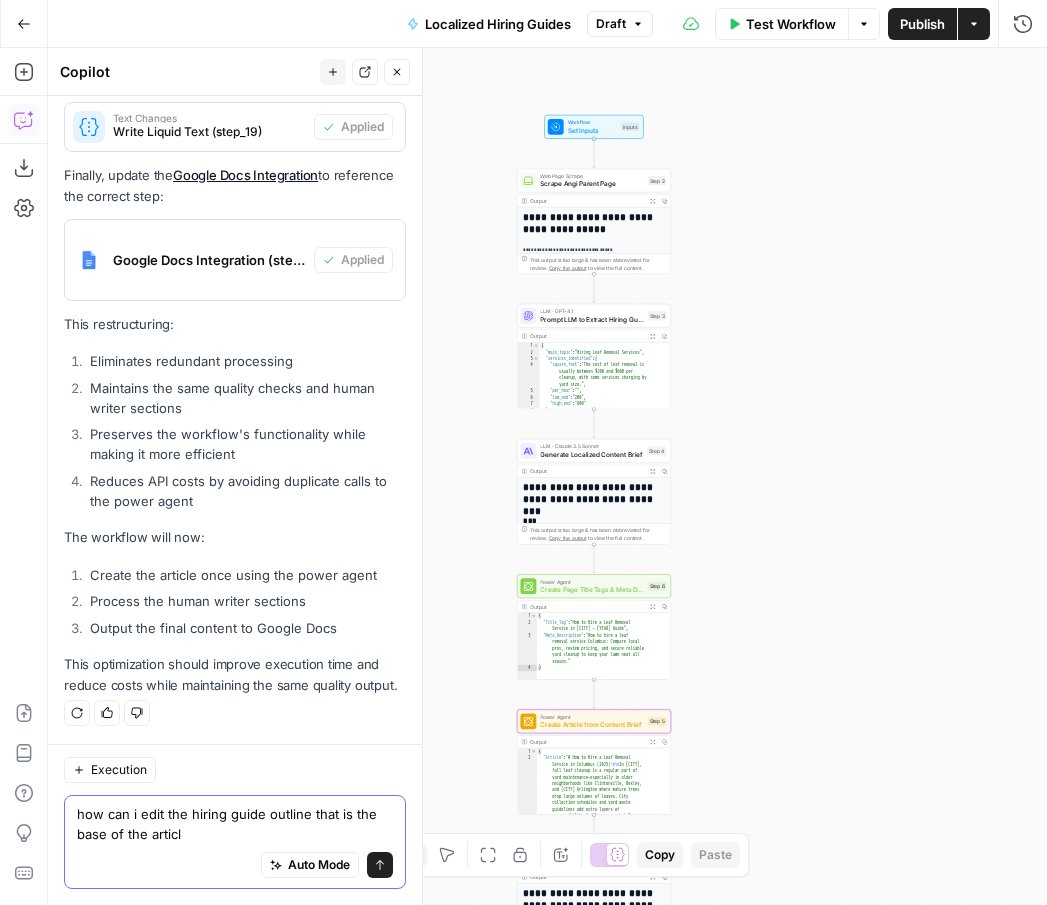 type on "how can i edit the hiring guide outline that is the base of the article" 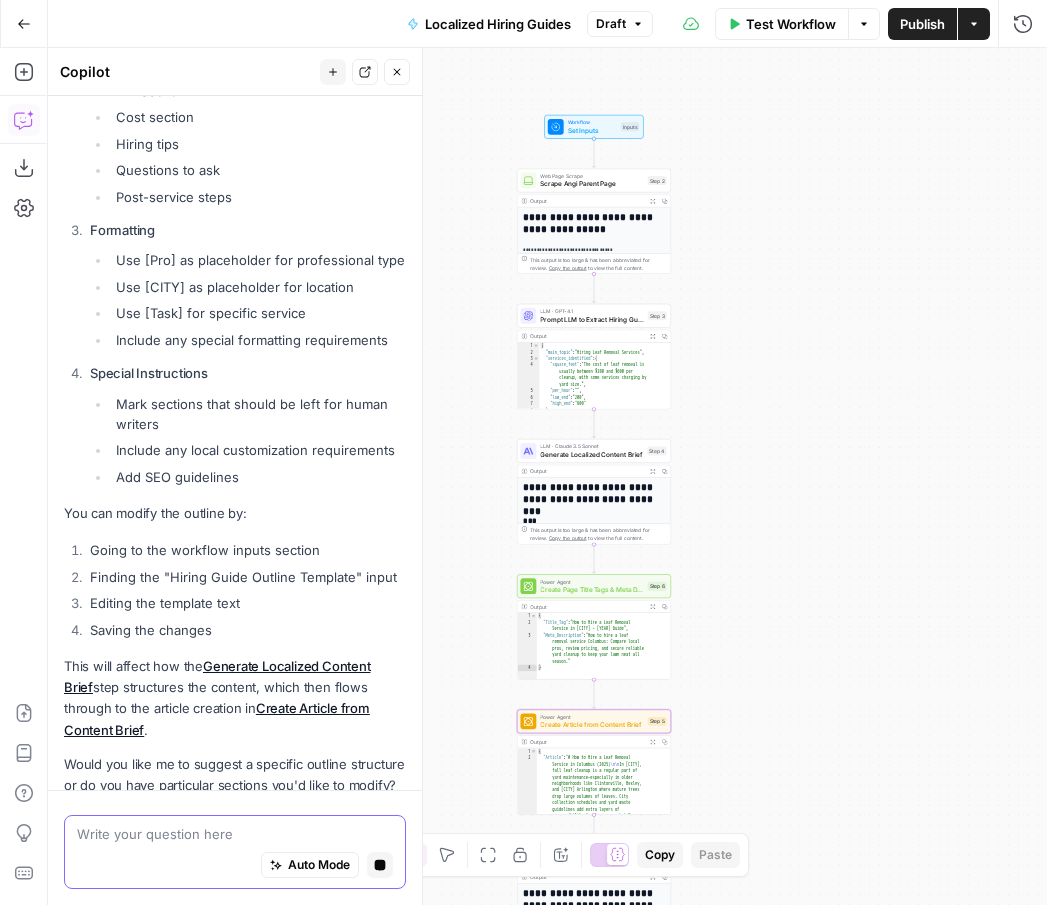 scroll, scrollTop: 2791, scrollLeft: 0, axis: vertical 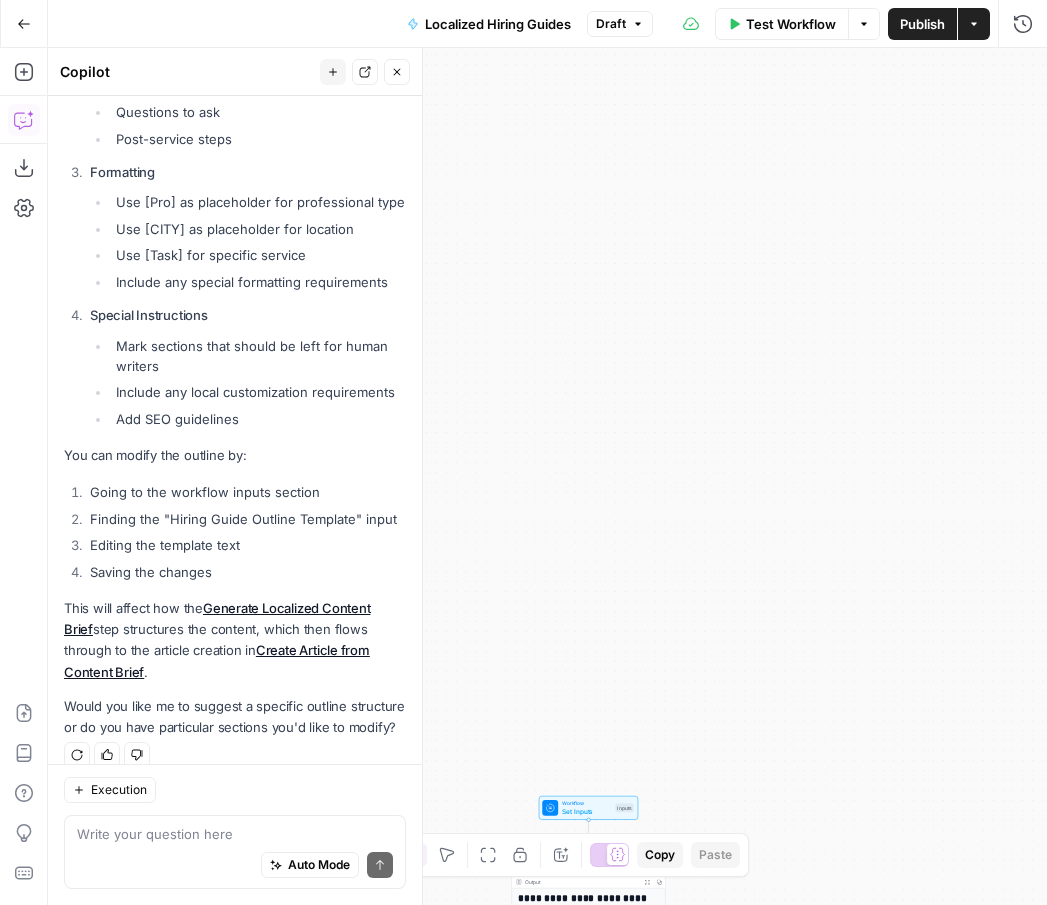 drag, startPoint x: 788, startPoint y: 686, endPoint x: 780, endPoint y: 162, distance: 524.06104 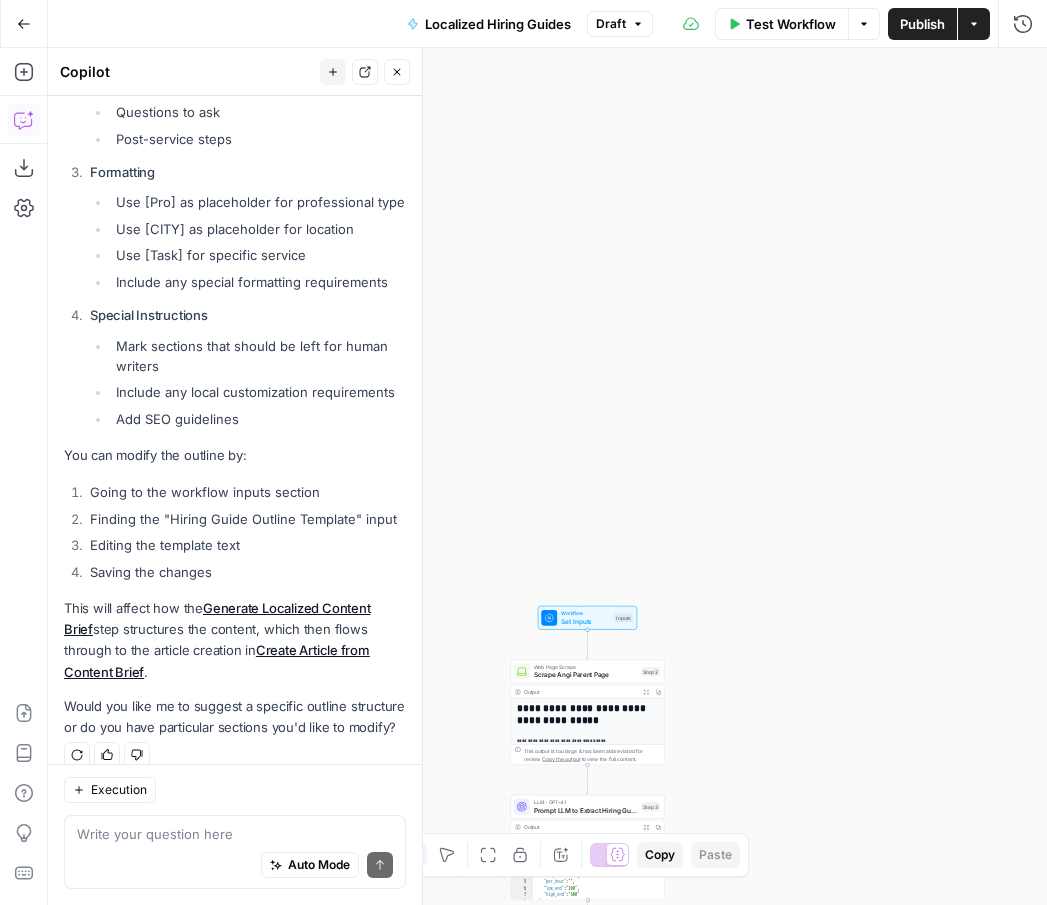 click on "Inputs" at bounding box center [623, 617] 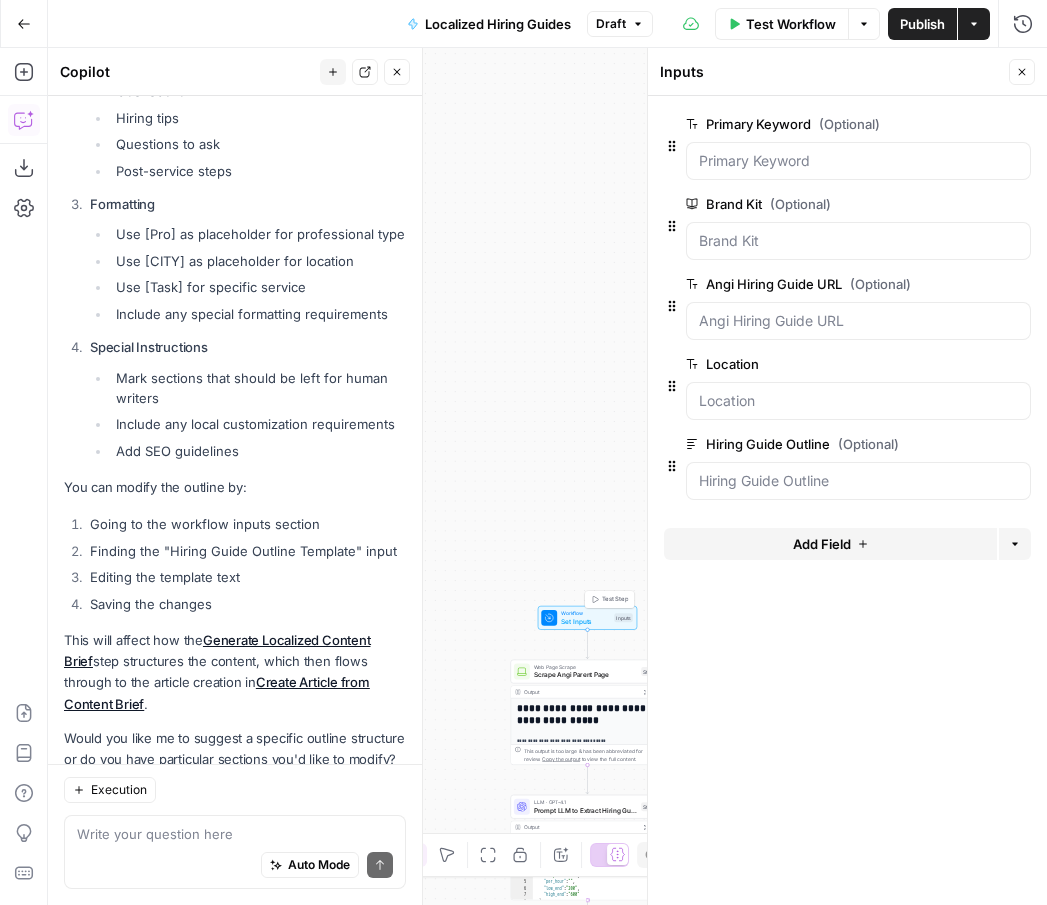 scroll, scrollTop: 2823, scrollLeft: 0, axis: vertical 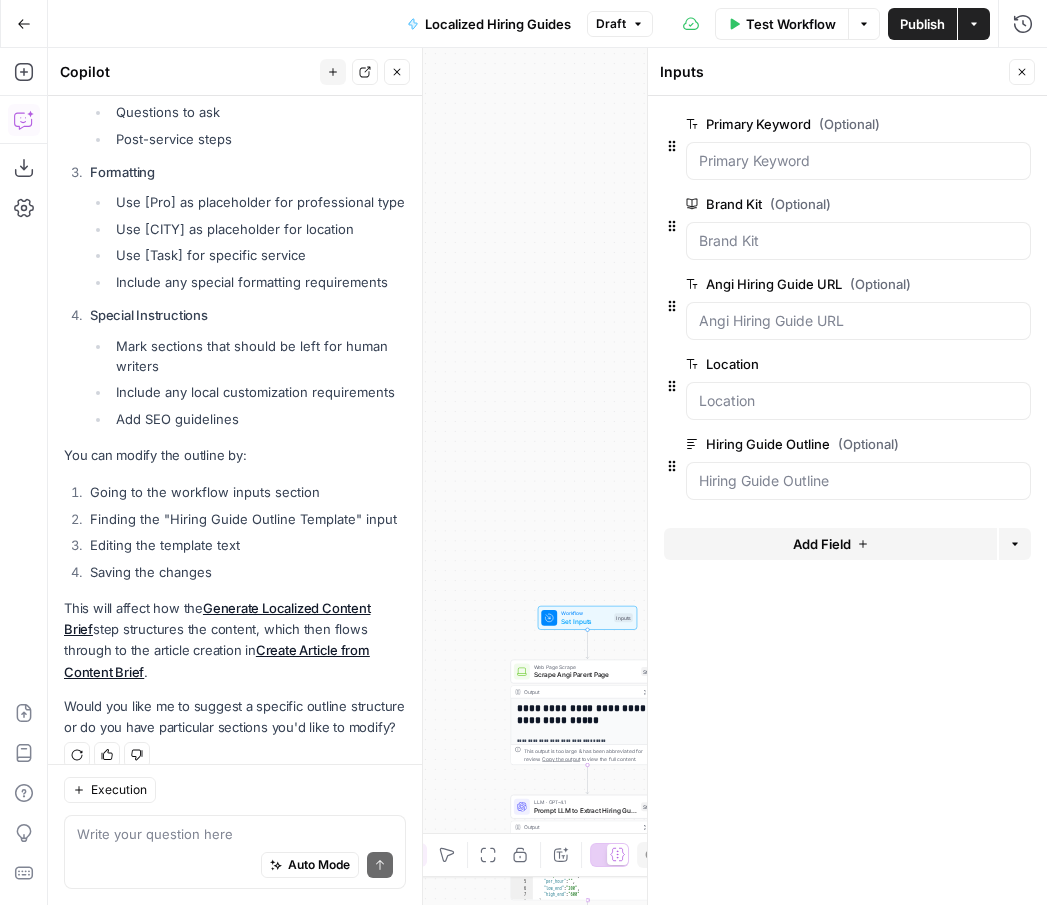 click on "edit field" at bounding box center [956, 444] 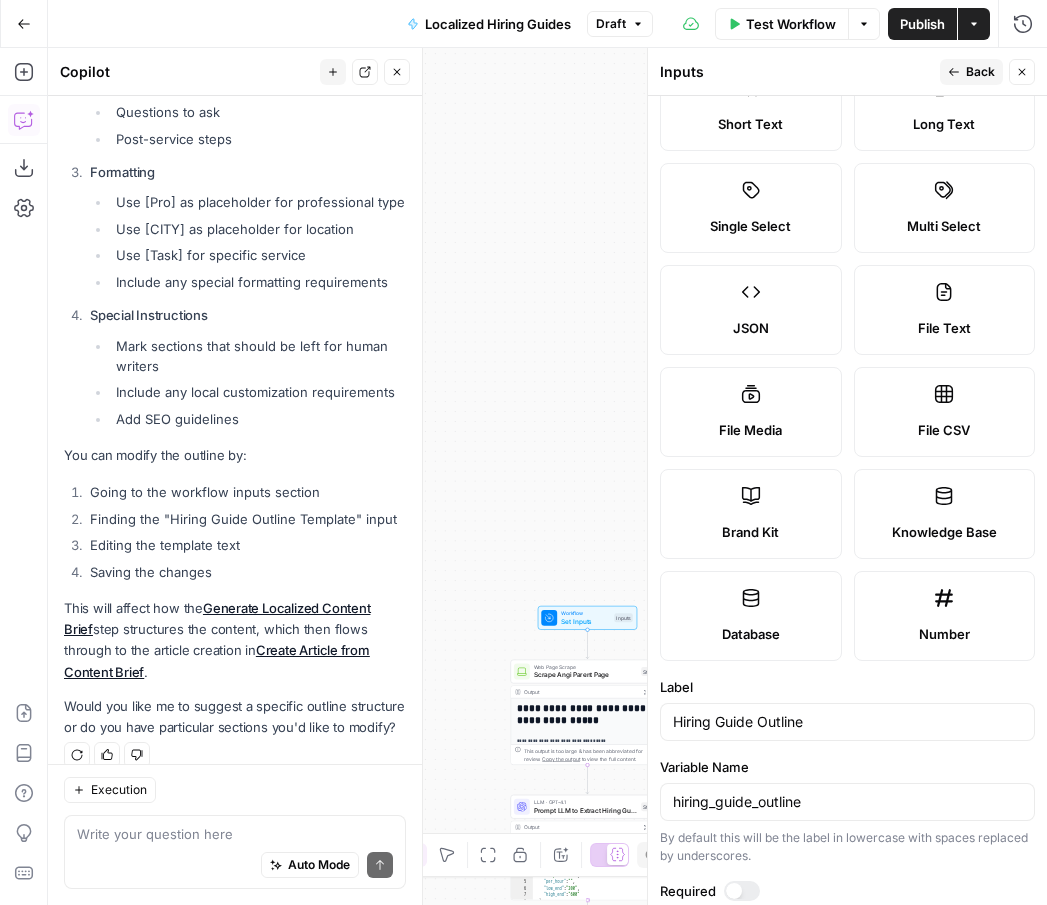 scroll, scrollTop: 0, scrollLeft: 0, axis: both 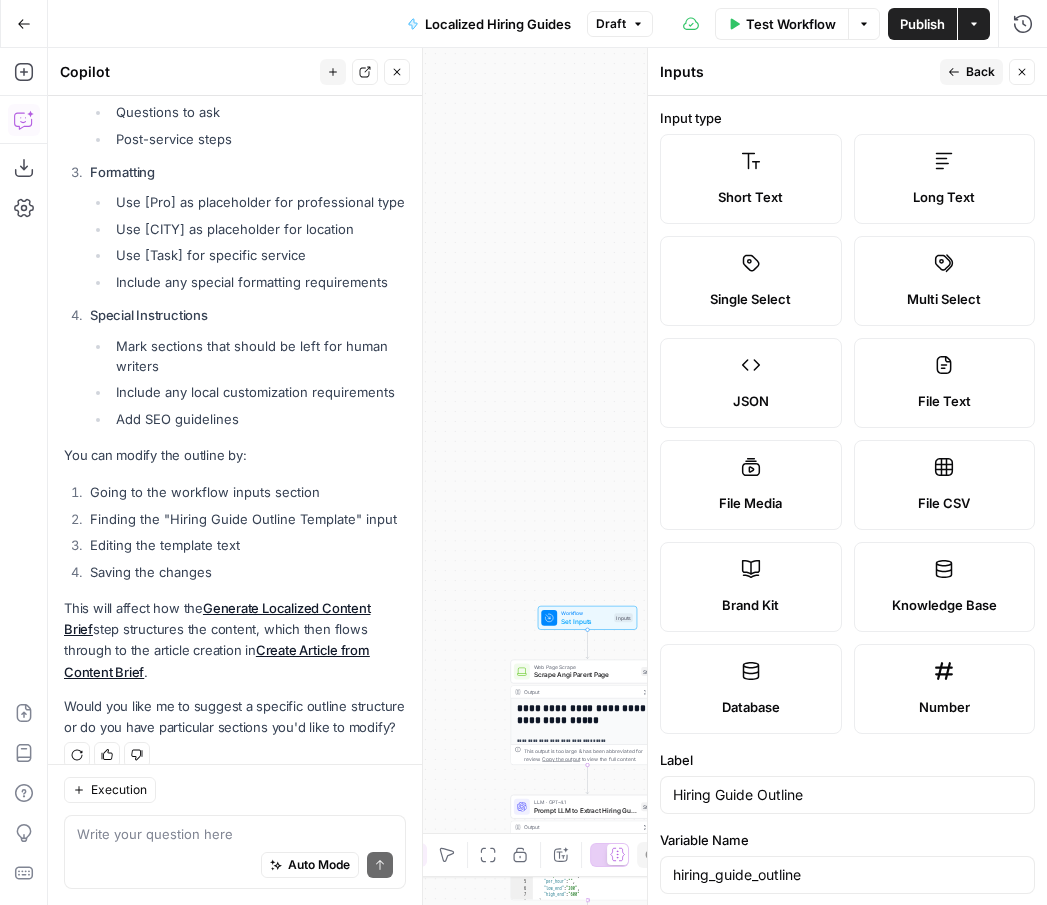 click 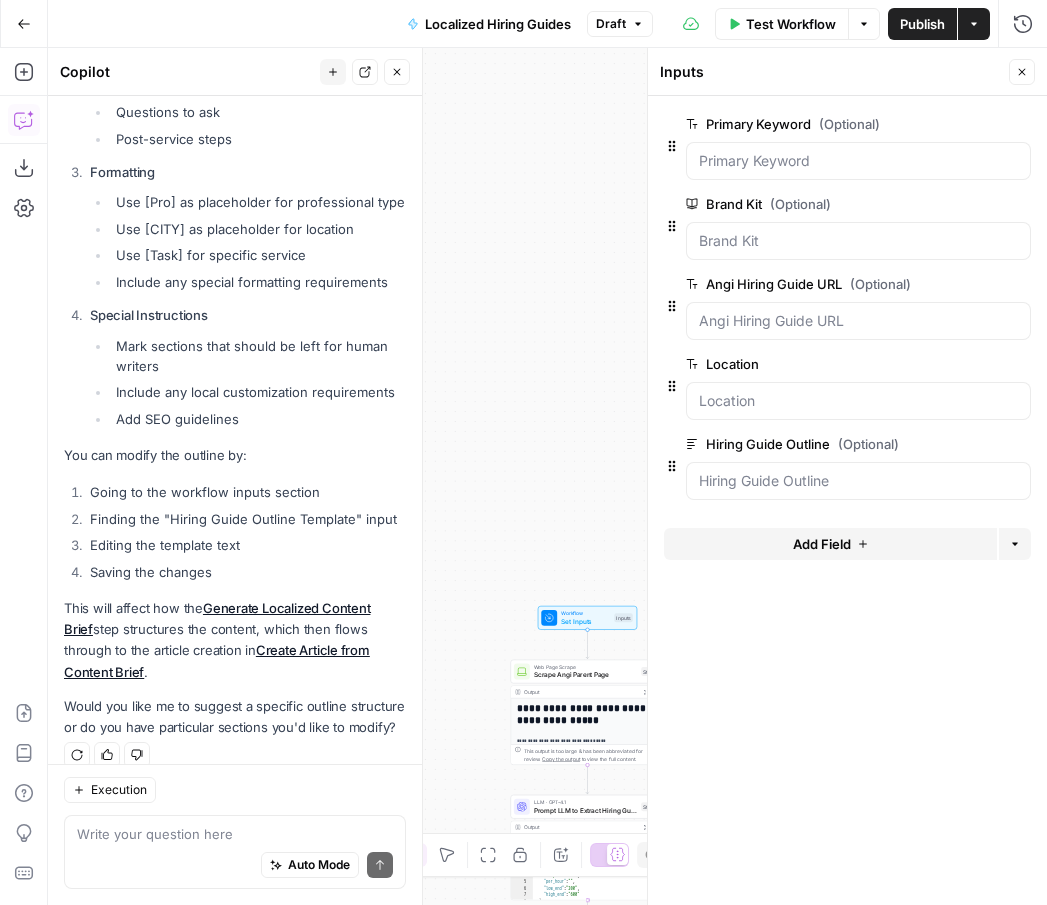 click on "edit field" at bounding box center [956, 444] 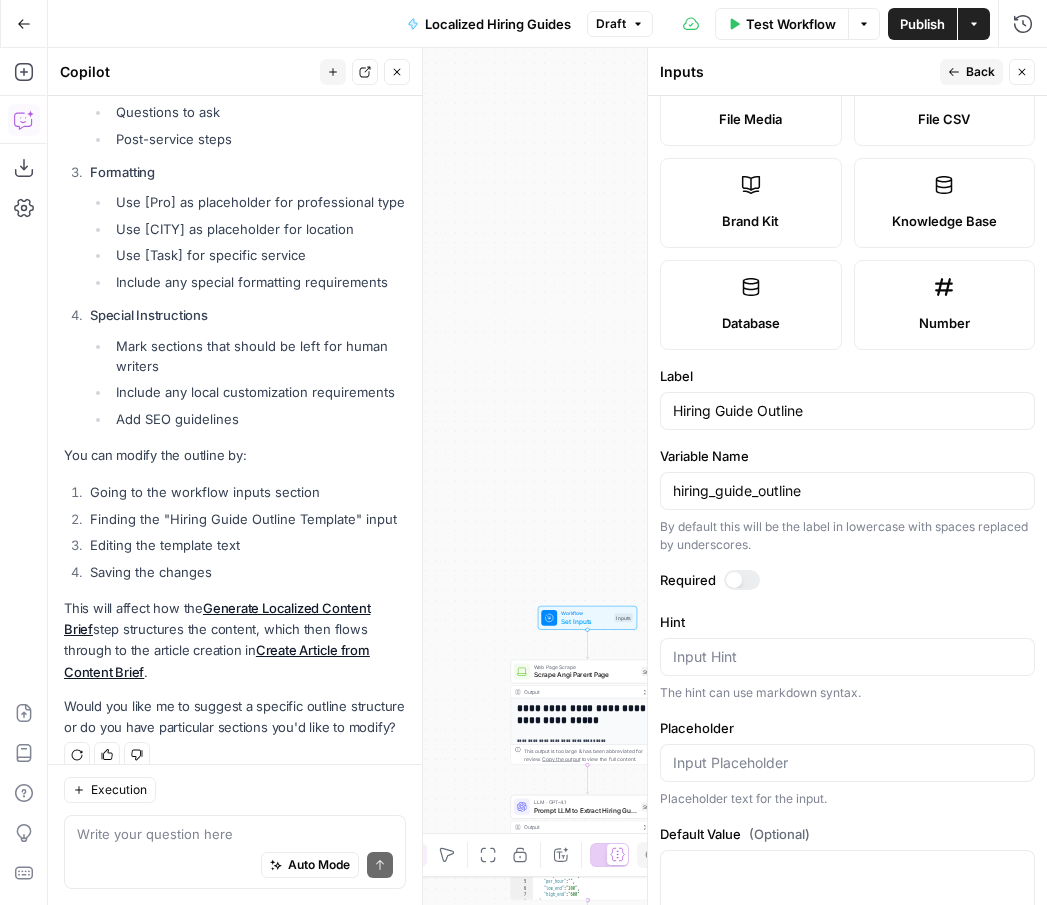 scroll, scrollTop: 446, scrollLeft: 0, axis: vertical 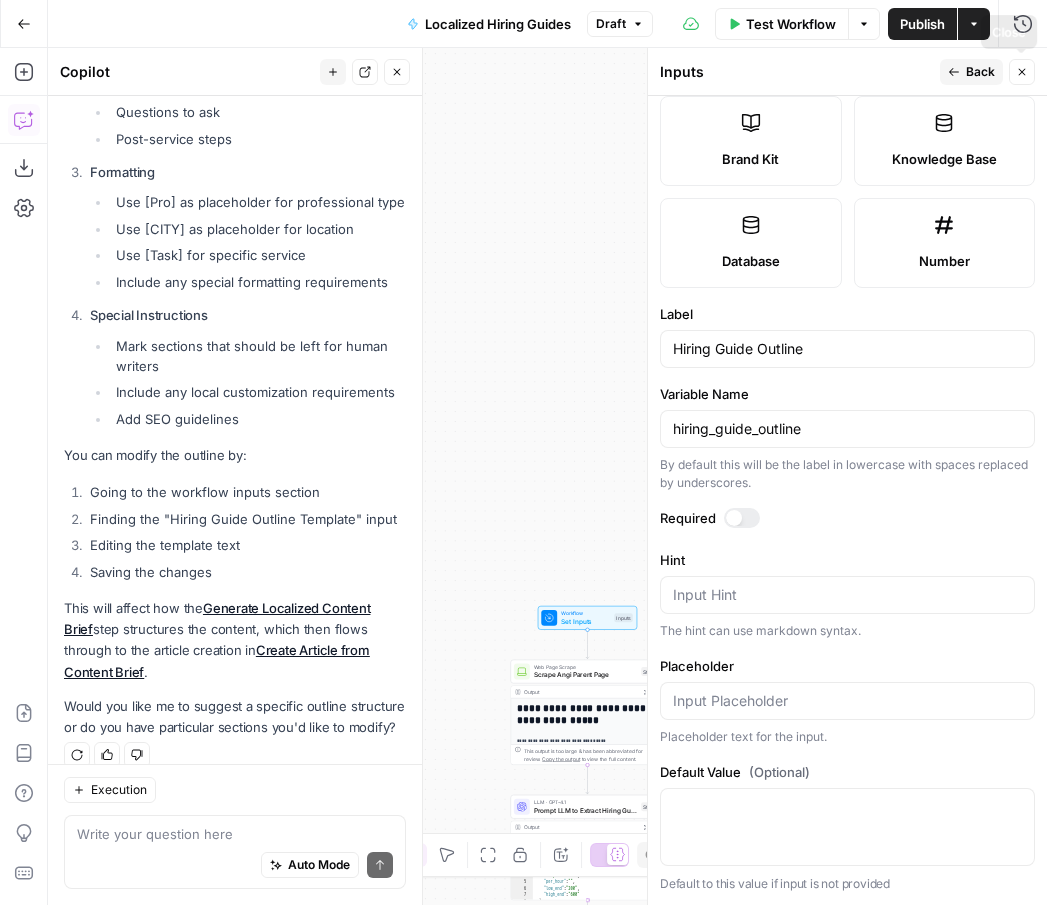 click 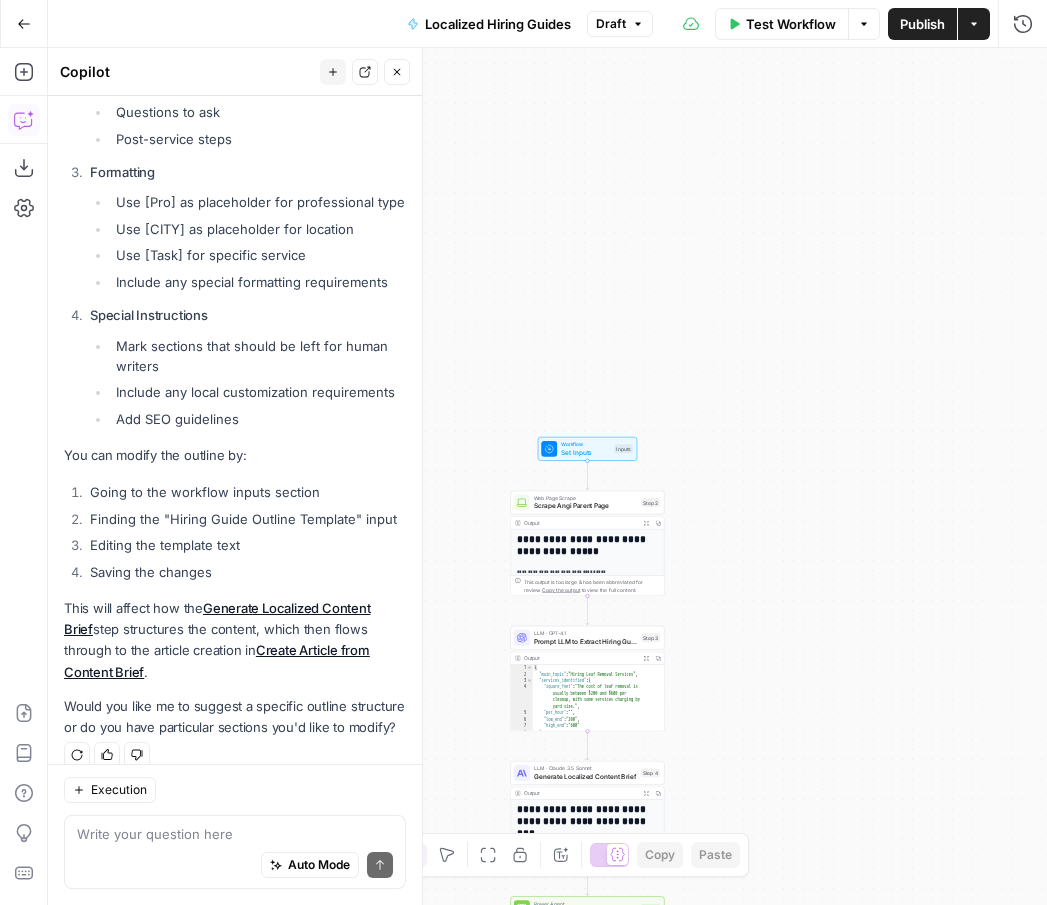 drag, startPoint x: 853, startPoint y: 620, endPoint x: 853, endPoint y: 451, distance: 169 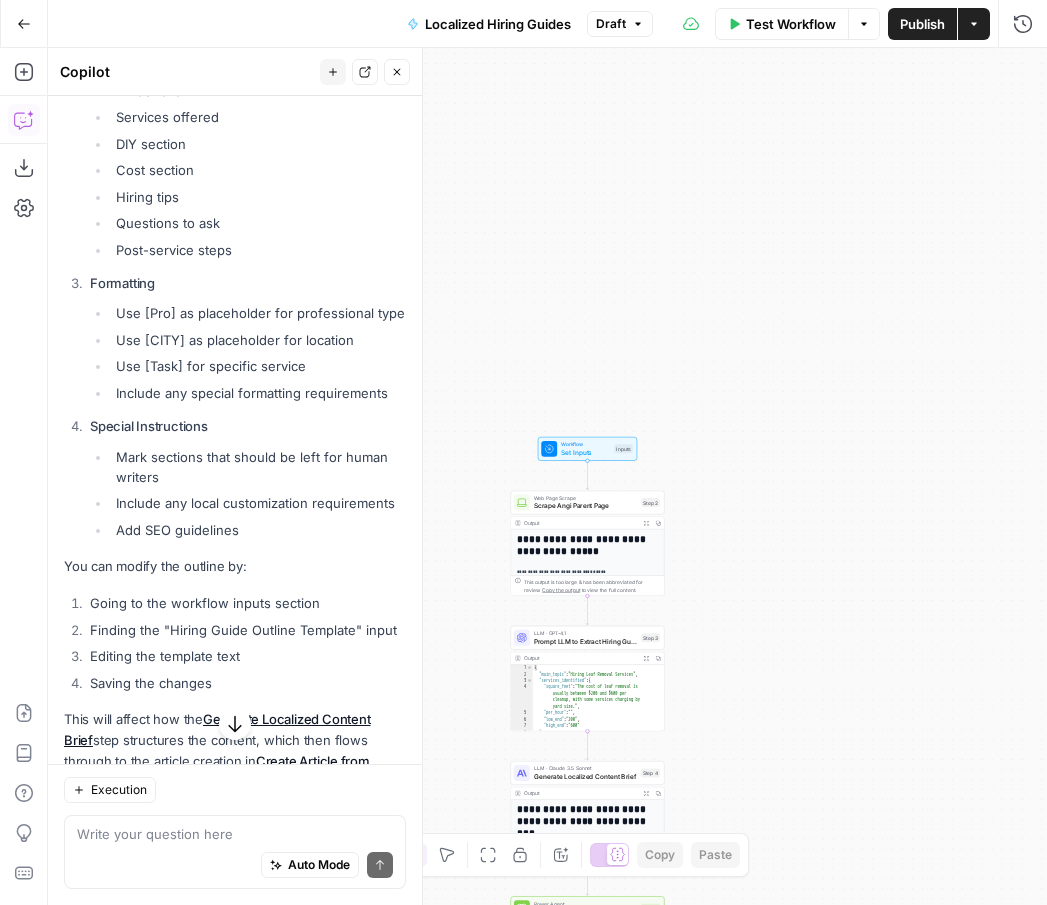scroll, scrollTop: 2823, scrollLeft: 0, axis: vertical 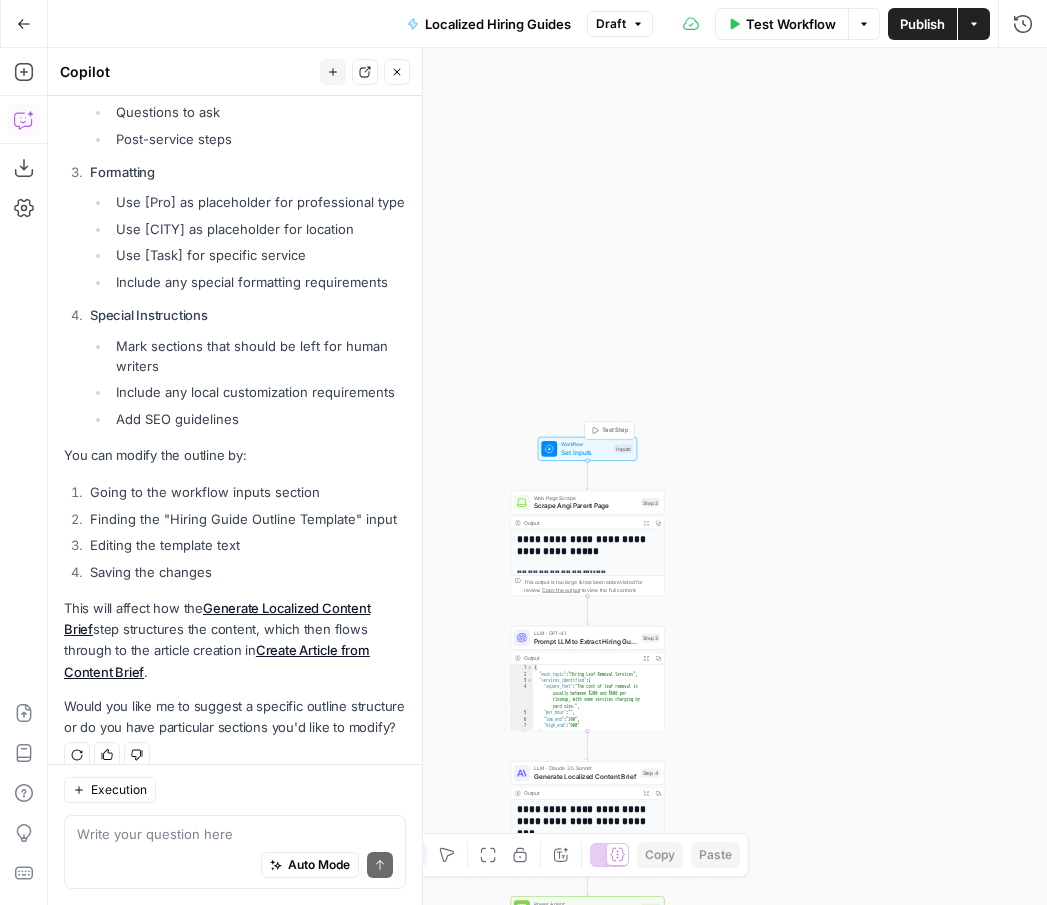 click on "Inputs" at bounding box center [623, 448] 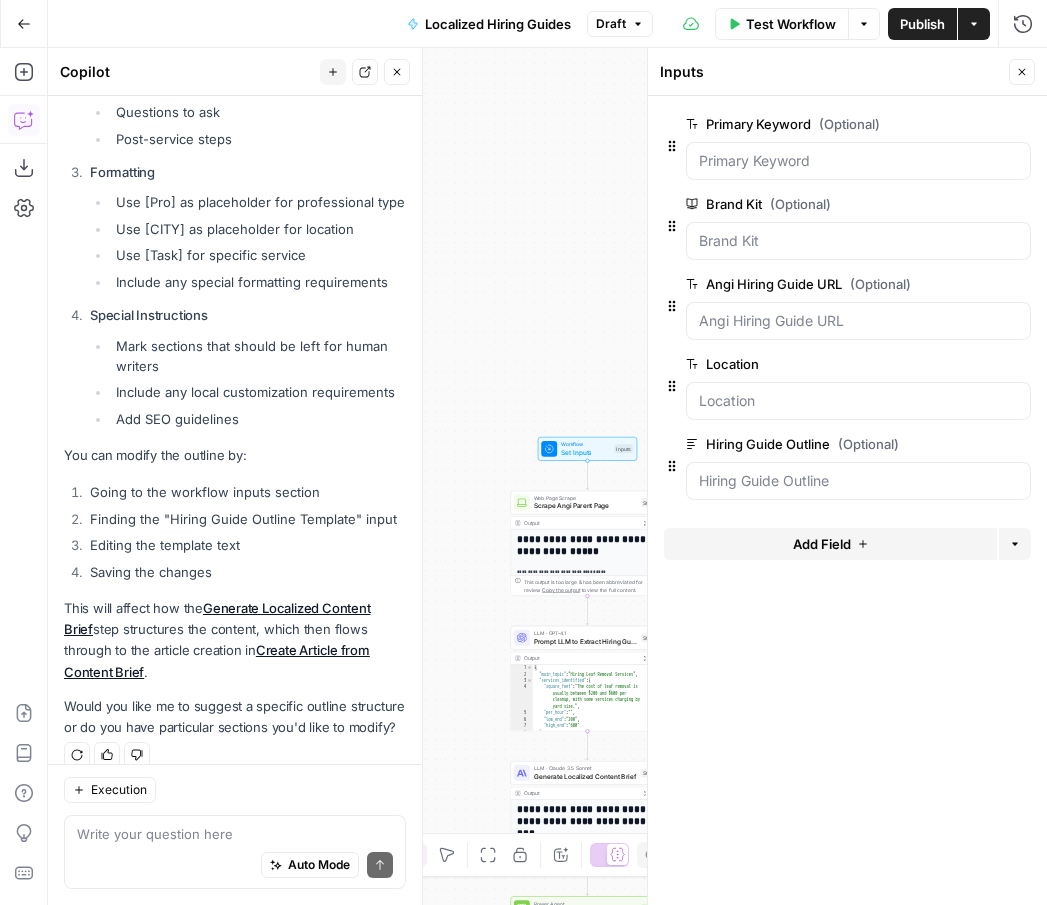 click 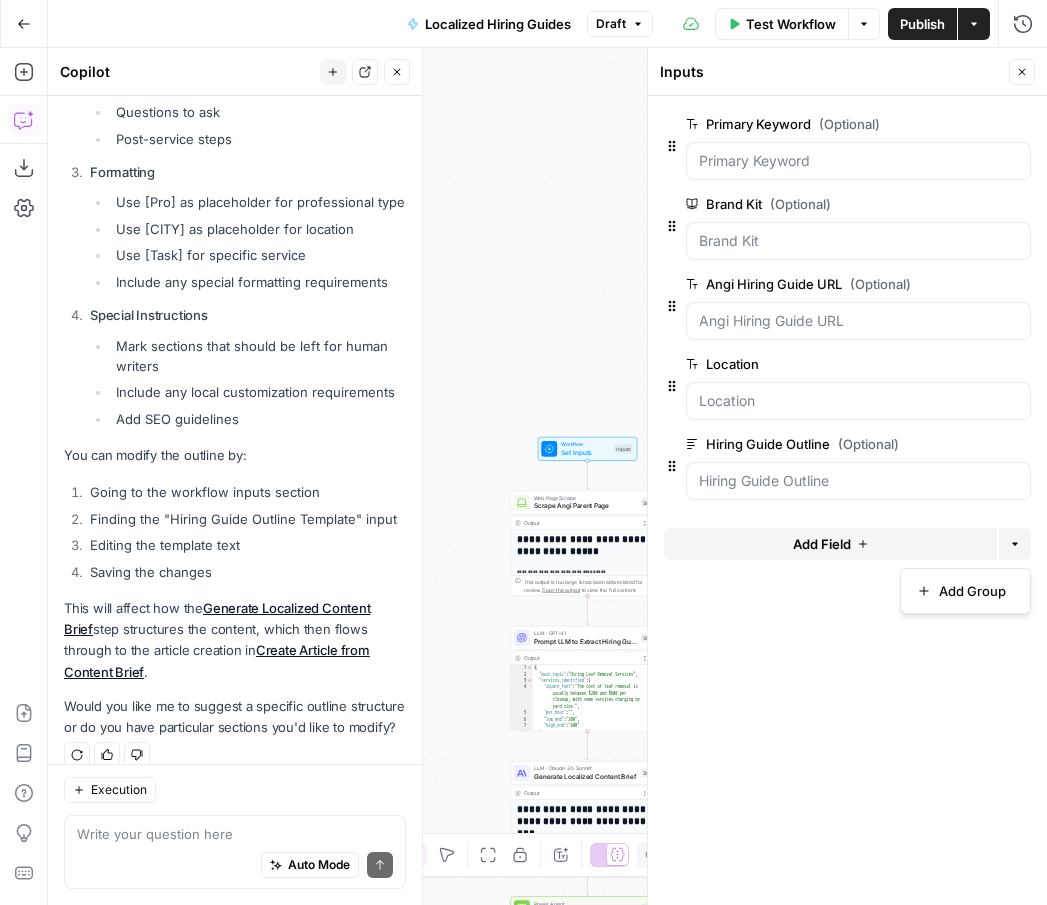 click on "Primary Keyword   (Optional) edit field Delete group Brand Kit   (Optional) edit field Delete group Angi Hiring Guide URL   (Optional) edit field Delete group Location edit field Delete group Hiring Guide Outline   (Optional) edit field Delete group Add Field Options" at bounding box center [847, 500] 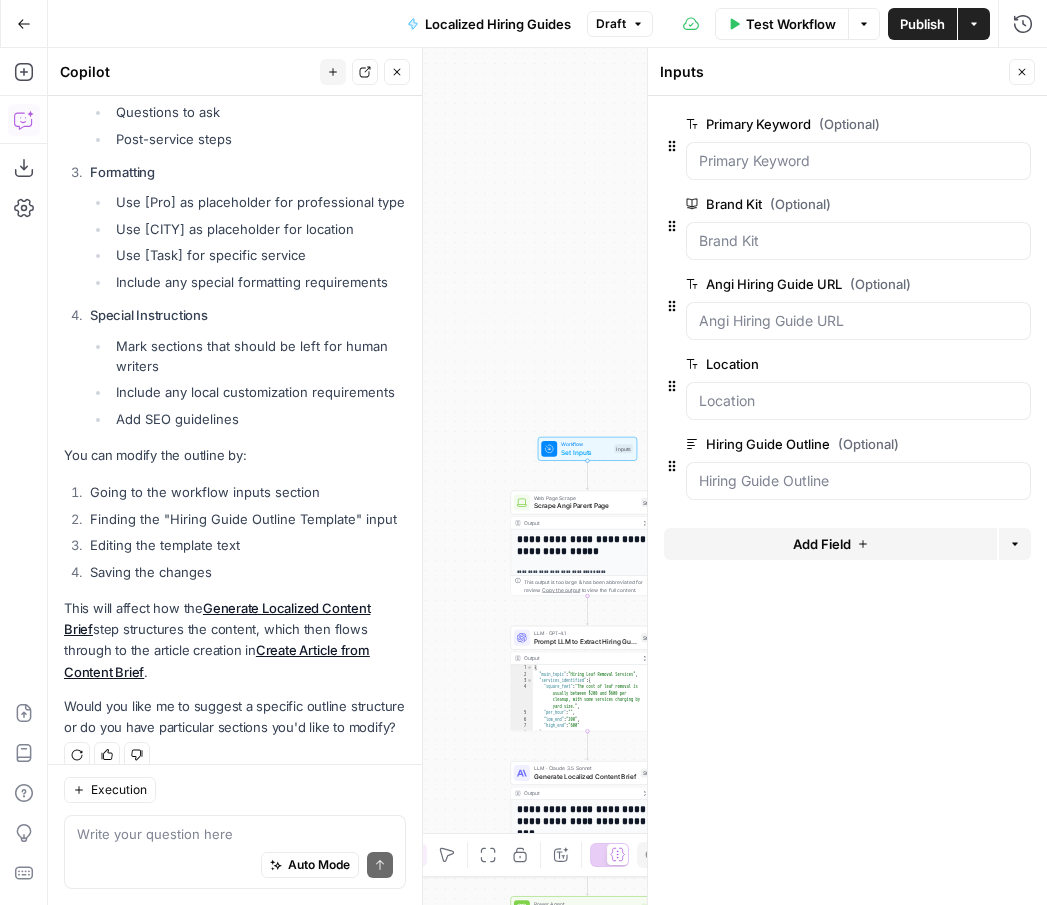 click 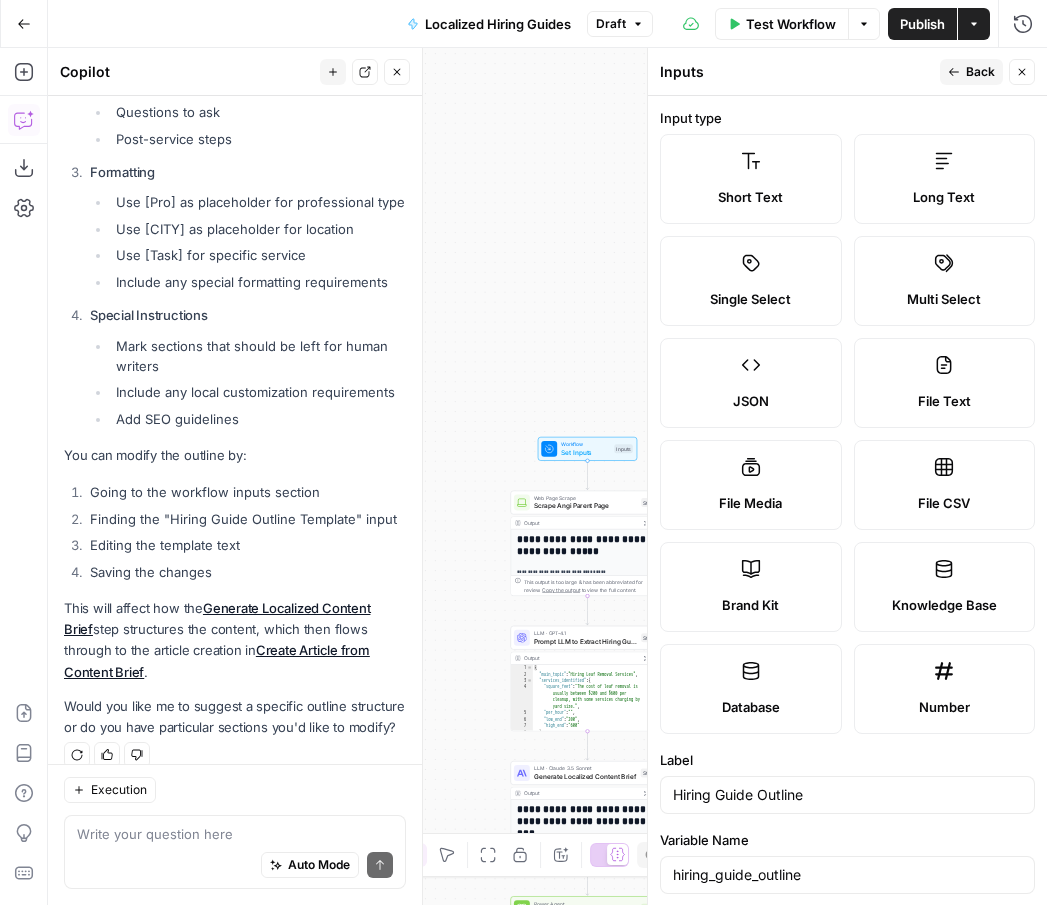 click on "Long Text" at bounding box center (945, 179) 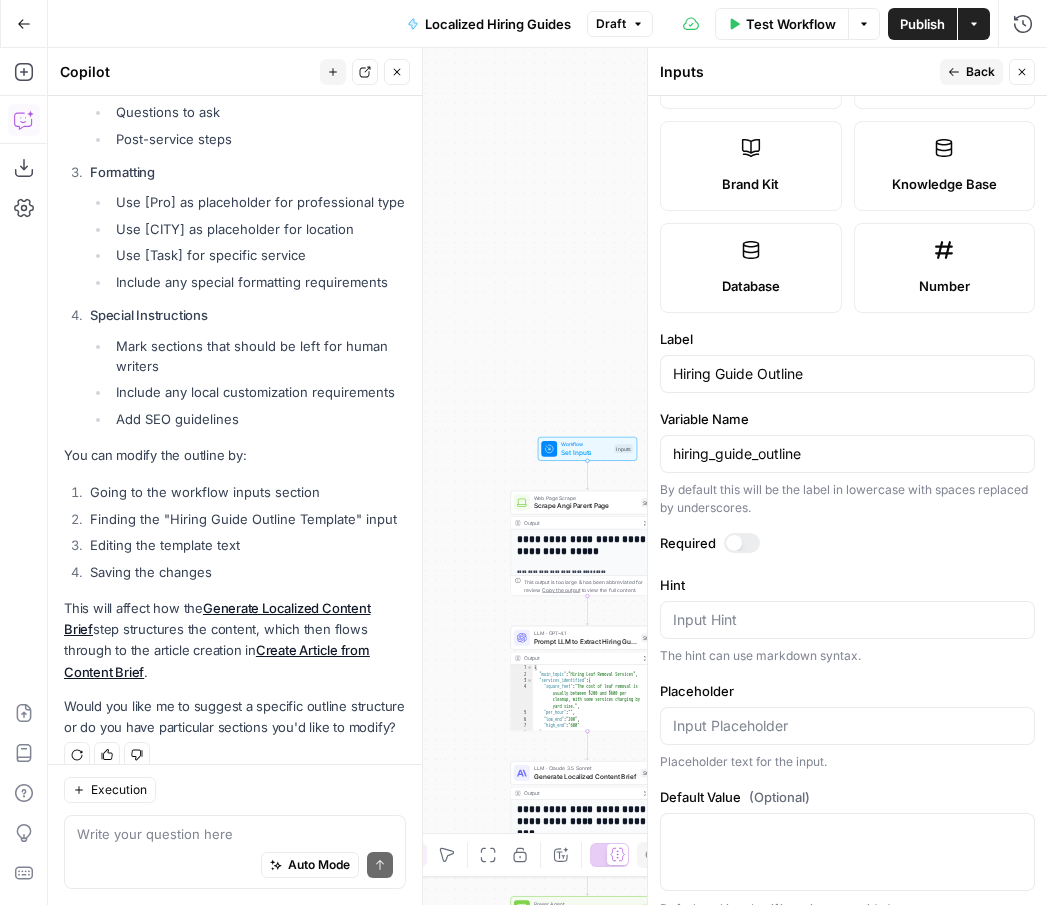 scroll, scrollTop: 446, scrollLeft: 0, axis: vertical 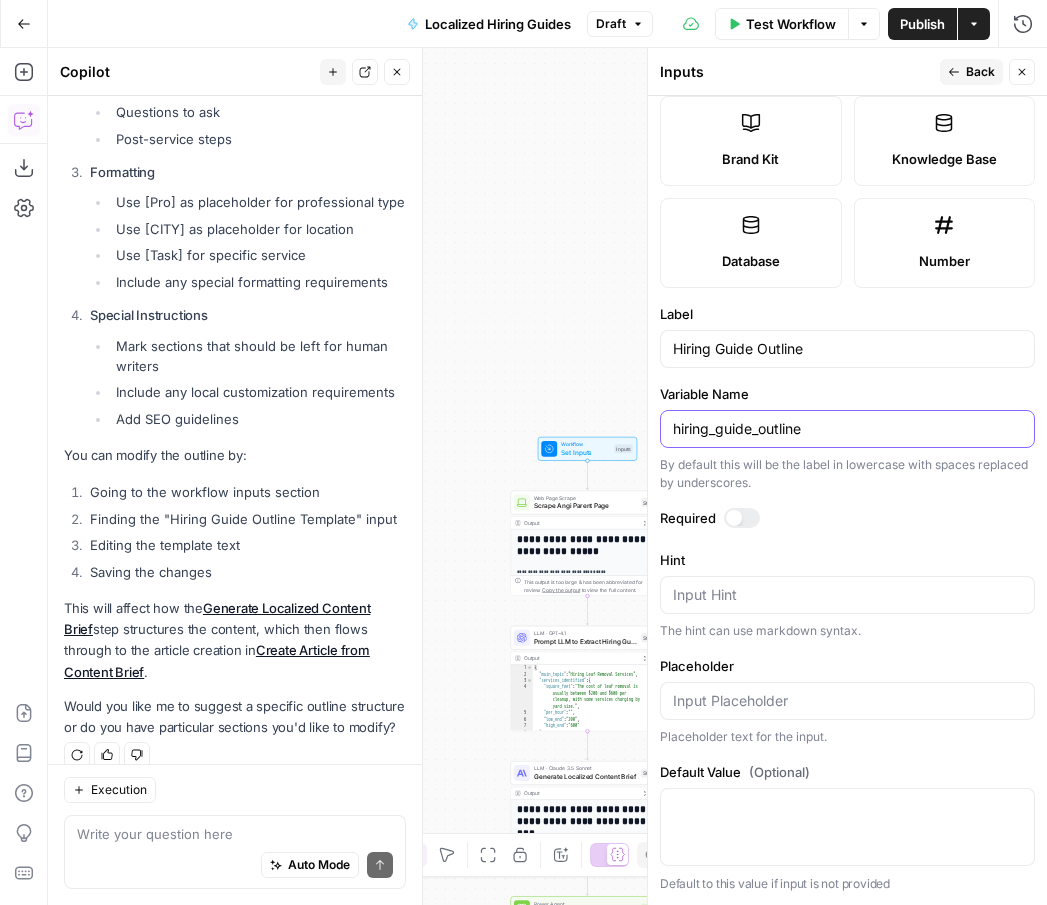 click on "hiring_guide_outline" at bounding box center [847, 429] 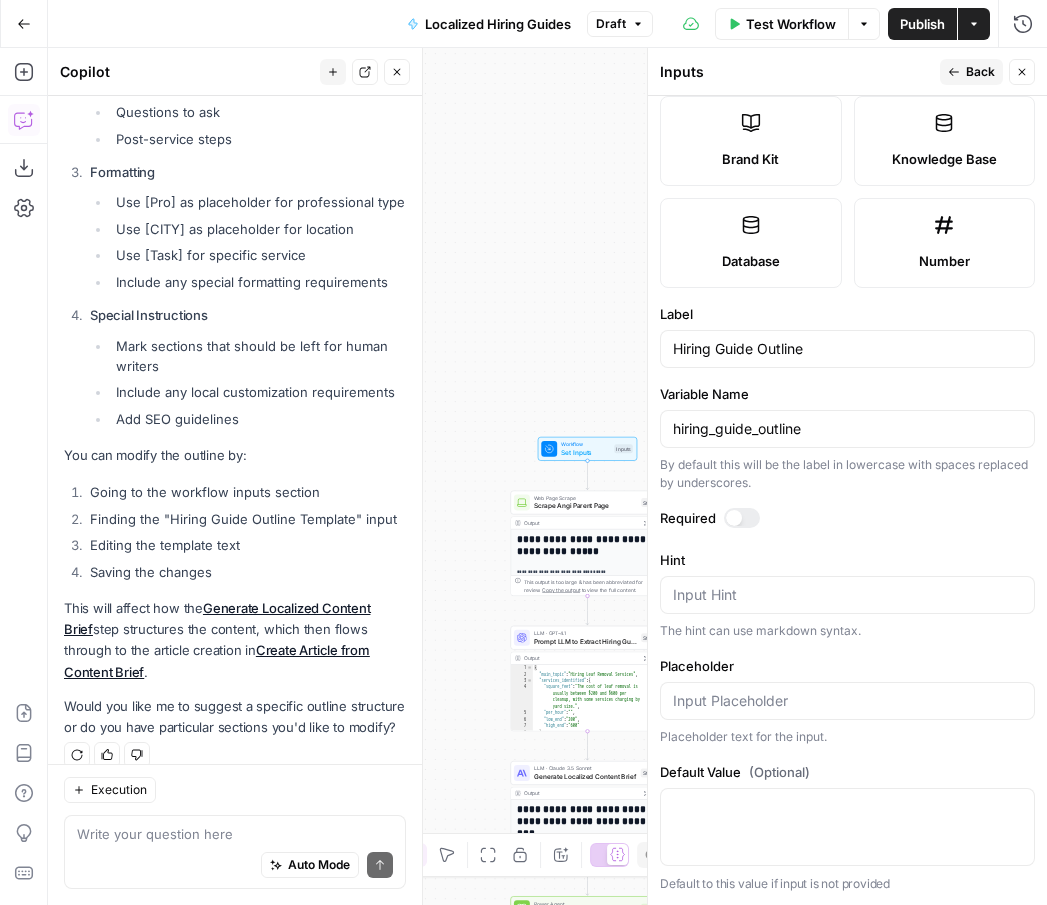 click on "Required" at bounding box center [847, 518] 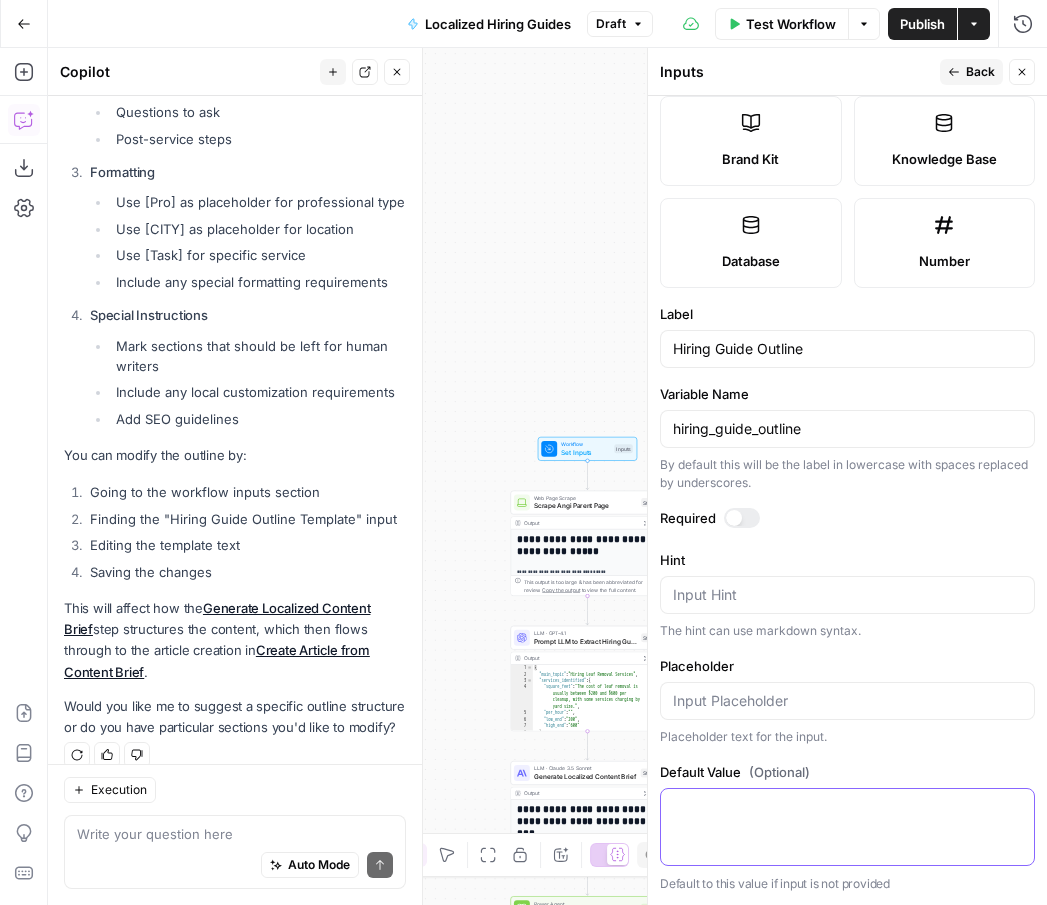 click on "Default Value   (Optional)" at bounding box center [847, 807] 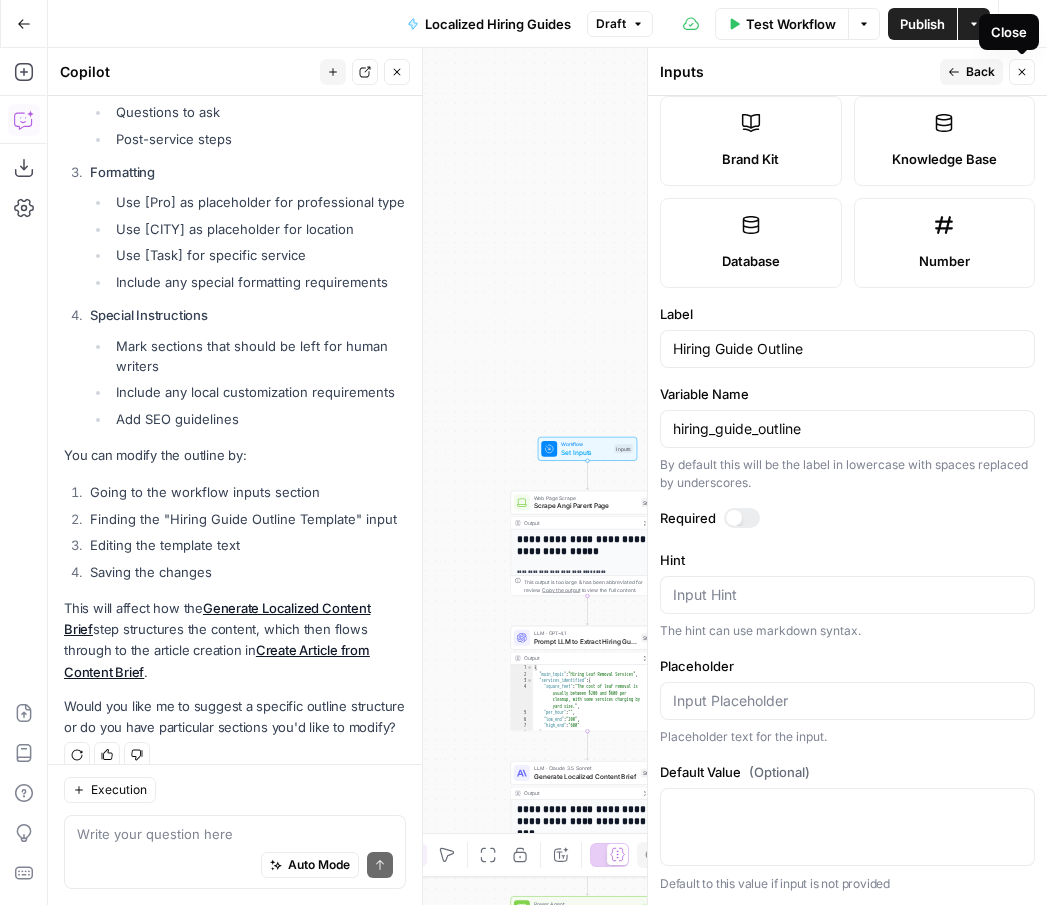 click 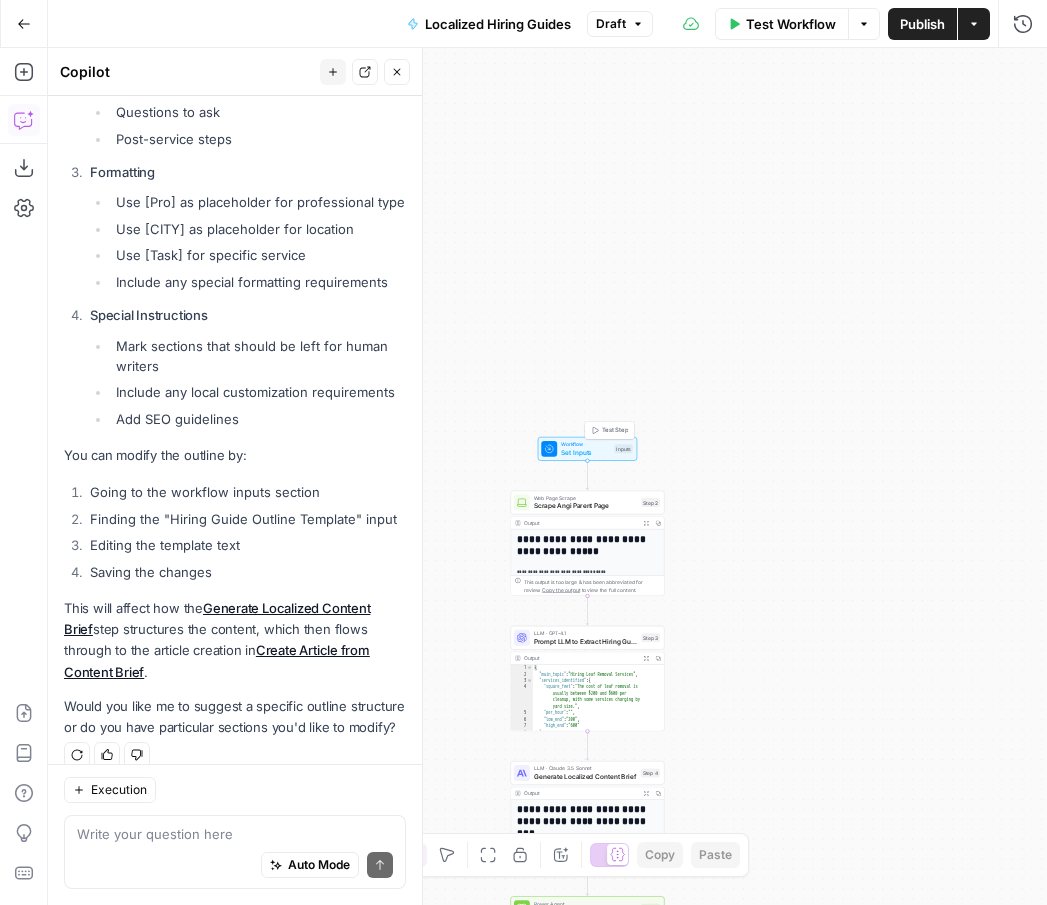 click on "Set Inputs" at bounding box center [585, 452] 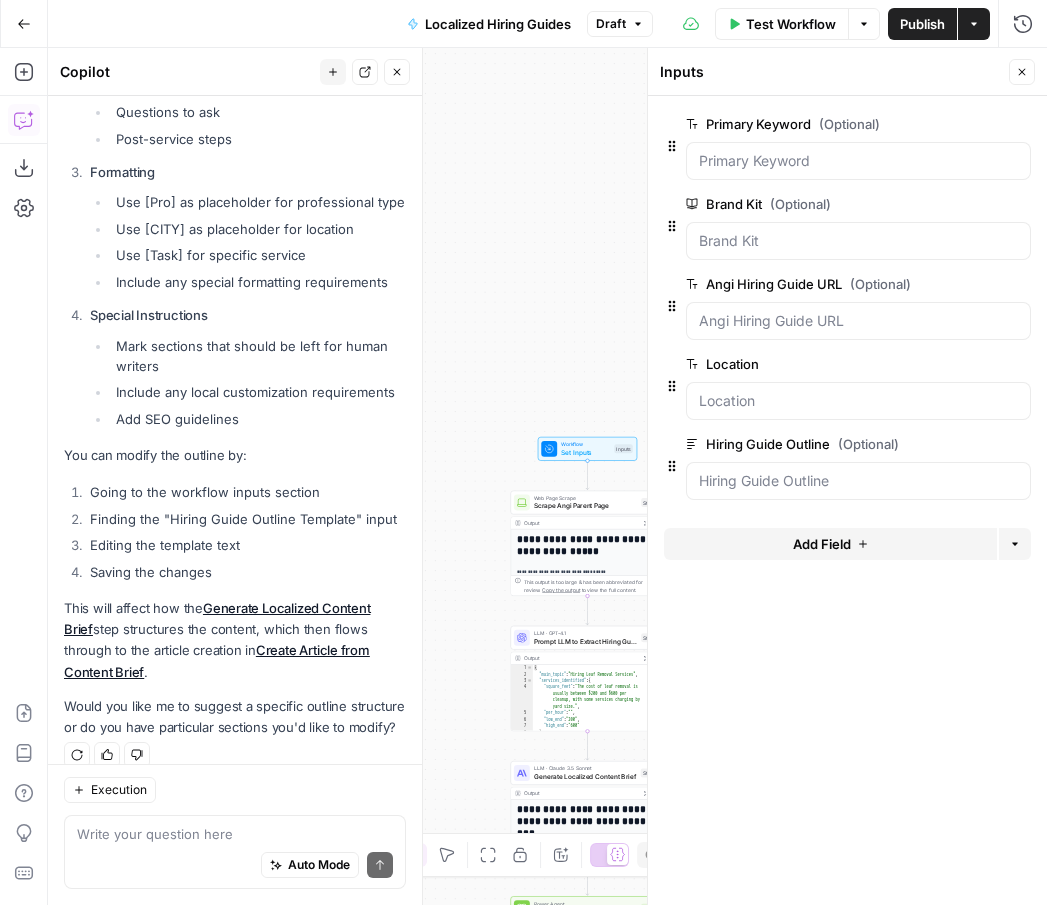 click on "edit field" at bounding box center [956, 444] 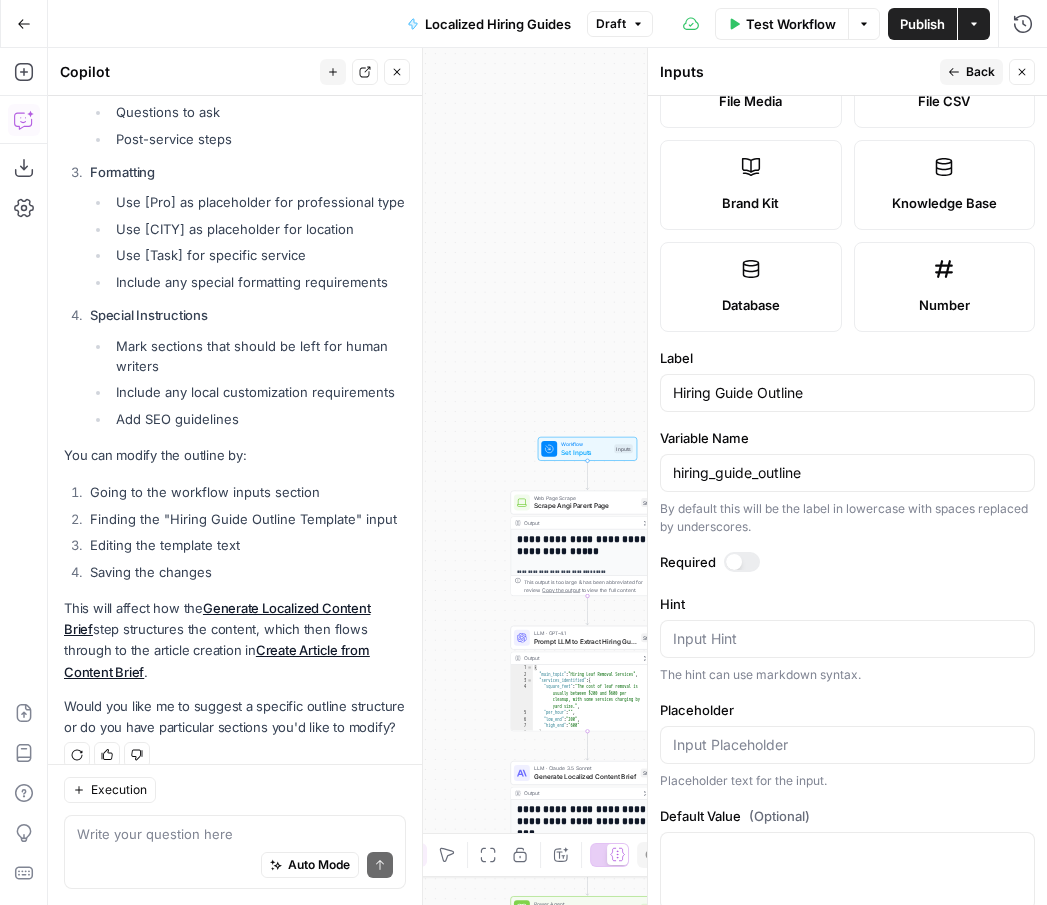 scroll, scrollTop: 446, scrollLeft: 0, axis: vertical 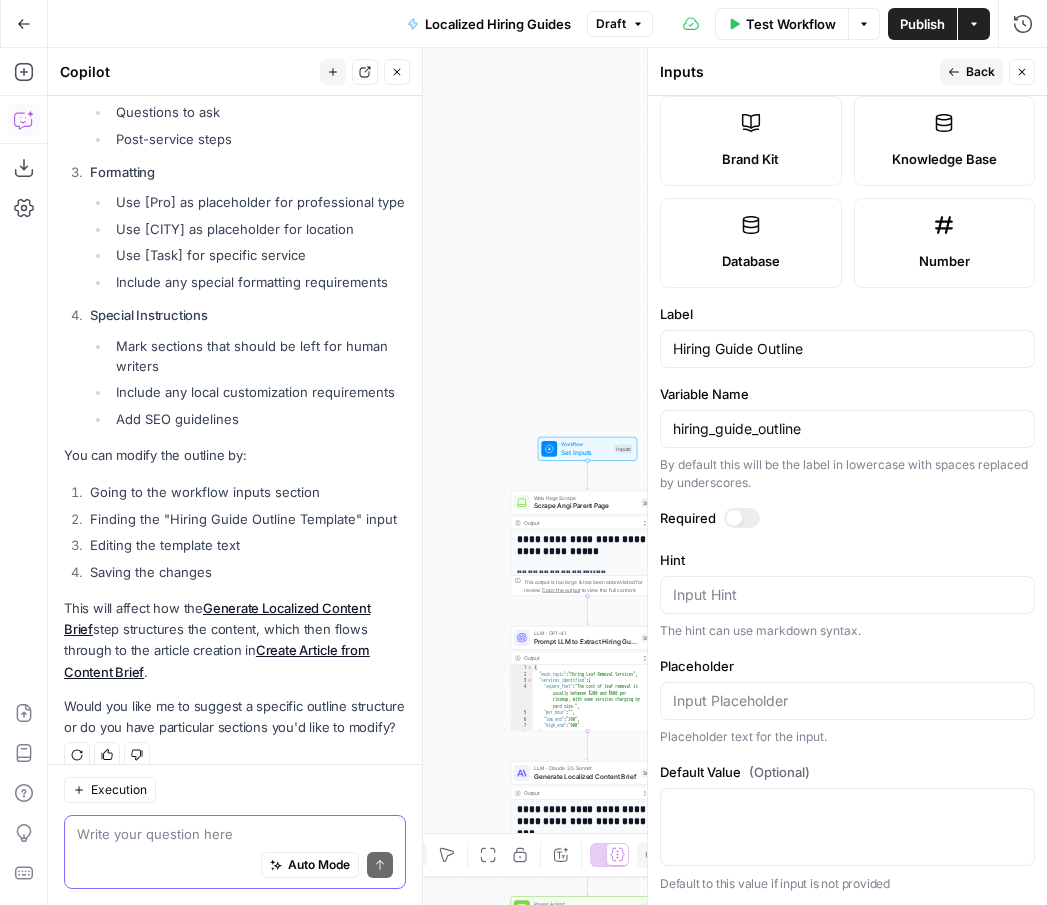 click at bounding box center (235, 834) 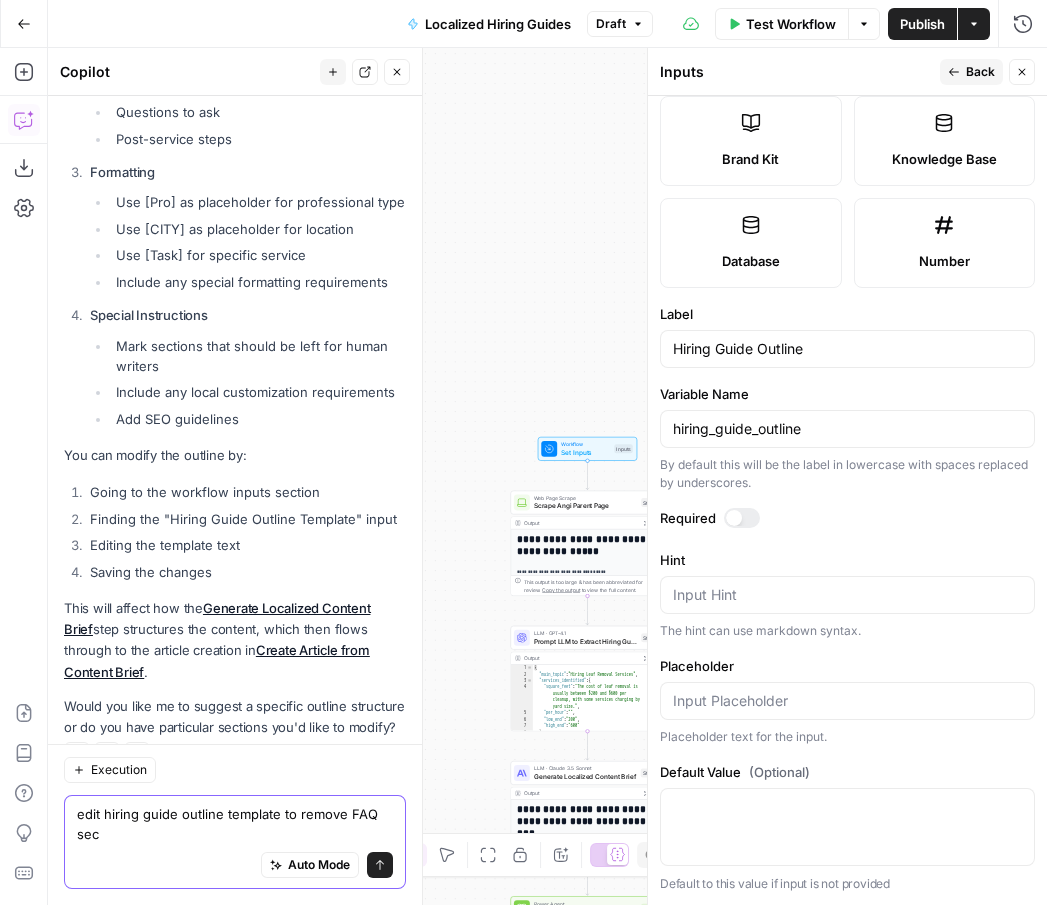 scroll, scrollTop: 2843, scrollLeft: 0, axis: vertical 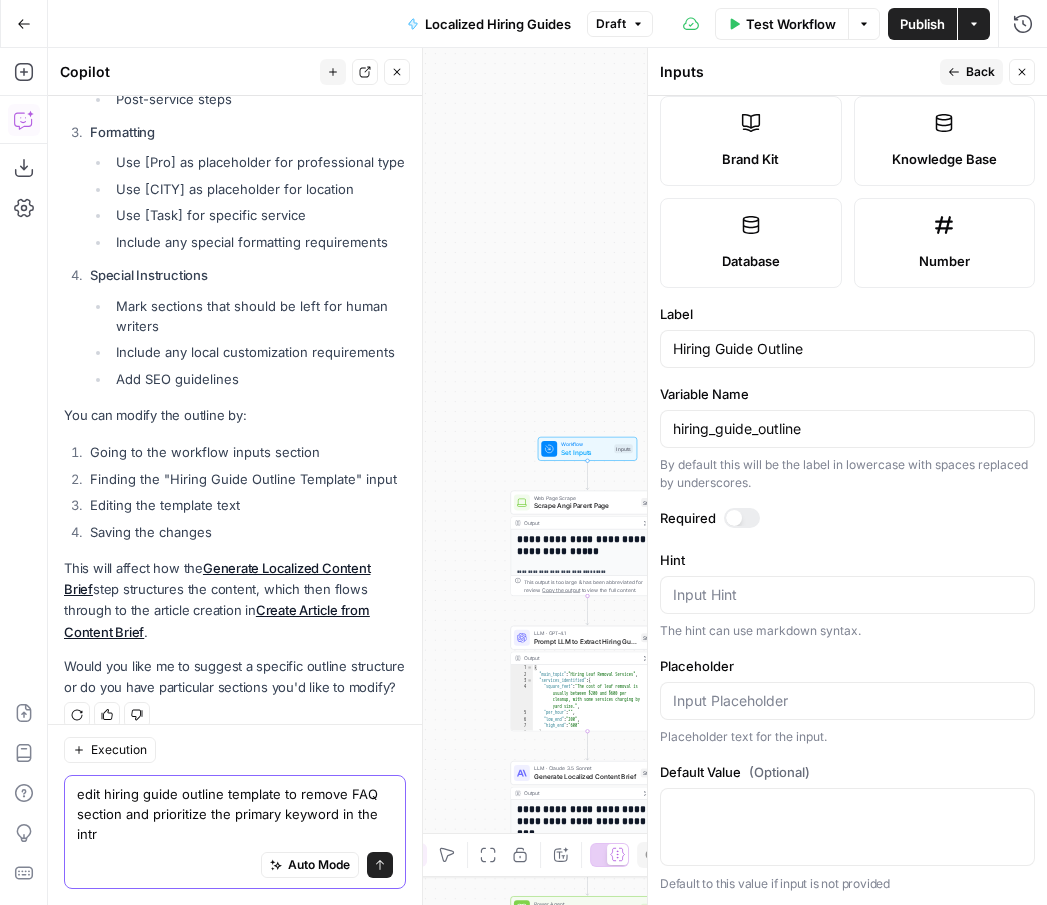 type on "edit hiring guide outline template to remove FAQ section and prioritize the primary keyword in the intro" 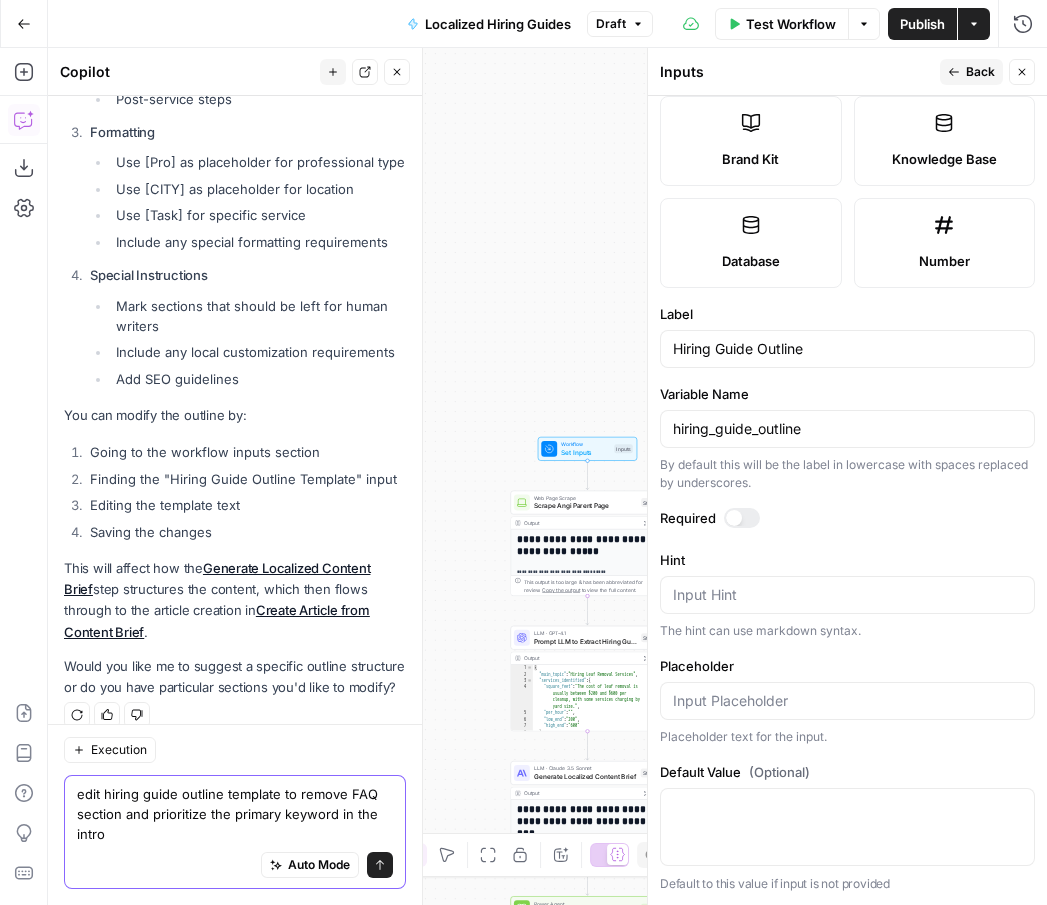 type 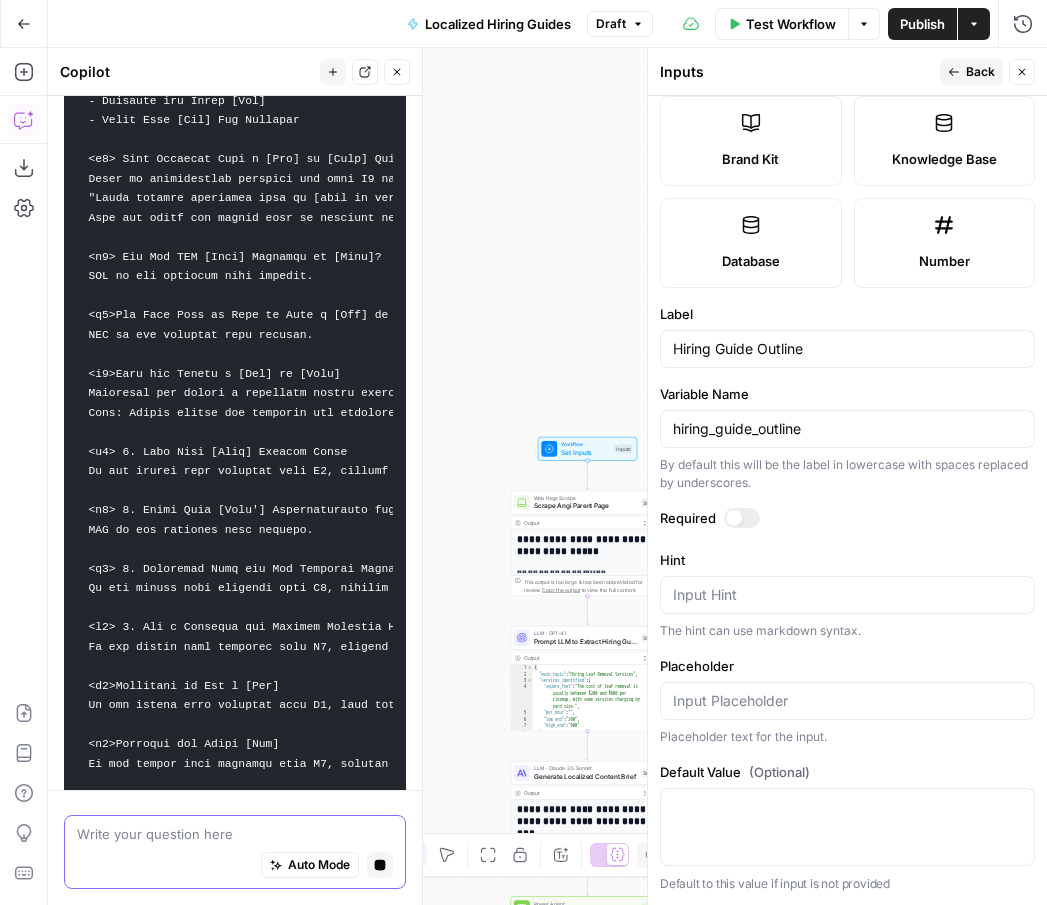 scroll, scrollTop: 4041, scrollLeft: 0, axis: vertical 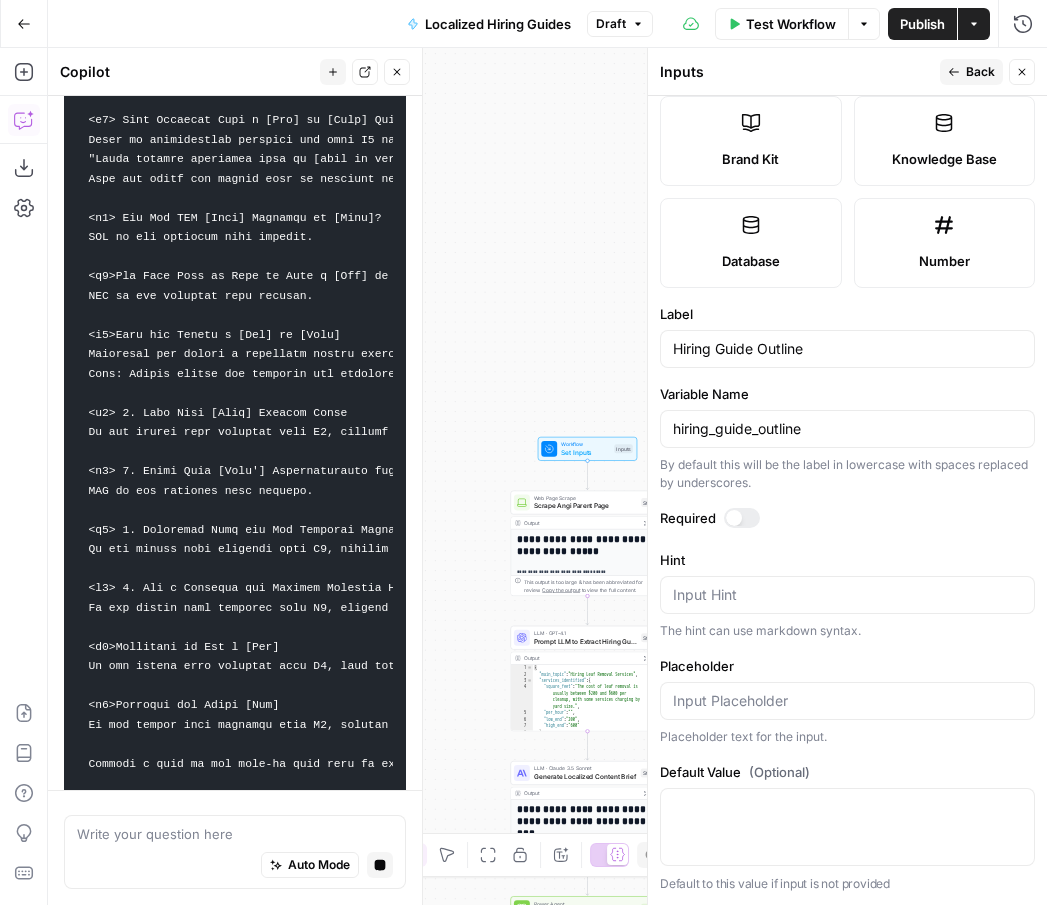 click on "Back" at bounding box center [980, 72] 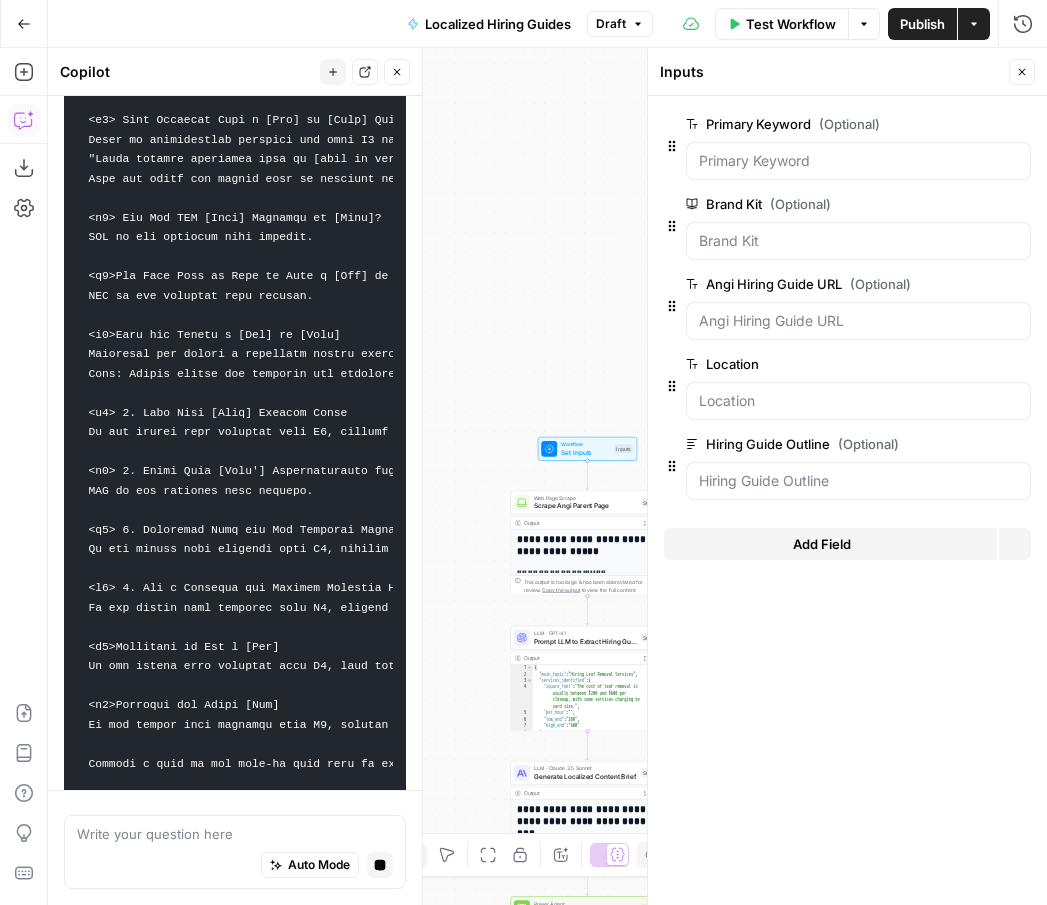 scroll, scrollTop: 4099, scrollLeft: 0, axis: vertical 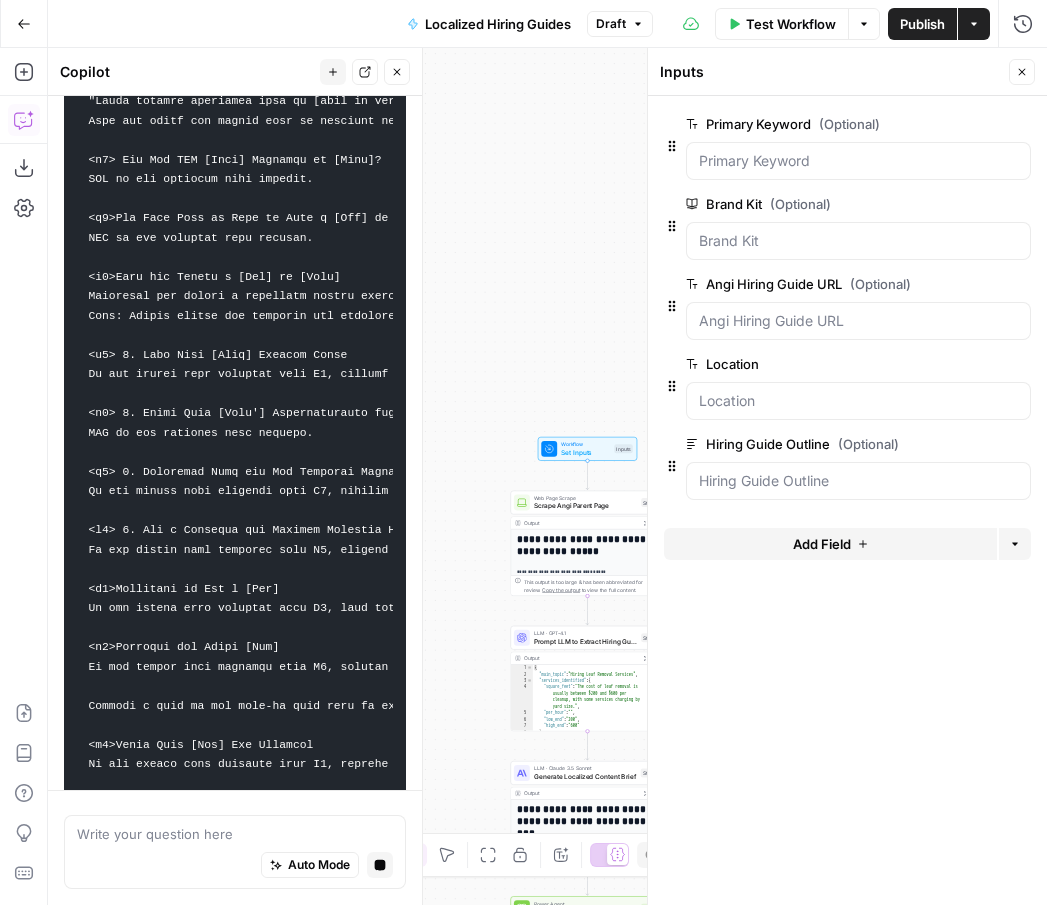 click on "Close" at bounding box center (1022, 72) 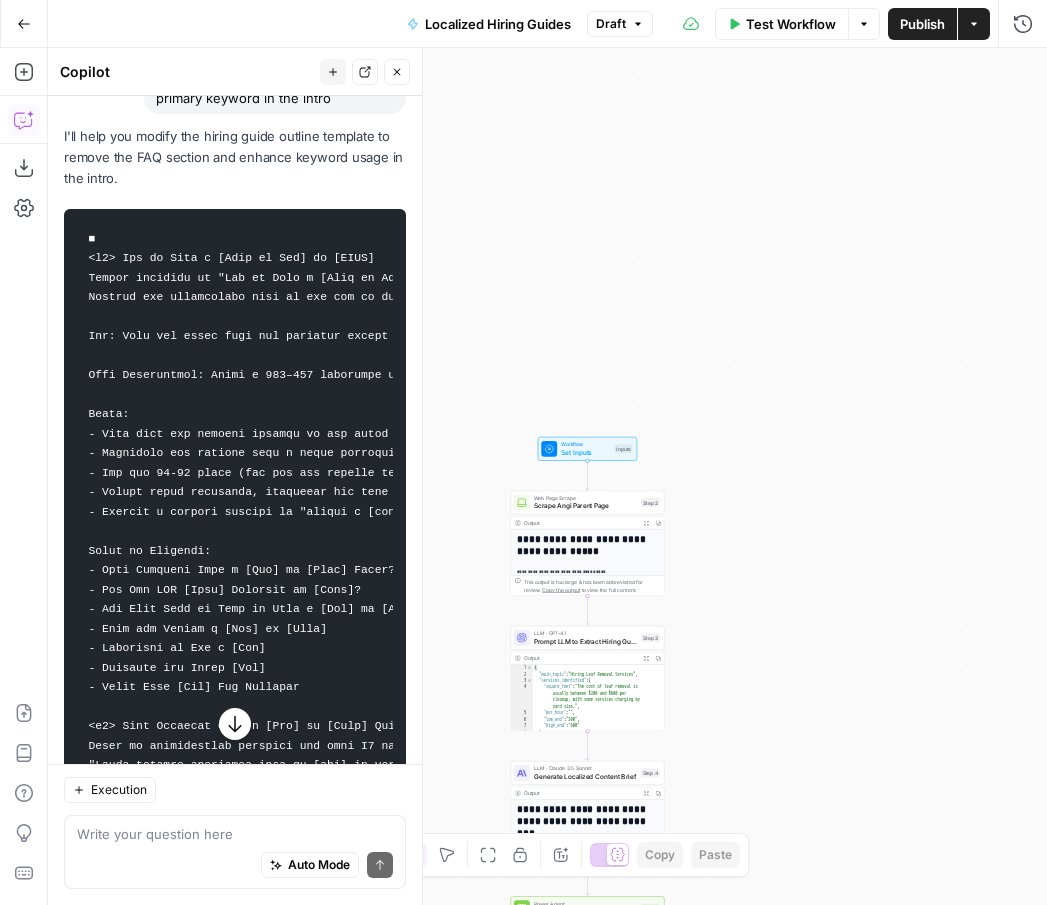 scroll, scrollTop: 3549, scrollLeft: 0, axis: vertical 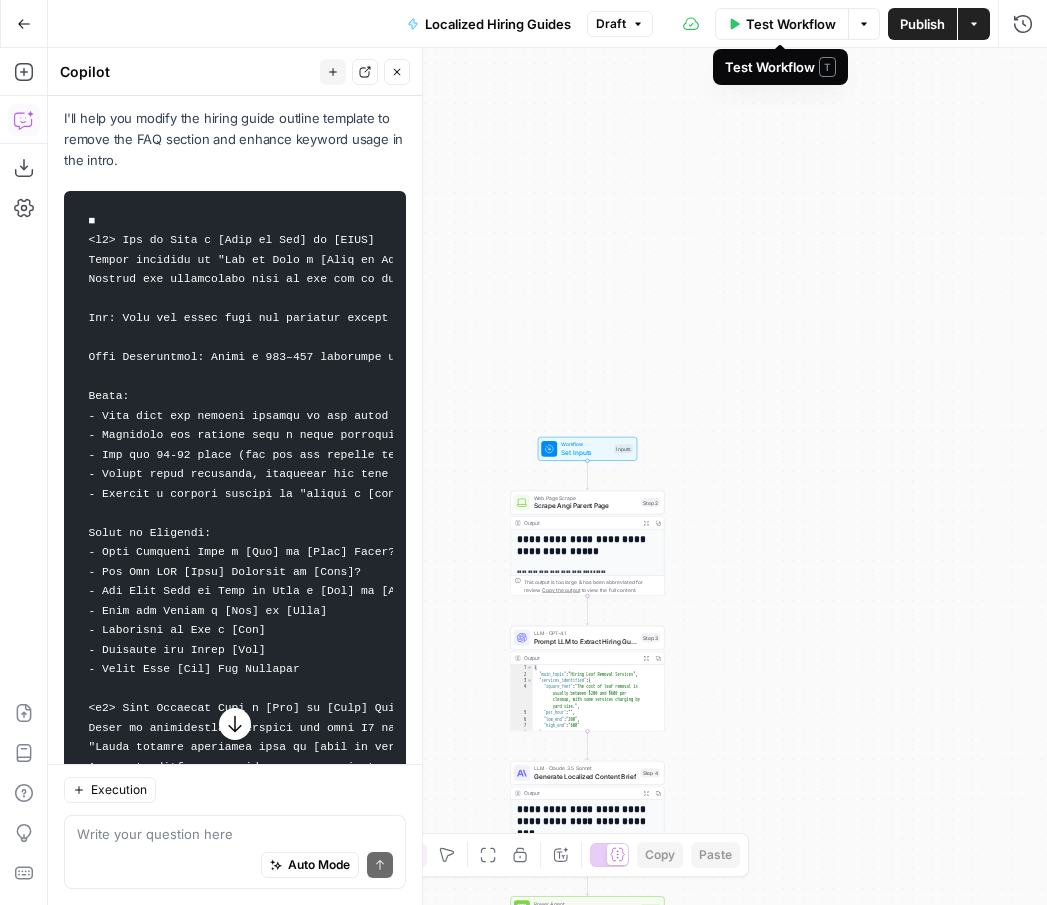 click on "Test Workflow" at bounding box center (791, 24) 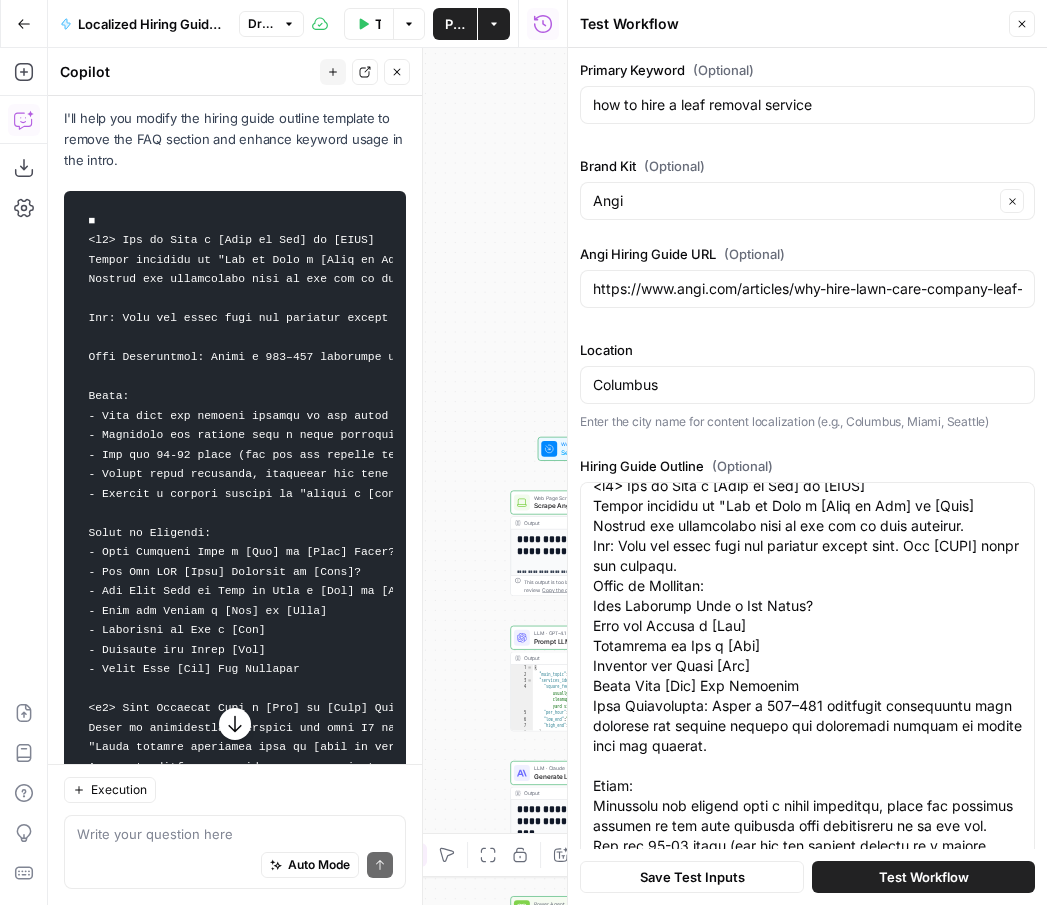 scroll, scrollTop: 0, scrollLeft: 0, axis: both 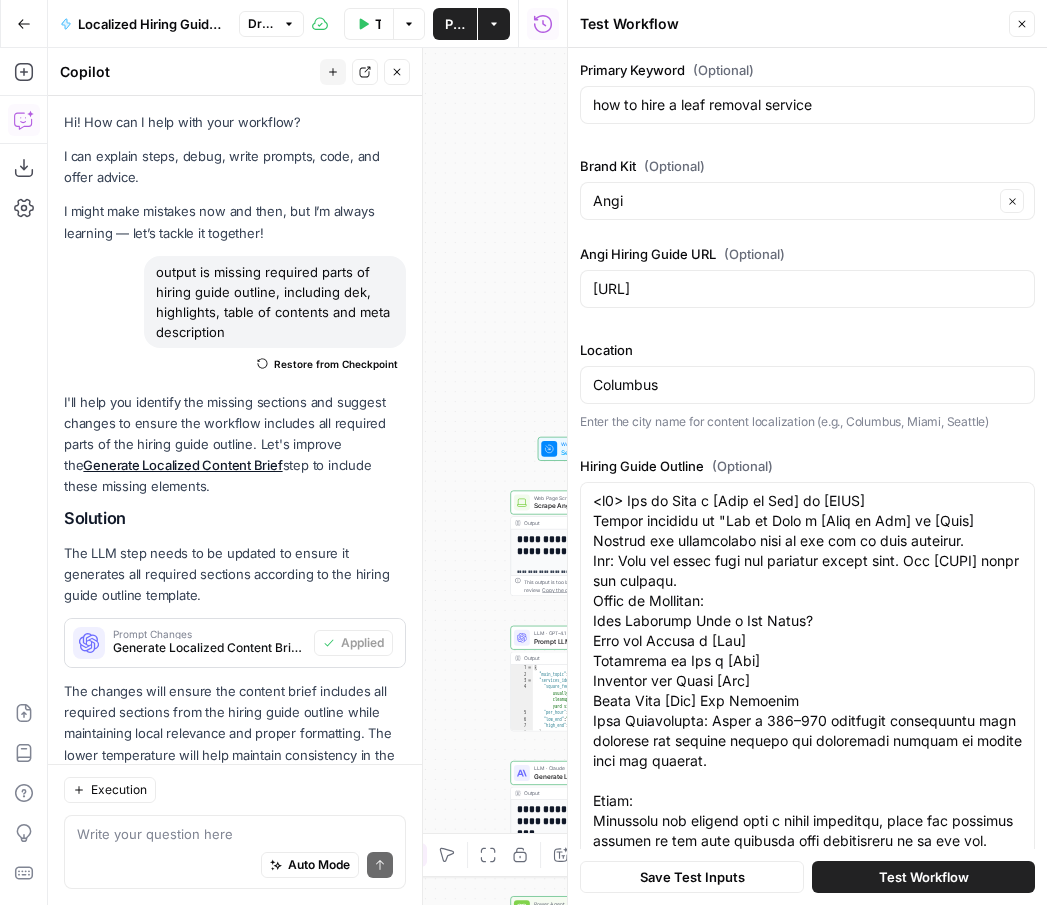 click at bounding box center (235, 4395) 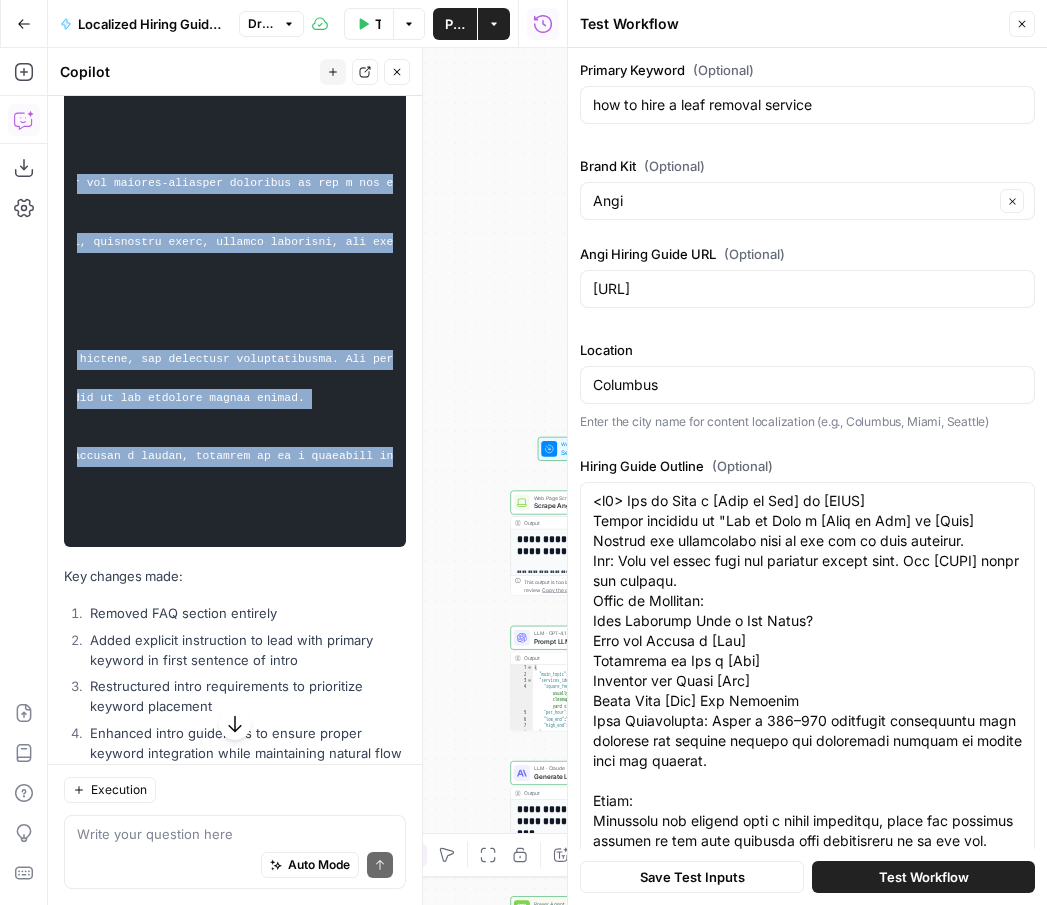 scroll, scrollTop: 4502, scrollLeft: 0, axis: vertical 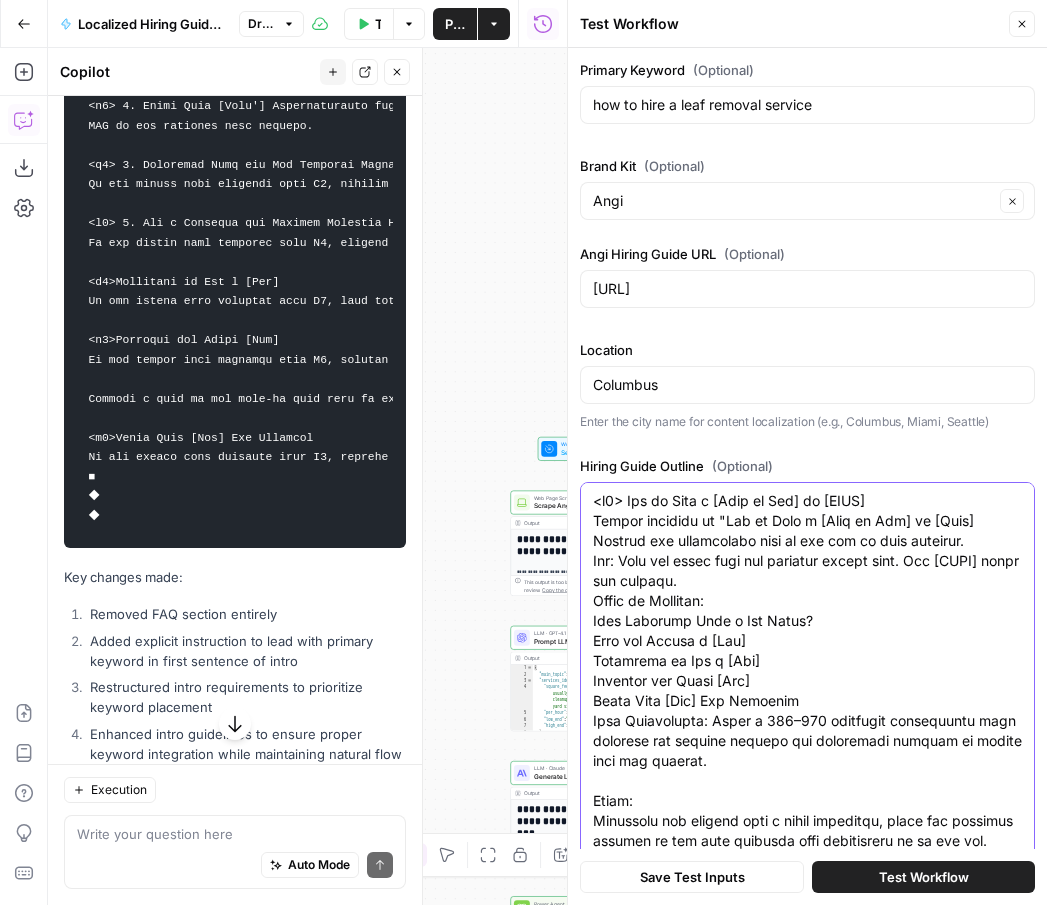 click on "Hiring Guide Outline   (Optional)" at bounding box center [807, 1371] 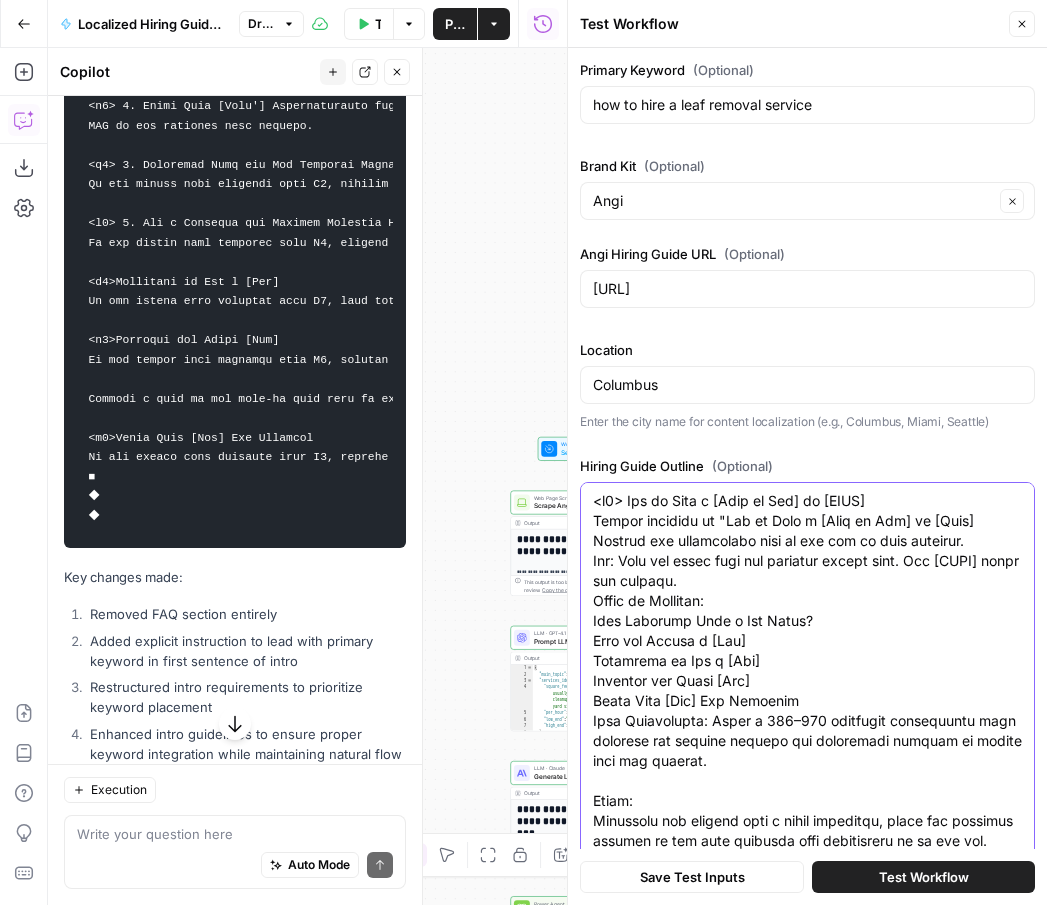 paste on "<h1> How to Hire a [Type of Pro] in [CITY]
Format headline as "How to Hire a [Type of Pro] in [City]"
Include the appropriate year at the end of each headline.
Dek: Copy and paste from the original parent page. Add [CITY] after the keyword.
Meta Description: Write a 120–160 character description that mentions the primary keyword and encourages readers to engage with the content.
Intro:
- Lead with the primary keyword in the first sentence
- Introduce the article with a brief paragraph, using the inverted pyramid so the most critical information is at the top
- Aim for 40-60 words (you can add further context in a second paragraph if needed)
- Within three sentences, introduce the type of contractor, the city, and the types of services they provide
- Include a keyword similar to "hiring a [pro]" or "[pro] hiring guide" in this paragraph if it fits naturally
Table of Contents:
- What Services Does a [Pro] in [City] Offer?
- Can You DIY [Task] Projects in [City]?
- How Much Does it Cost to Hire a [Pro..." 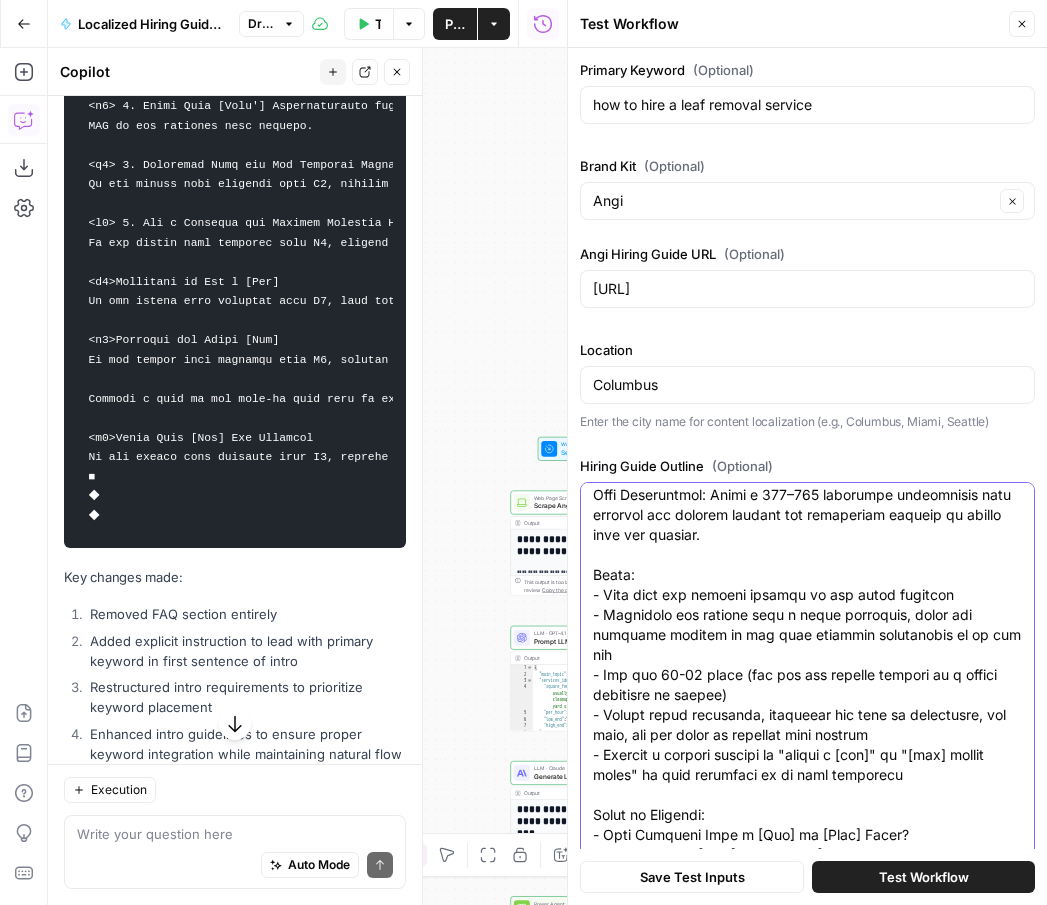 scroll, scrollTop: 158, scrollLeft: 0, axis: vertical 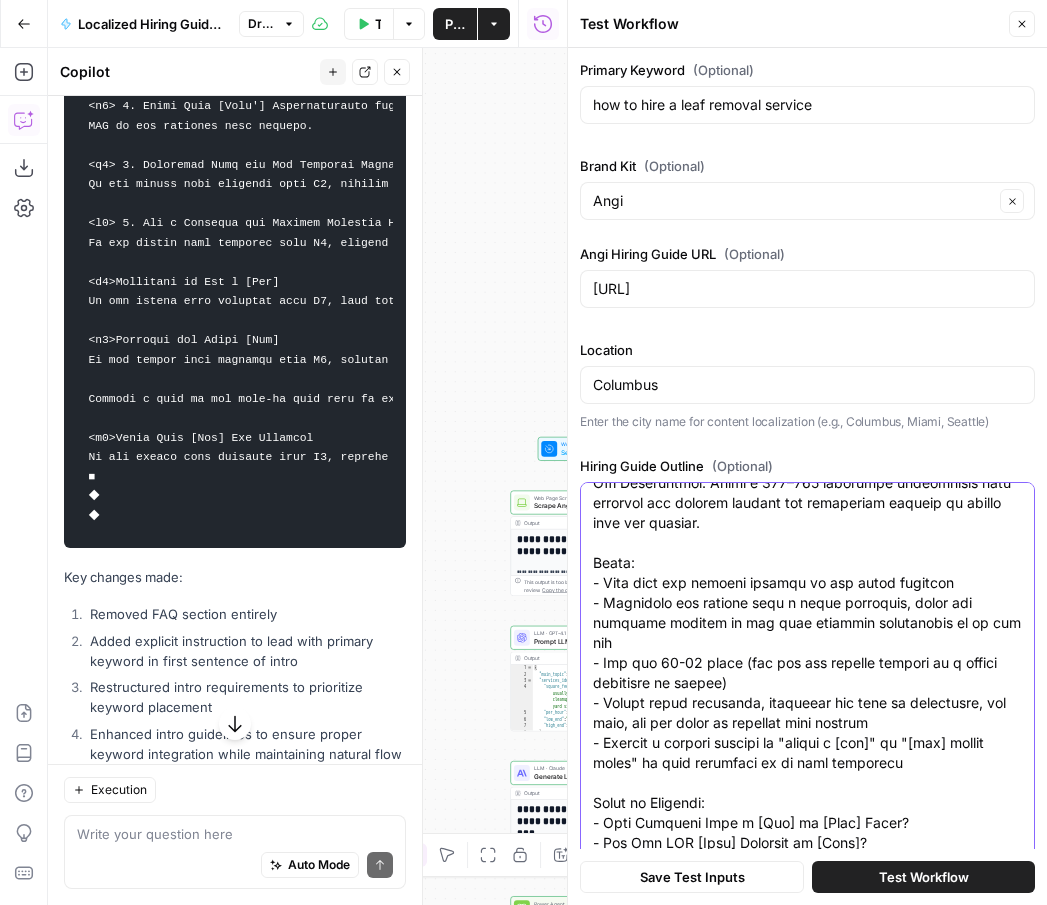 drag, startPoint x: 951, startPoint y: 581, endPoint x: 664, endPoint y: 581, distance: 287 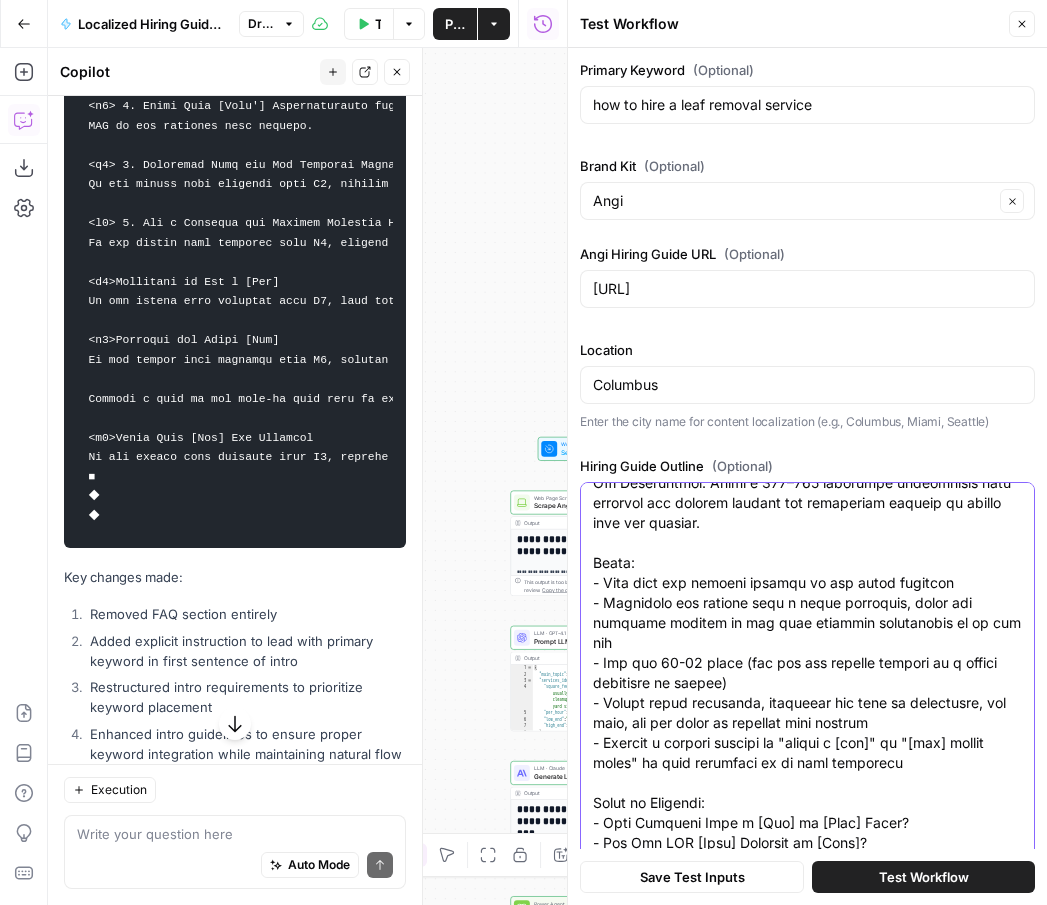 click on "Hiring Guide Outline   (Optional)" at bounding box center (807, 2283) 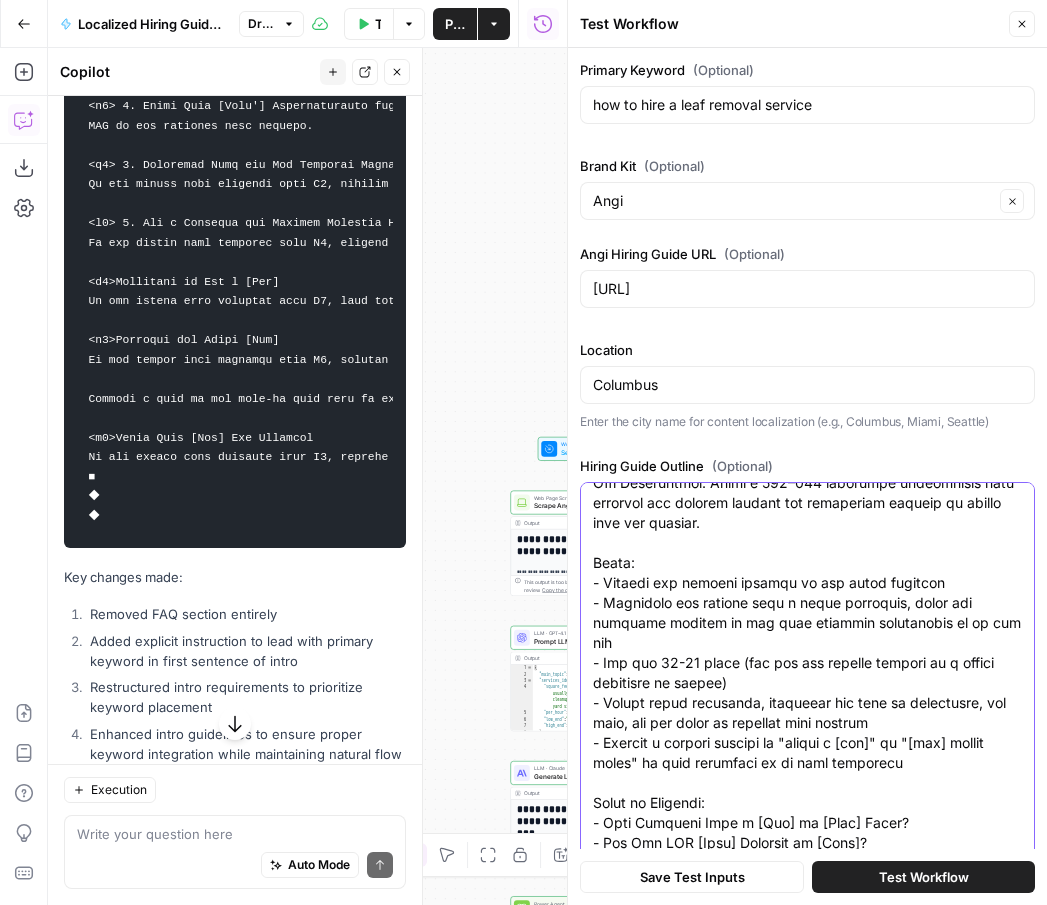 click on "Hiring Guide Outline   (Optional)" at bounding box center (807, 2283) 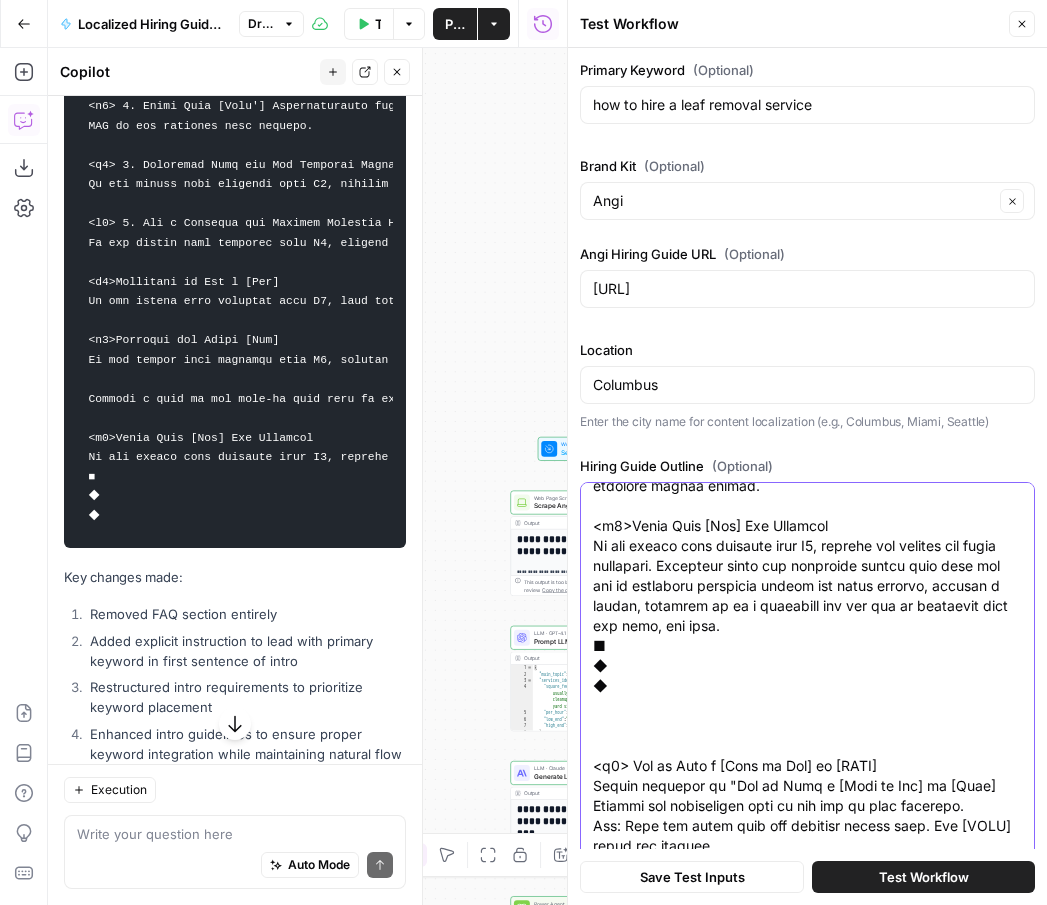 scroll, scrollTop: 1904, scrollLeft: 0, axis: vertical 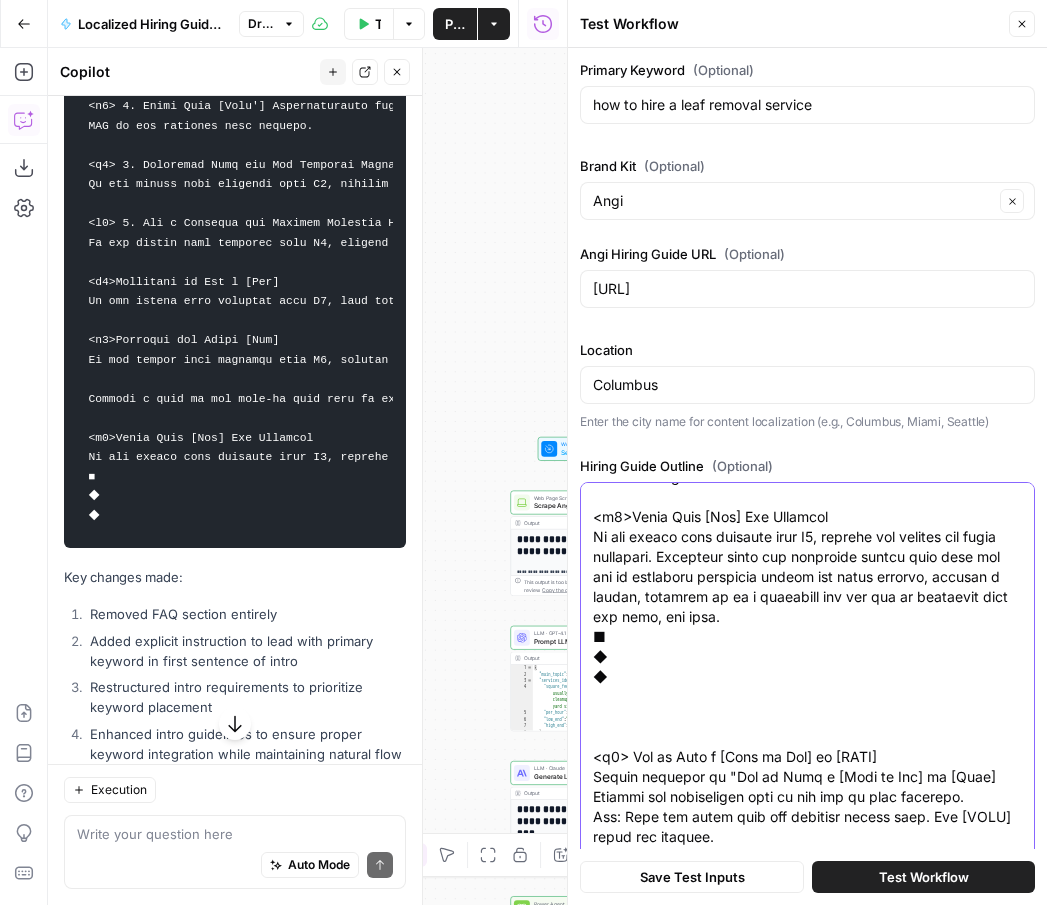 drag, startPoint x: 593, startPoint y: 574, endPoint x: 613, endPoint y: 618, distance: 48.332184 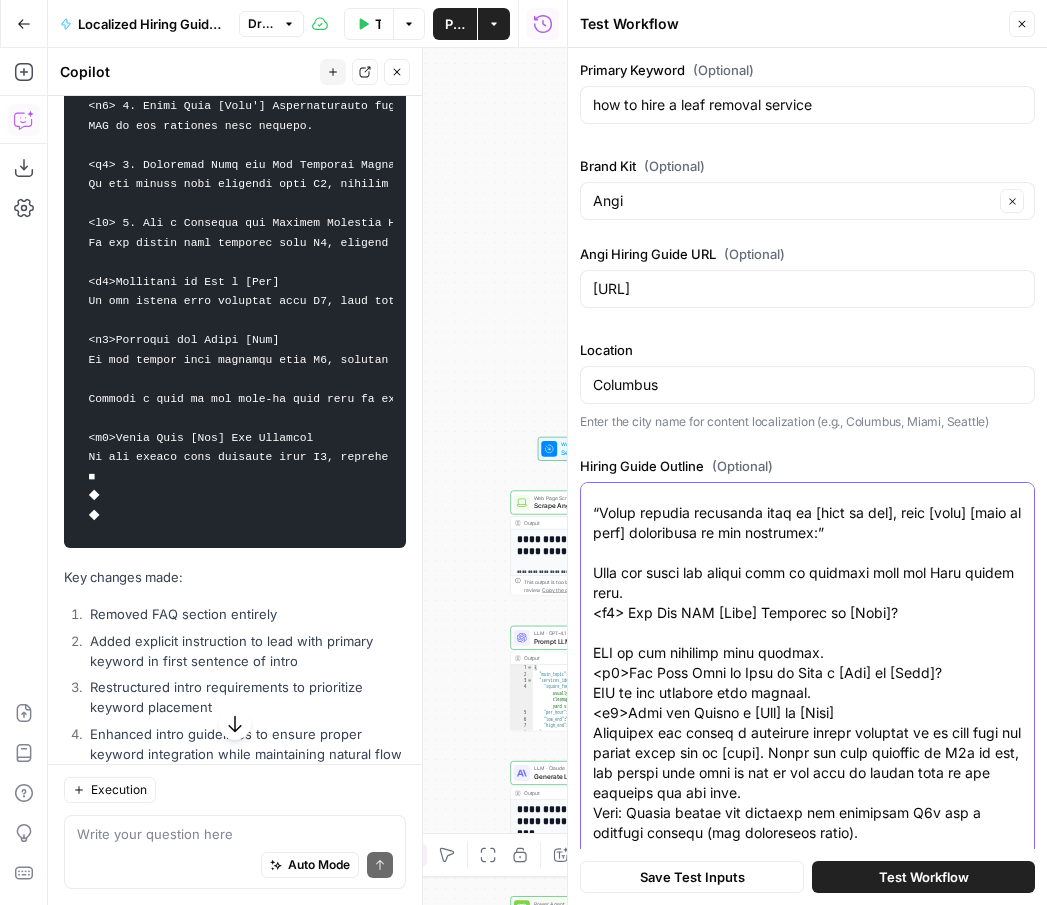 scroll, scrollTop: 3400, scrollLeft: 0, axis: vertical 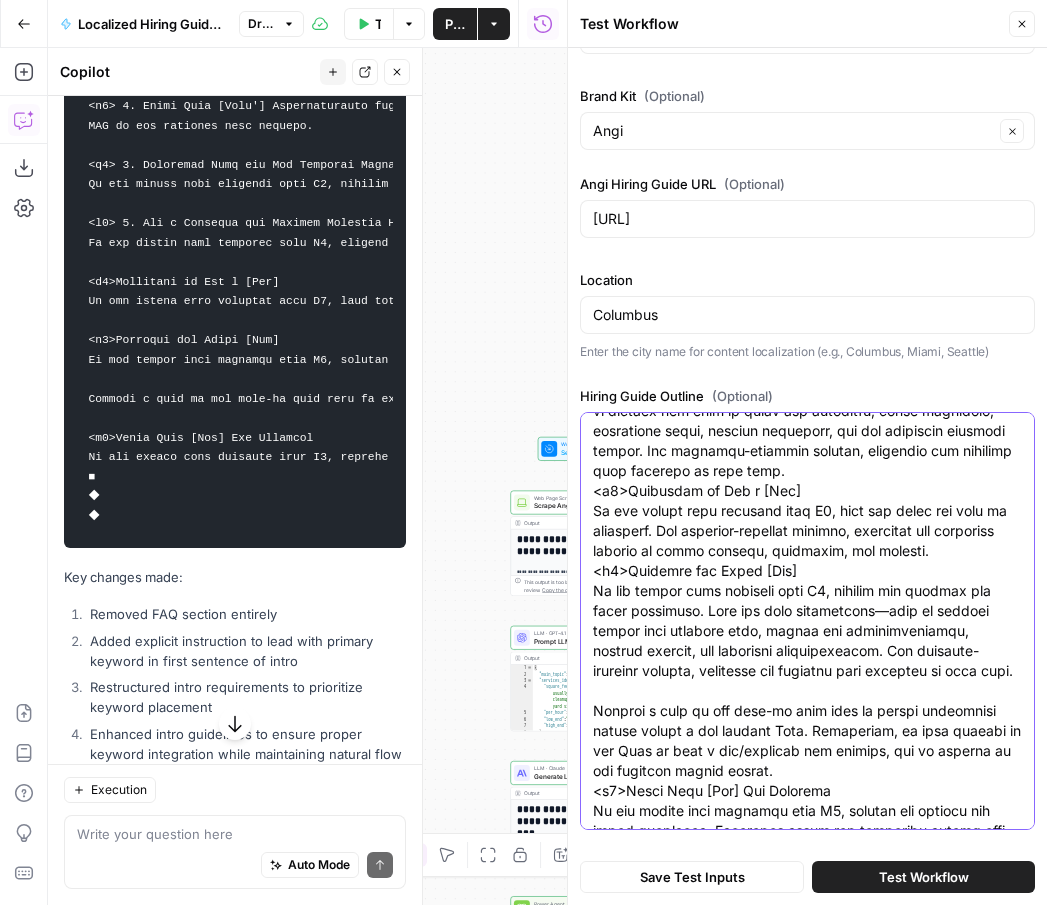 drag, startPoint x: 603, startPoint y: 583, endPoint x: 671, endPoint y: 961, distance: 384.0677 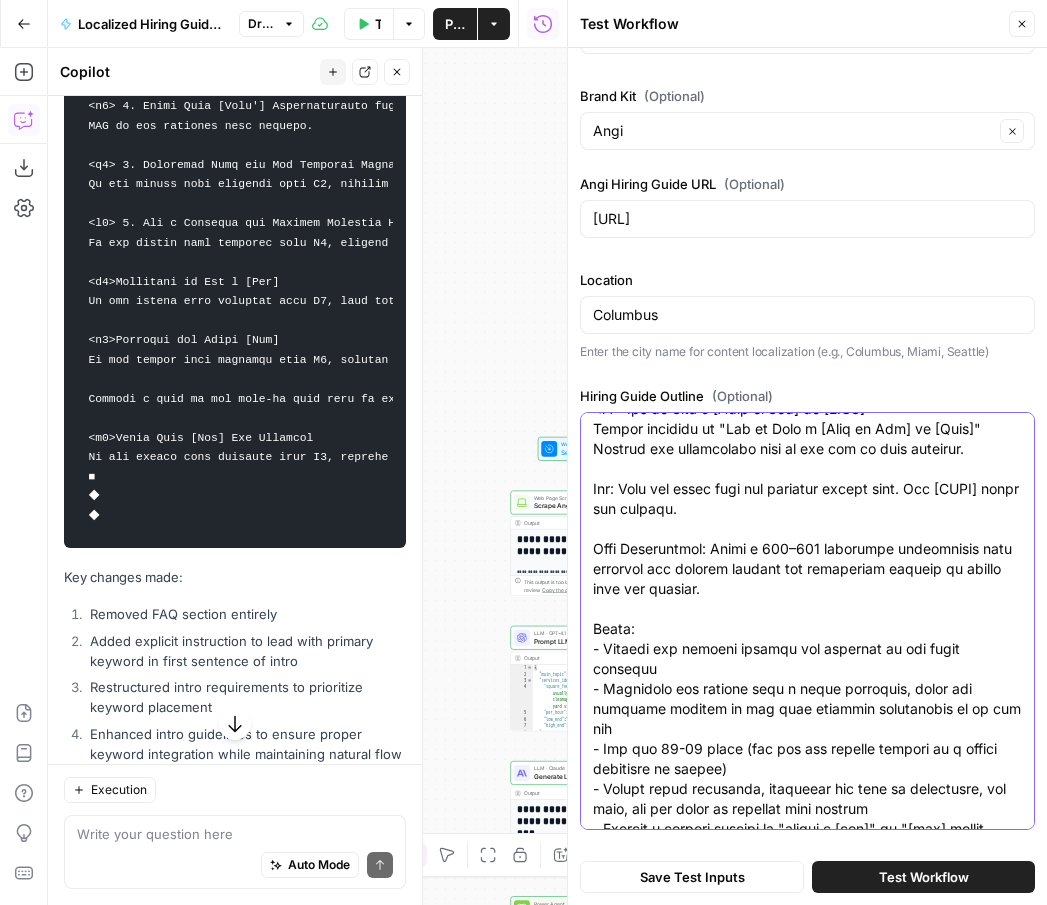scroll, scrollTop: 0, scrollLeft: 0, axis: both 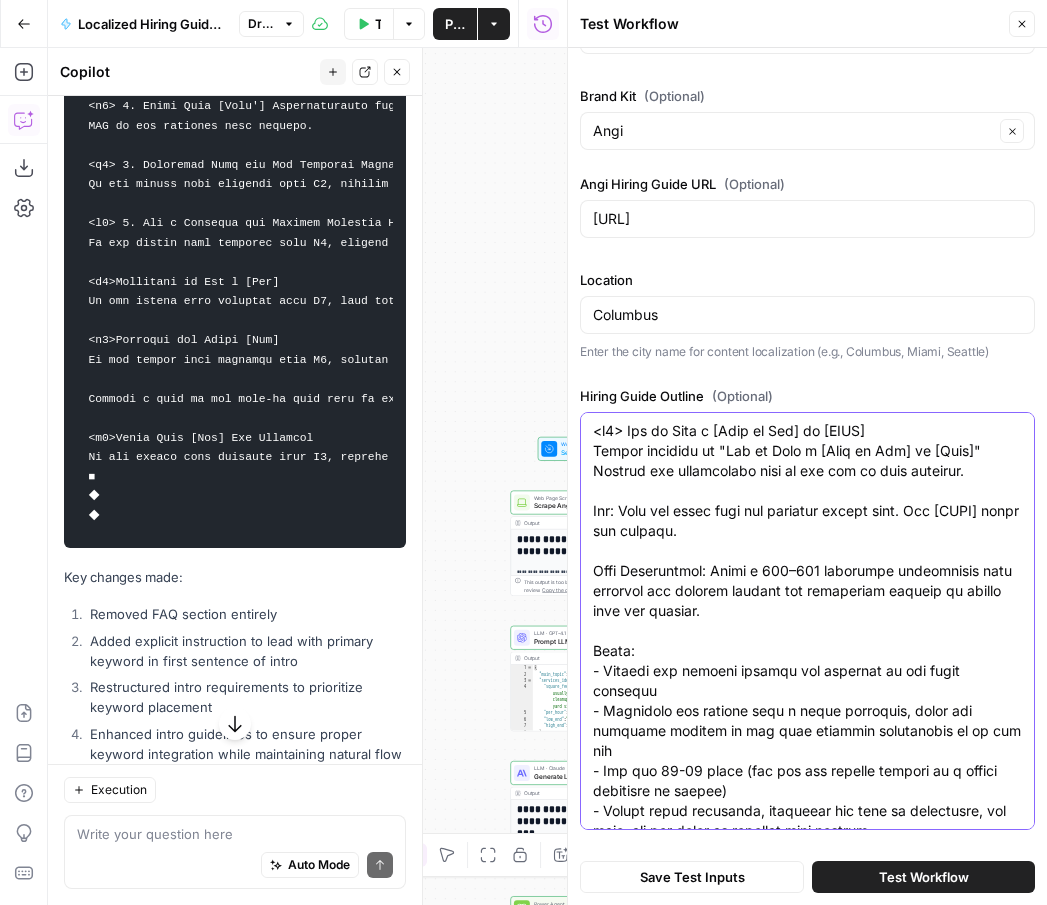 click on "Hiring Guide Outline   (Optional)" at bounding box center (807, 1441) 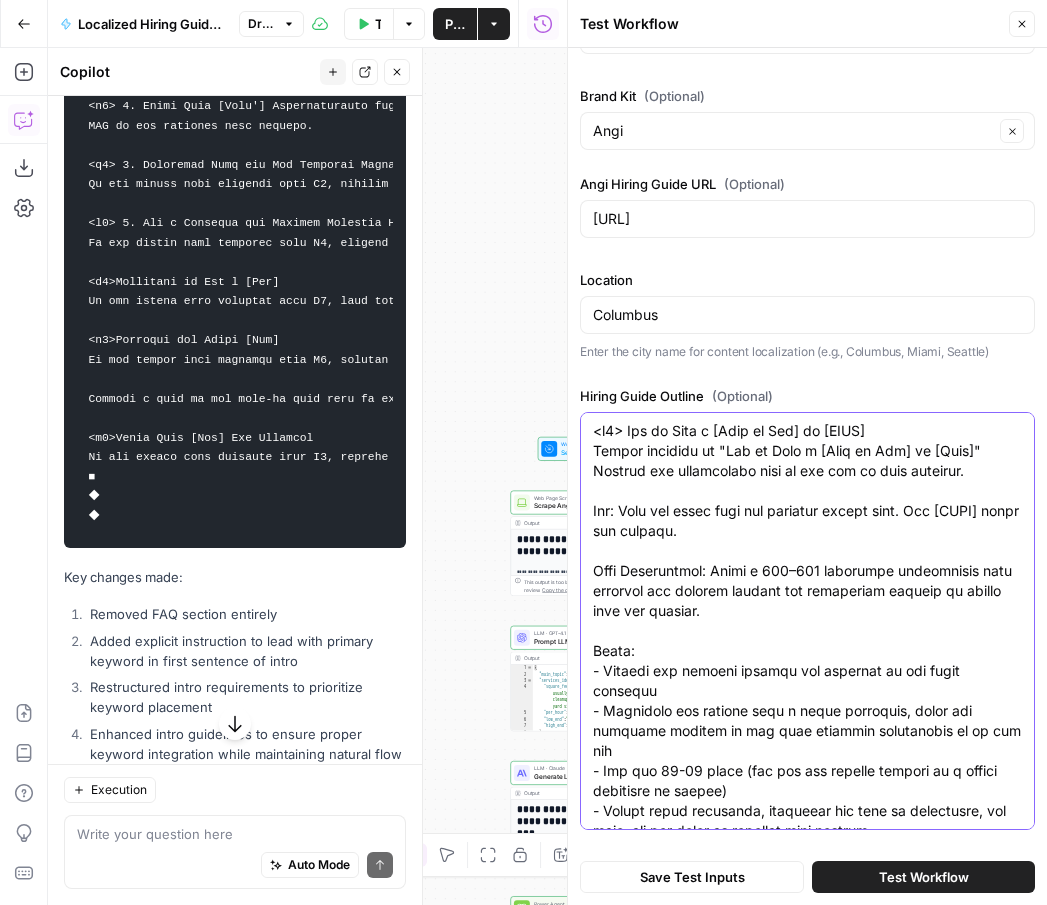 type on "<h1> How to Hire a [Type of Pro] in [CITY]
Format headline as "How to Hire a [Type of Pro] in [City]"
Include the appropriate year at the end of each headline.
Dek: Copy and paste from the original parent page. Add [CITY] after the keyword.
Meta Description: Write a 120–160 character description that mentions the primary keyword and encourages readers to engage with the content.
Intro:
- Include the primary keyword and location in the first sentence
- Introduce the article with a brief paragraph, using the inverted pyramid so the most critical information is at the top
- Aim for 40-60 words (you can add further context in a second paragraph if needed)
- Within three sentences, introduce the type of contractor, the city, and the types of services they provide
- Include a keyword similar to "hiring a [pro]" or "[pro] hiring guide" in this paragraph if it fits naturally
Table of Contents:
- What Services Does a [Pro] in [City] Offer?
- Can You DIY [Task] Projects in [City]?
- How Much Does it Cost to ..." 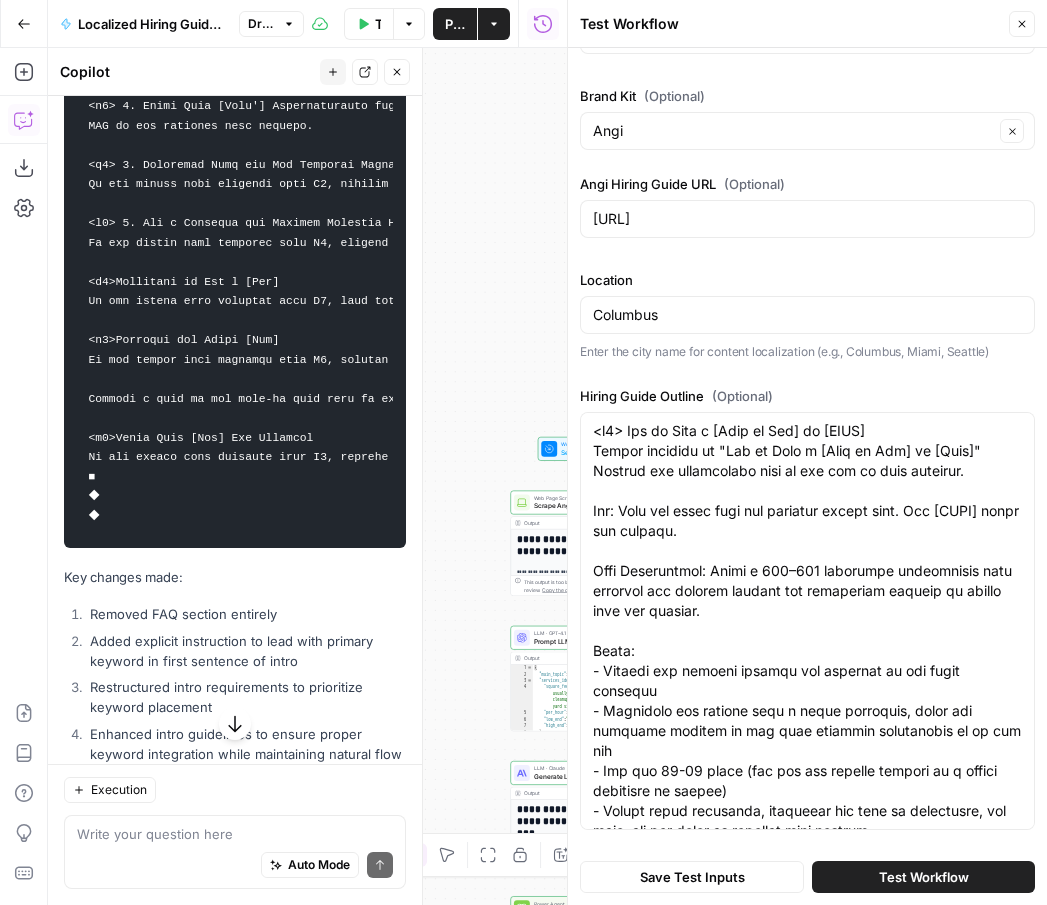 drag, startPoint x: 592, startPoint y: 426, endPoint x: 832, endPoint y: 712, distance: 373.35773 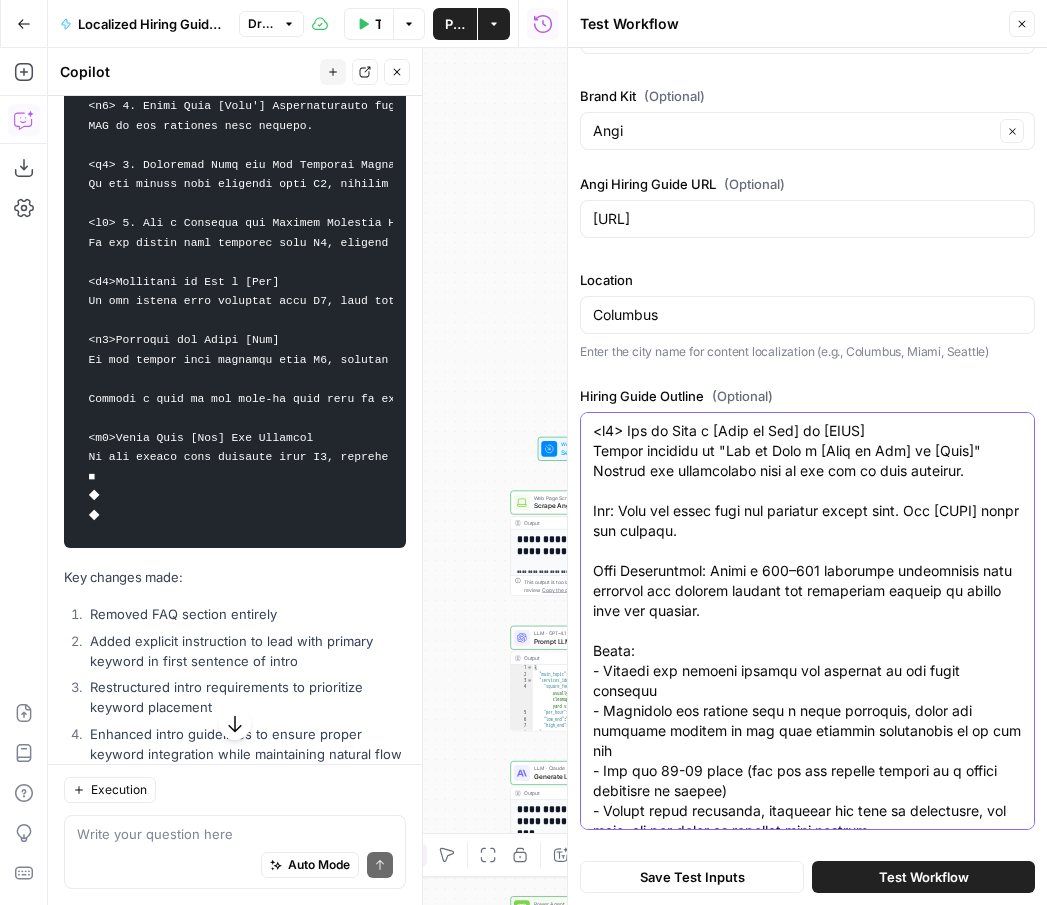 click on "Hiring Guide Outline   (Optional)" at bounding box center [807, 1441] 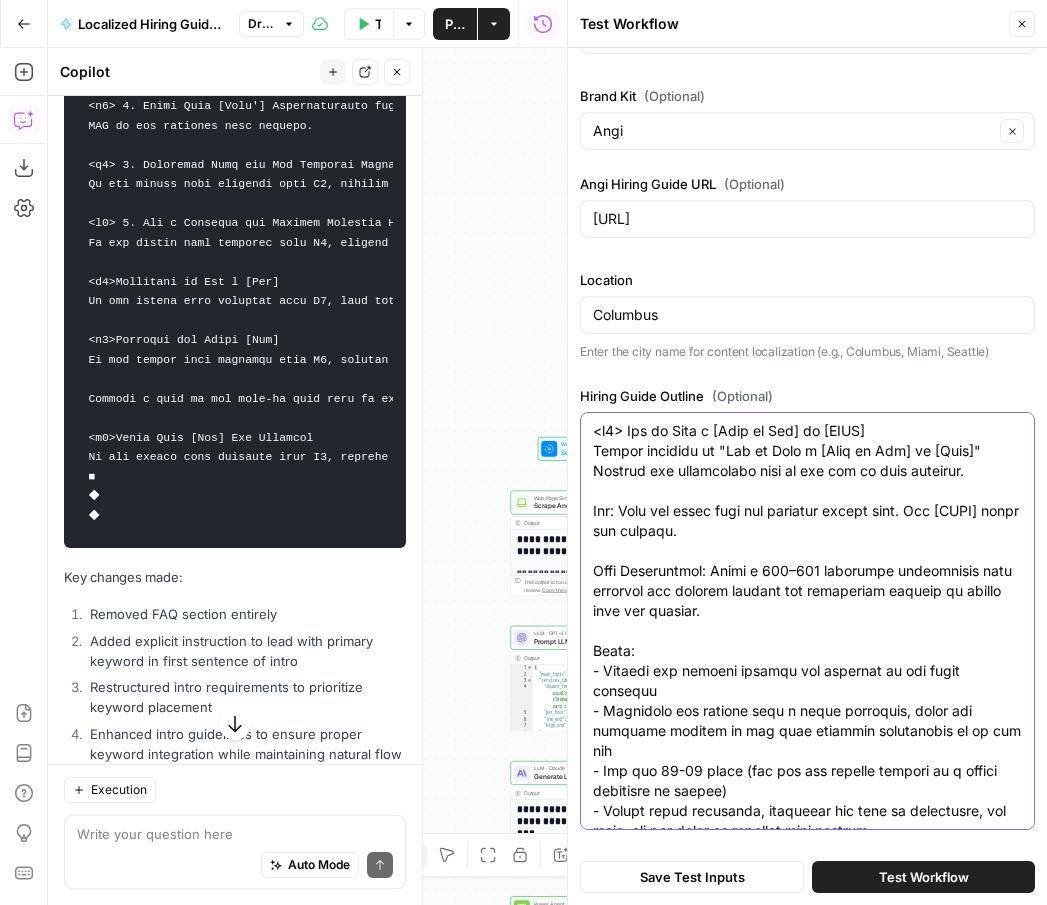 click on "Hiring Guide Outline   (Optional)" at bounding box center (807, 1441) 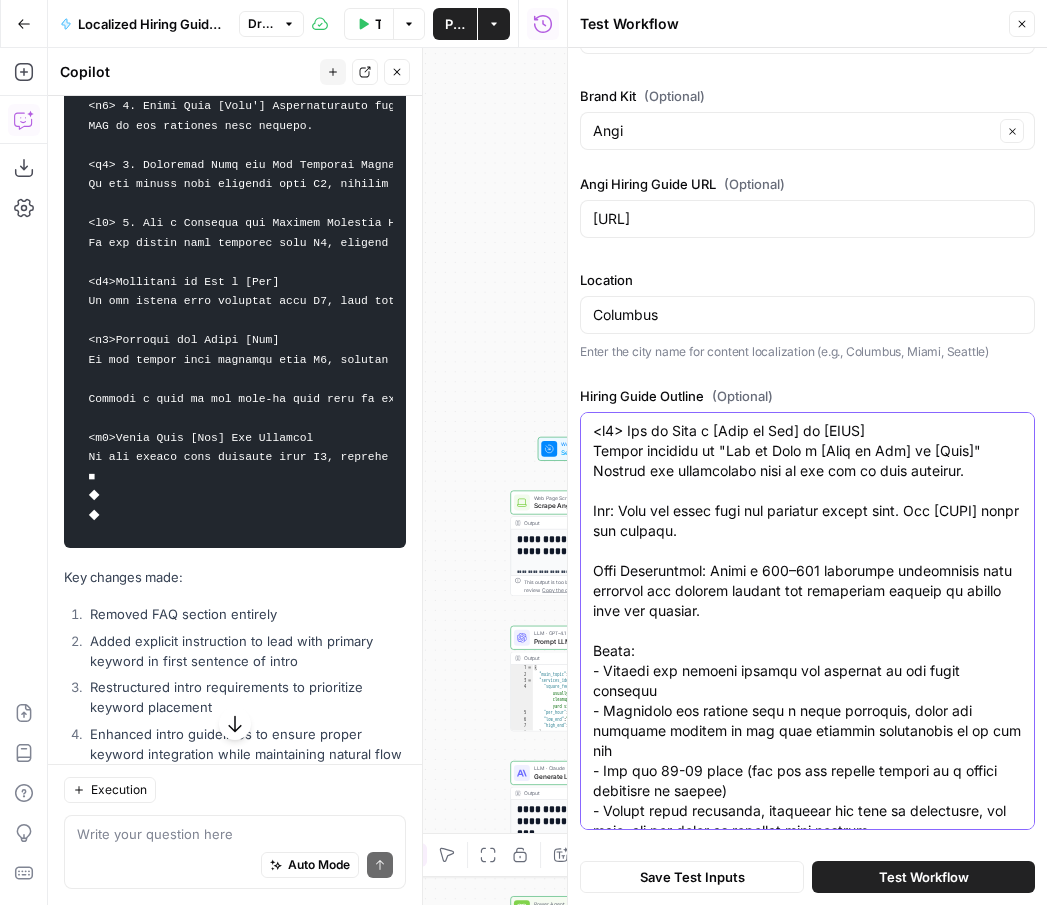 scroll, scrollTop: 0, scrollLeft: 0, axis: both 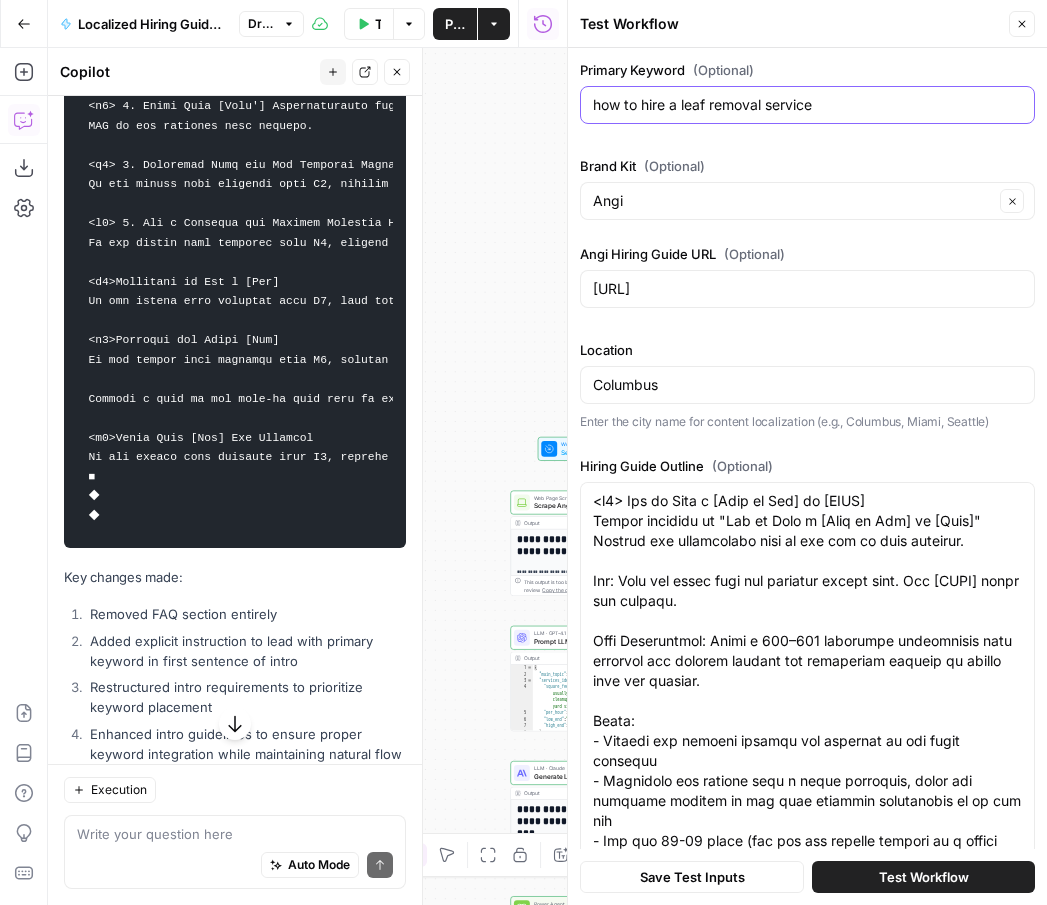 drag, startPoint x: 832, startPoint y: 103, endPoint x: 673, endPoint y: 106, distance: 159.0283 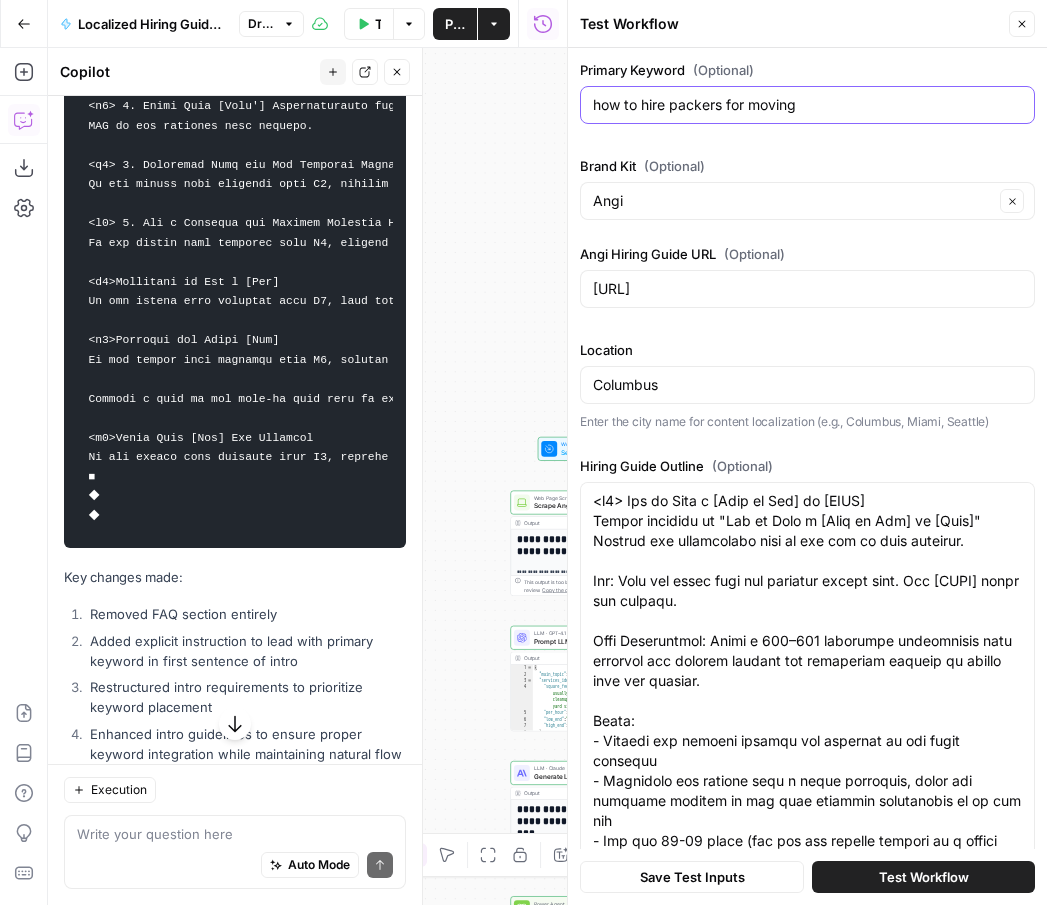 type on "how to hire packers for moving" 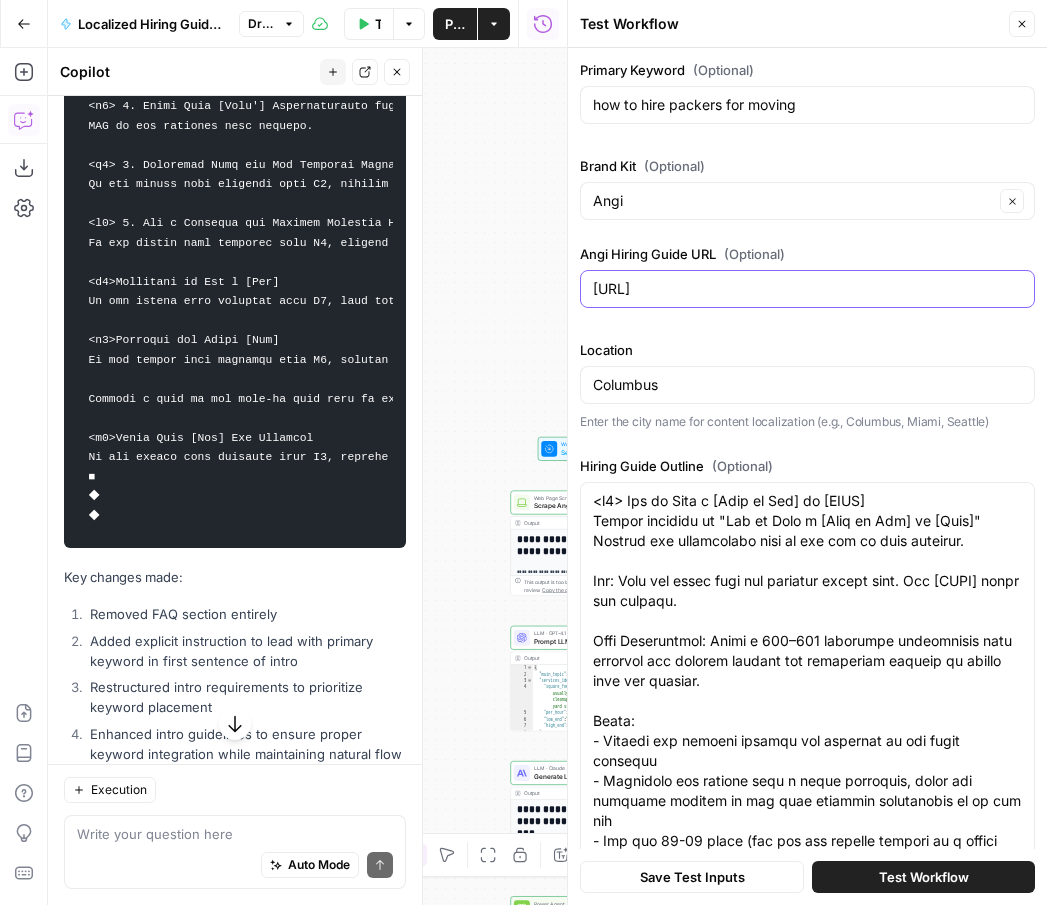 click on "https://www.angi.com/articles/why-hire-lawn-care-company-leaf-removal.htm" at bounding box center (807, 289) 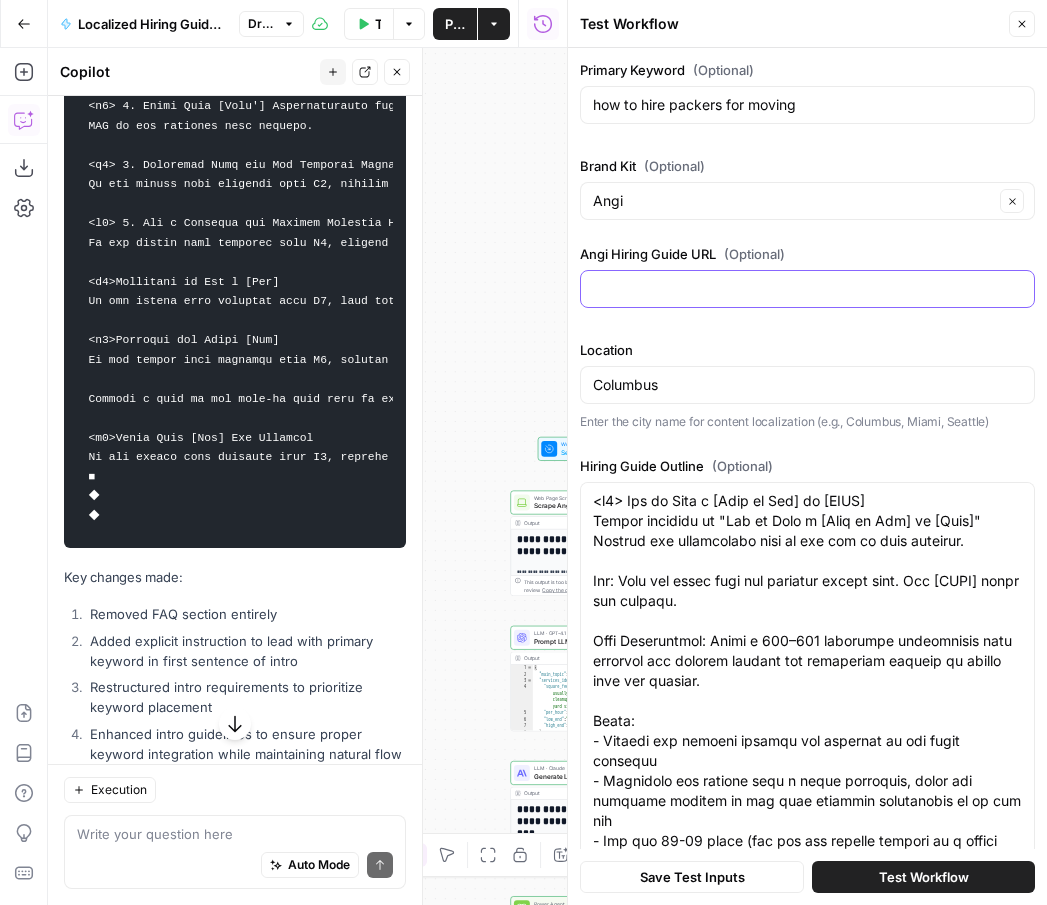 paste on "https://www.angi.com/articles/hire-packers-moving.htm" 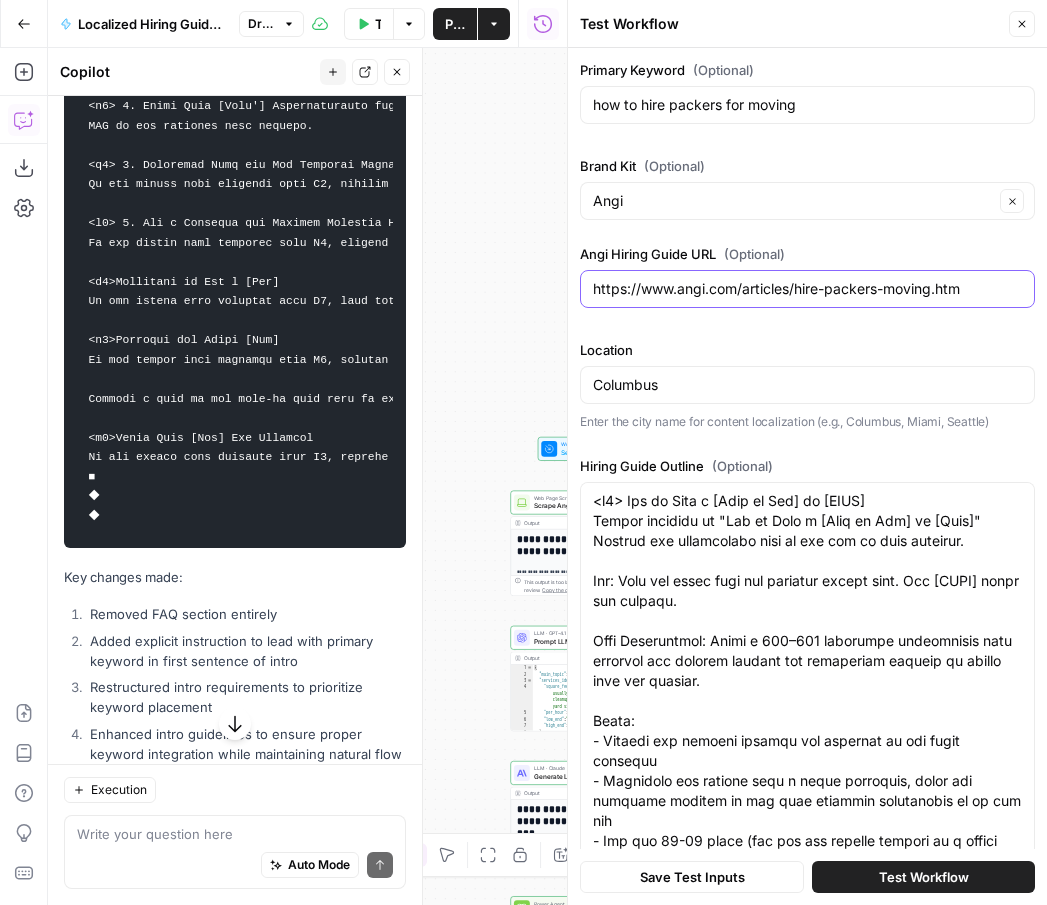 type on "https://www.angi.com/articles/hire-packers-moving.htm" 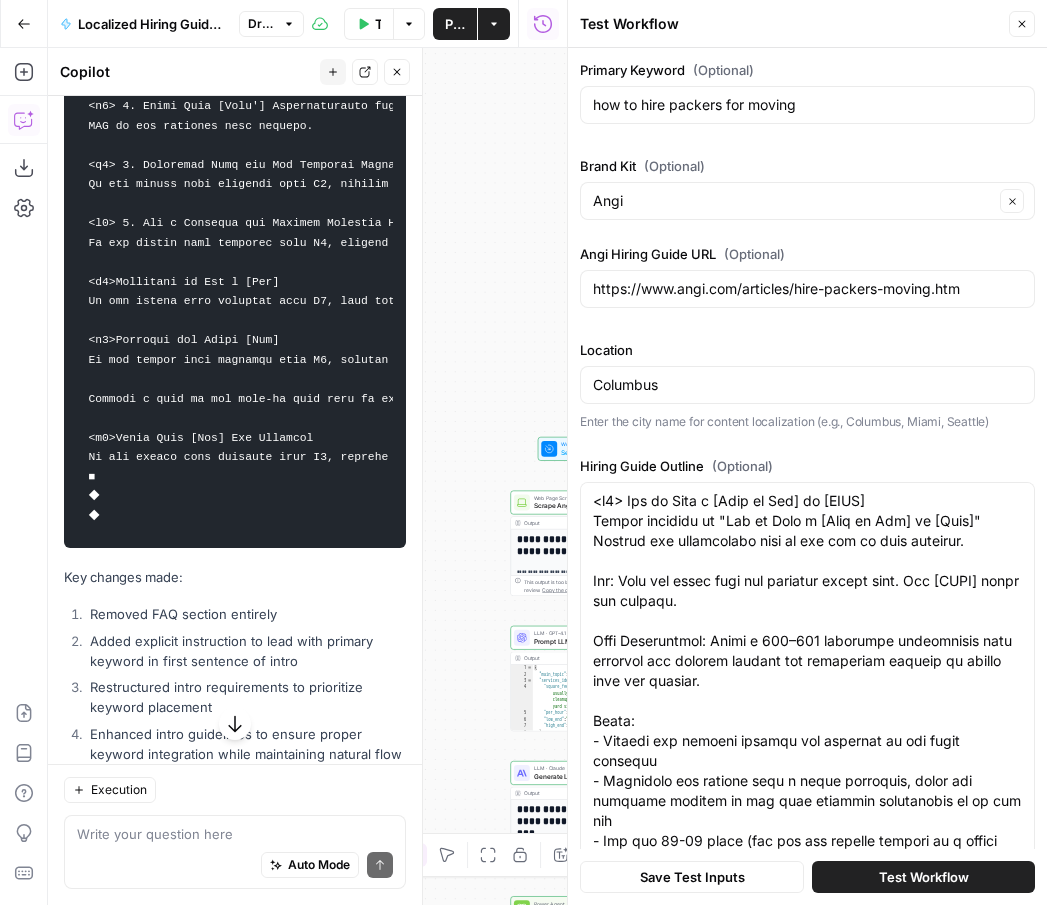 click on "Location" at bounding box center [807, 350] 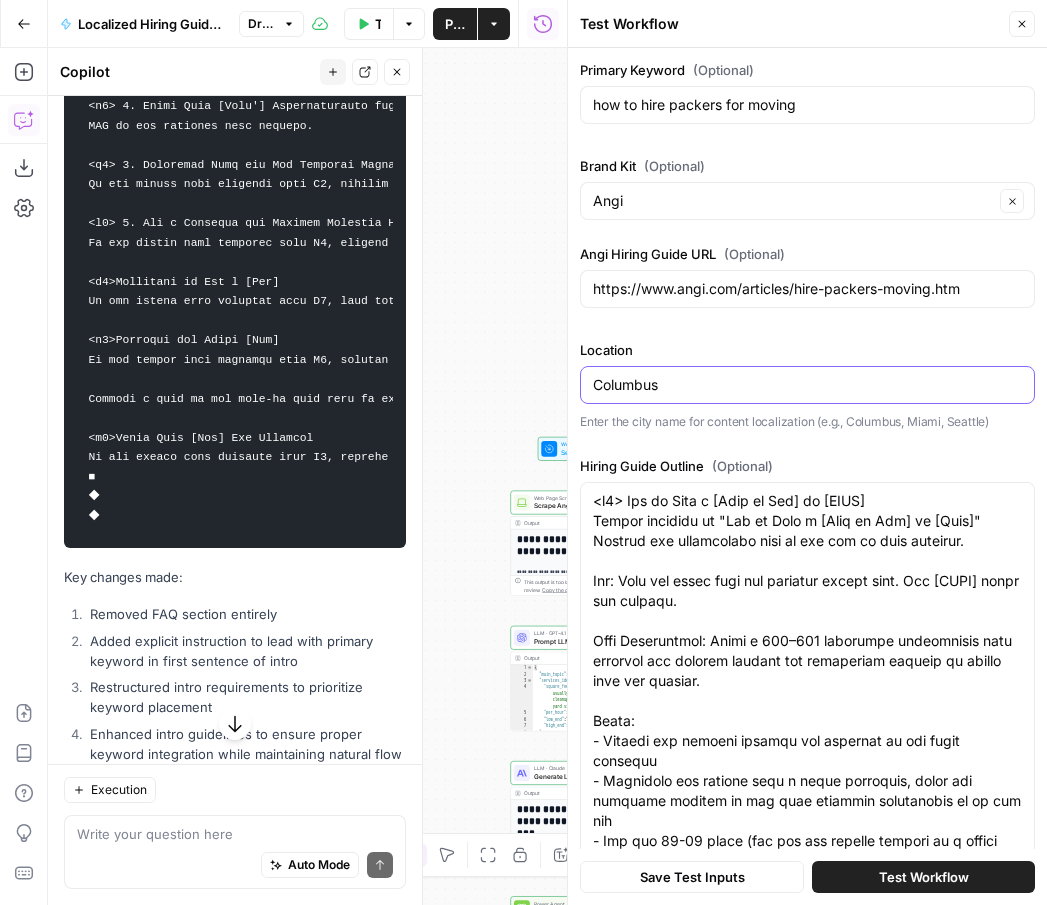click on "Columbus" at bounding box center [807, 385] 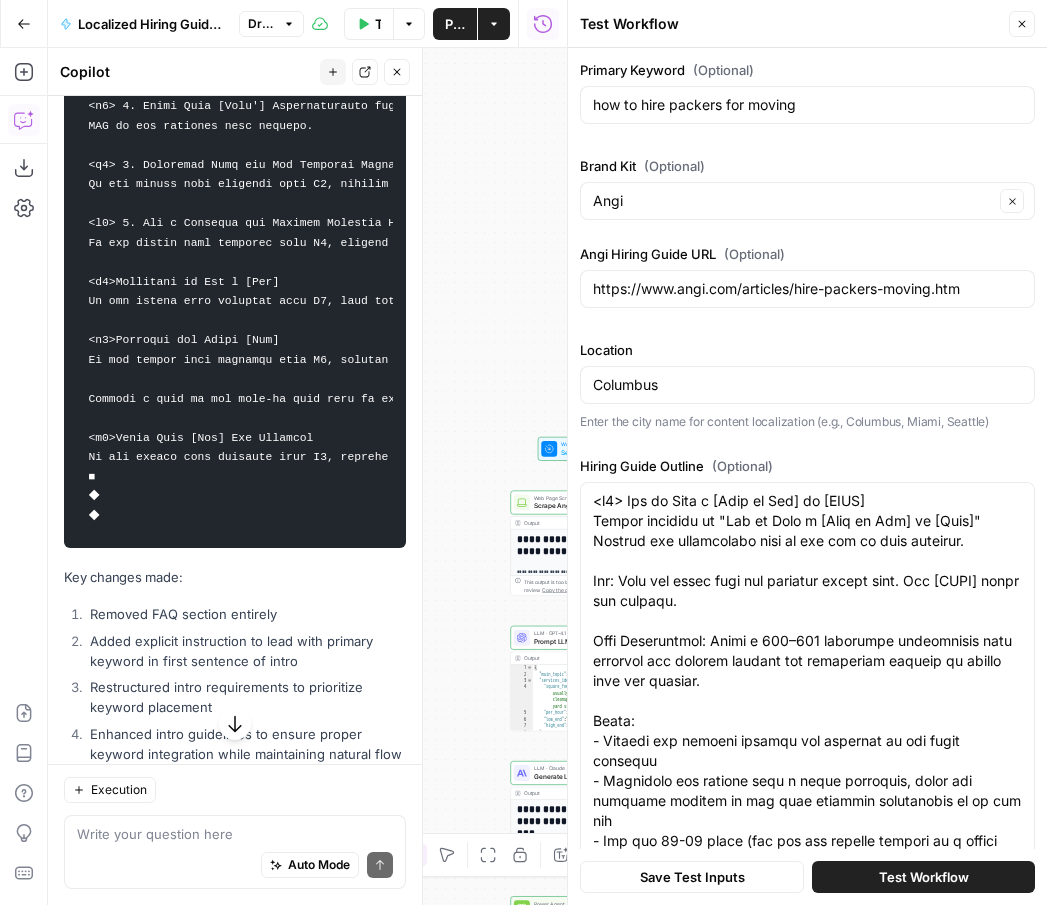 click 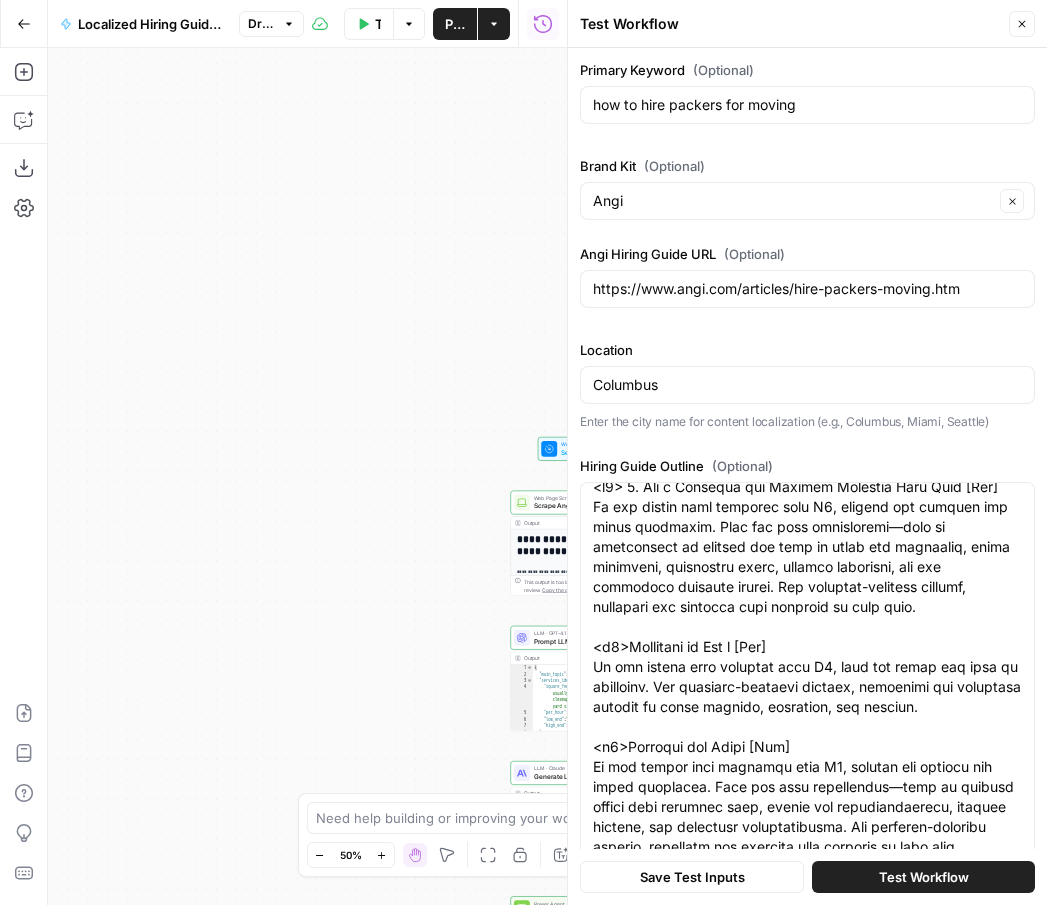 scroll, scrollTop: 1580, scrollLeft: 0, axis: vertical 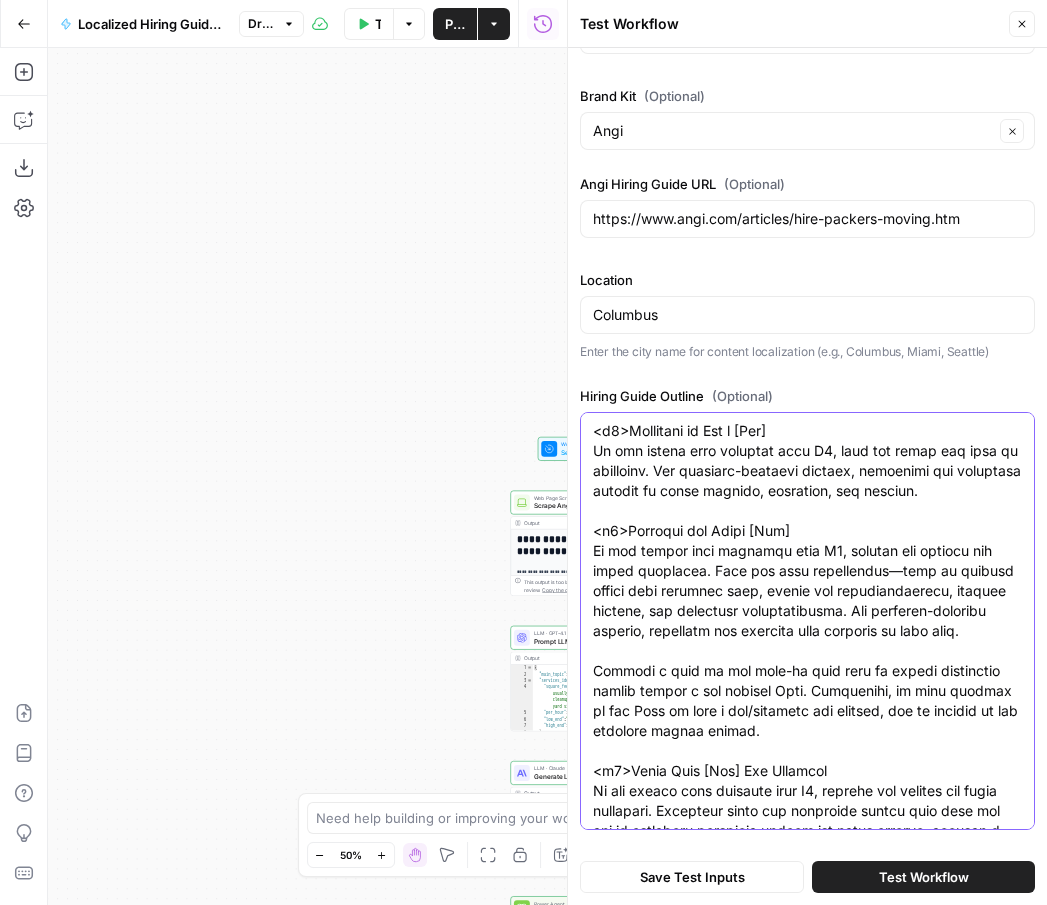 click on "Hiring Guide Outline   (Optional)" at bounding box center [807, -139] 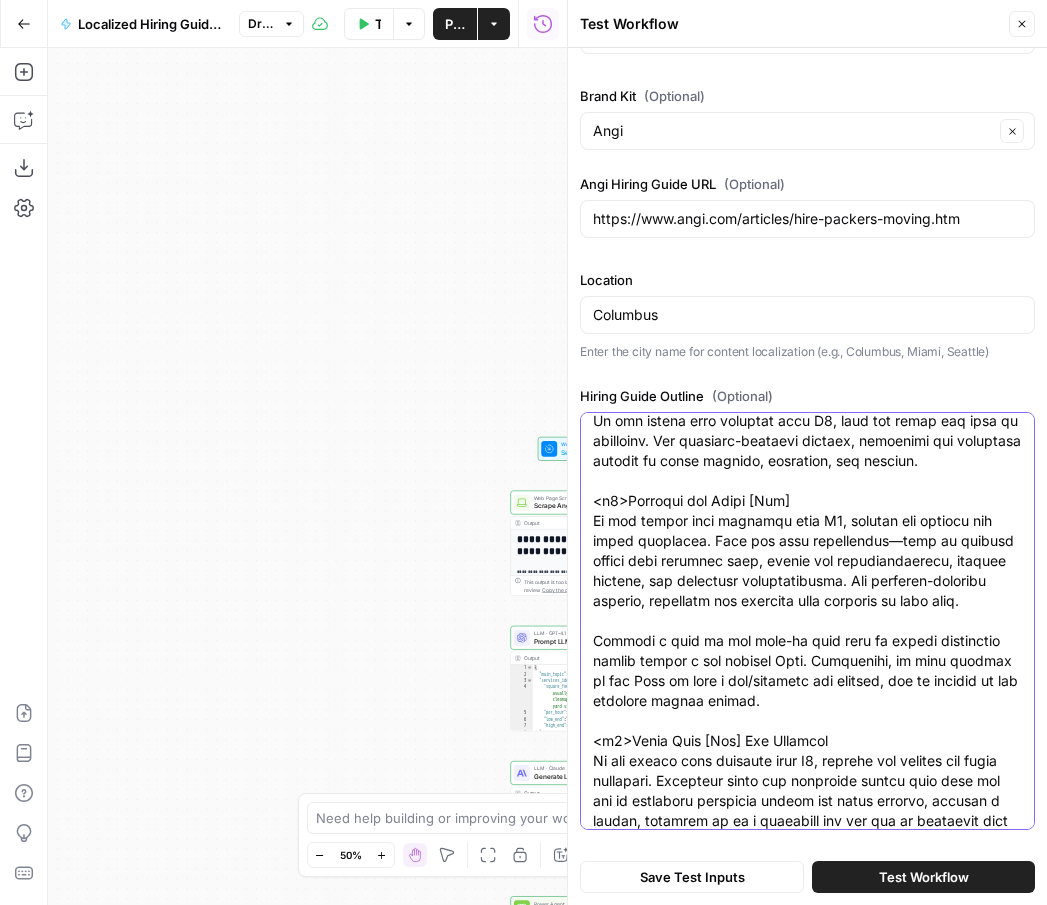 scroll, scrollTop: 1630, scrollLeft: 0, axis: vertical 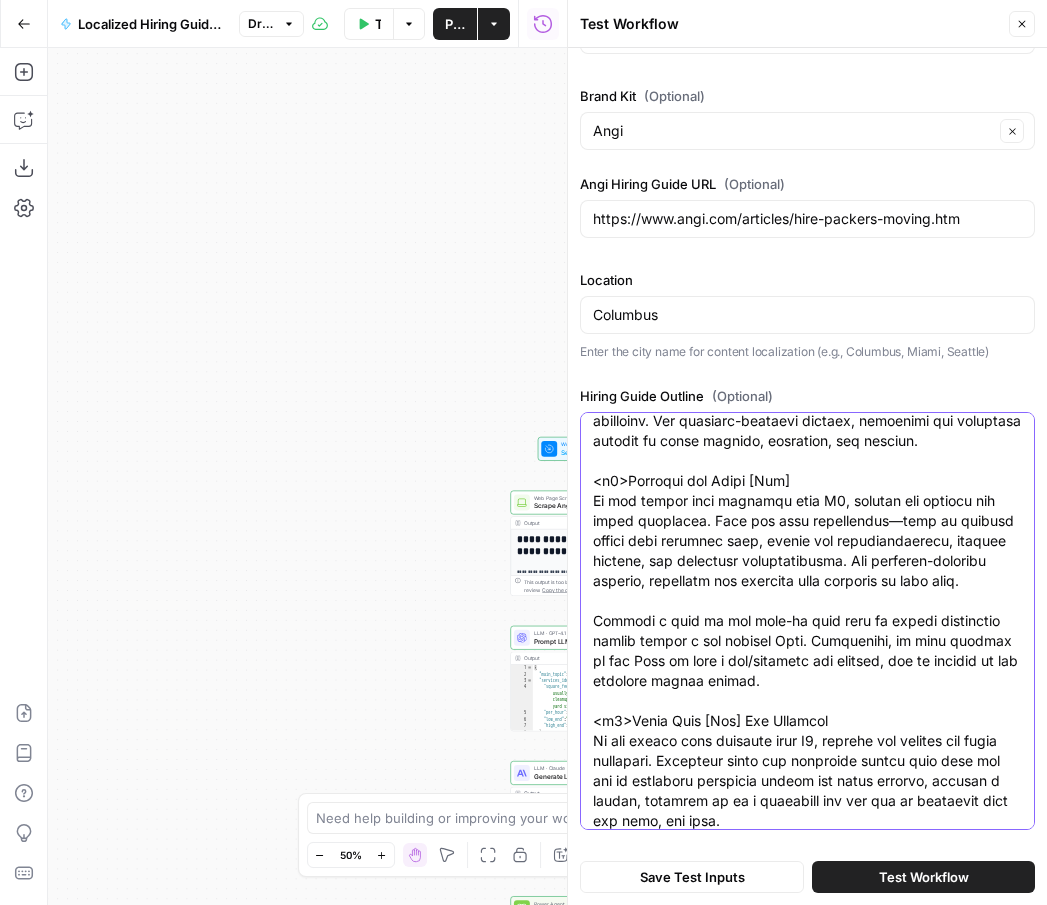 type on "<h1> How to Hire a [Type of Pro] in [CITY]
Format headline as "How to Hire a [Type of Pro] in [City]"
Include the appropriate year at the end of each headline.
Dek: Copy and paste from the original parent page. Add [CITY] after the keyword.
Meta Description: Write a 120–160 character description that mentions the primary keyword and encourages readers to engage with the content.
Intro:
- Include the primary keyword and location in the first sentence
- Introduce the article with a brief paragraph, using the inverted pyramid so the most critical information is at the top
- Aim for 40-60 words (you can add further context in a second paragraph if needed)
- Within three sentences, introduce the type of contractor, the city, and the types of services they provide
- Include a keyword similar to "hiring a [pro]" or "[pro] hiring guide" in this paragraph if it fits naturally
Table of Contents:
- What Services Does a [Pro] in [City] Offer?
- Can You DIY [Task] Projects in [City]?
- How Much Does it Cost to ..." 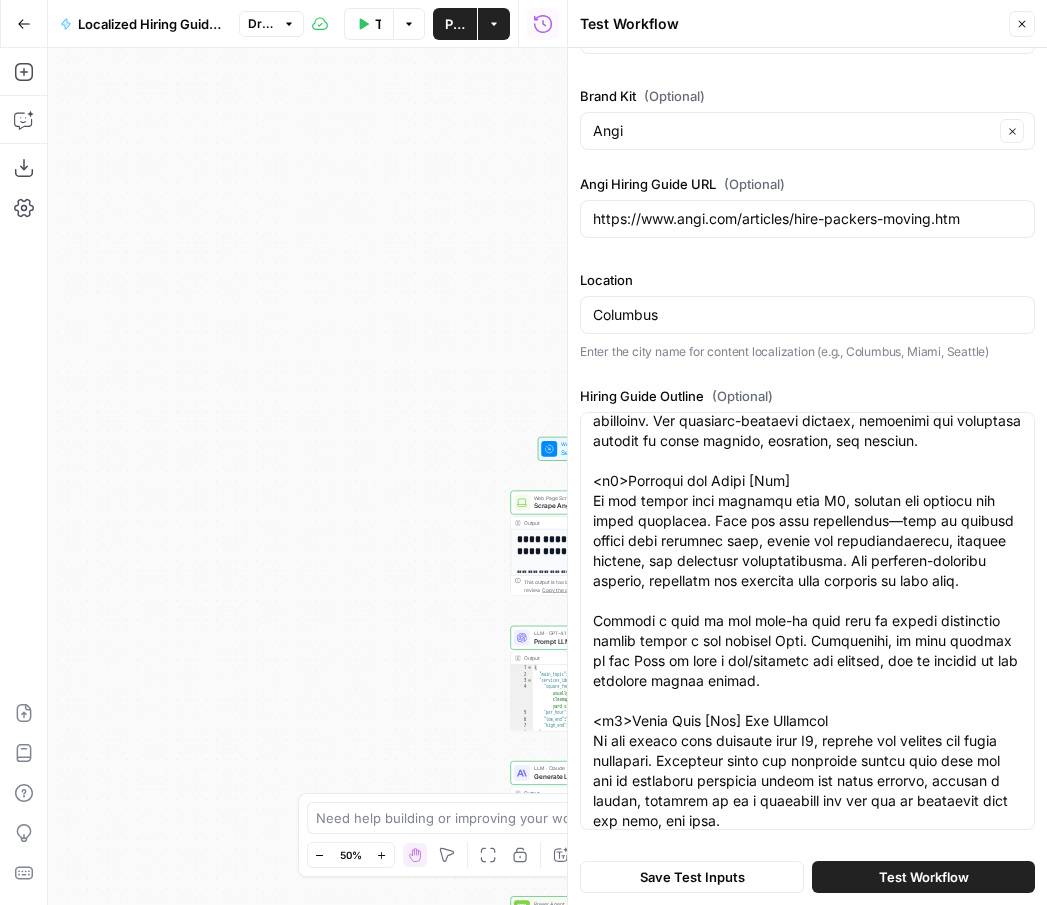 scroll, scrollTop: 0, scrollLeft: 0, axis: both 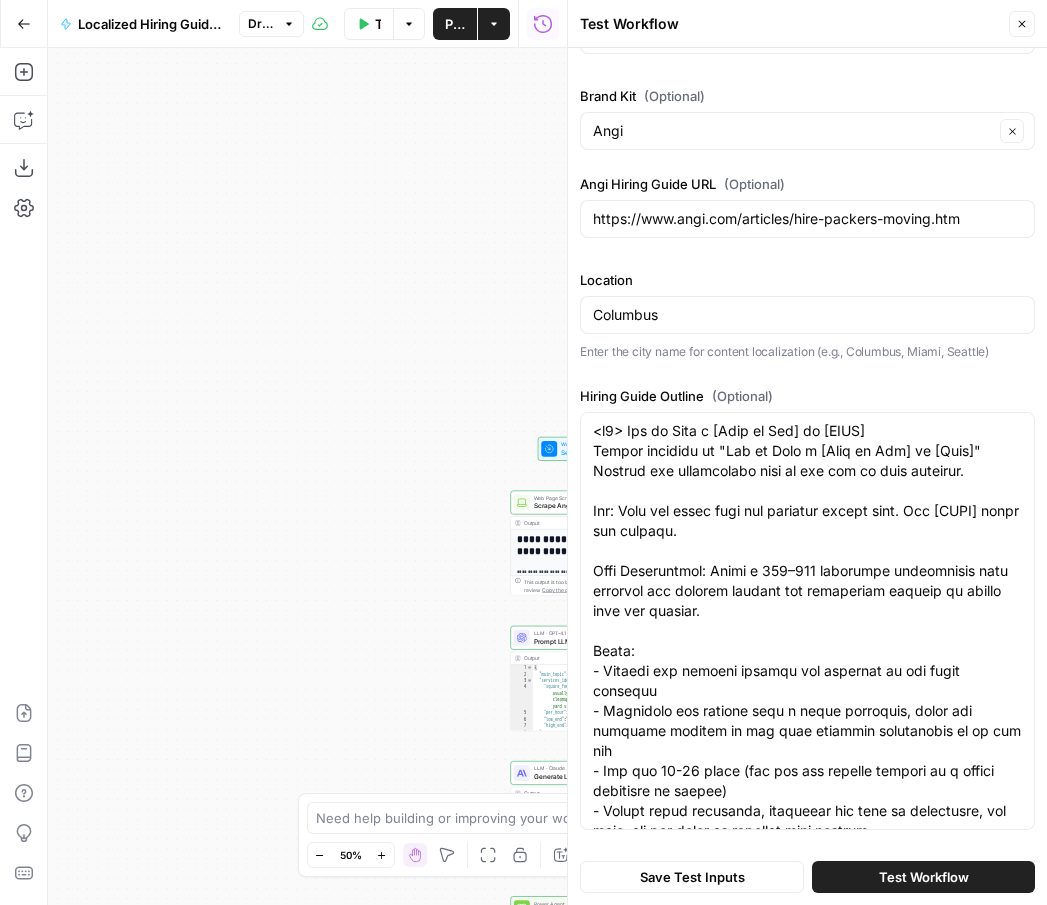 click on "Save Test Inputs" at bounding box center [692, 877] 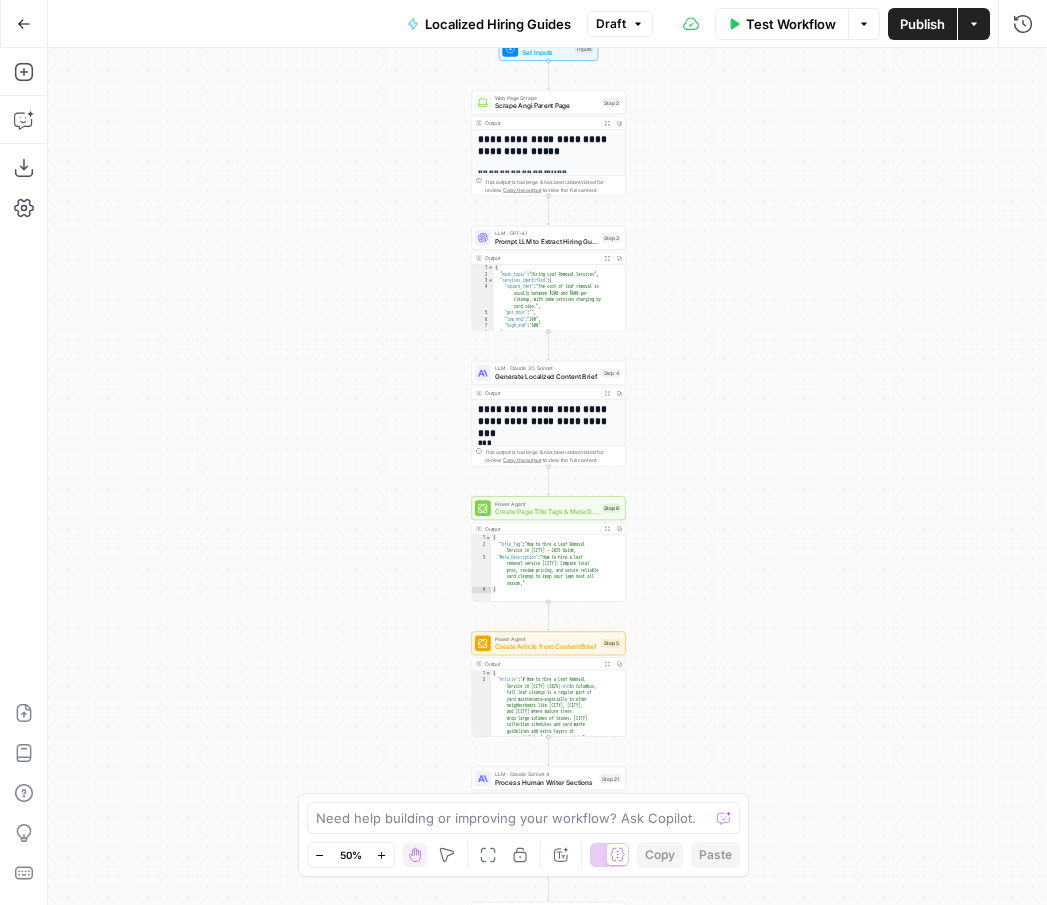 drag, startPoint x: 860, startPoint y: 596, endPoint x: 820, endPoint y: 179, distance: 418.91406 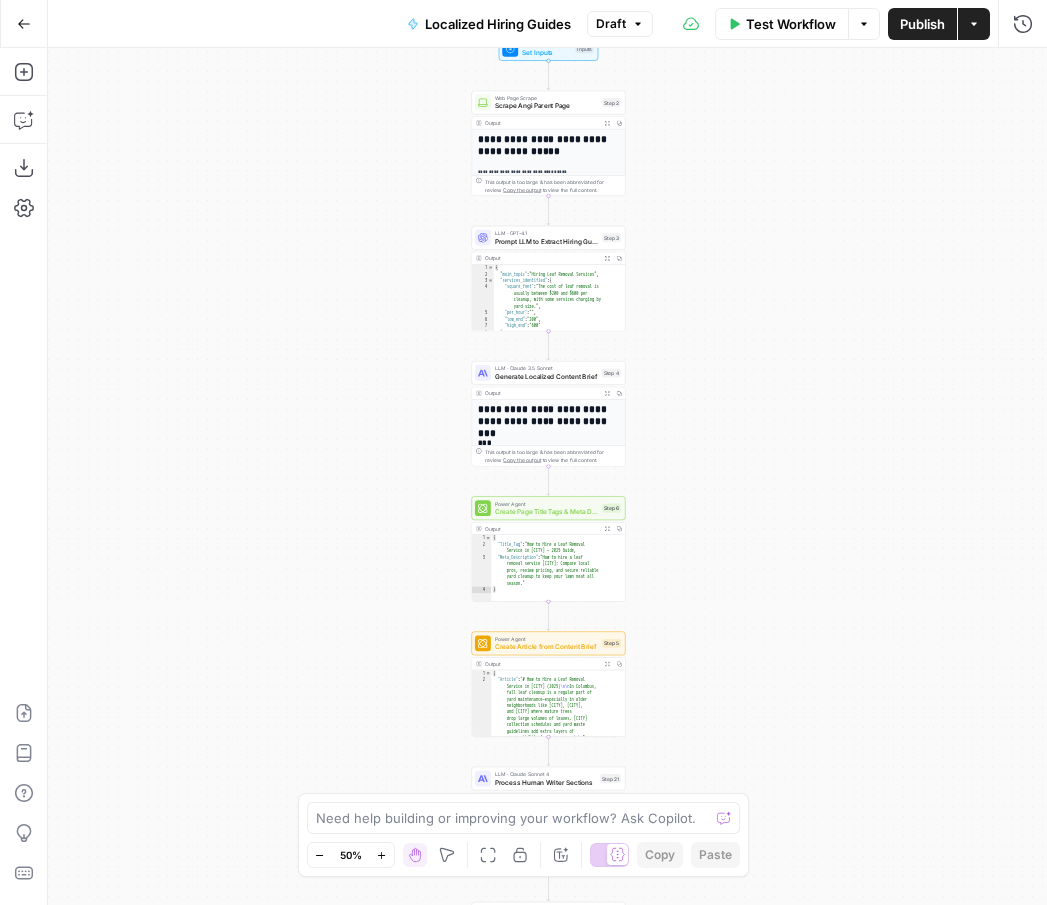 click on "LLM · Claude 3.5 Sonnet" at bounding box center [547, 476] 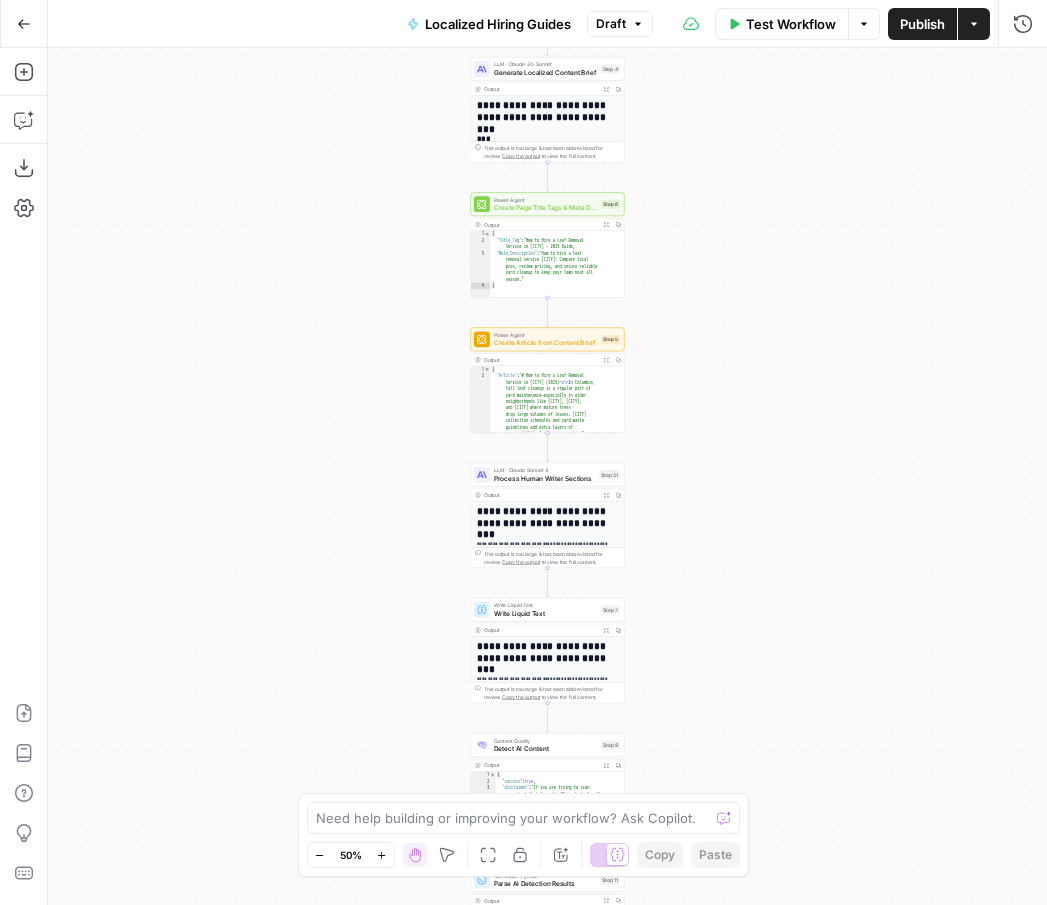 drag, startPoint x: 788, startPoint y: 518, endPoint x: 788, endPoint y: 228, distance: 290 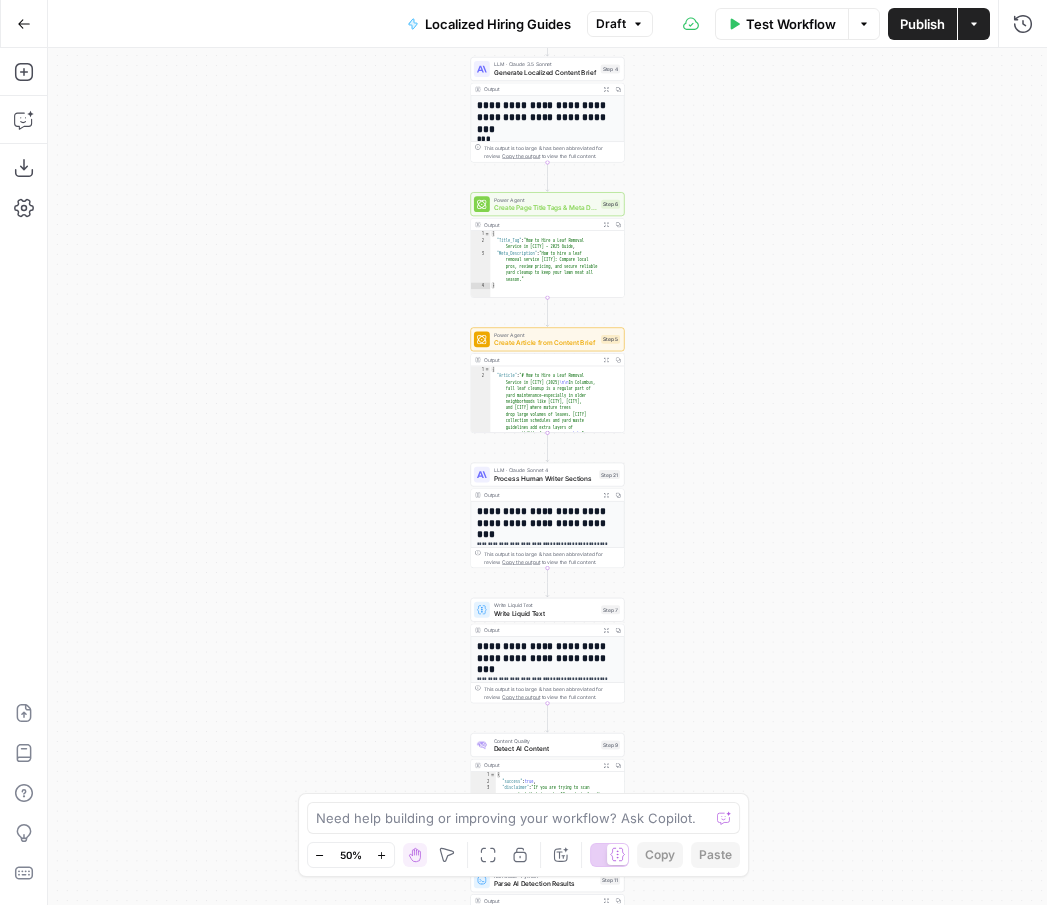 click on "LLM · Claude 3.5 Sonnet" at bounding box center (547, 476) 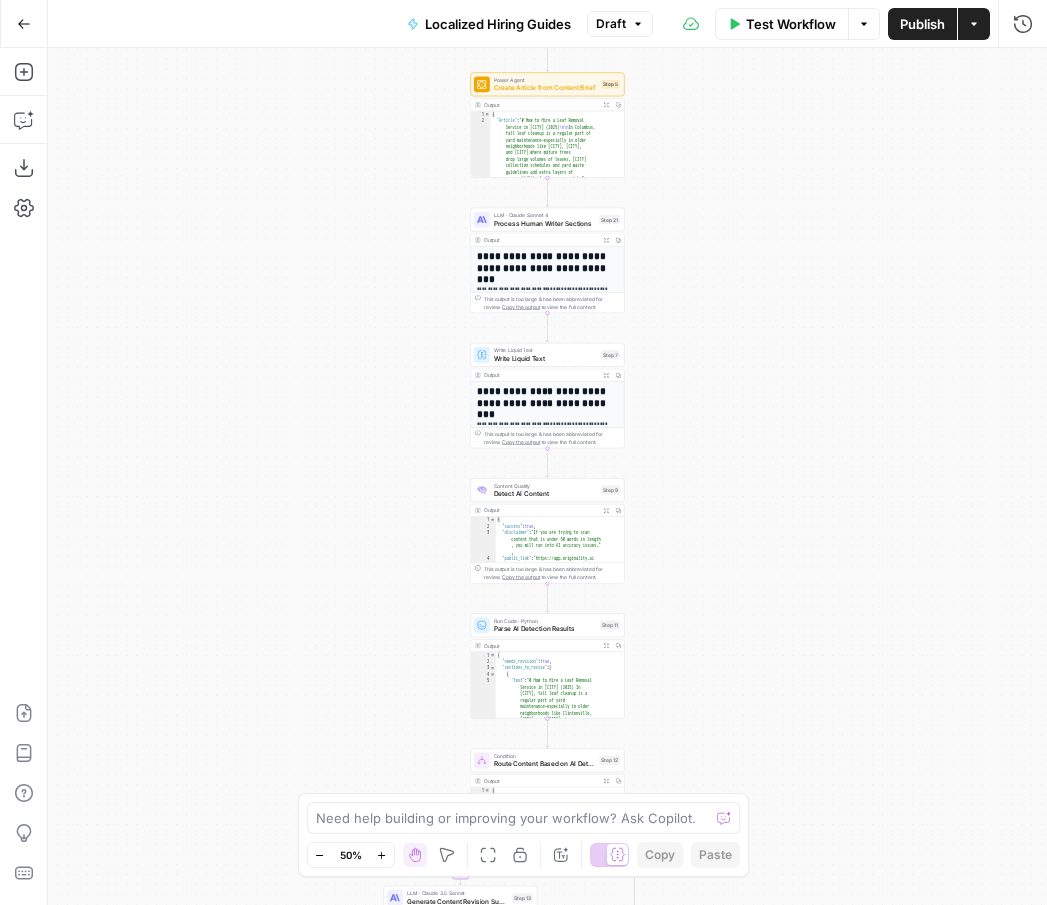 drag, startPoint x: 763, startPoint y: 518, endPoint x: 763, endPoint y: 252, distance: 266 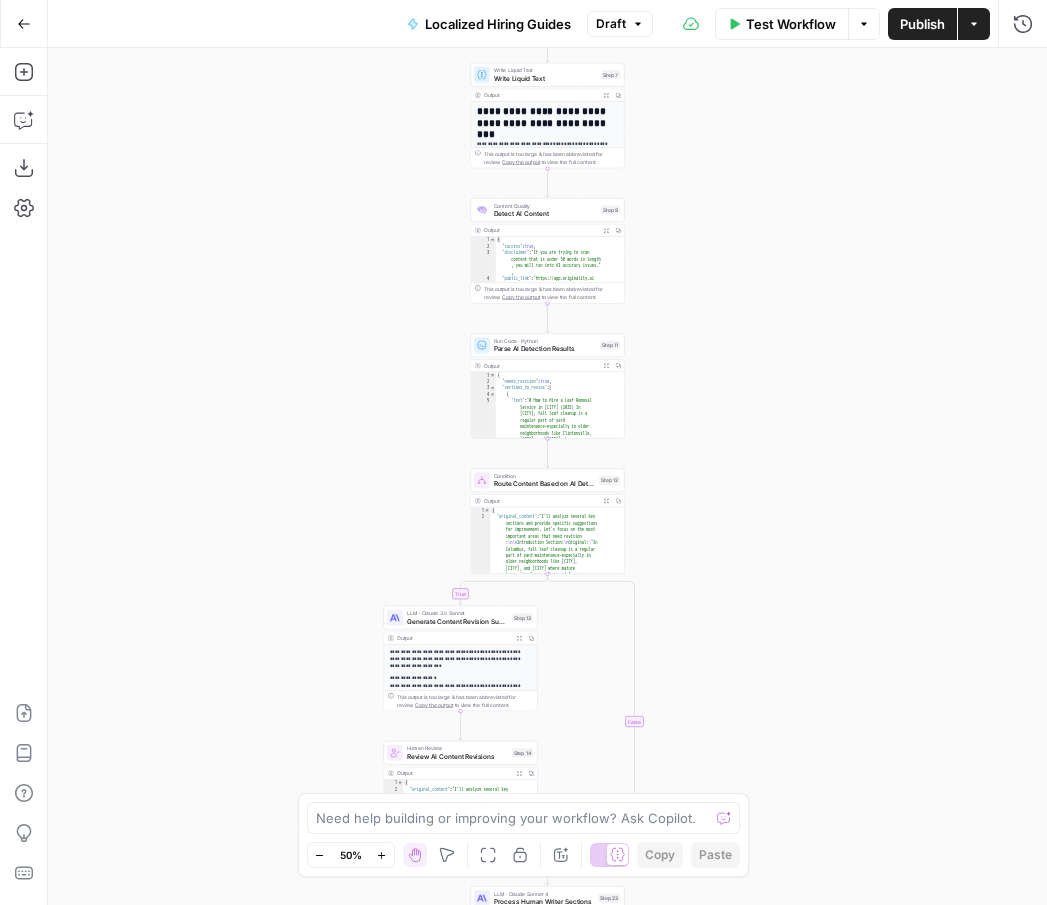 drag, startPoint x: 685, startPoint y: 529, endPoint x: 685, endPoint y: 259, distance: 270 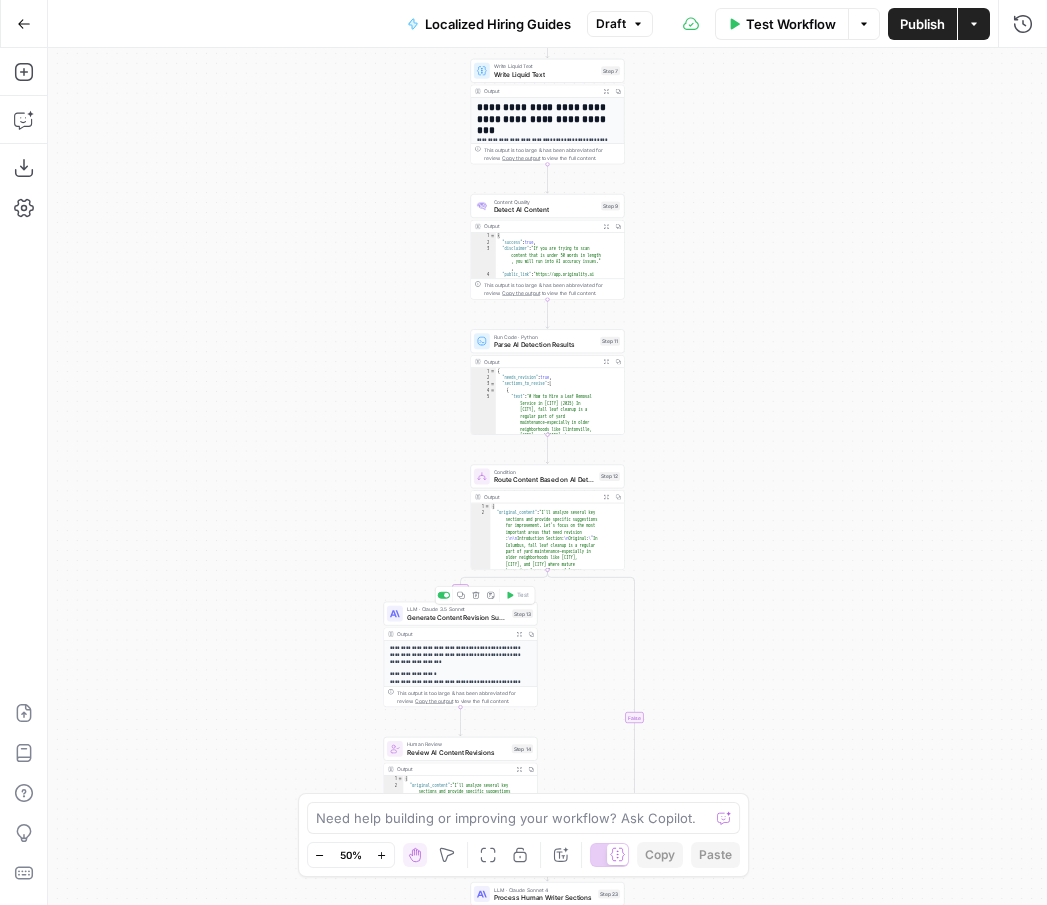 click on "LLM · Claude 3.5 Sonnet Generate Content Revision Suggestions Step 13 Copy step Delete step Add Note Test" at bounding box center [460, 614] 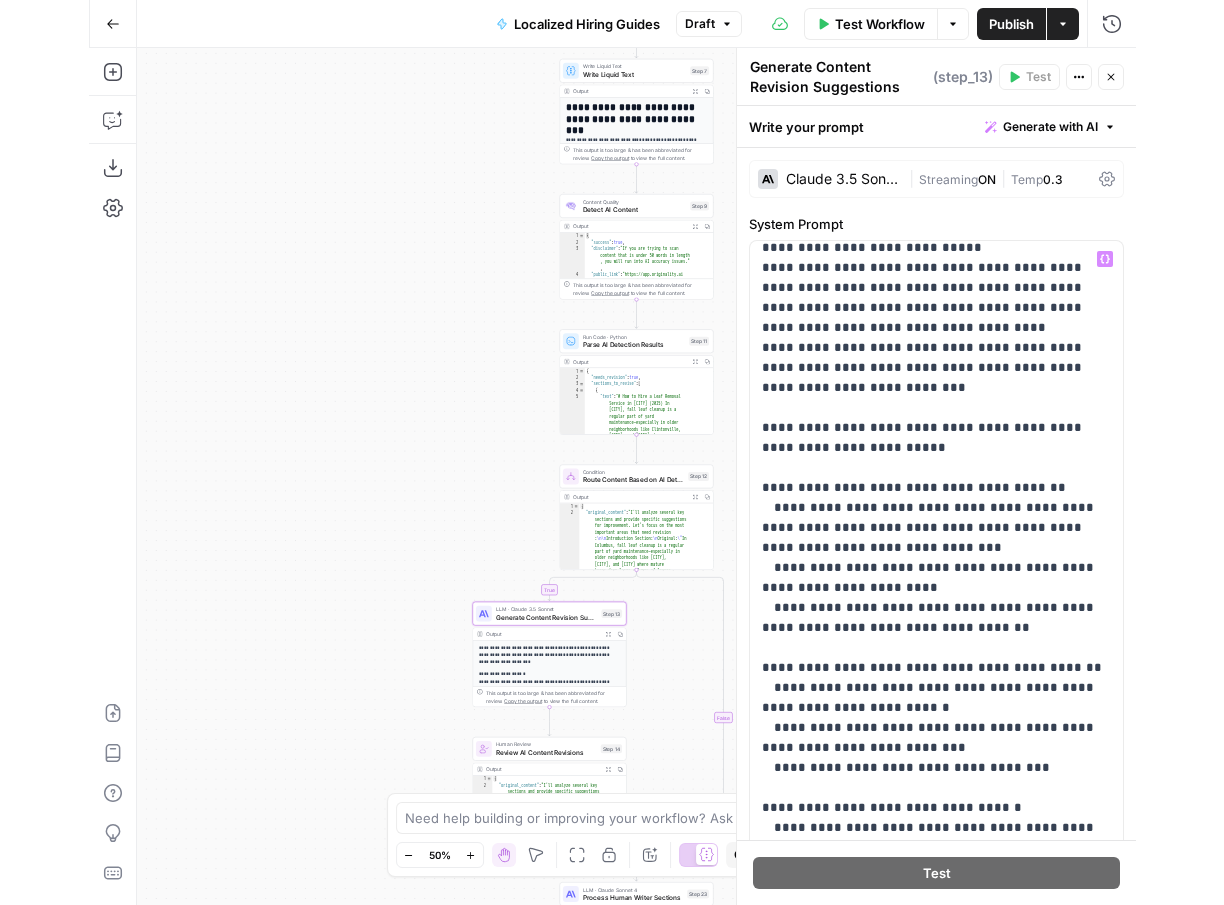 scroll, scrollTop: 0, scrollLeft: 0, axis: both 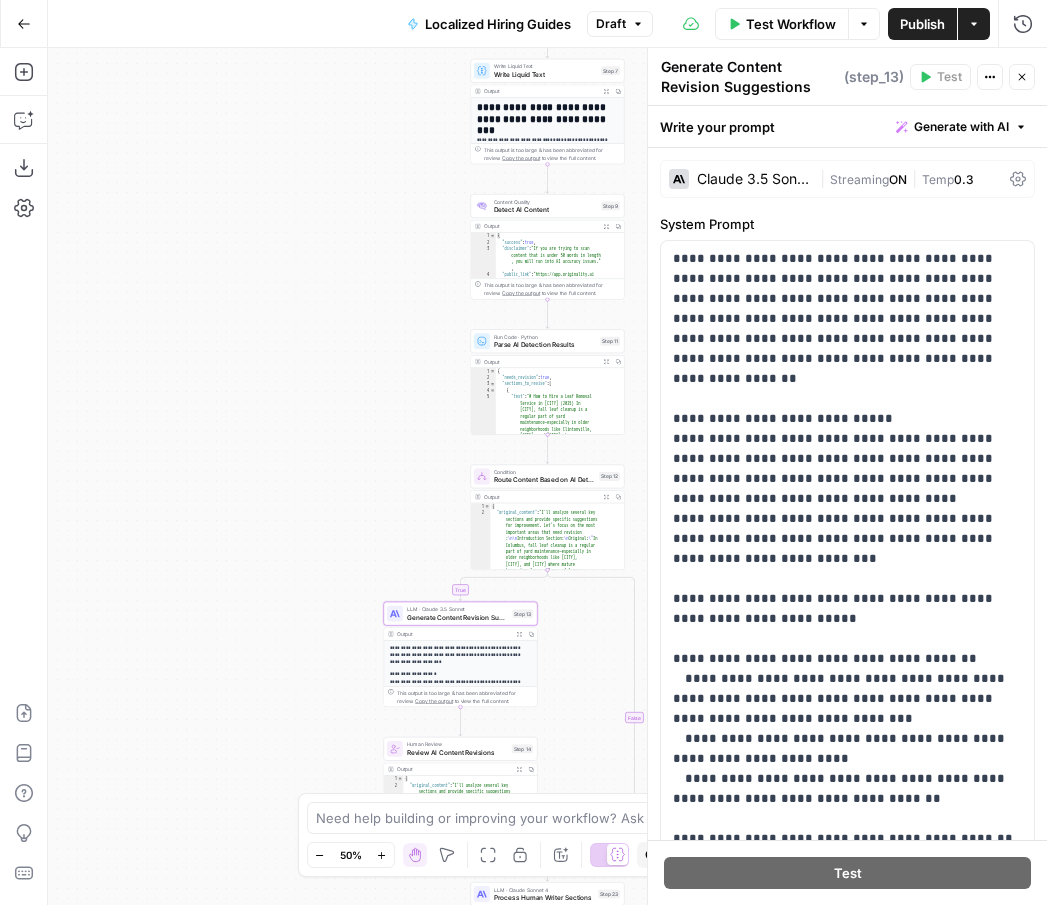 click 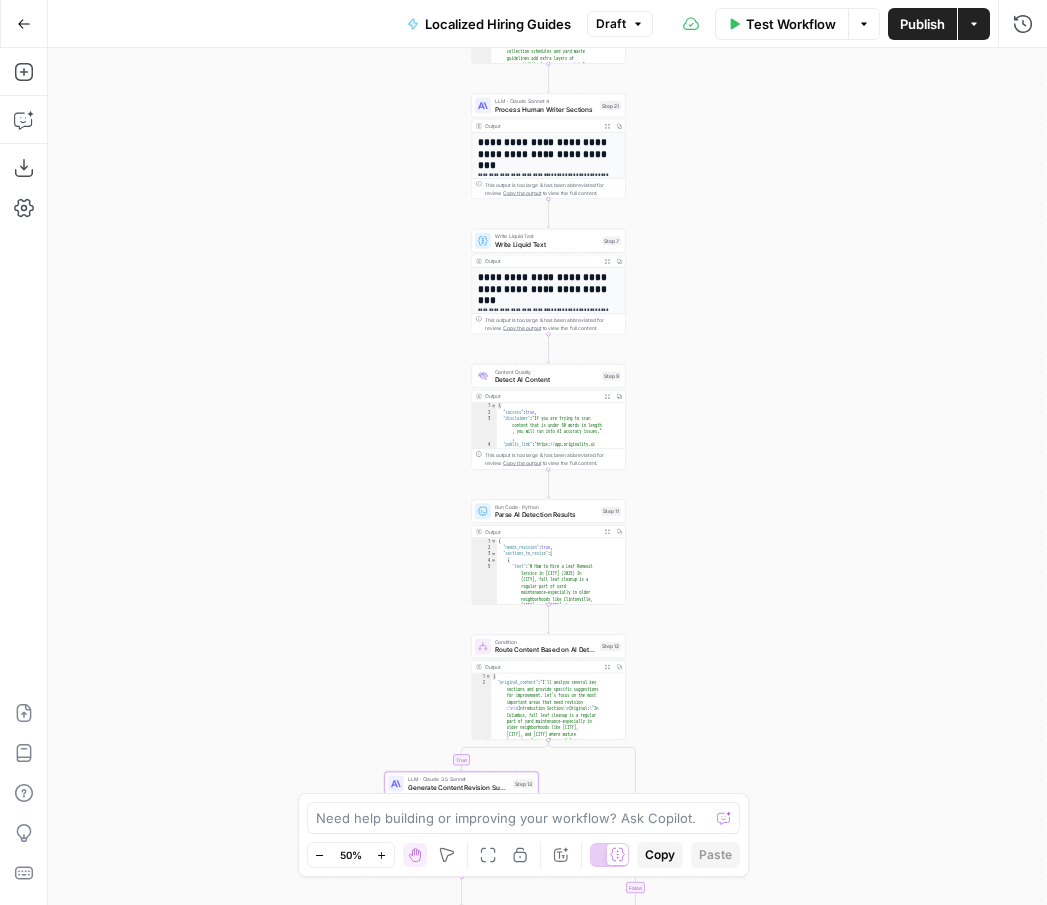 drag, startPoint x: 741, startPoint y: 282, endPoint x: 740, endPoint y: 454, distance: 172.00291 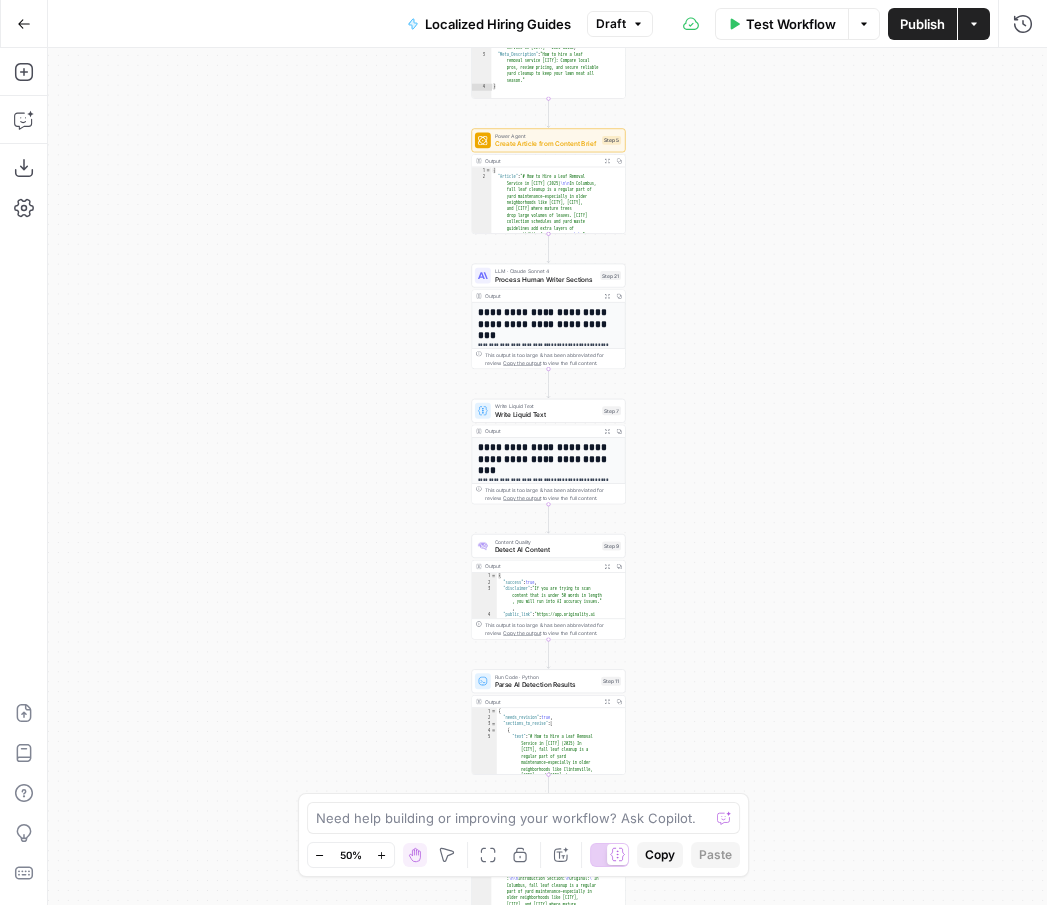 drag, startPoint x: 684, startPoint y: 220, endPoint x: 685, endPoint y: 403, distance: 183.00273 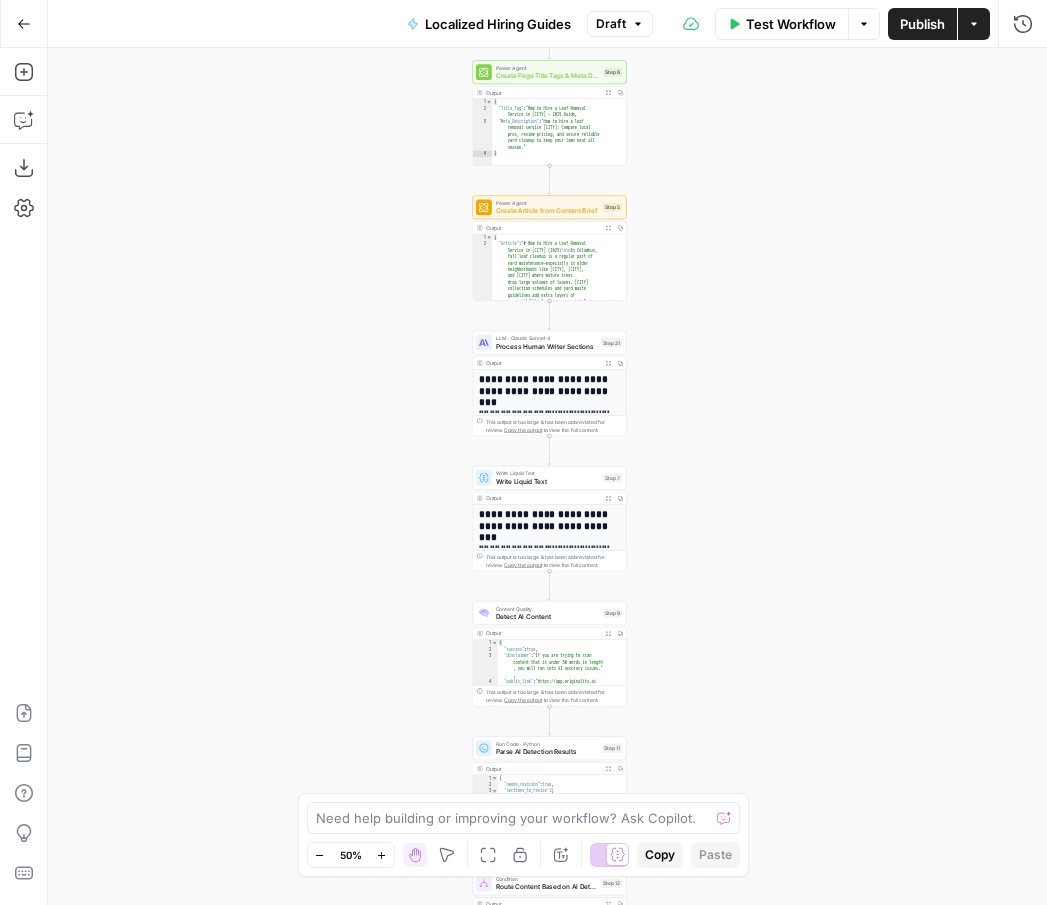 drag, startPoint x: 688, startPoint y: 240, endPoint x: 691, endPoint y: 375, distance: 135.03333 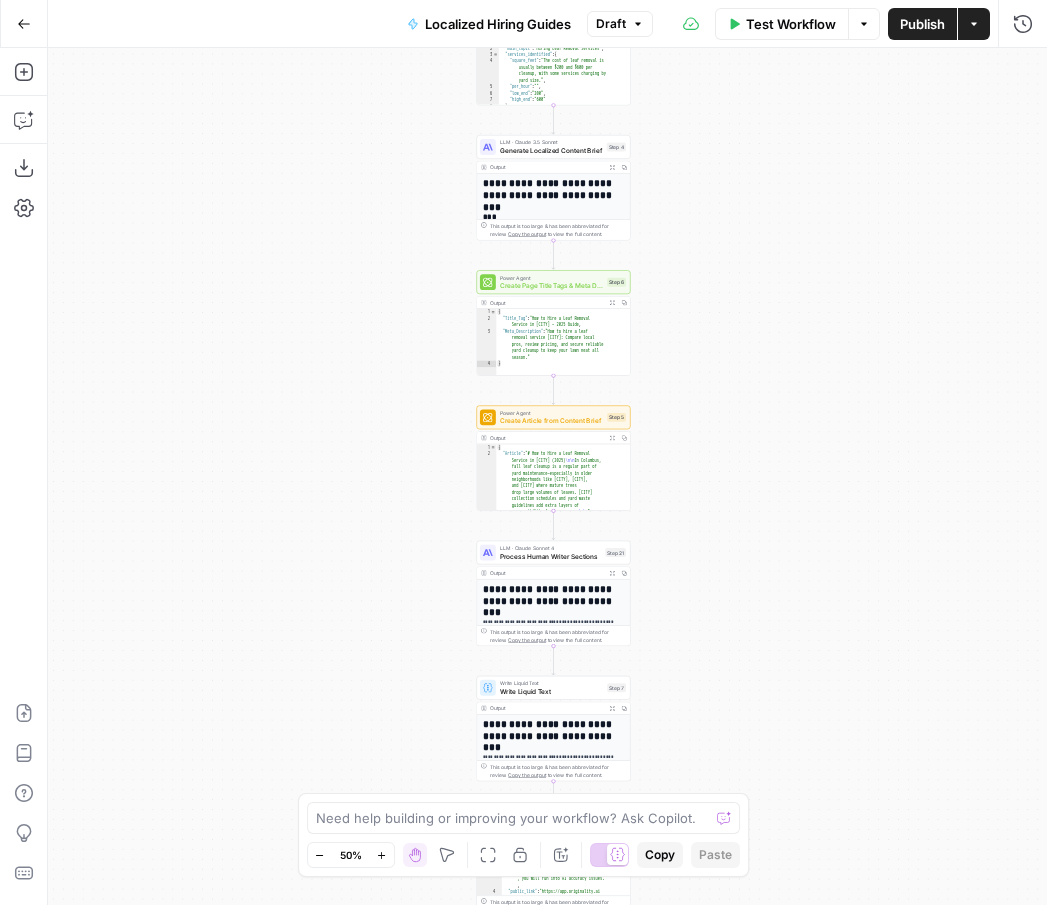 drag, startPoint x: 701, startPoint y: 425, endPoint x: 700, endPoint y: 564, distance: 139.0036 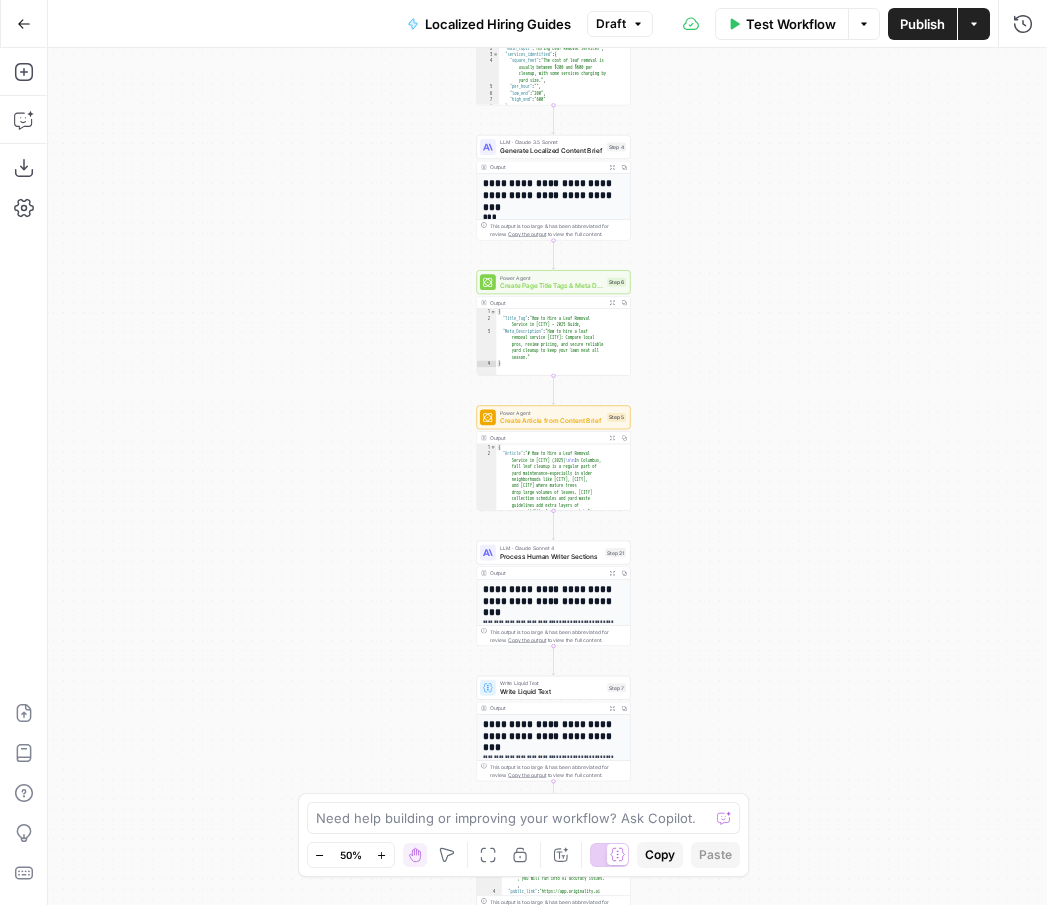 click on "LLM · Claude 3.5 Sonnet" at bounding box center [547, 476] 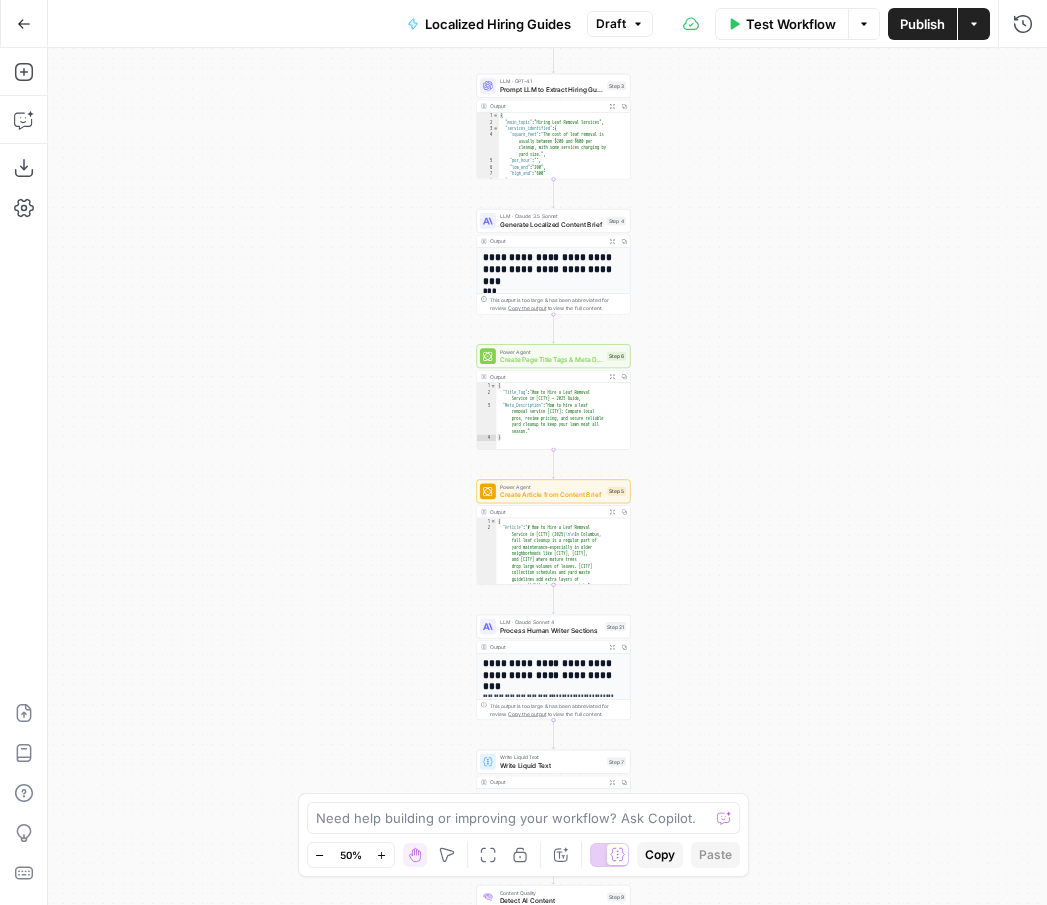 drag, startPoint x: 700, startPoint y: 322, endPoint x: 700, endPoint y: 438, distance: 116 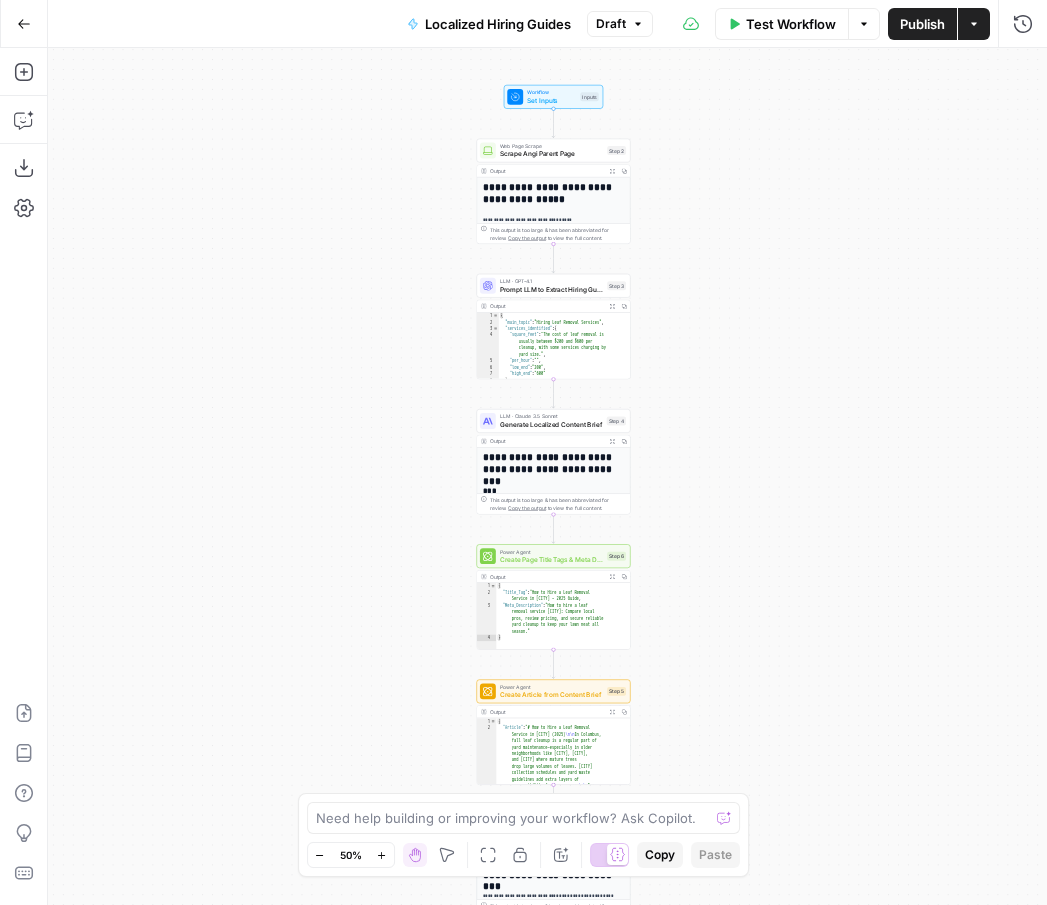 drag, startPoint x: 723, startPoint y: 304, endPoint x: 722, endPoint y: 450, distance: 146.00342 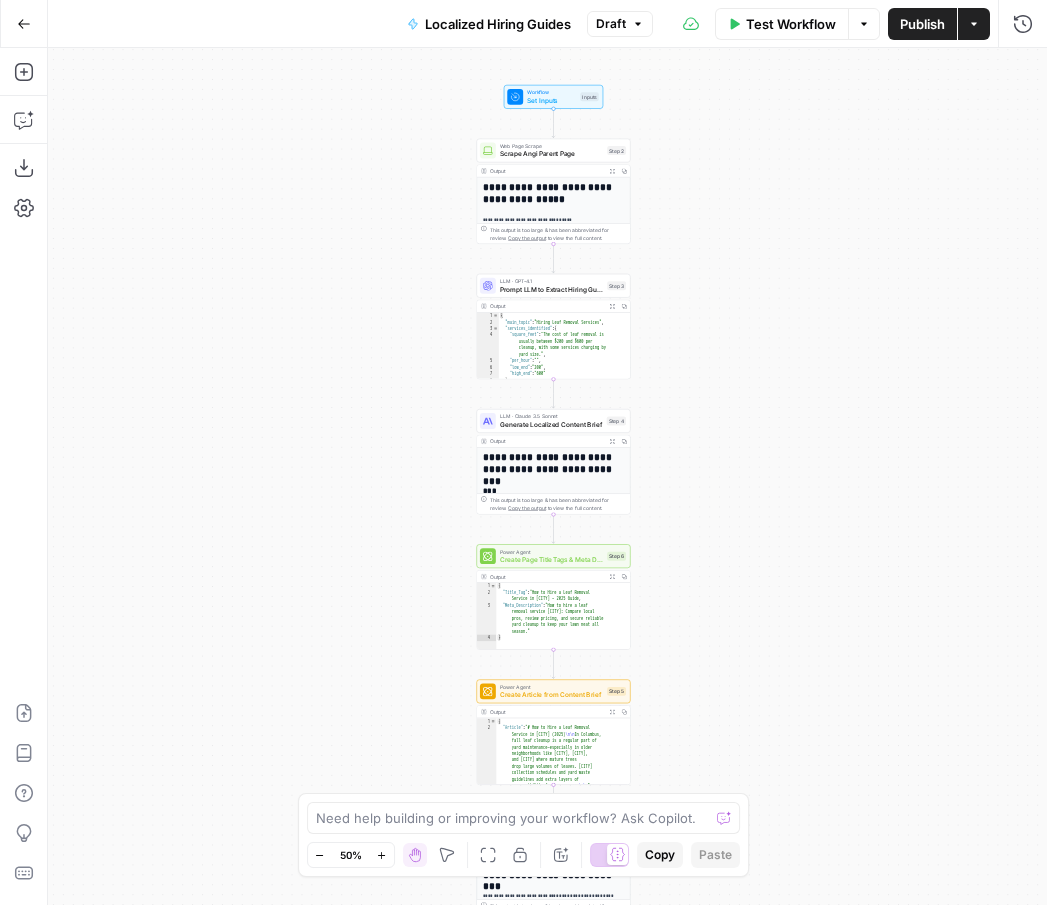 click on "LLM · Claude 3.5 Sonnet" at bounding box center (547, 476) 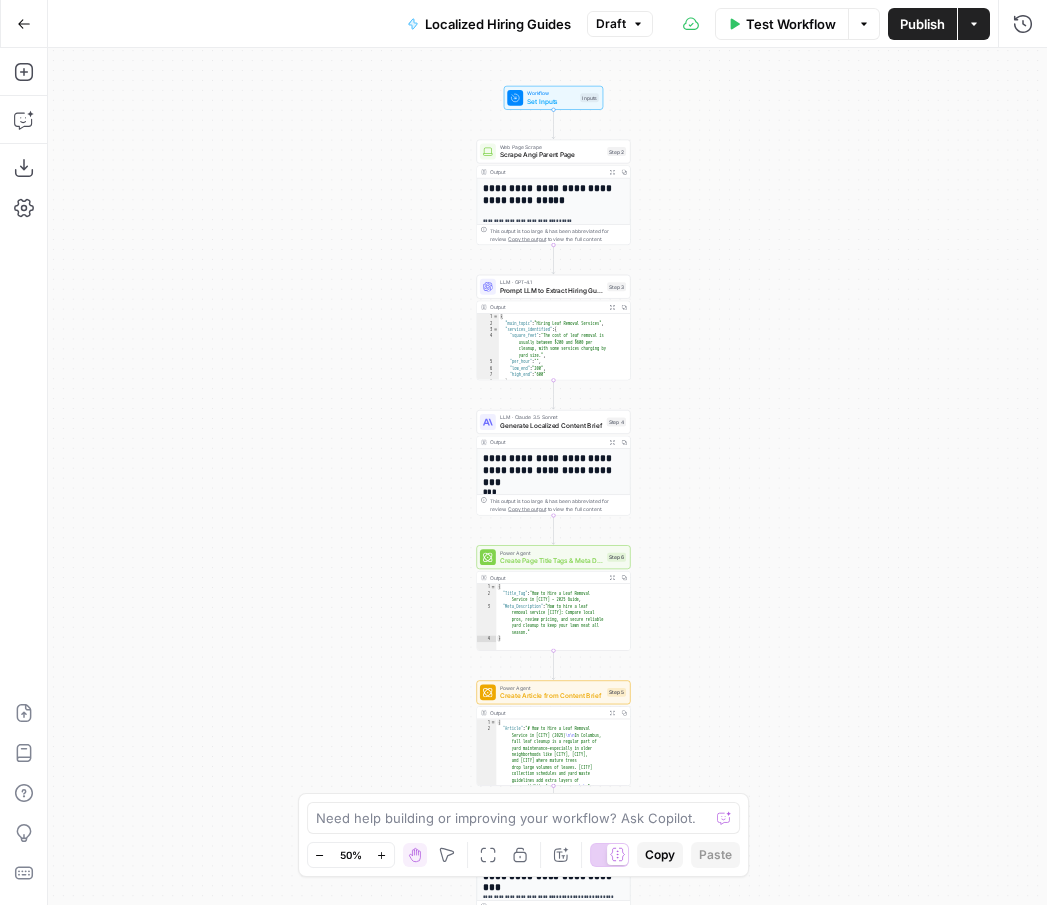 click on "Test Workflow" at bounding box center [791, 24] 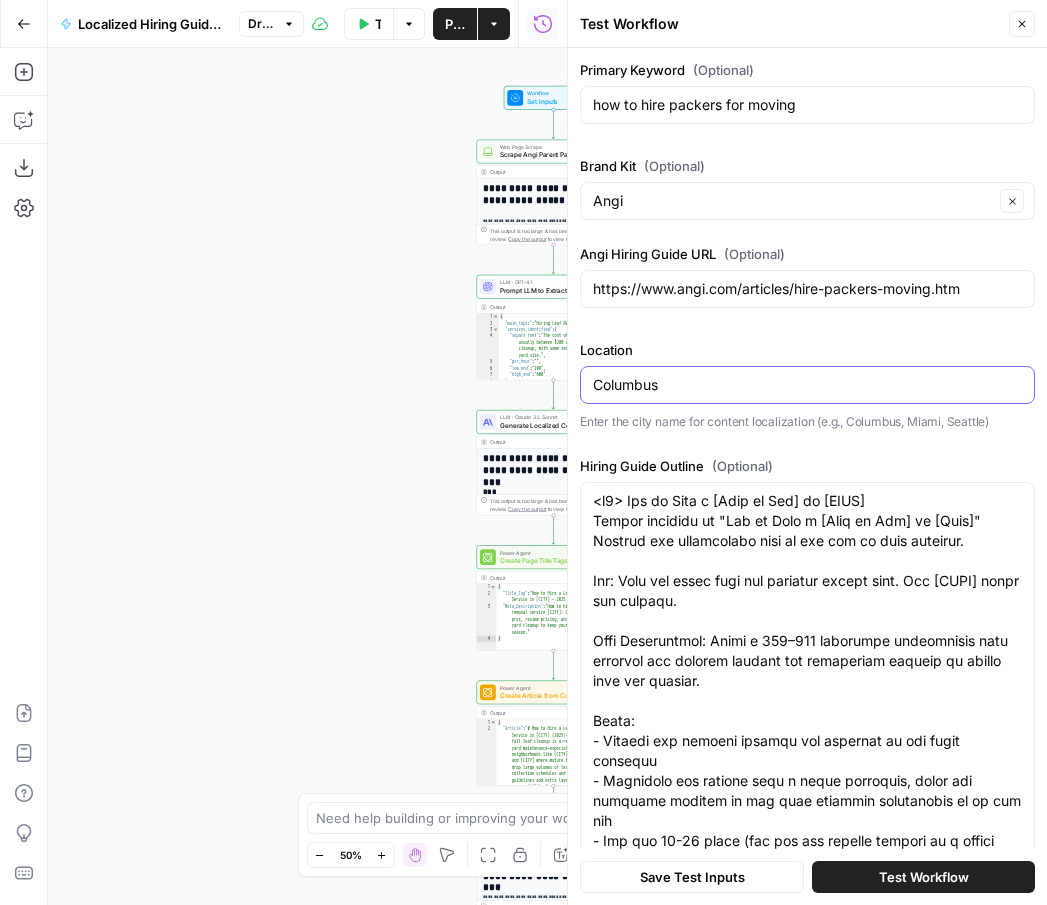 drag, startPoint x: 666, startPoint y: 389, endPoint x: 581, endPoint y: 389, distance: 85 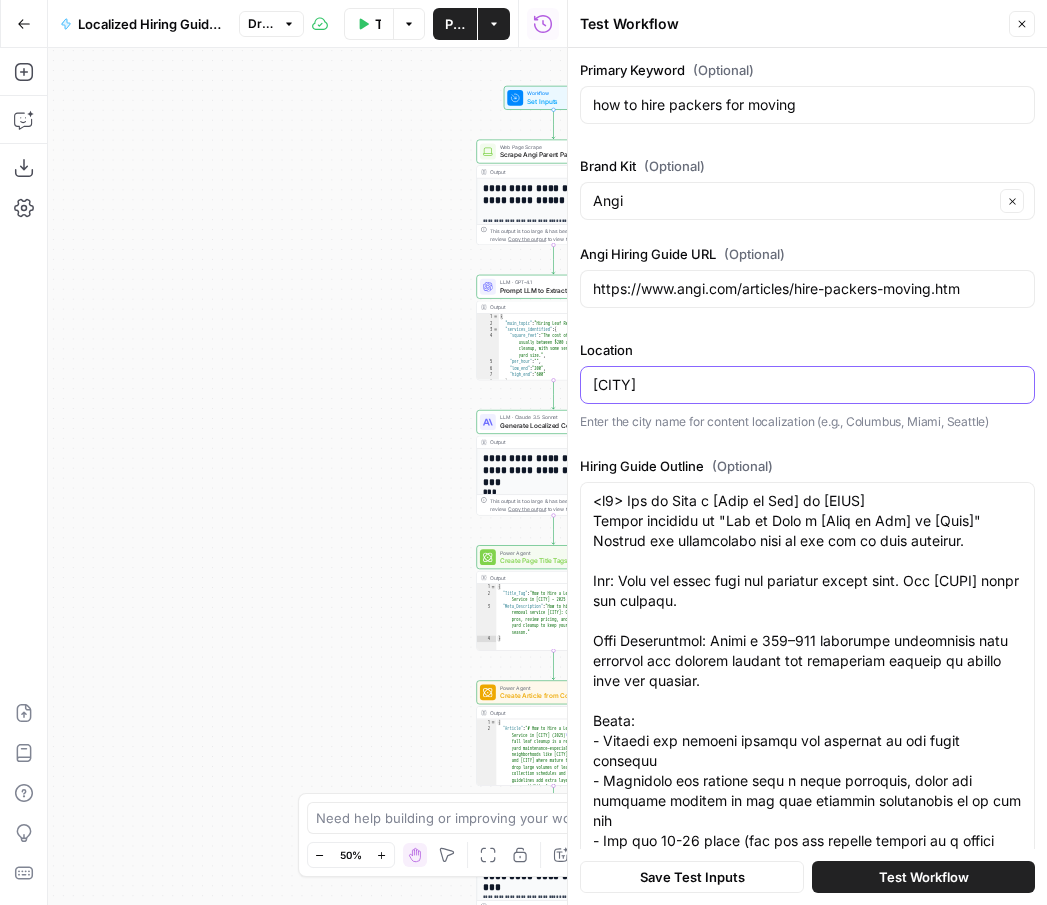 type on "Austin" 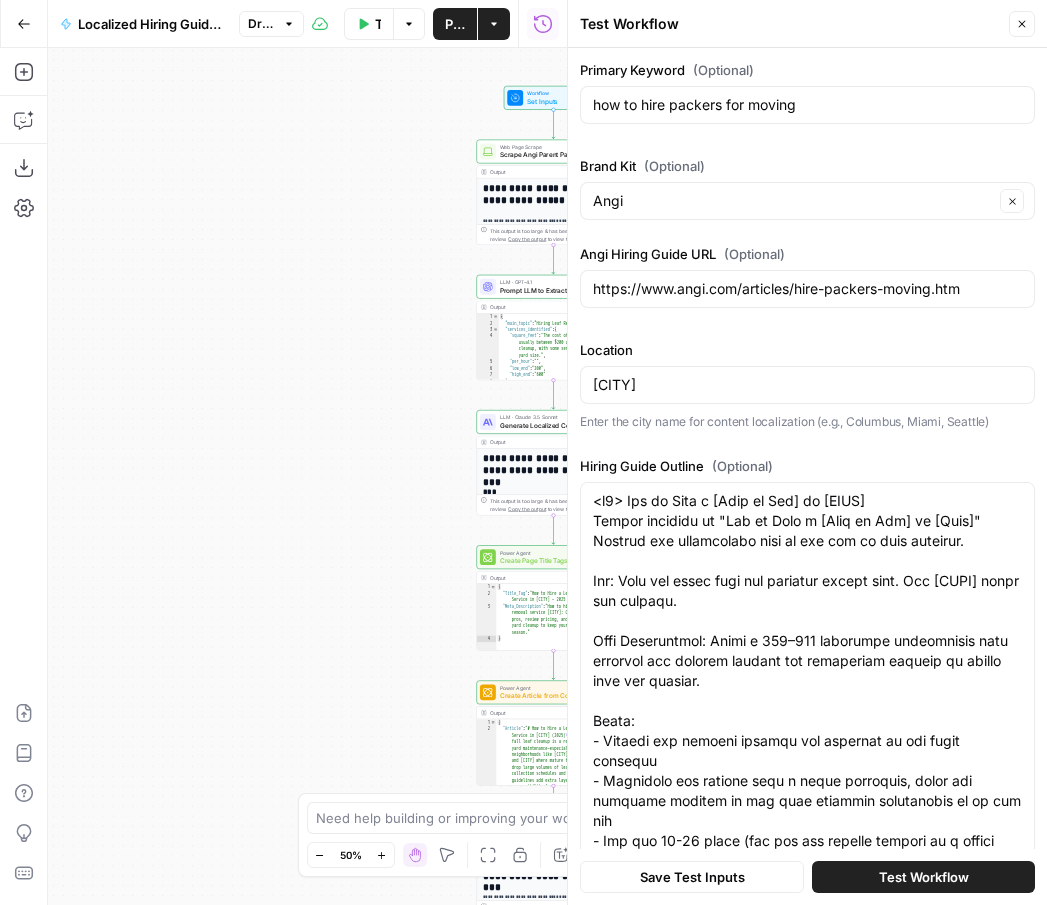 click on "Primary Keyword   (Optional) how to hire packers for moving Brand Kit   (Optional) Angi Clear Angi Hiring Guide URL   (Optional) https://www.angi.com/articles/hire-packers-moving.htm Location Austin Enter the city name for content localization (e.g., Columbus, Miami, Seattle) Hiring Guide Outline   (Optional)" at bounding box center (807, 484) 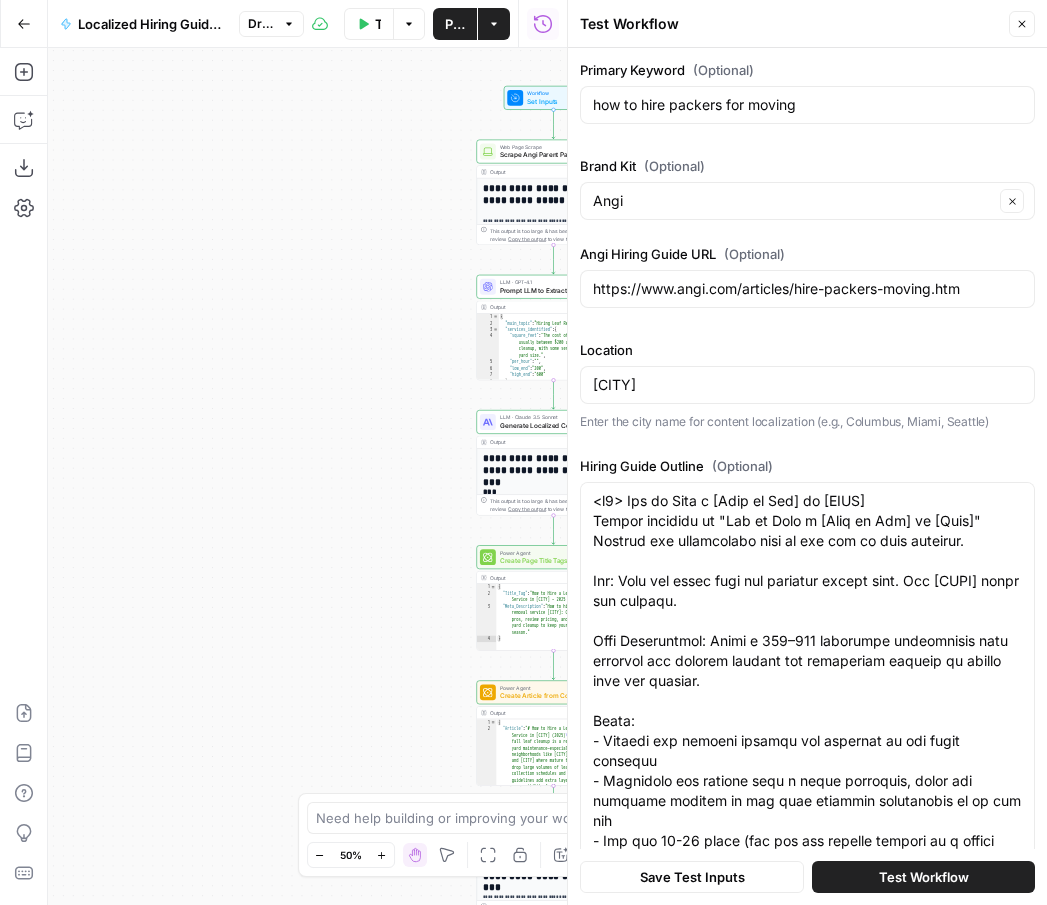 click on "Test Workflow" at bounding box center [924, 877] 